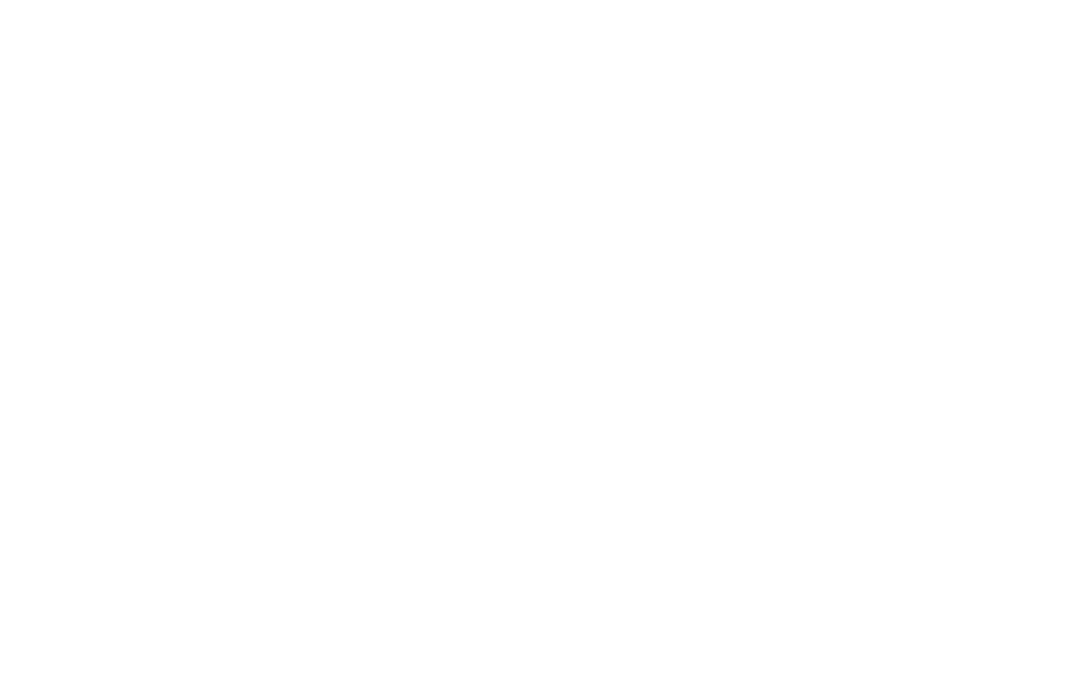 scroll, scrollTop: 0, scrollLeft: 0, axis: both 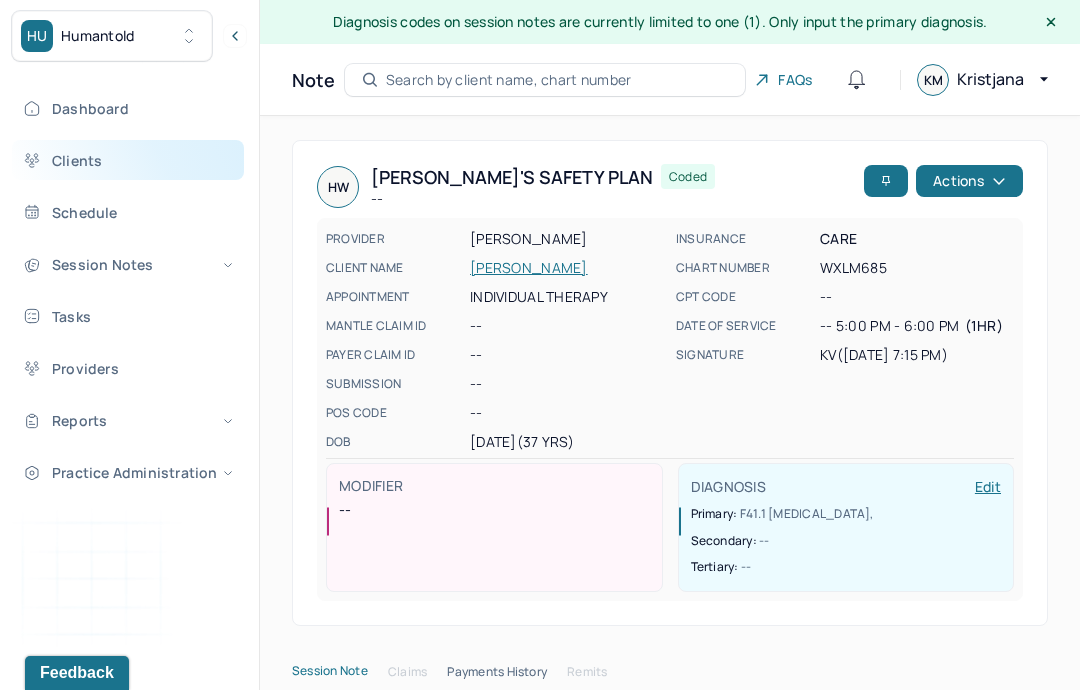 click on "Clients" at bounding box center [128, 160] 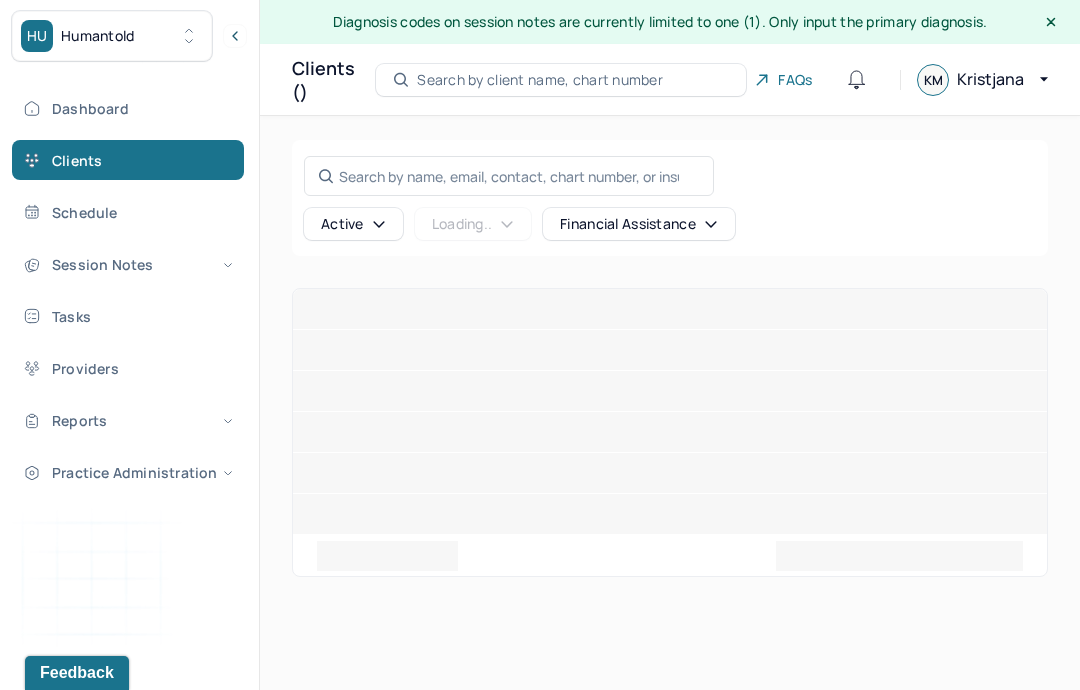 scroll, scrollTop: 0, scrollLeft: 0, axis: both 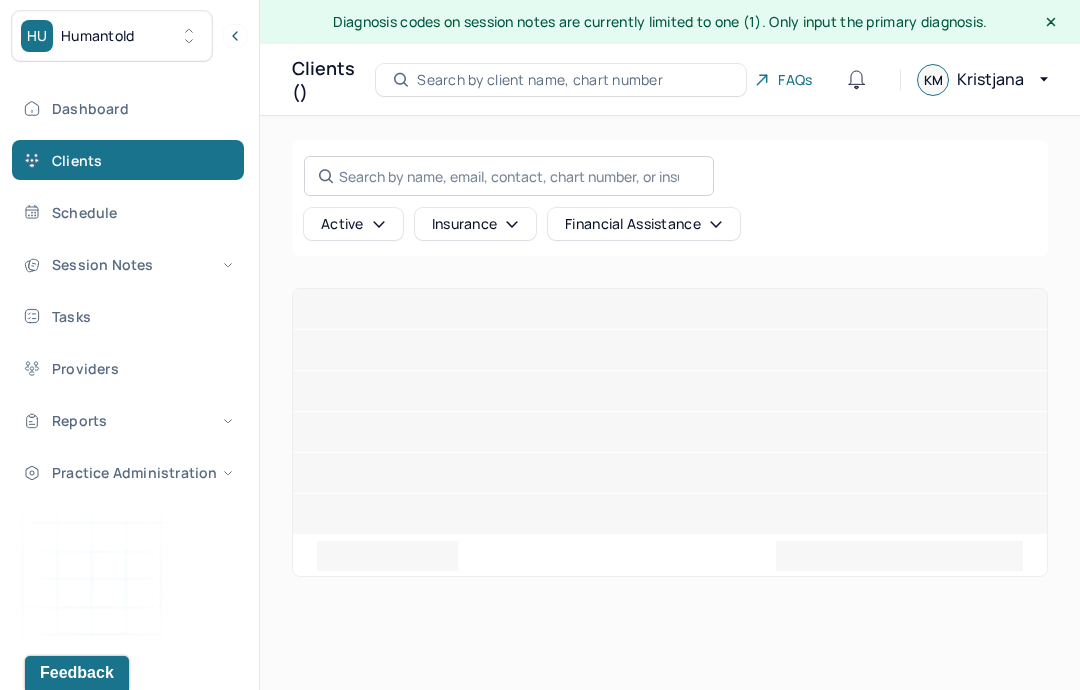 click on "Search by name, email, contact, chart number, or insurance id..." at bounding box center (509, 176) 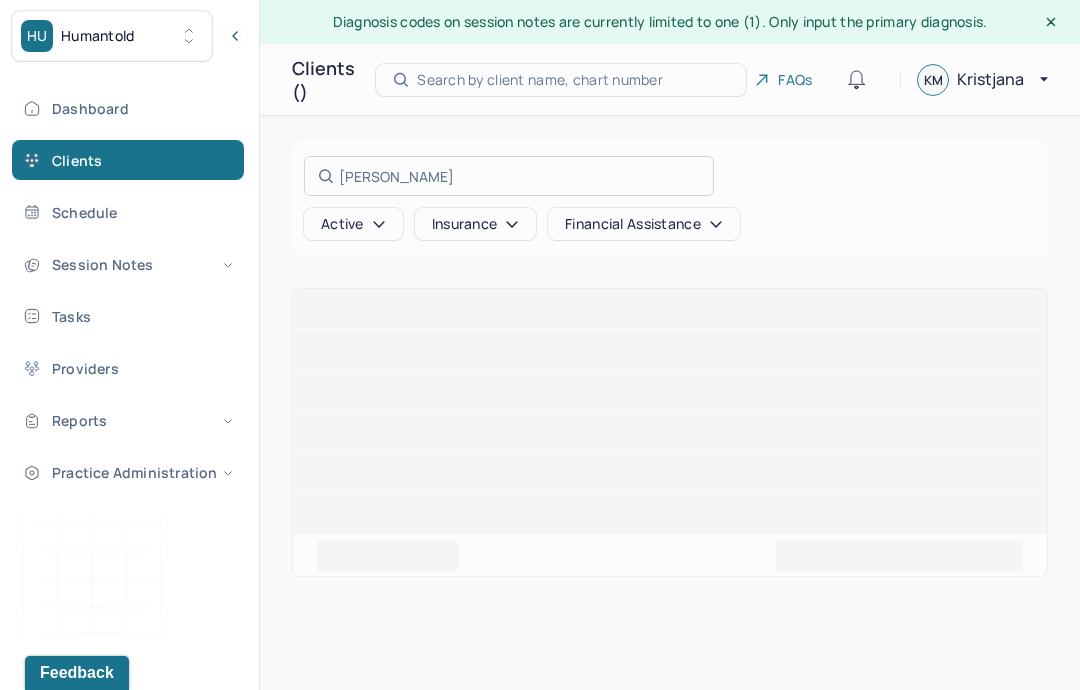 type on "Athena Rosario" 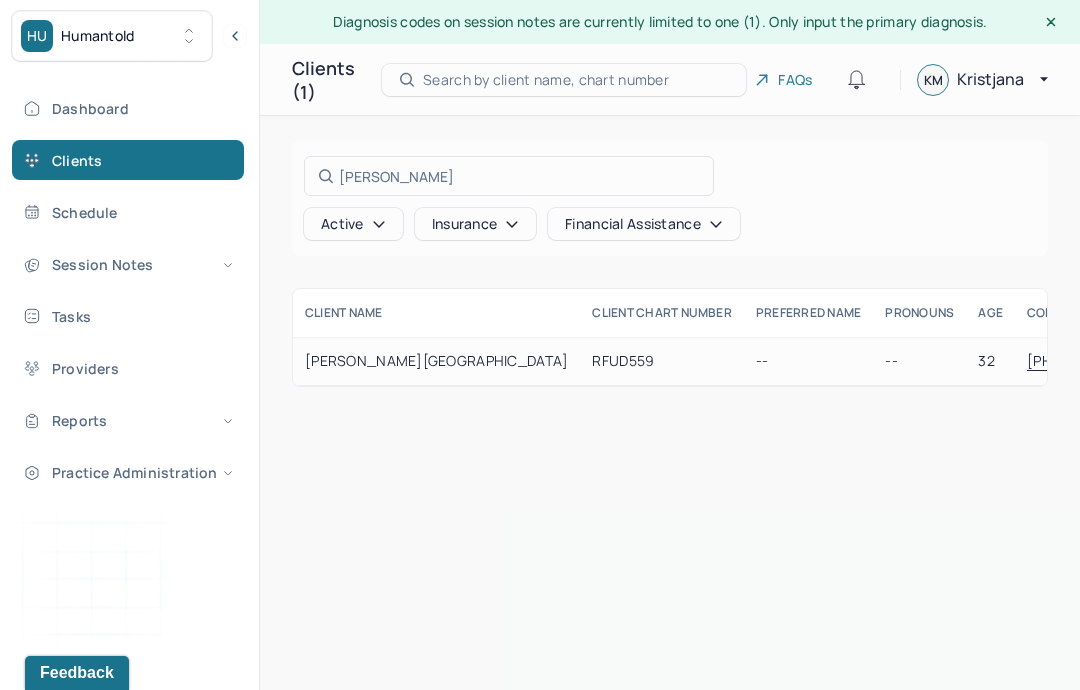 click at bounding box center [540, 345] 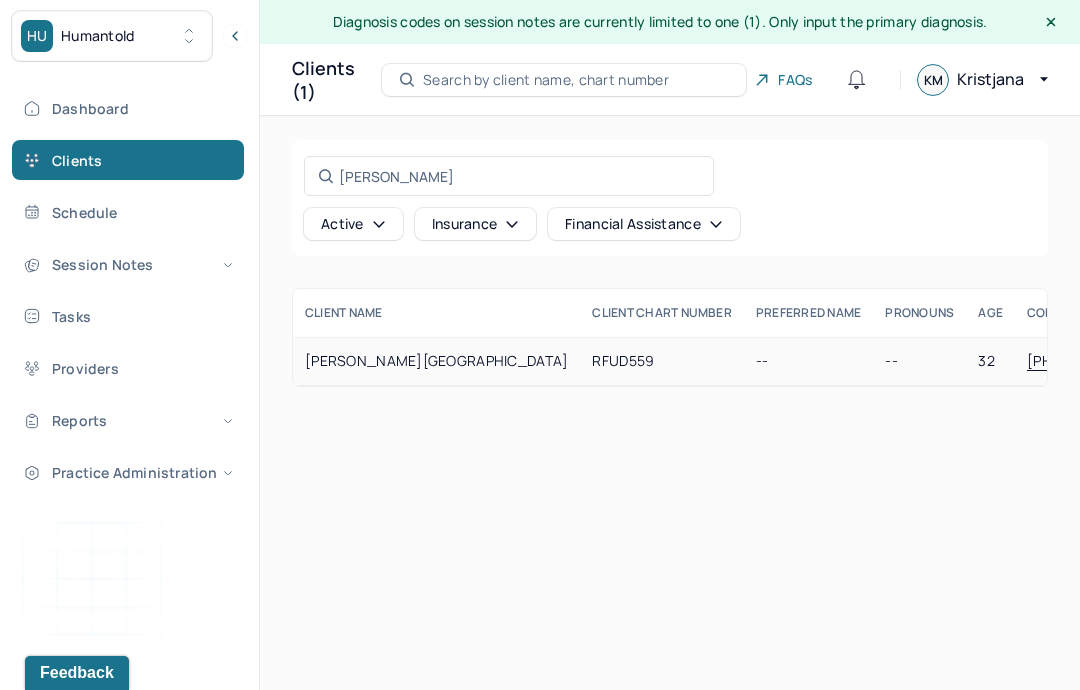 click on "ROSARIO, ATHENA" at bounding box center (436, 361) 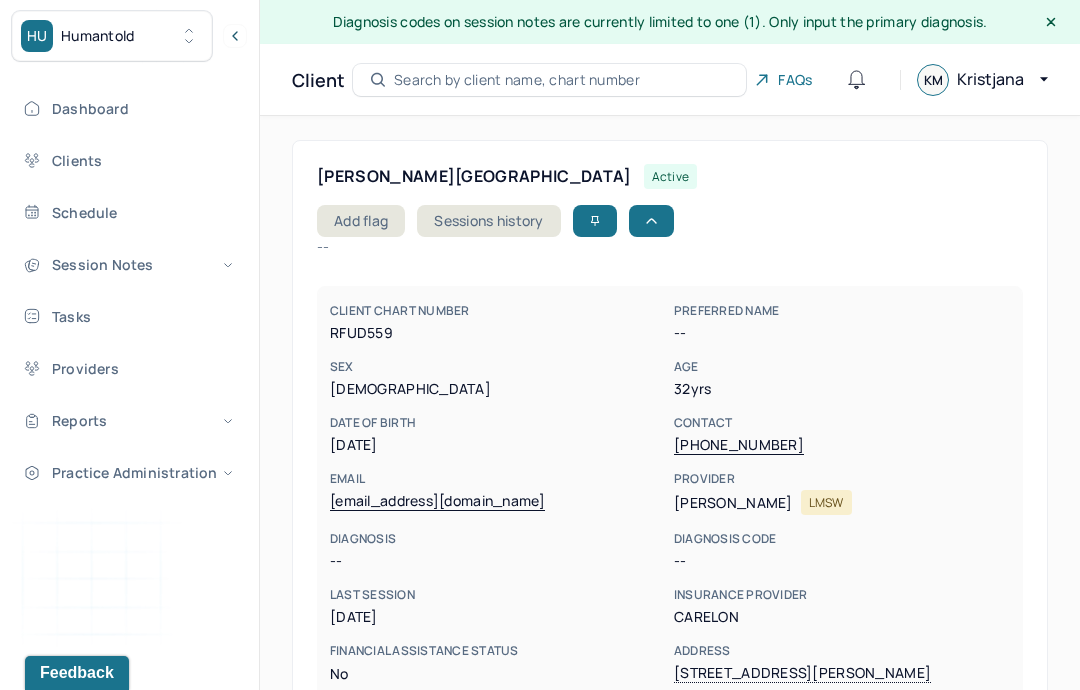 scroll, scrollTop: 1, scrollLeft: 0, axis: vertical 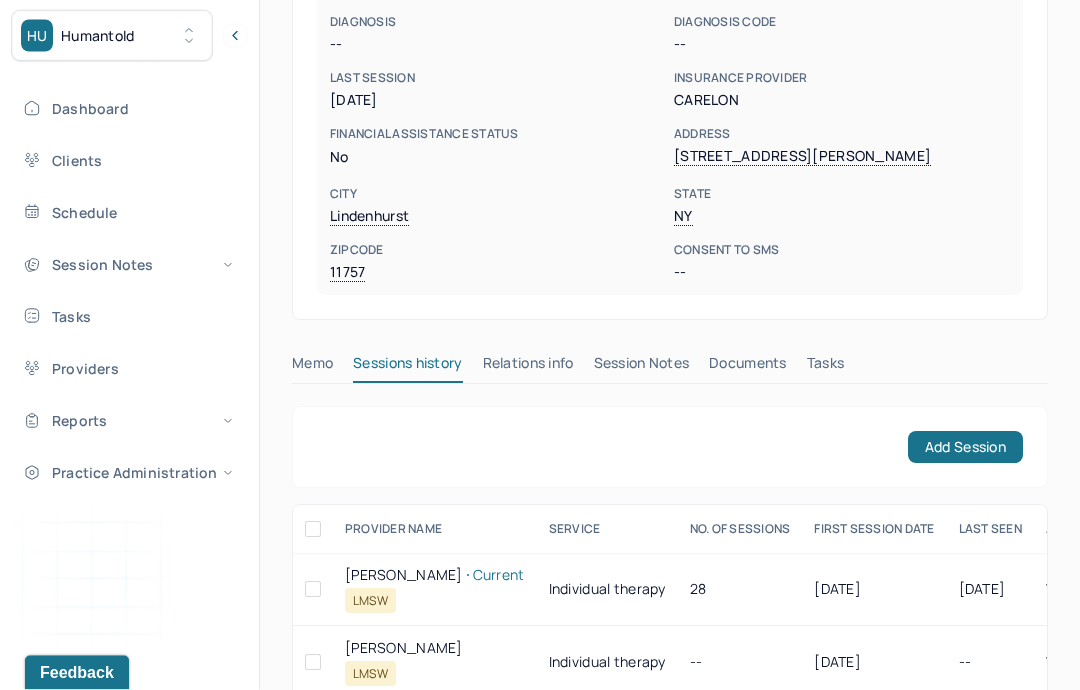 click on "Session Notes" at bounding box center (642, 368) 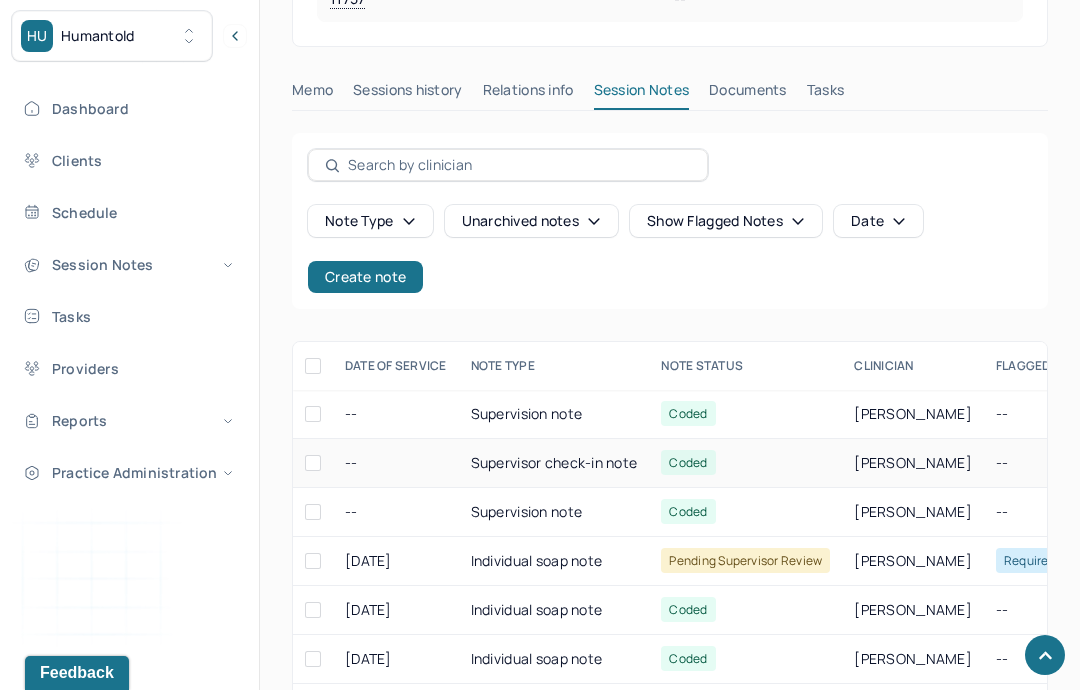 scroll, scrollTop: 808, scrollLeft: 0, axis: vertical 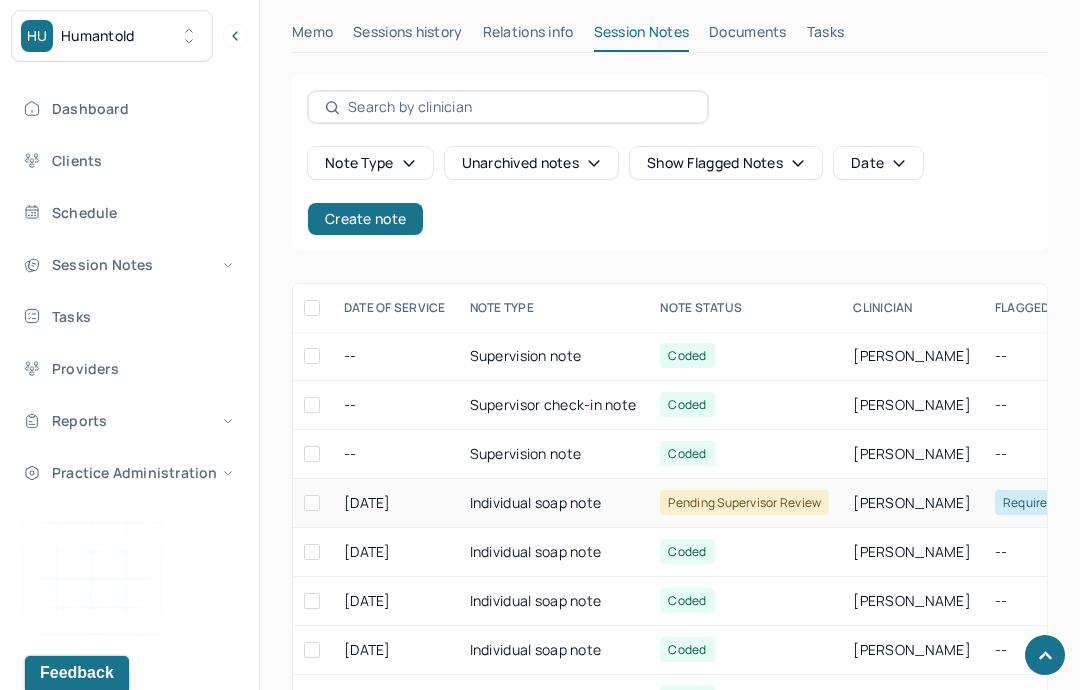click on "Individual soap note" at bounding box center [553, 503] 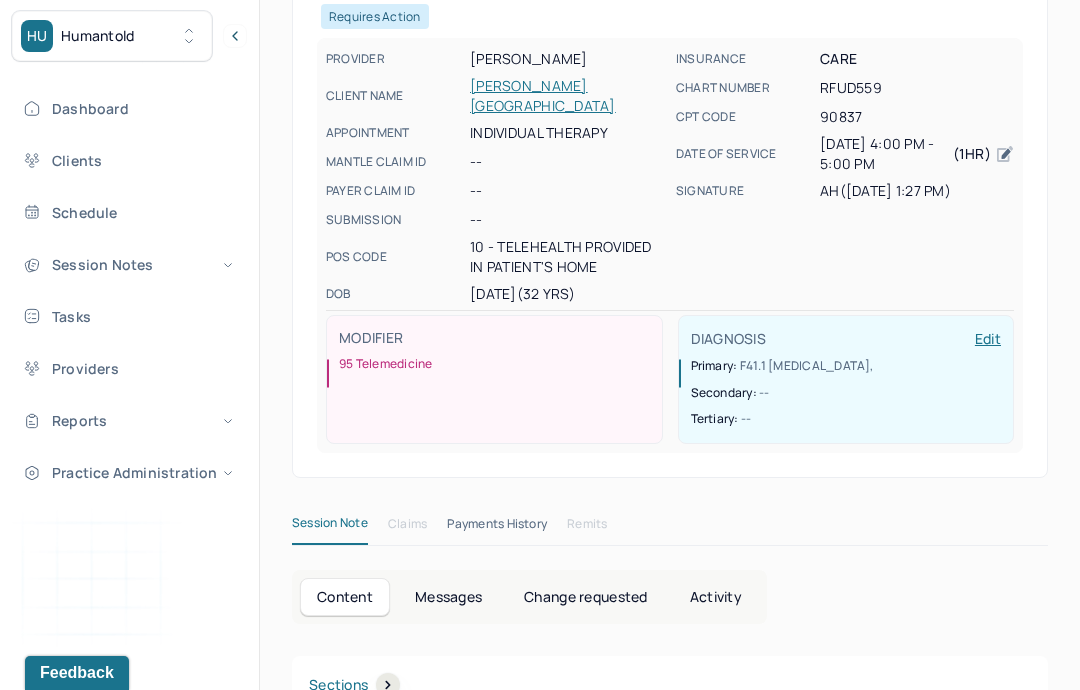 scroll, scrollTop: 0, scrollLeft: 0, axis: both 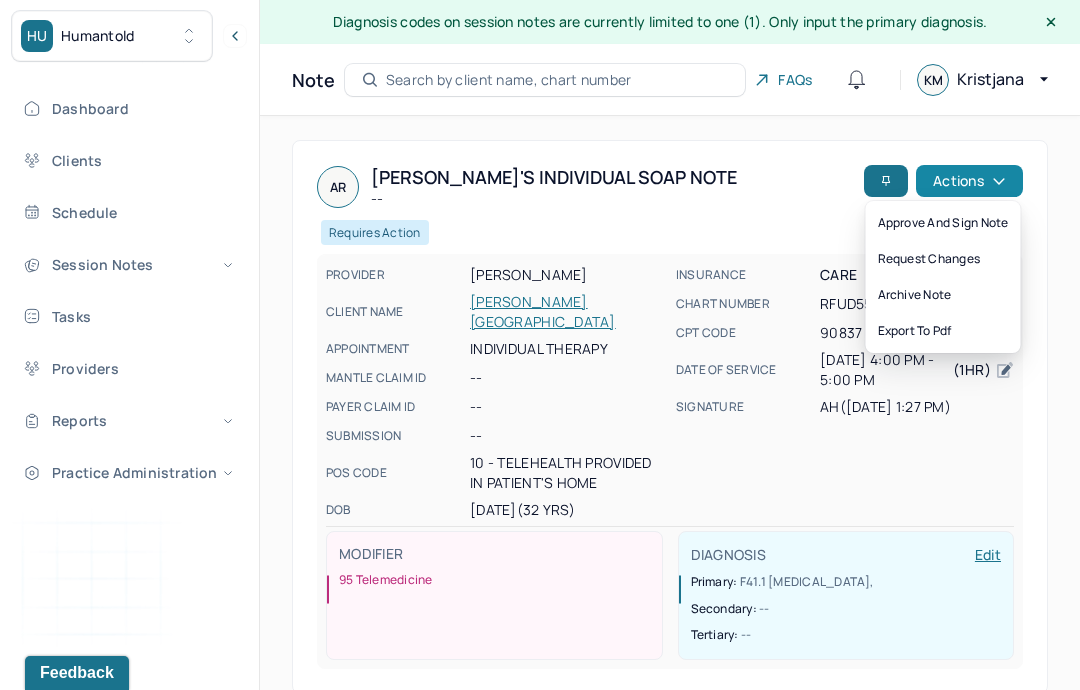 click on "Actions" at bounding box center [969, 181] 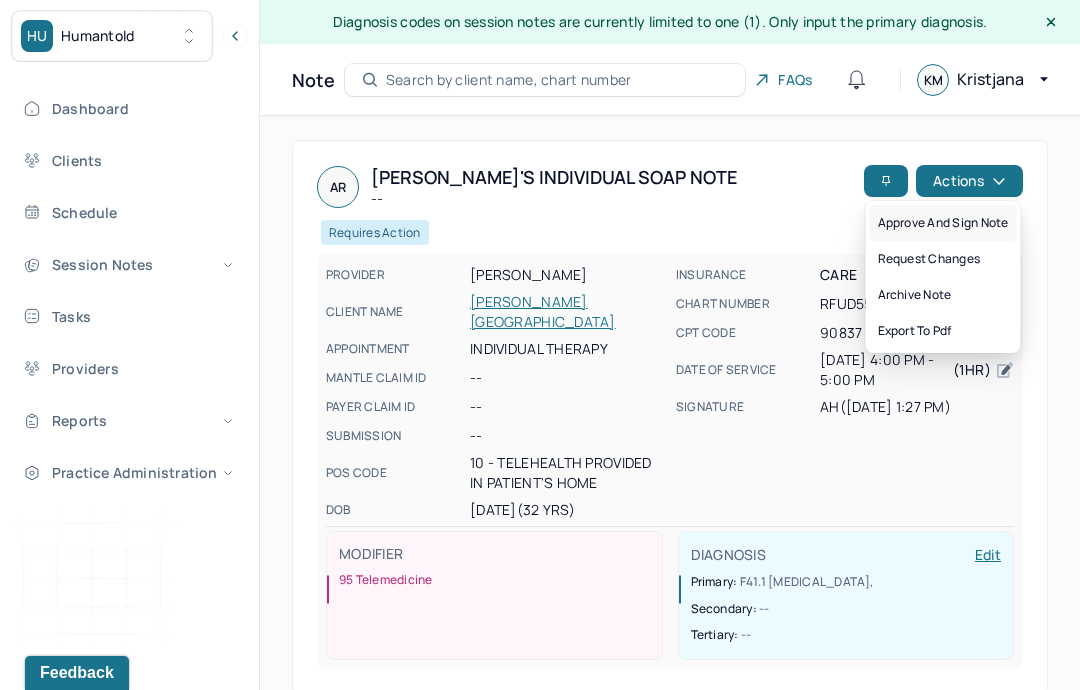 click on "Approve and sign note" at bounding box center [943, 223] 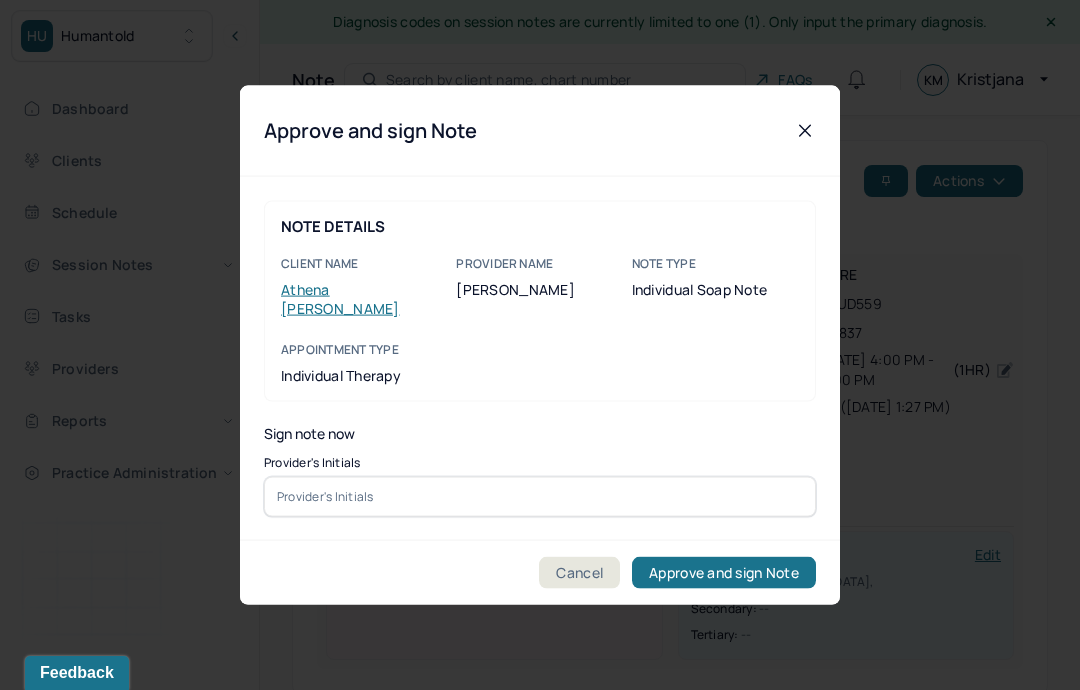 click at bounding box center [540, 496] 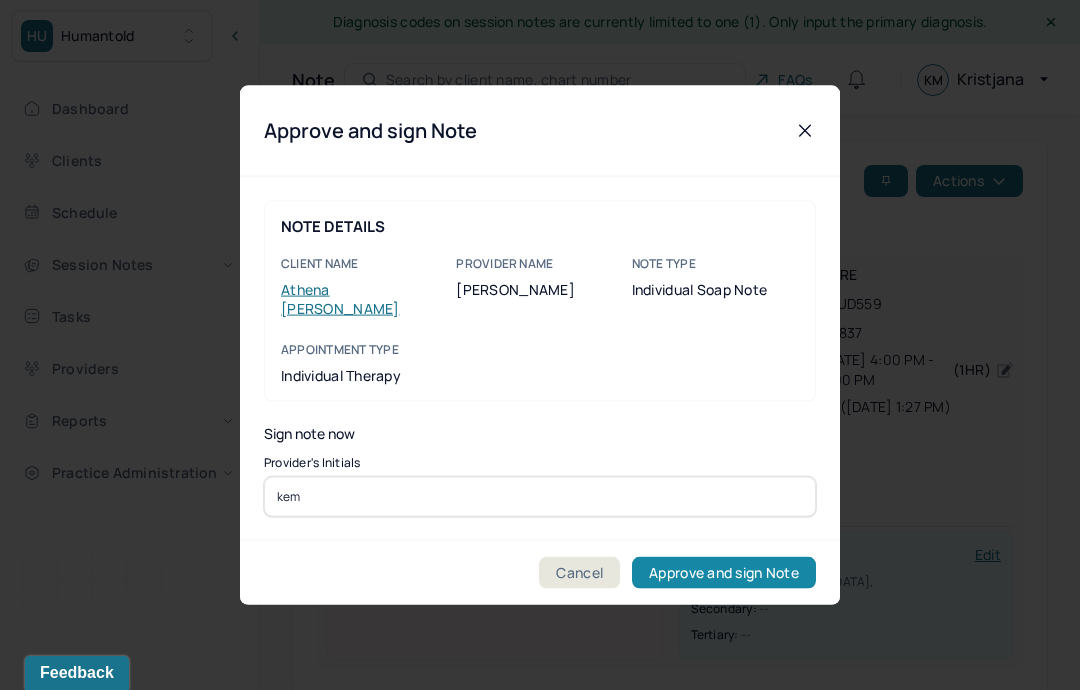 type on "kem" 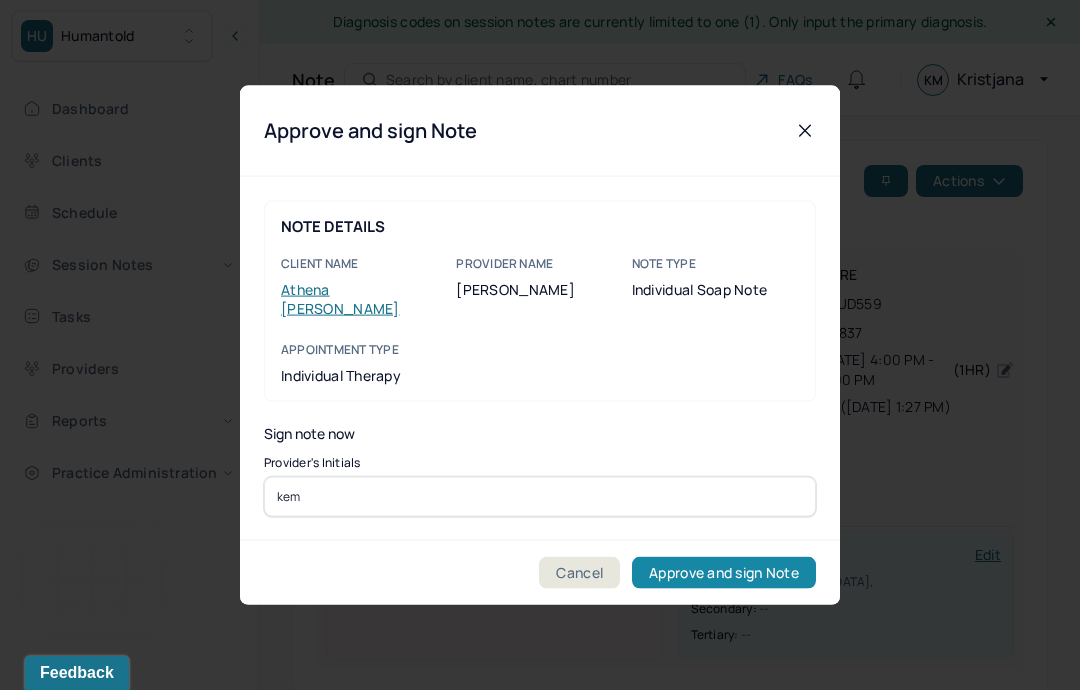click on "Approve and sign Note" at bounding box center [724, 572] 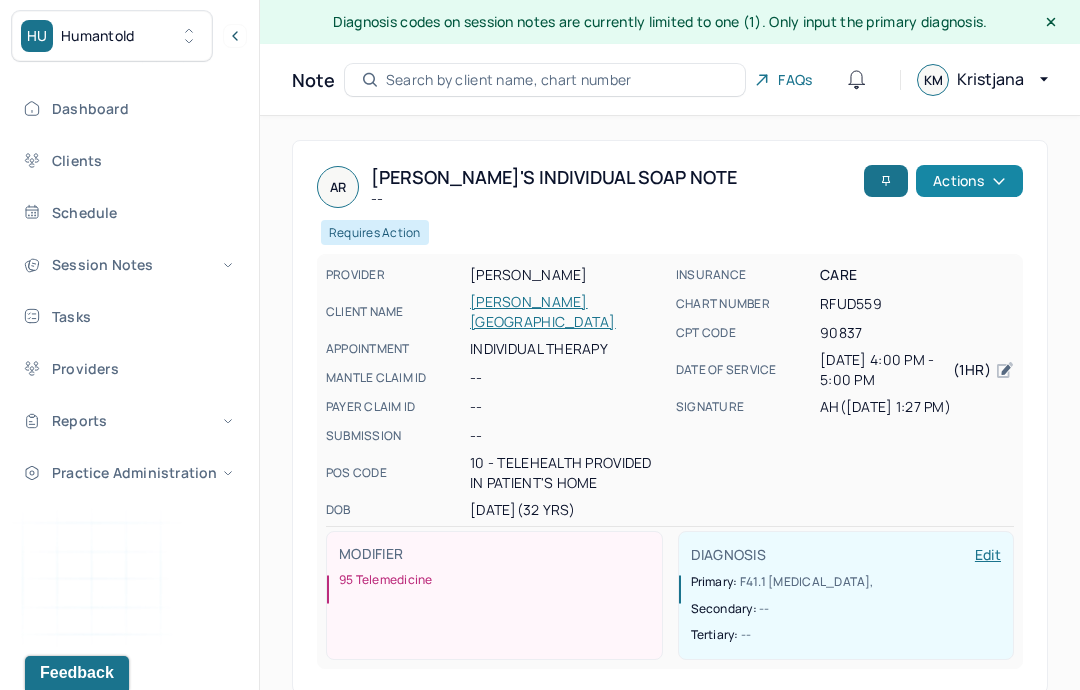 click on "Actions" at bounding box center (969, 181) 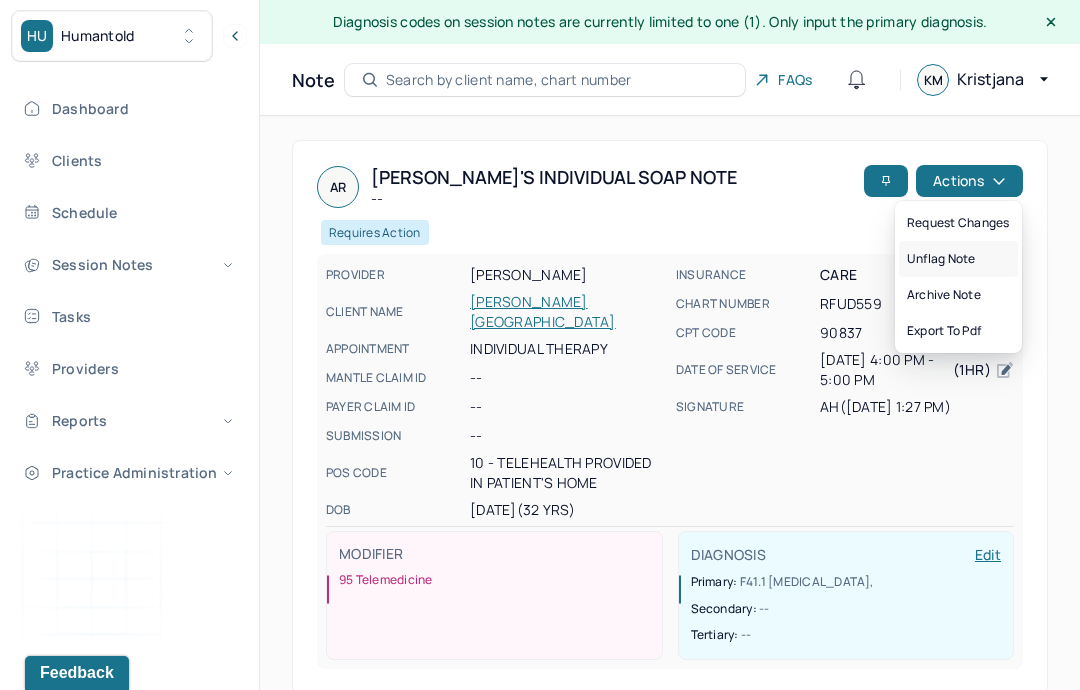click on "Unflag note" at bounding box center (958, 259) 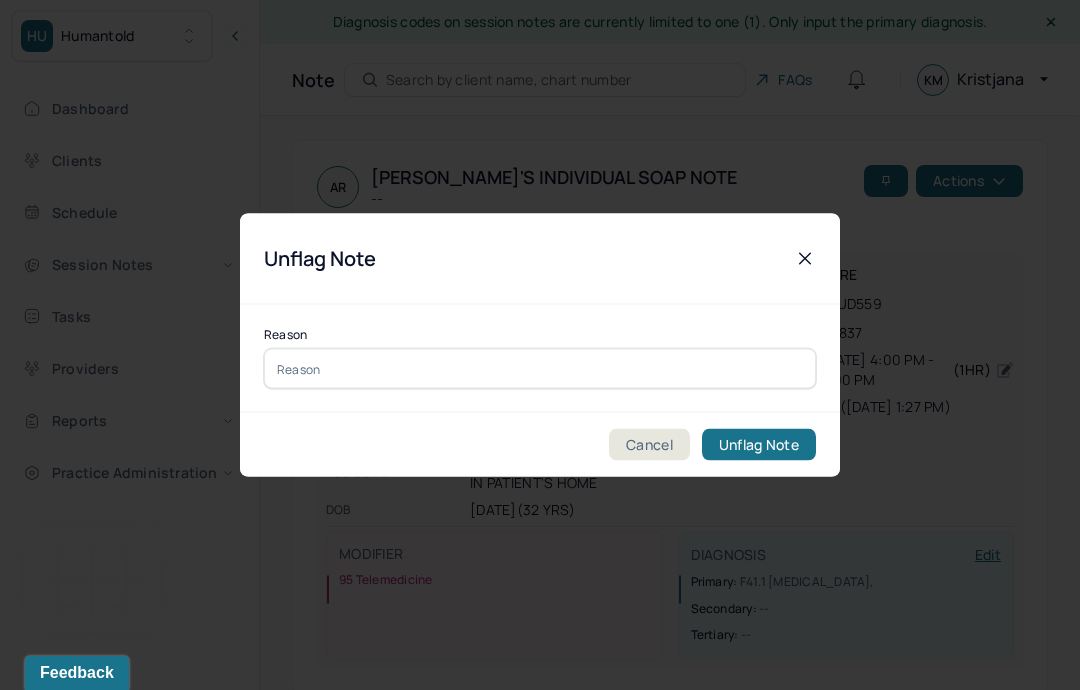 click at bounding box center (540, 369) 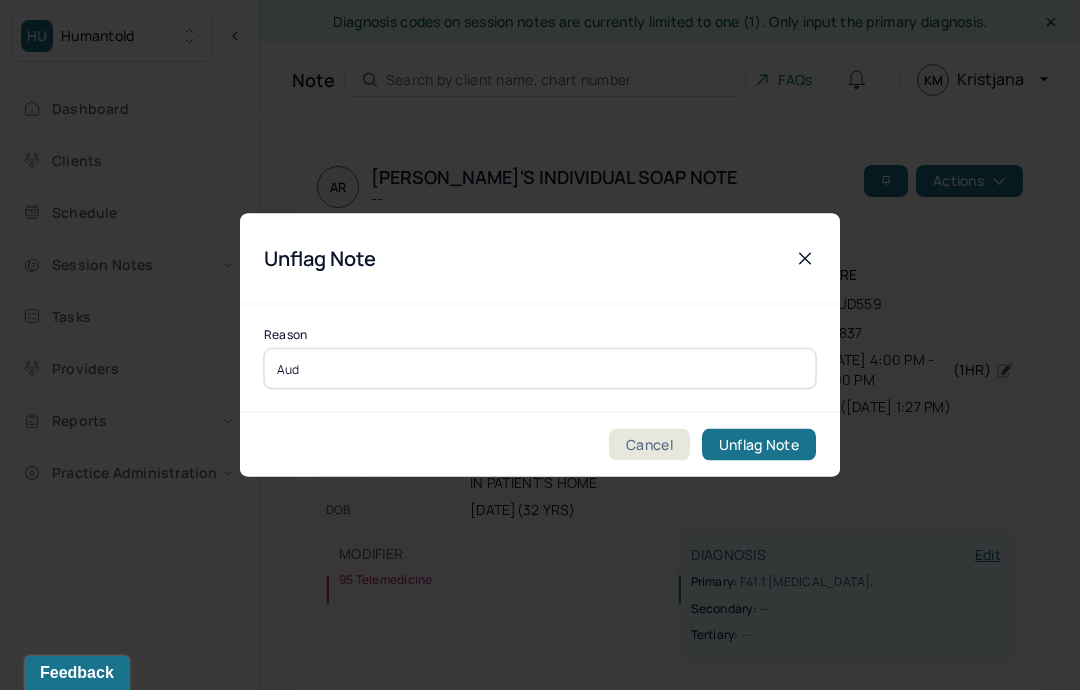 type on "Audit-pass" 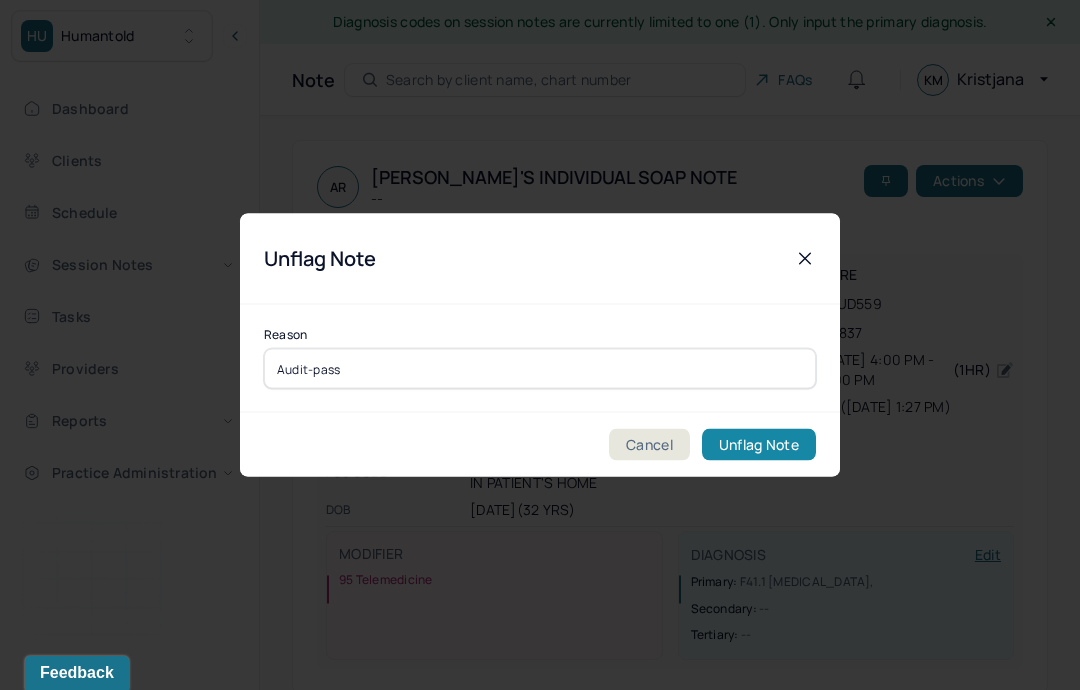 click on "Unflag Note" at bounding box center (759, 445) 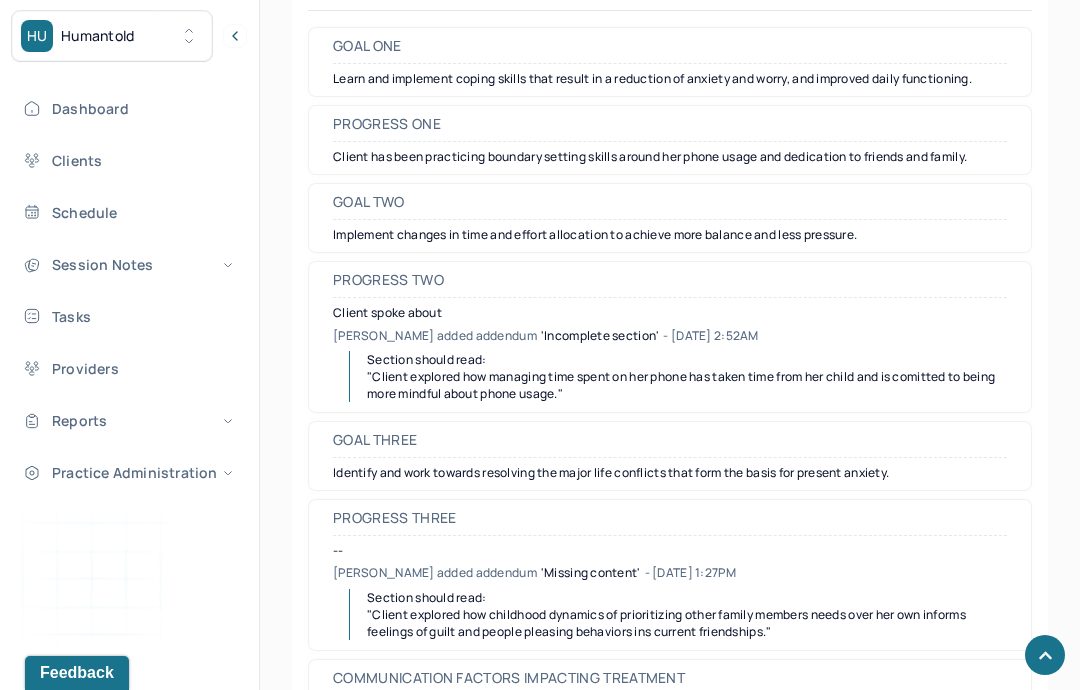 scroll, scrollTop: 3199, scrollLeft: 0, axis: vertical 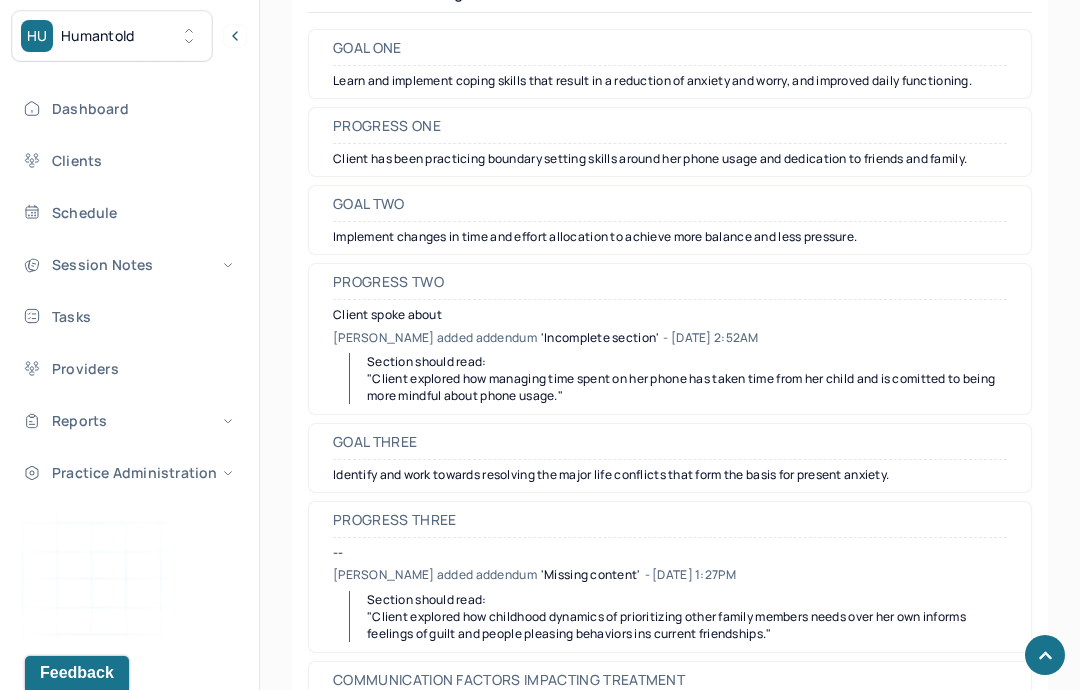 drag, startPoint x: 108, startPoint y: 68, endPoint x: 125, endPoint y: 73, distance: 17.720045 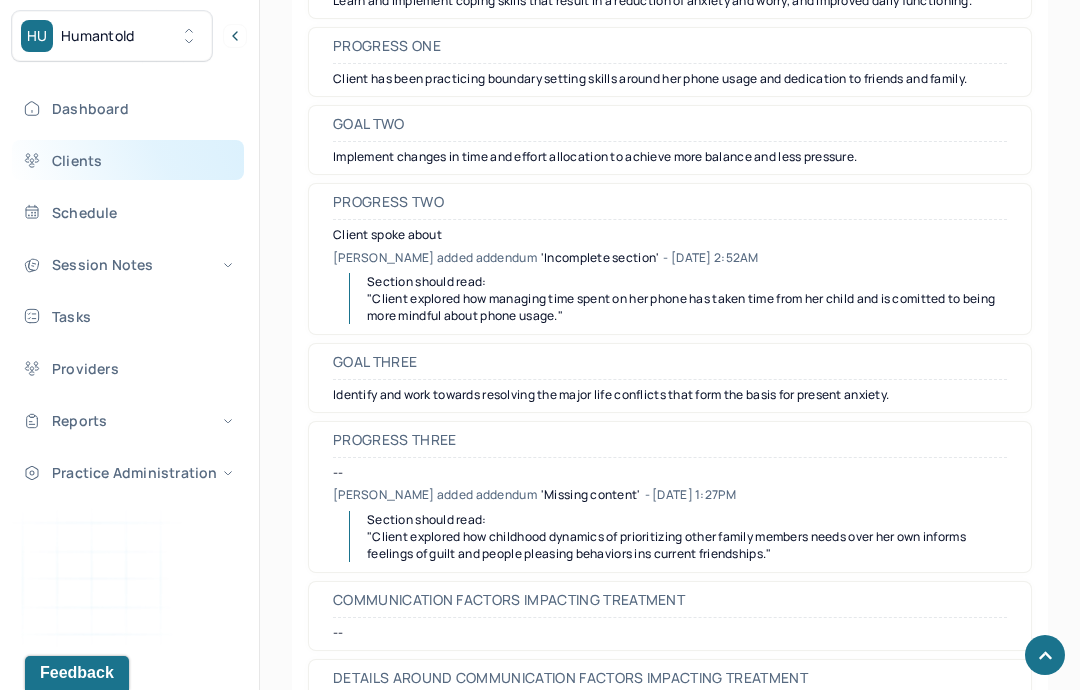 click on "Clients" at bounding box center [128, 160] 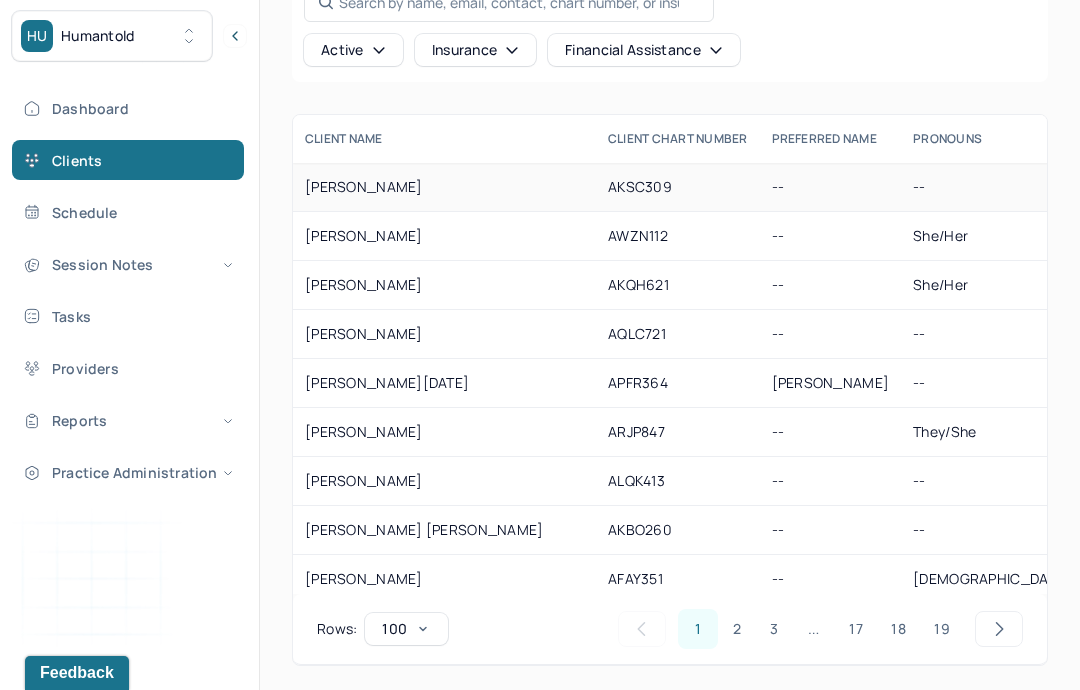 scroll, scrollTop: 238, scrollLeft: 0, axis: vertical 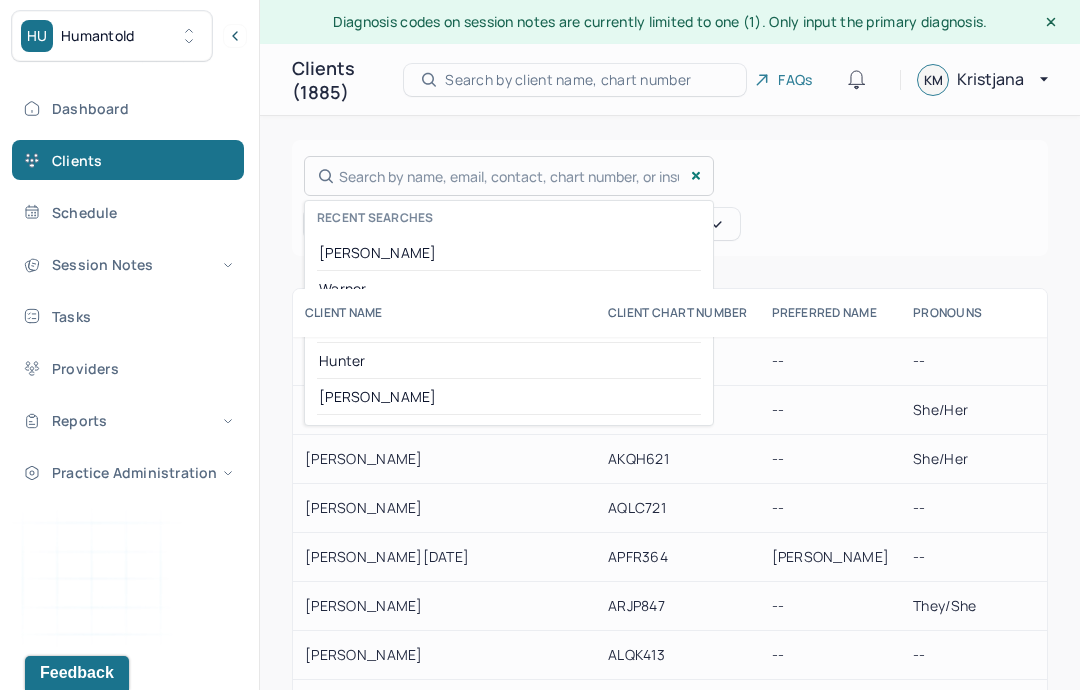 click on "Search by name, email, contact, chart number, or insurance id... Recent searches Athena Rosario Warner Sarah Hang Hunter Hunt" at bounding box center (509, 176) 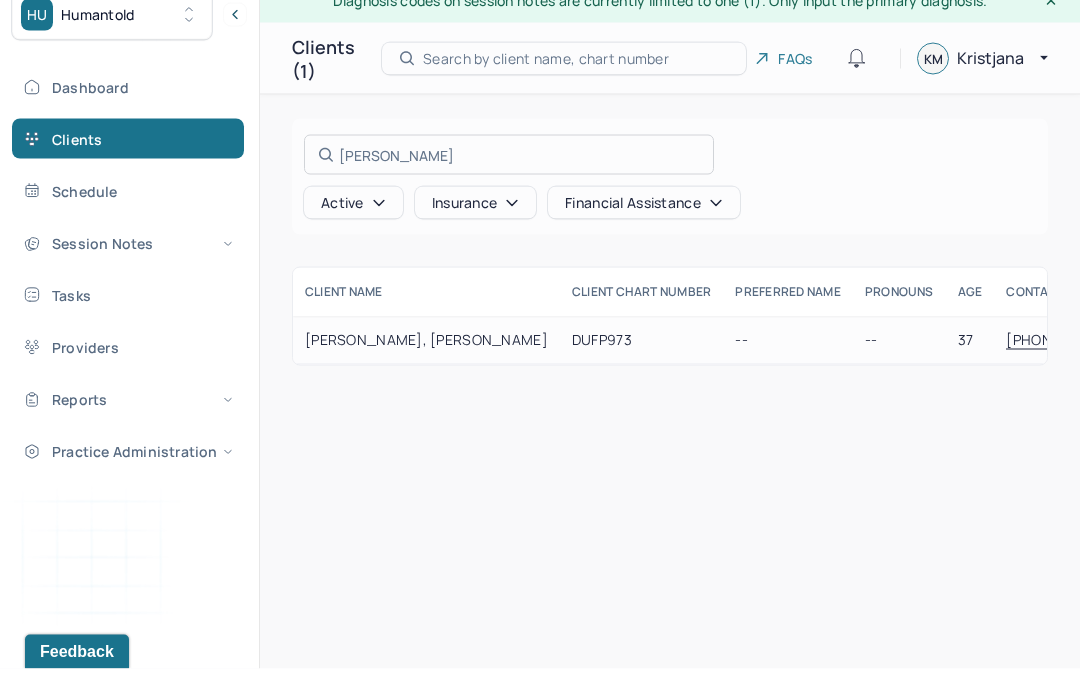 type on "Sheri DePugh-Sun" 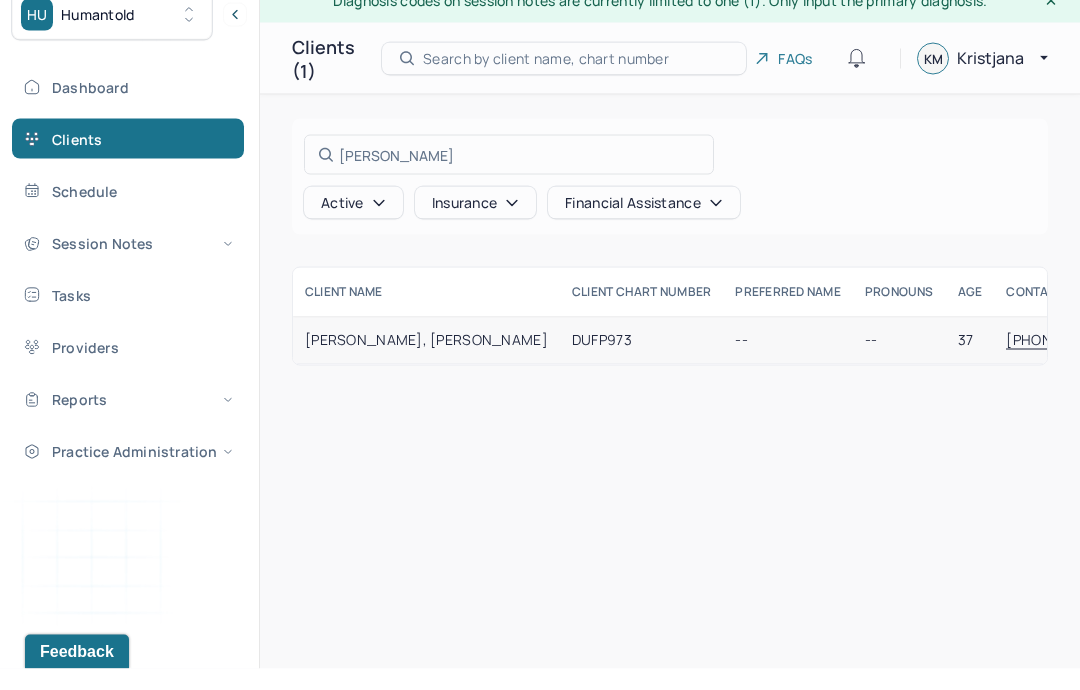 click at bounding box center (540, 345) 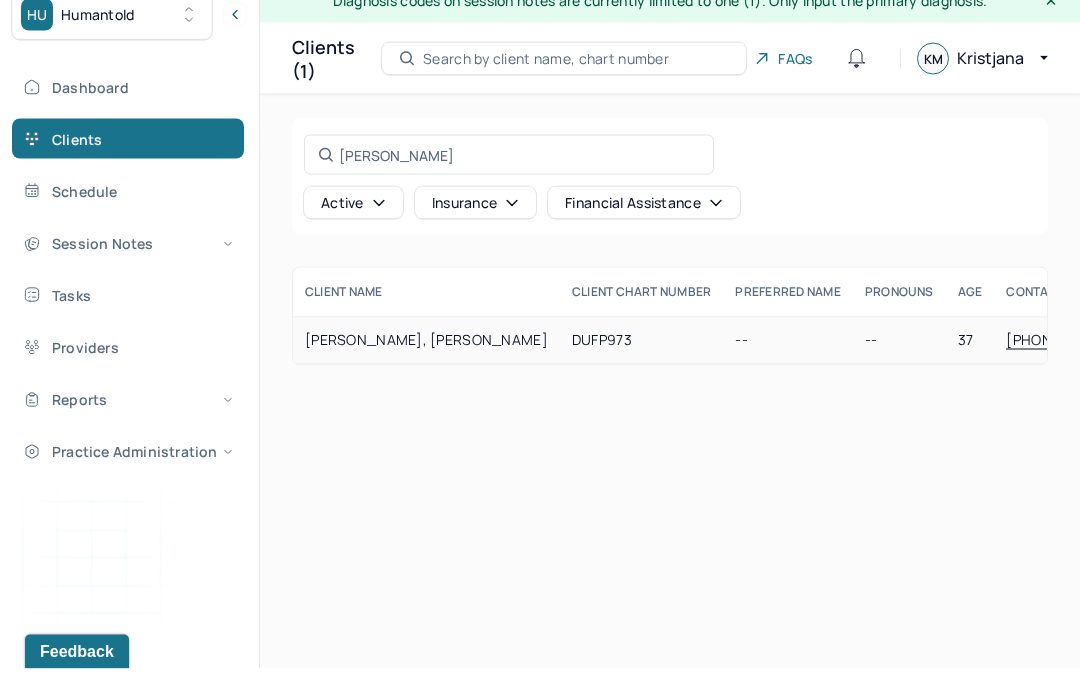 click on "DEPUGH-SUN, SHERI" at bounding box center [426, 361] 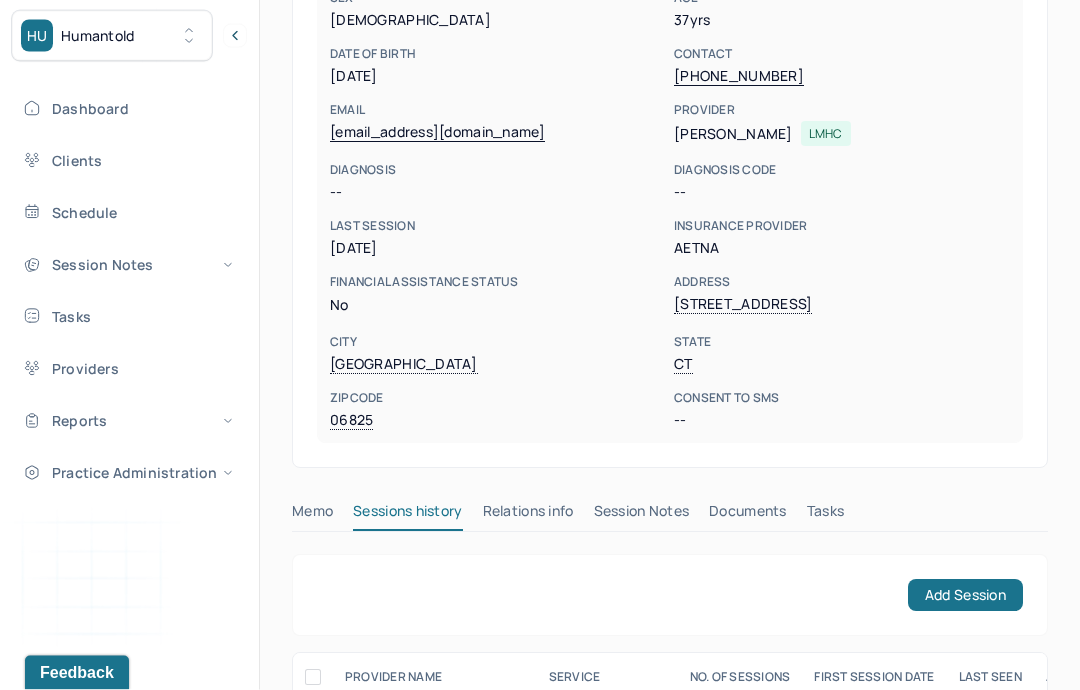 scroll, scrollTop: 505, scrollLeft: 0, axis: vertical 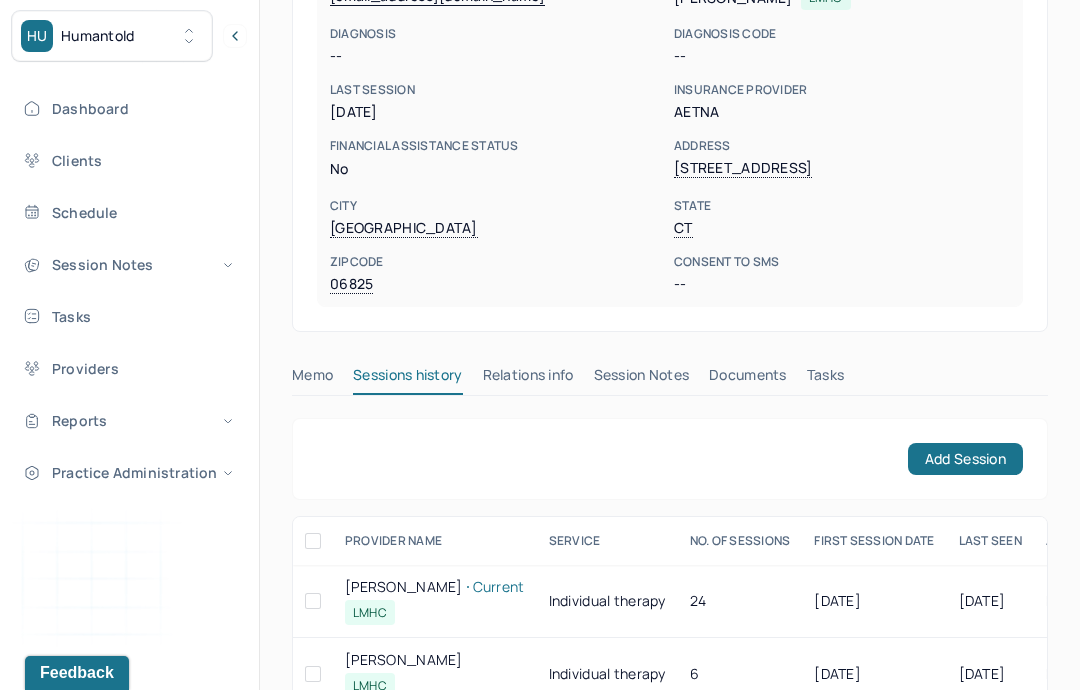 drag, startPoint x: 645, startPoint y: 326, endPoint x: 645, endPoint y: 247, distance: 79 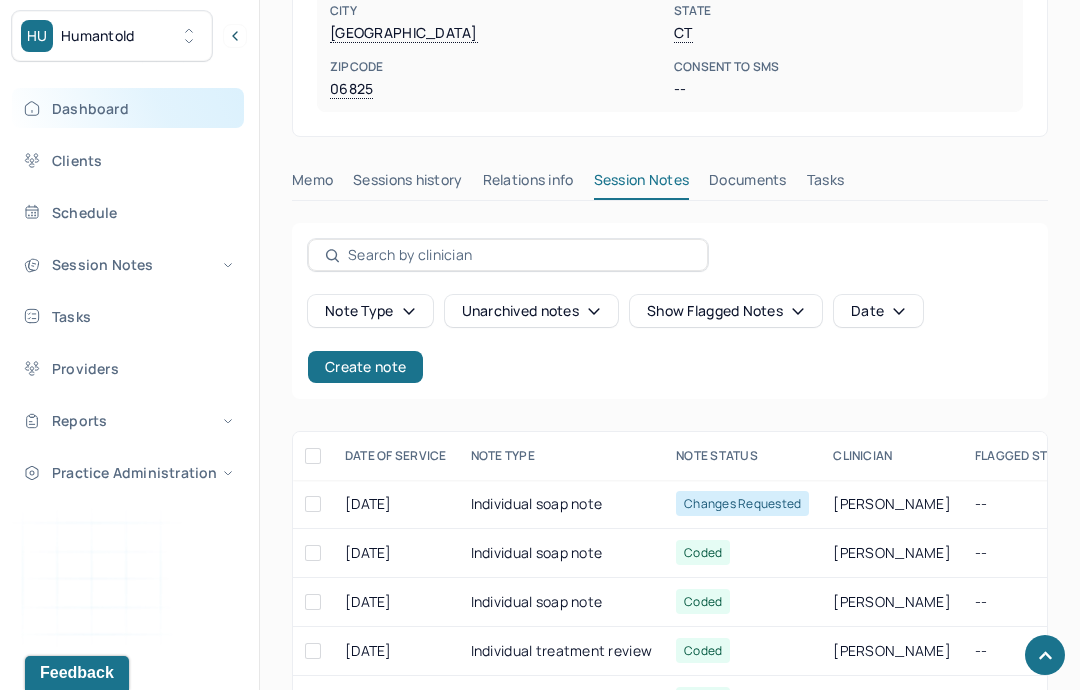 scroll, scrollTop: 740, scrollLeft: 0, axis: vertical 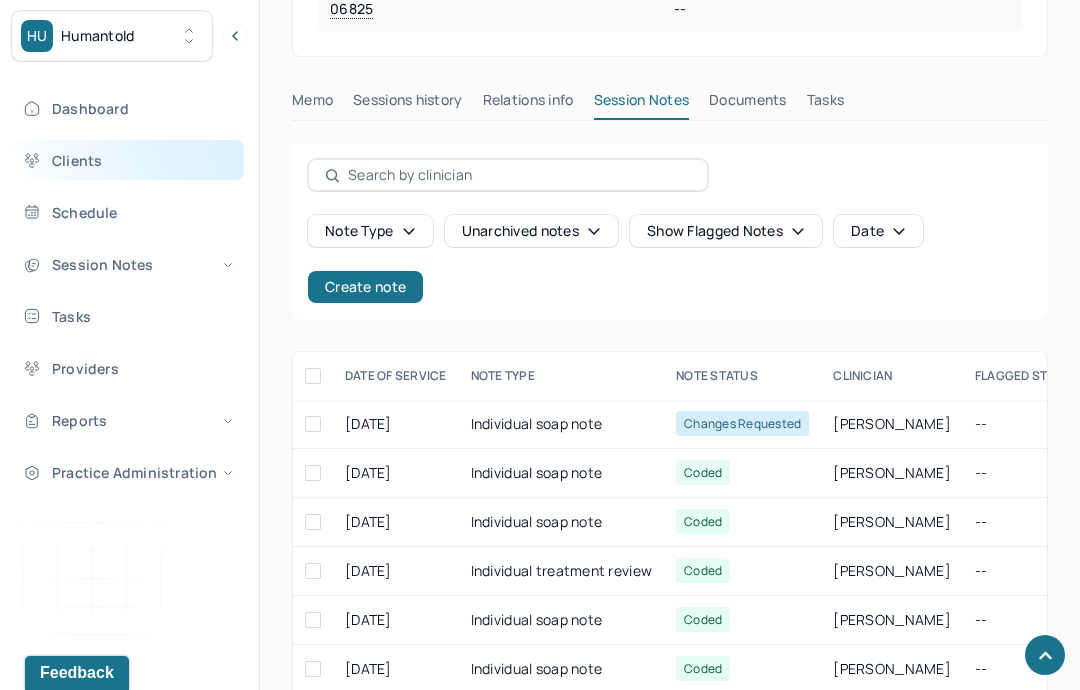 click on "Clients" at bounding box center [128, 160] 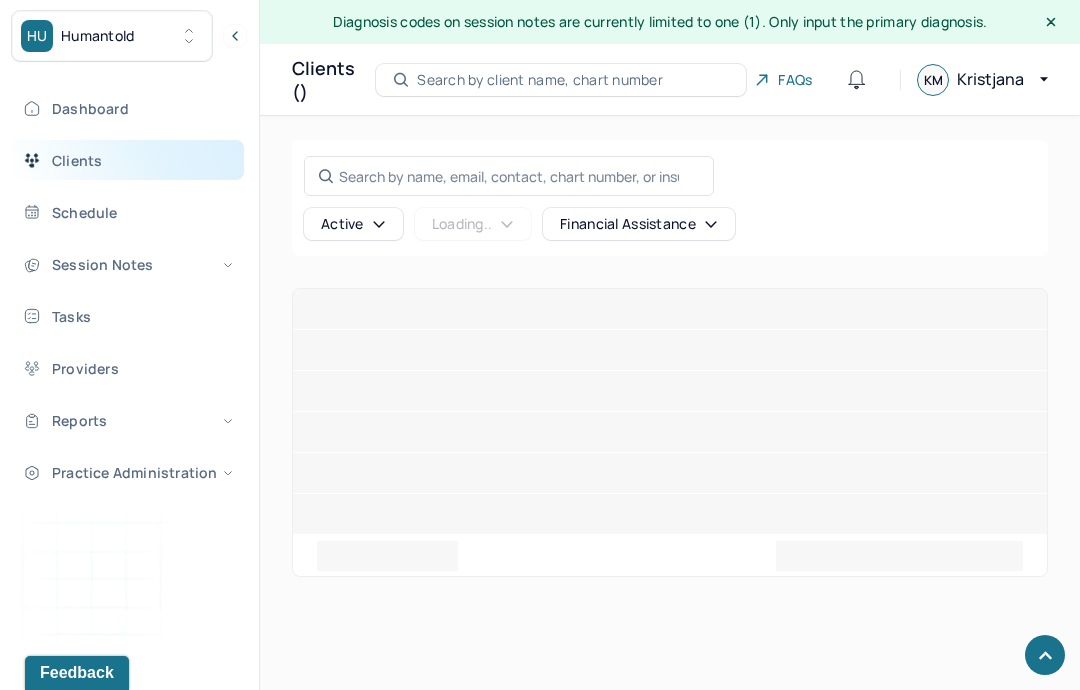 scroll, scrollTop: 80, scrollLeft: 0, axis: vertical 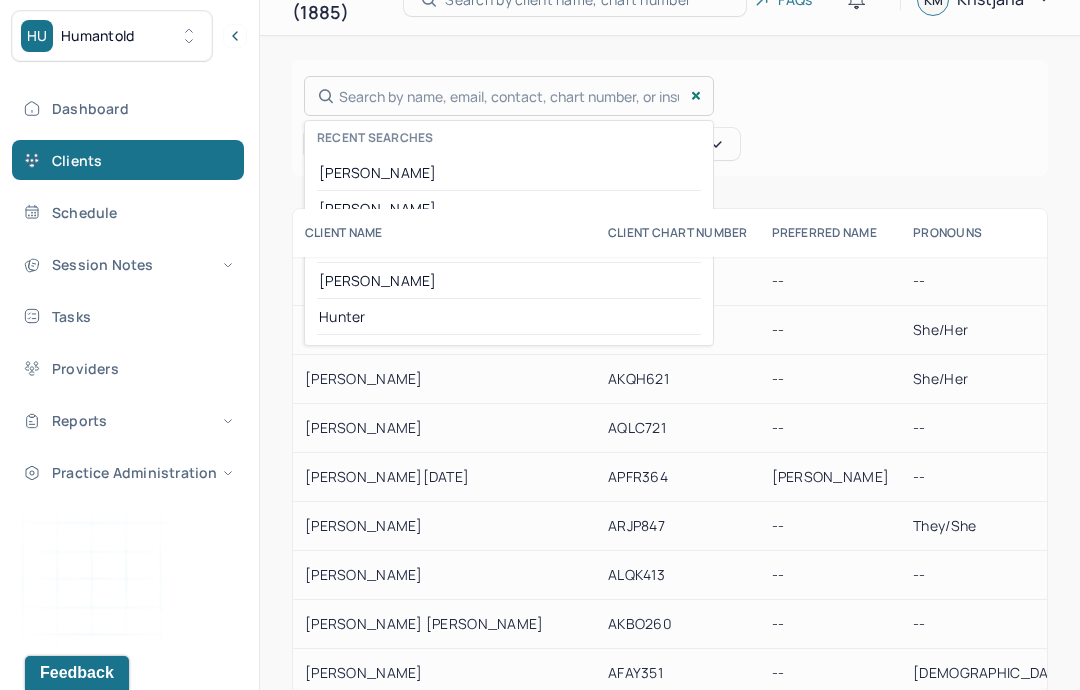 click on "Search by name, email, contact, chart number, or insurance id... Recent searches Sheri DePugh-Sun Athena Rosario Warner Sarah Hang Hunter" at bounding box center (509, 96) 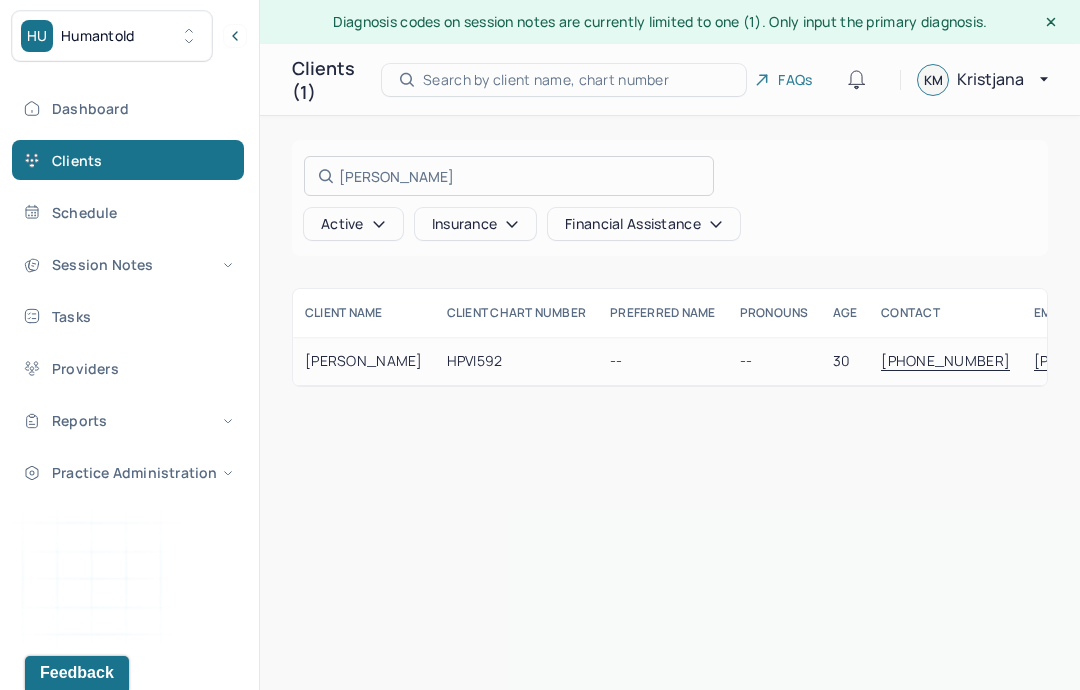 type on "Amanda Hanifin" 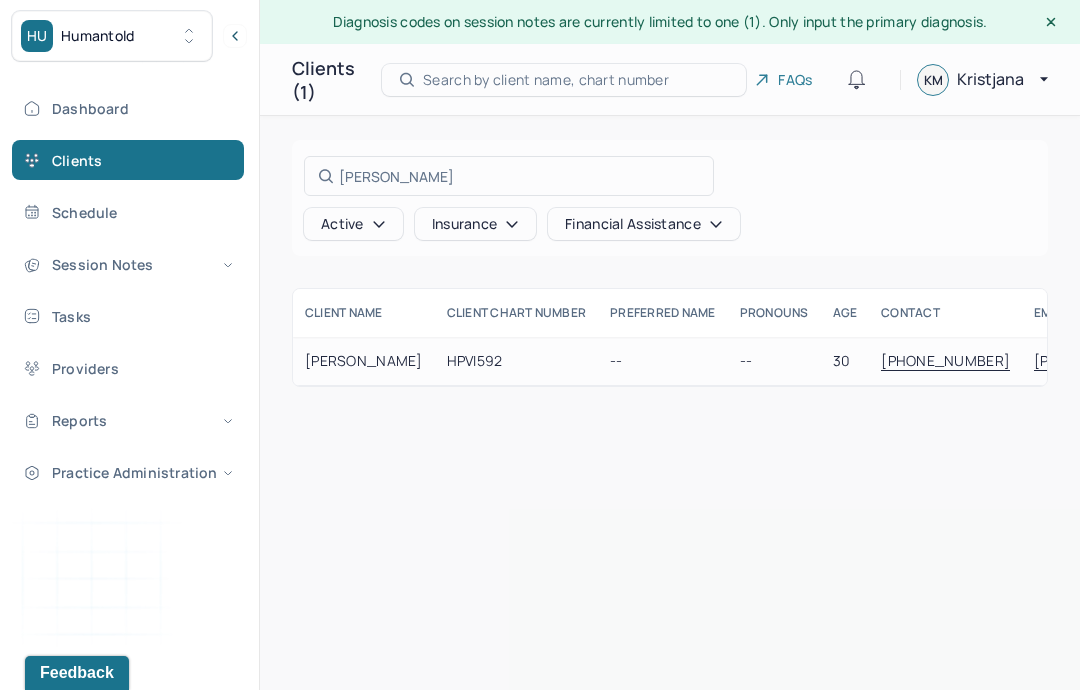 click at bounding box center (540, 345) 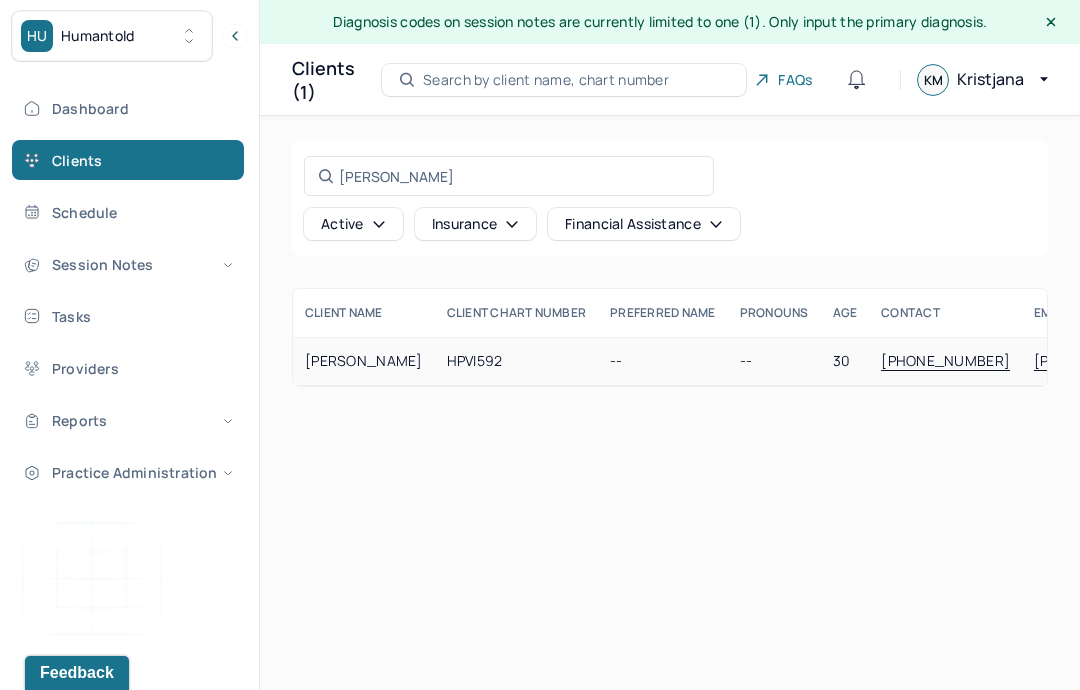 click on "HANIFIN, AMANDA" at bounding box center (364, 361) 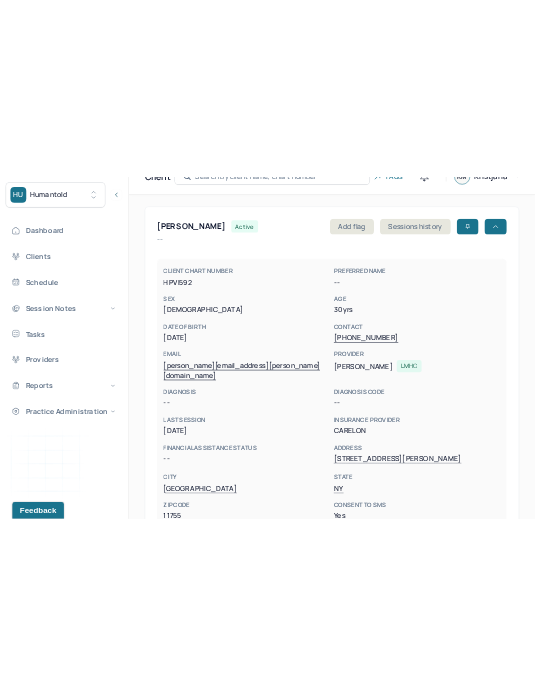 scroll, scrollTop: 30, scrollLeft: 0, axis: vertical 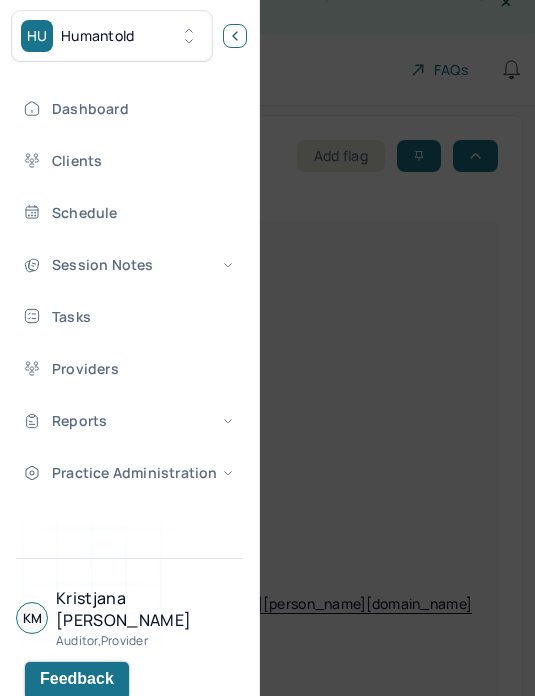 click at bounding box center [235, 36] 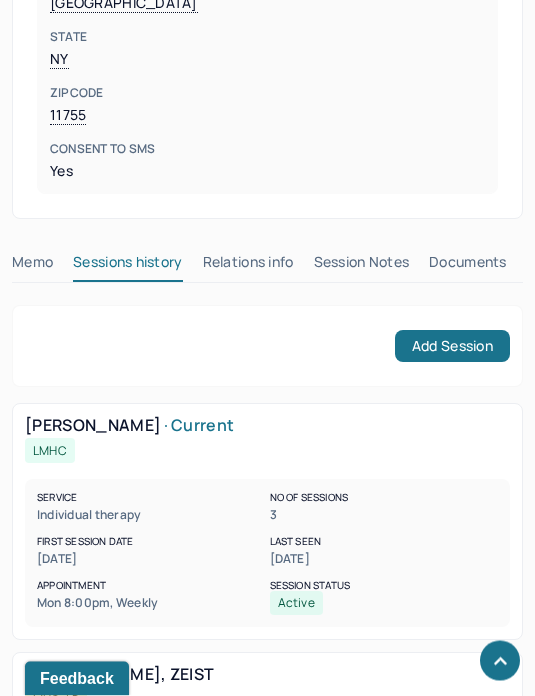 scroll, scrollTop: 1092, scrollLeft: 0, axis: vertical 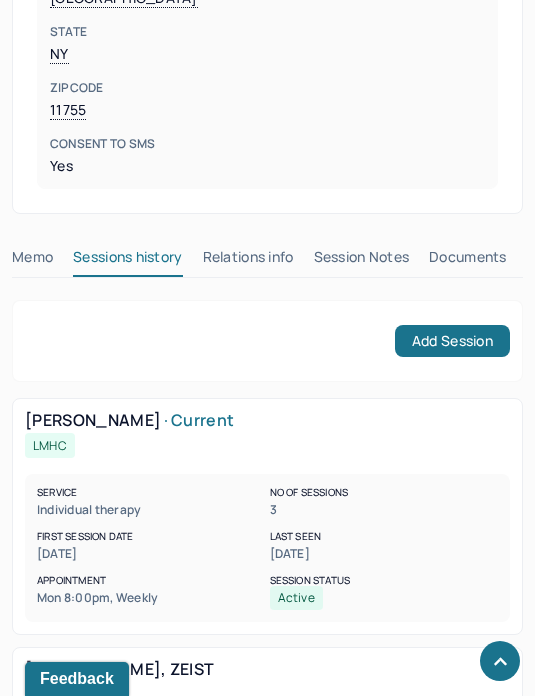 click on "Session Notes" at bounding box center [362, 261] 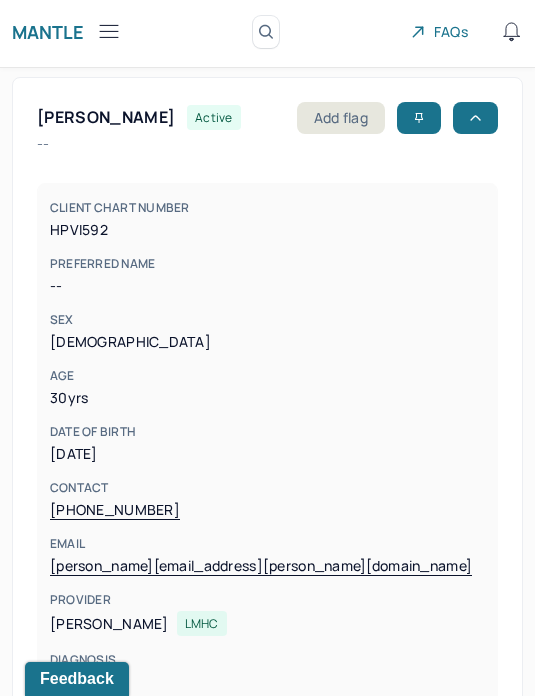 scroll, scrollTop: 0, scrollLeft: 0, axis: both 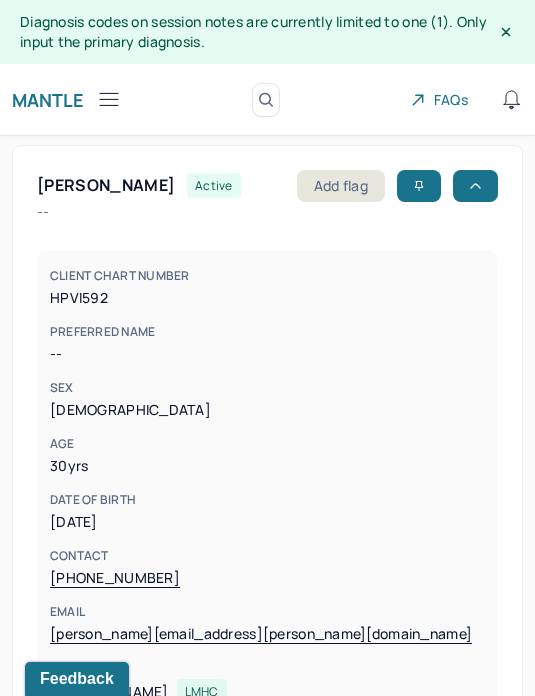 click 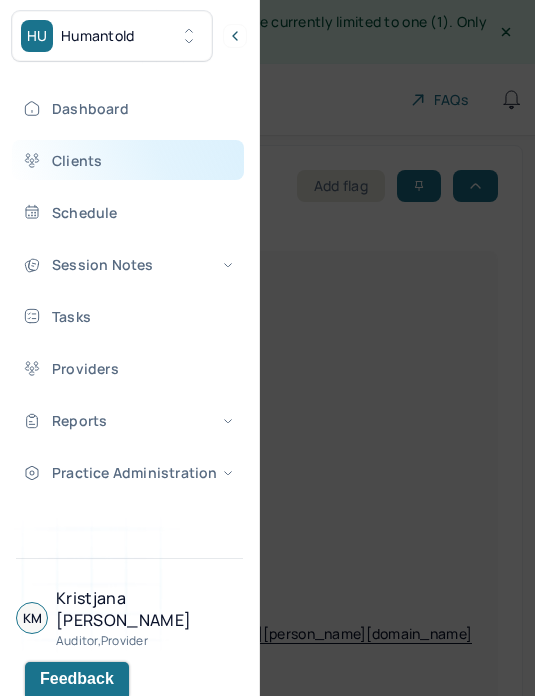 click on "Clients" at bounding box center (128, 160) 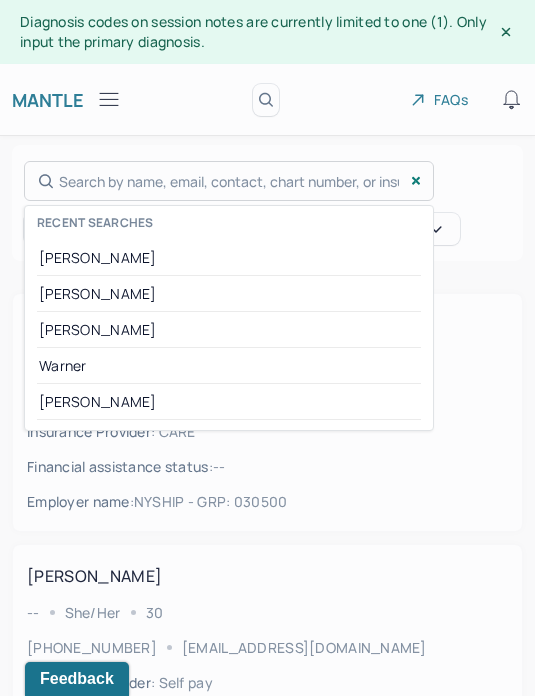 click on "Search by name, email, contact, chart number, or insurance id... Recent searches Amanda Hanifin Sheri DePugh-Sun Athena Rosario Warner Sarah Hang" at bounding box center [229, 181] 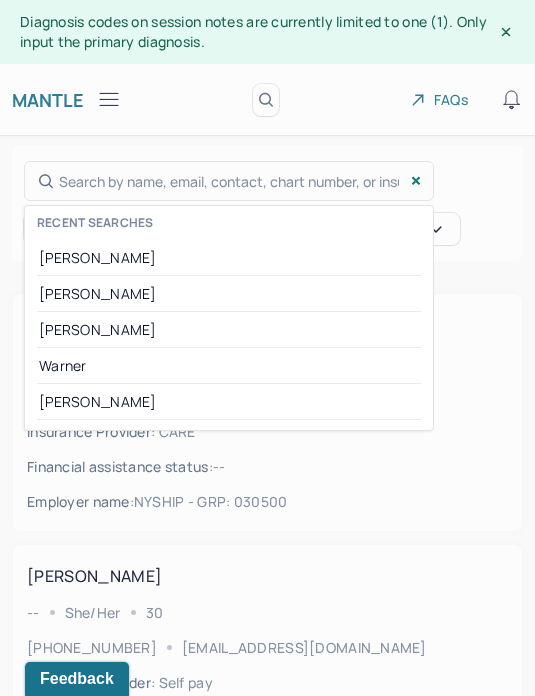 click at bounding box center [267, 348] 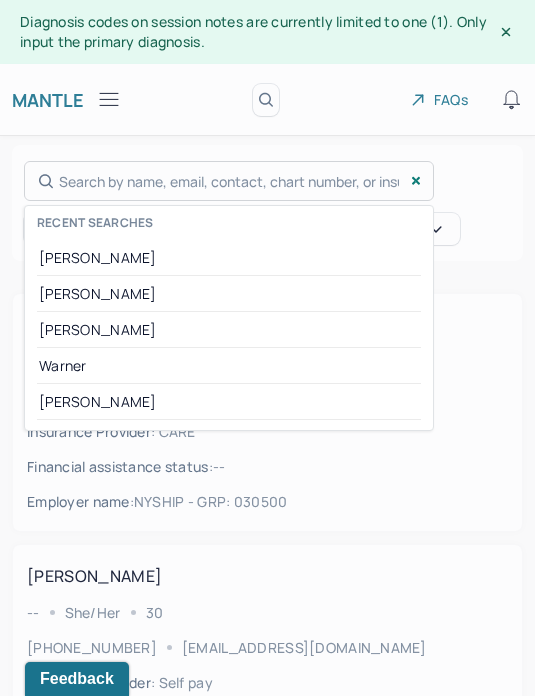 click on "Search by name, email, contact, chart number, or insurance id... Recent searches Amanda Hanifin Sheri DePugh-Sun Athena Rosario Warner Sarah Hang" at bounding box center [229, 181] 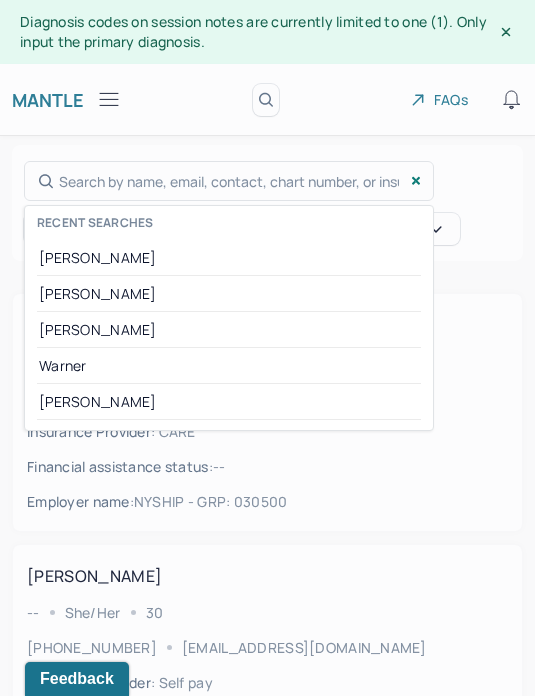click at bounding box center [267, 348] 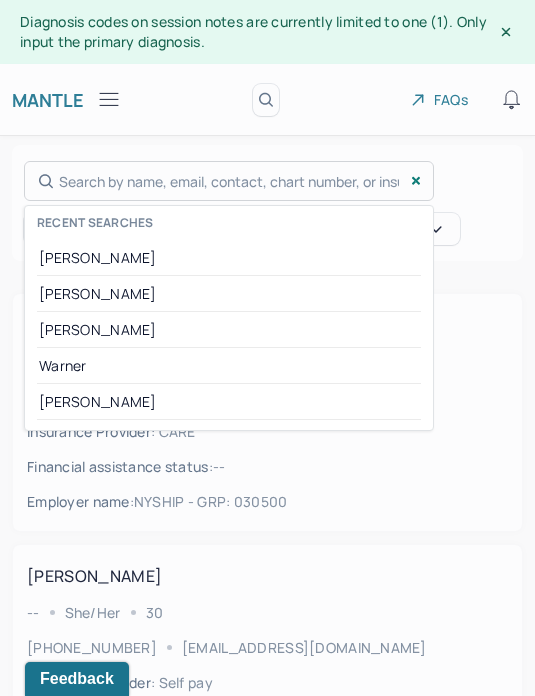 click on "Search by name, email, contact, chart number, or insurance id... Recent searches Amanda Hanifin Sheri DePugh-Sun Athena Rosario Warner Sarah Hang" at bounding box center (229, 181) 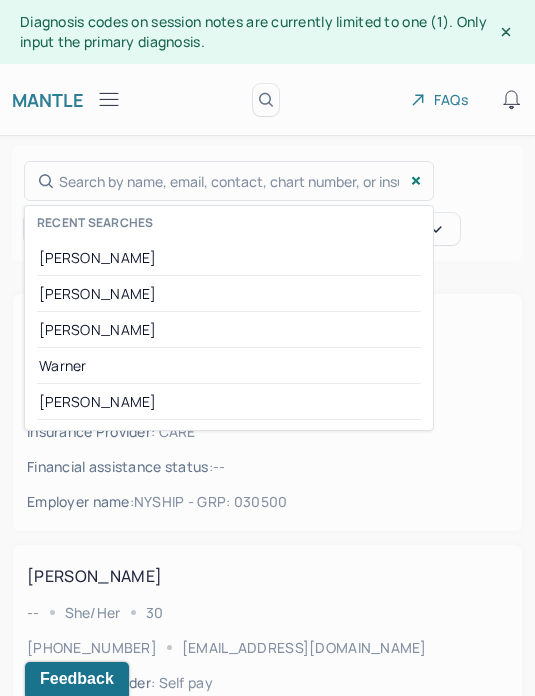 click at bounding box center [267, 348] 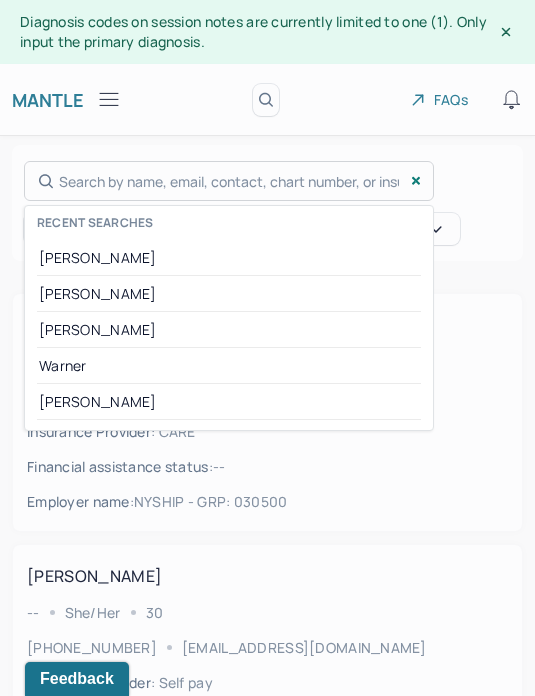 drag, startPoint x: 125, startPoint y: 179, endPoint x: 113, endPoint y: 181, distance: 12.165525 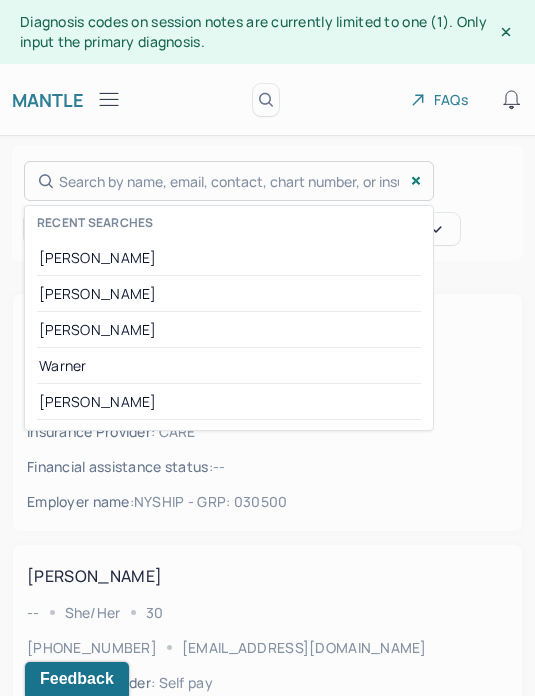 click on "Search by name, email, contact, chart number, or insurance id... Recent searches Amanda Hanifin Sheri DePugh-Sun Athena Rosario Warner Sarah Hang" at bounding box center [229, 181] 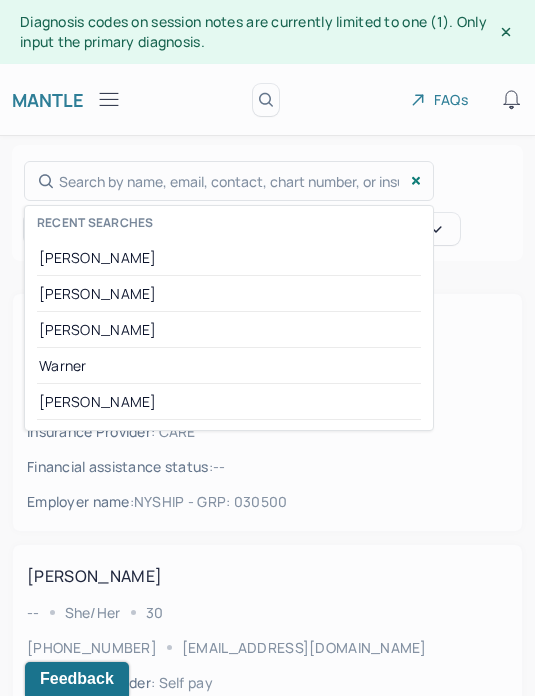 click at bounding box center [267, 348] 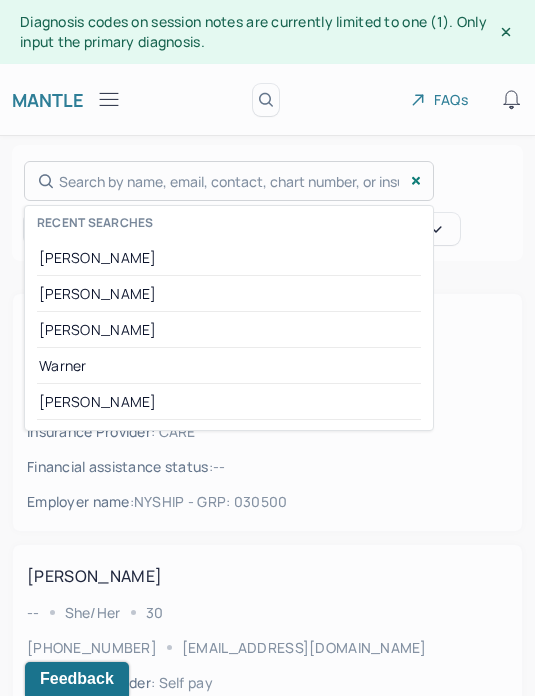 drag, startPoint x: 57, startPoint y: 180, endPoint x: 67, endPoint y: 181, distance: 10.049875 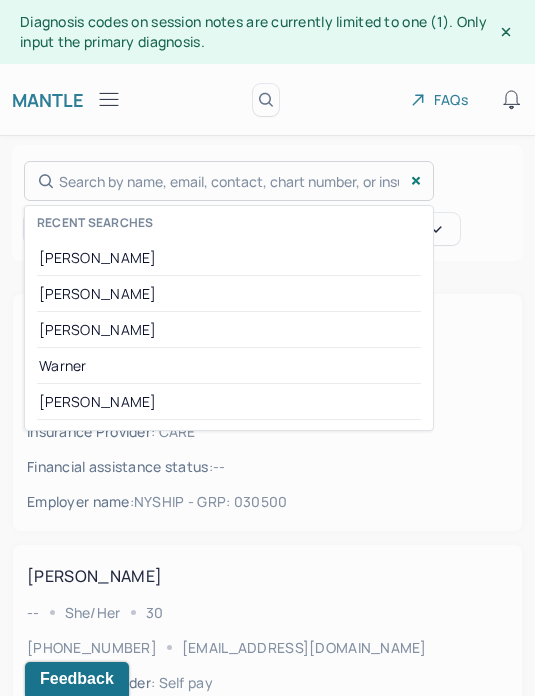 click on "Search by name, email, contact, chart number, or insurance id... Recent searches Amanda Hanifin Sheri DePugh-Sun Athena Rosario Warner Sarah Hang" at bounding box center [229, 181] 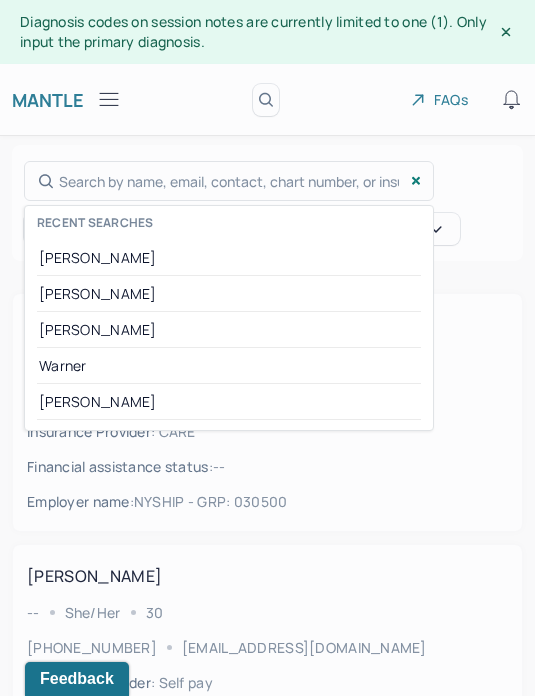 click at bounding box center (267, 348) 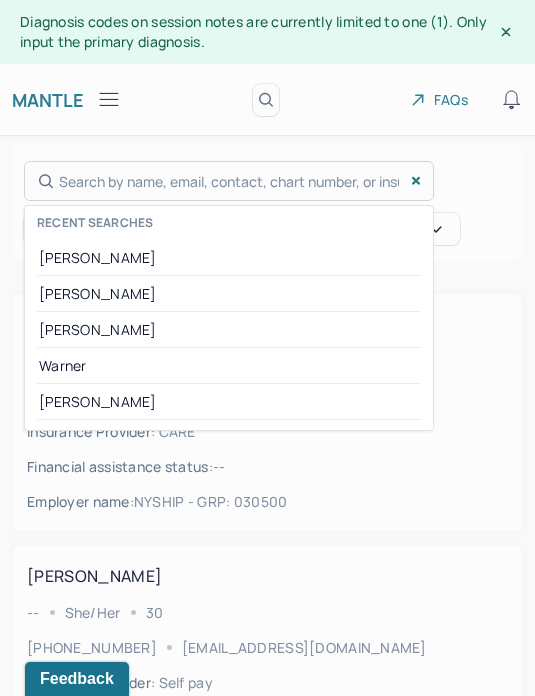 click on "Search by name, email, contact, chart number, or insurance id... Recent searches Amanda Hanifin Sheri DePugh-Sun Athena Rosario Warner Sarah Hang" at bounding box center [229, 181] 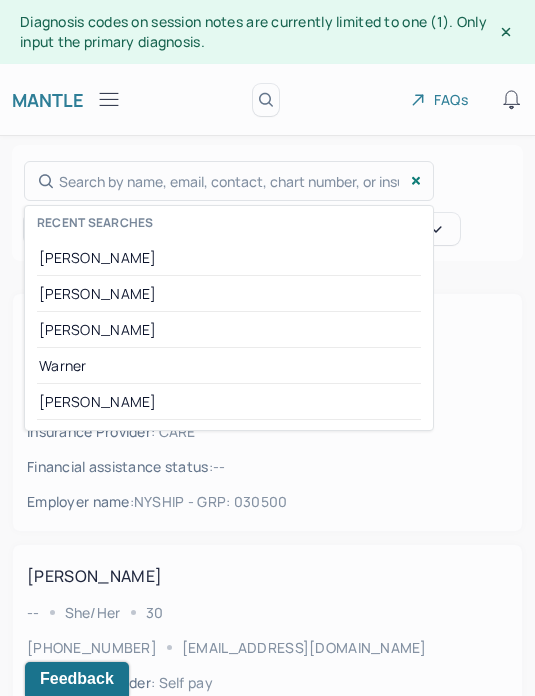 click at bounding box center [267, 348] 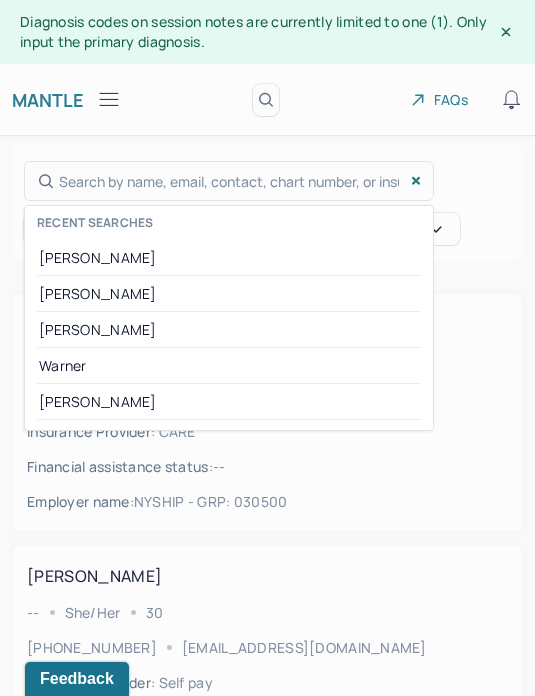 click at bounding box center [267, 348] 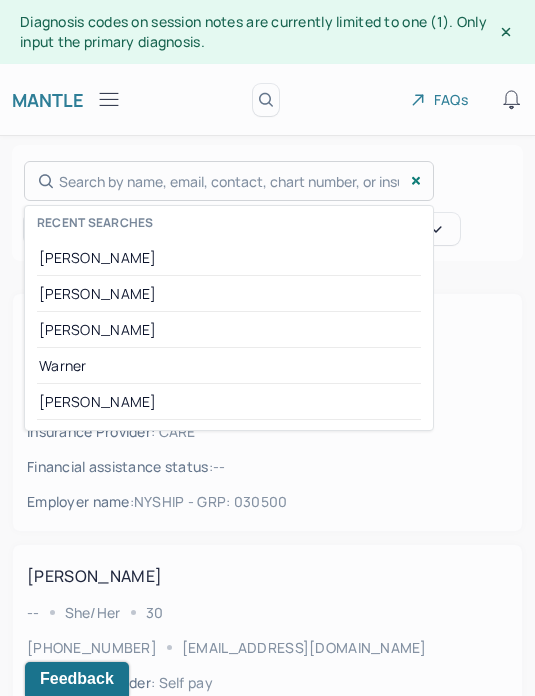 drag, startPoint x: 91, startPoint y: 180, endPoint x: 119, endPoint y: 182, distance: 28.071337 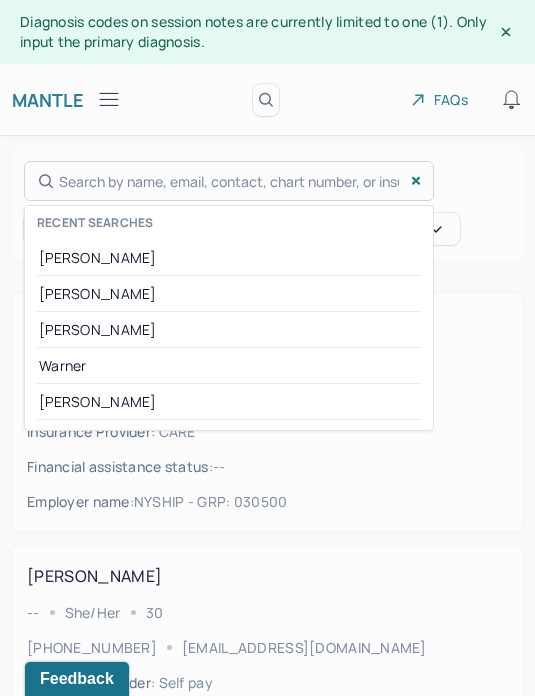 click on "Search by name, email, contact, chart number, or insurance id... Recent searches Amanda Hanifin Sheri DePugh-Sun Athena Rosario Warner Sarah Hang" at bounding box center (229, 181) 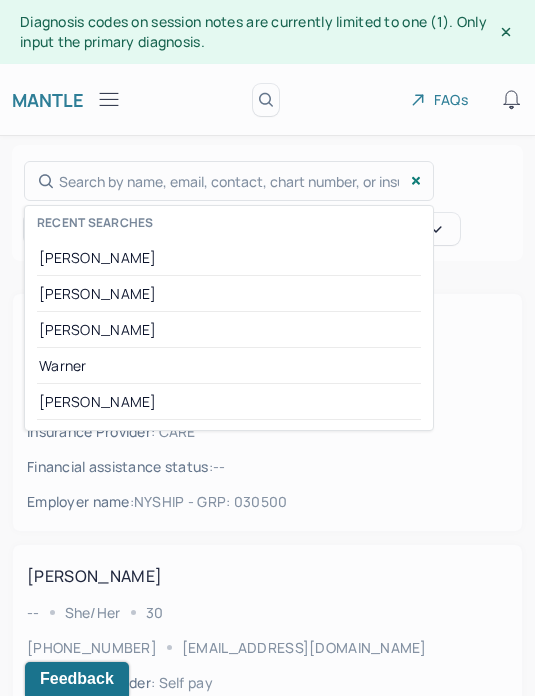 click at bounding box center [267, 348] 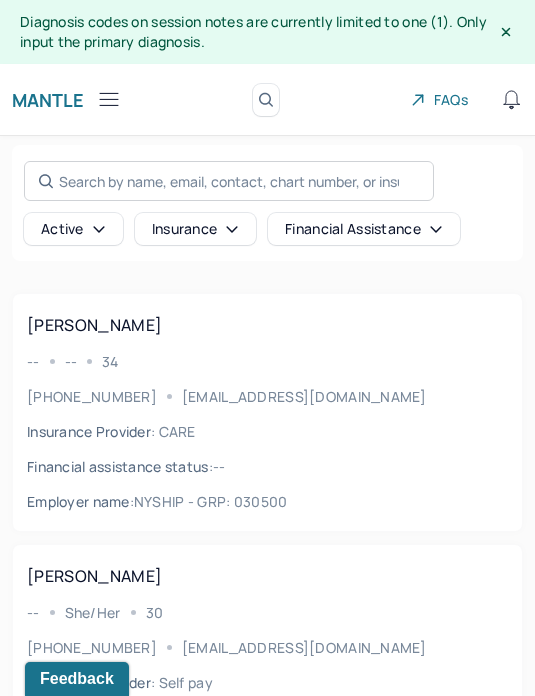 click on "Search by name, email, contact, chart number, or insurance id..." at bounding box center (229, 181) 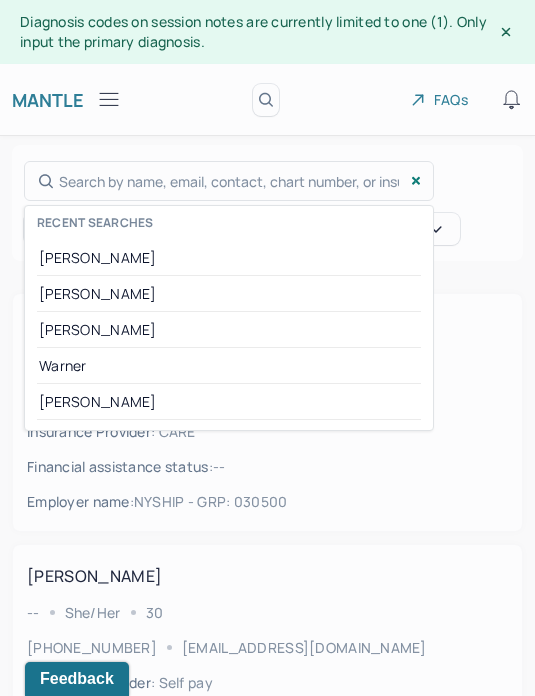 click at bounding box center [267, 348] 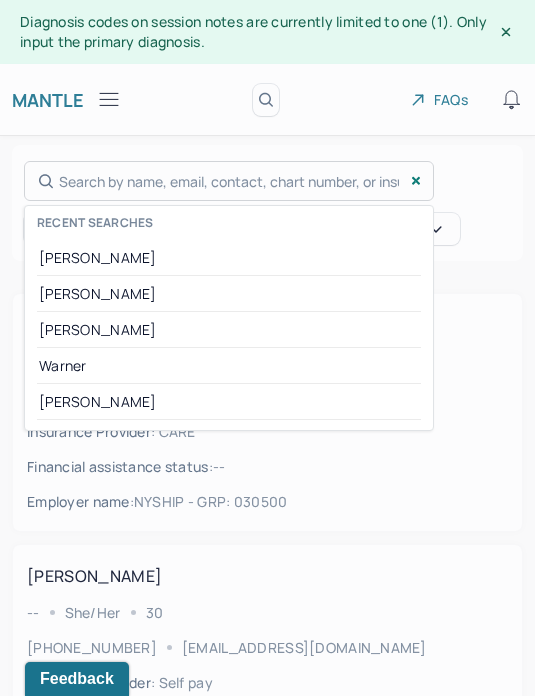 drag, startPoint x: 89, startPoint y: 176, endPoint x: 123, endPoint y: 182, distance: 34.525352 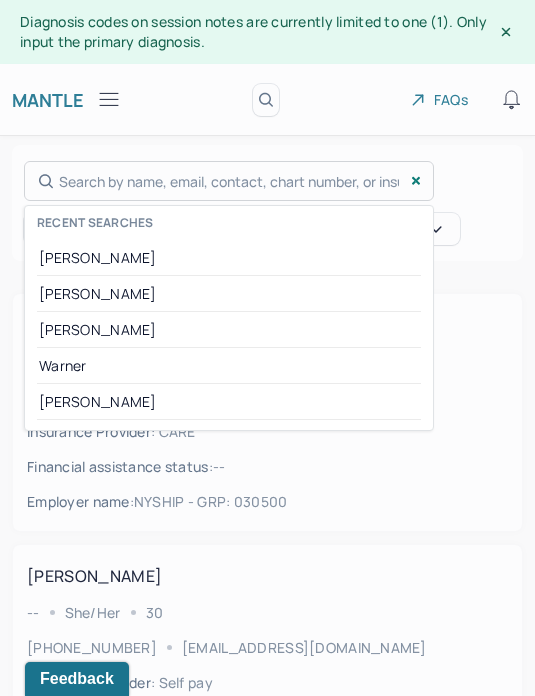 click on "Search by name, email, contact, chart number, or insurance id... Recent searches Amanda Hanifin Sheri DePugh-Sun Athena Rosario Warner Sarah Hang" at bounding box center (229, 181) 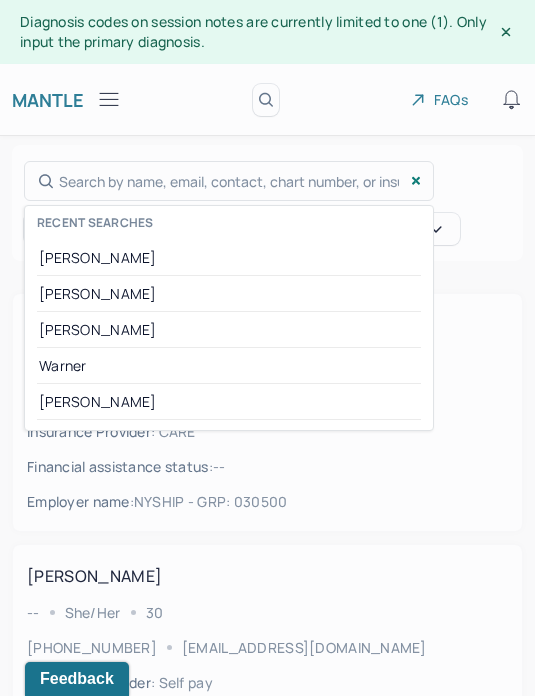 click at bounding box center (267, 348) 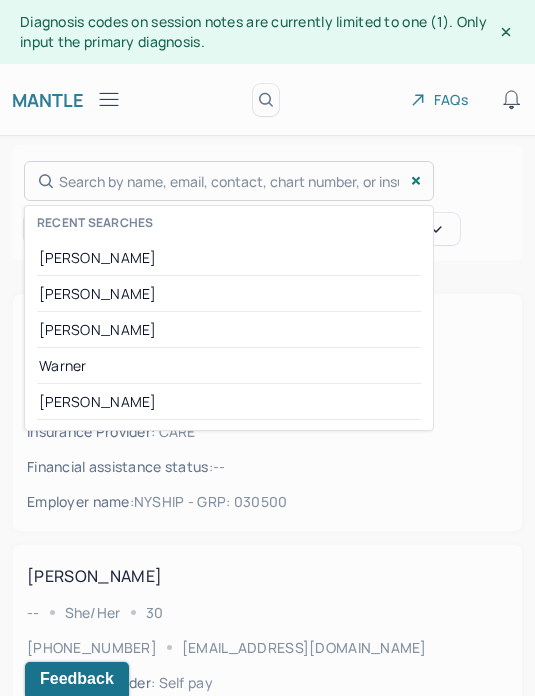 click on "Search by name, email, contact, chart number, or insurance id... Recent searches Amanda Hanifin Sheri DePugh-Sun Athena Rosario Warner Sarah Hang" at bounding box center [229, 181] 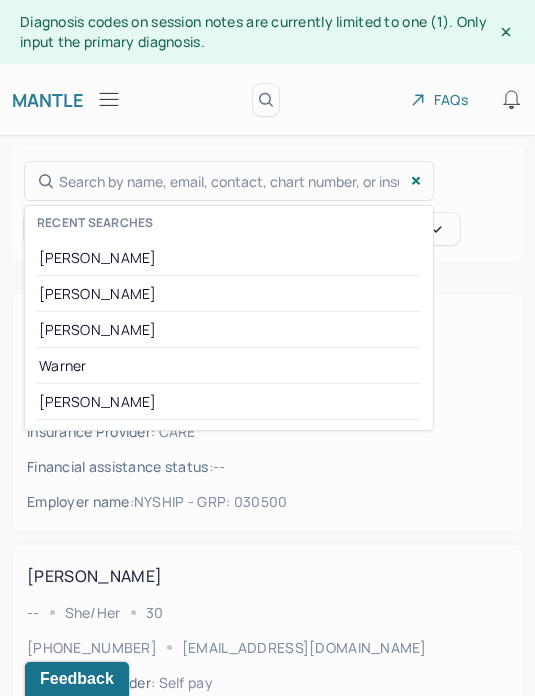 click at bounding box center [267, 348] 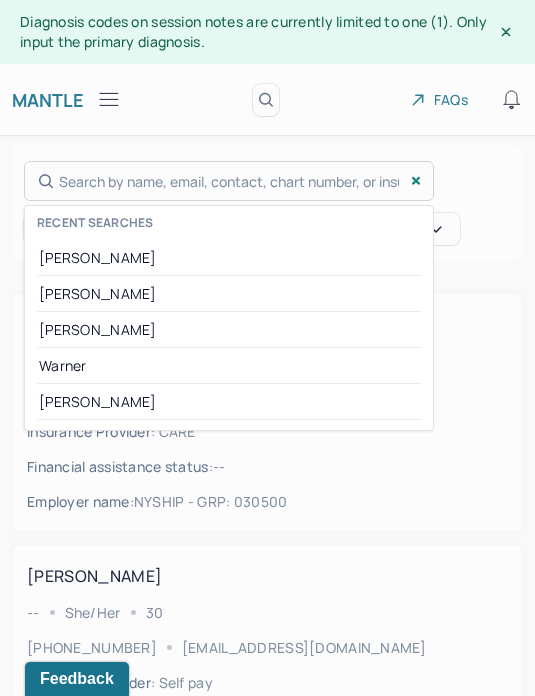 drag, startPoint x: 274, startPoint y: 181, endPoint x: 292, endPoint y: 181, distance: 18 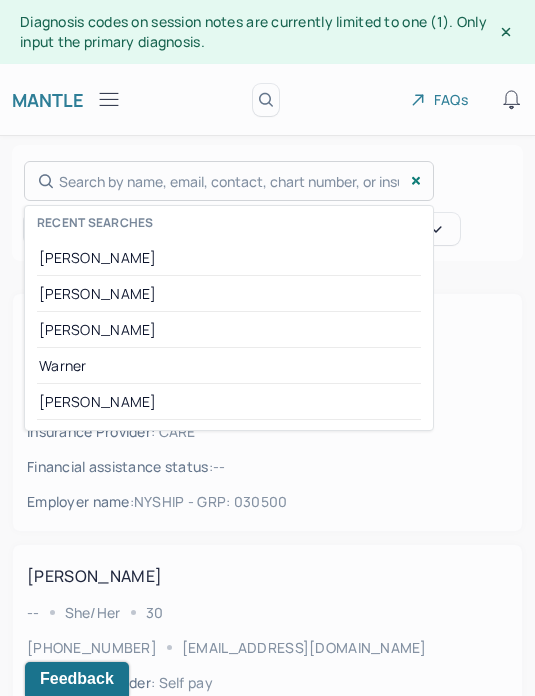 click on "Search by name, email, contact, chart number, or insurance id... Recent searches Amanda Hanifin Sheri DePugh-Sun Athena Rosario Warner Sarah Hang" at bounding box center (229, 181) 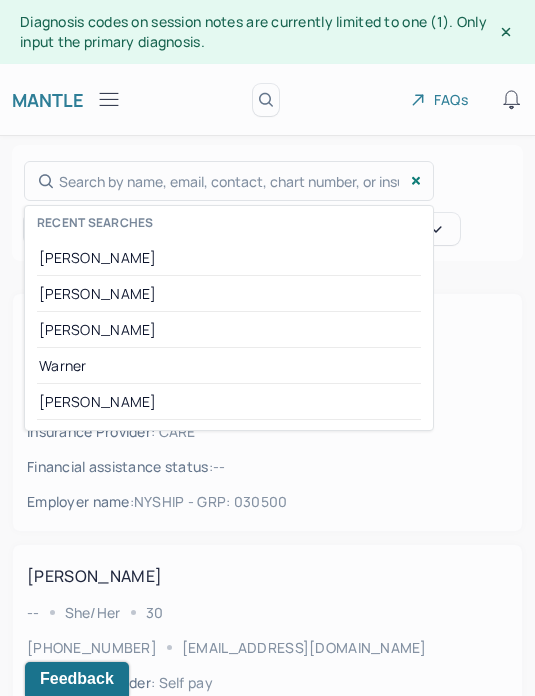 click at bounding box center [267, 348] 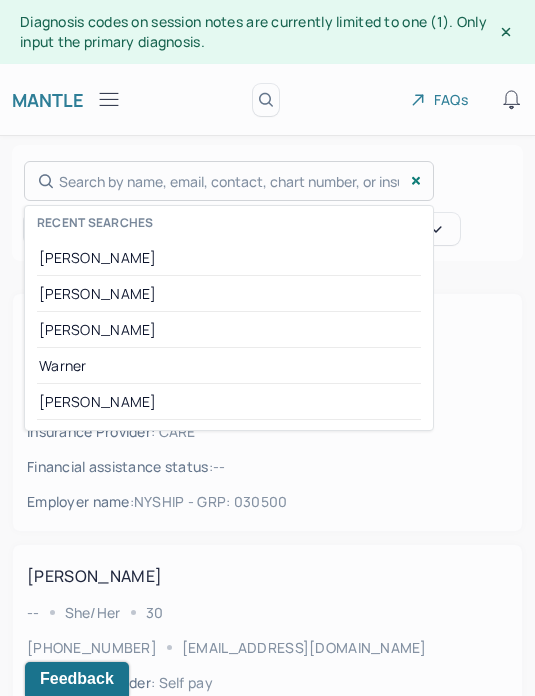 drag, startPoint x: 157, startPoint y: 195, endPoint x: 158, endPoint y: 185, distance: 10.049875 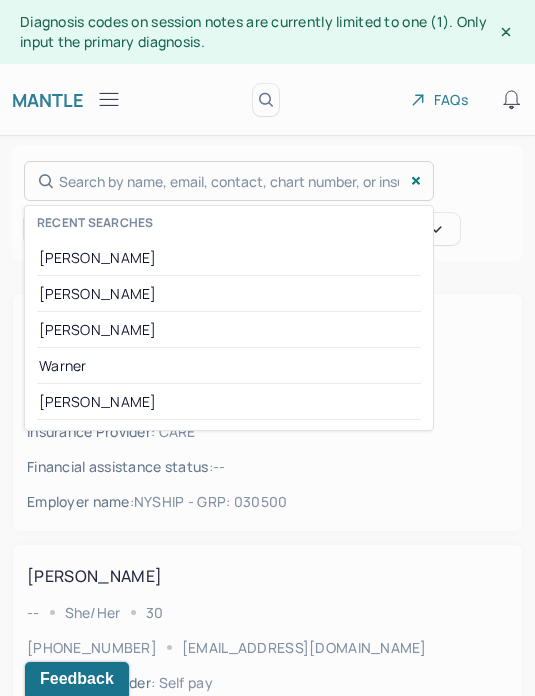 click on "Search by name, email, contact, chart number, or insurance id... Recent searches Amanda Hanifin Sheri DePugh-Sun Athena Rosario Warner Sarah Hang" at bounding box center [229, 181] 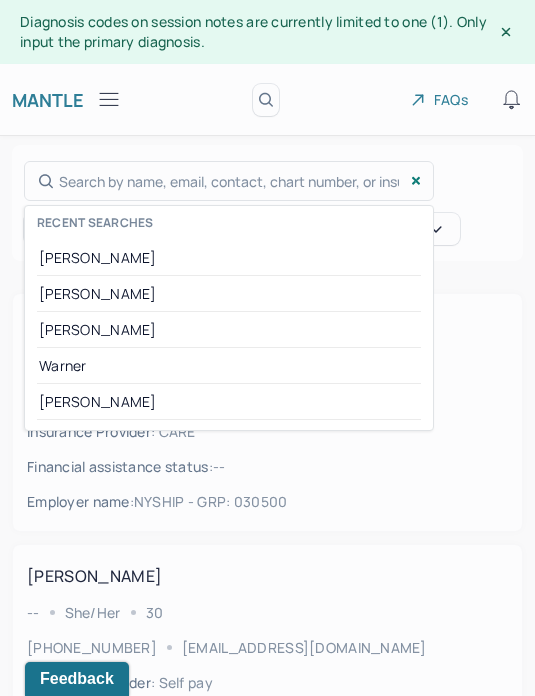 click at bounding box center [267, 348] 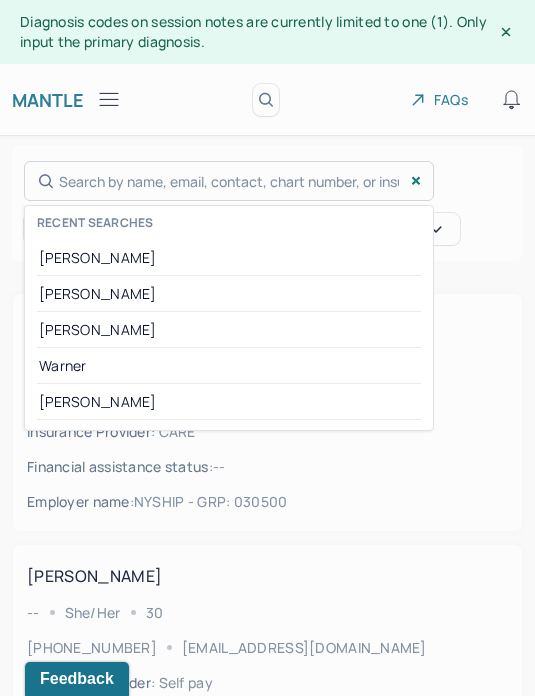 click on "Search by name, email, contact, chart number, or insurance id... Recent searches Amanda Hanifin Sheri DePugh-Sun Athena Rosario Warner Sarah Hang" at bounding box center (229, 181) 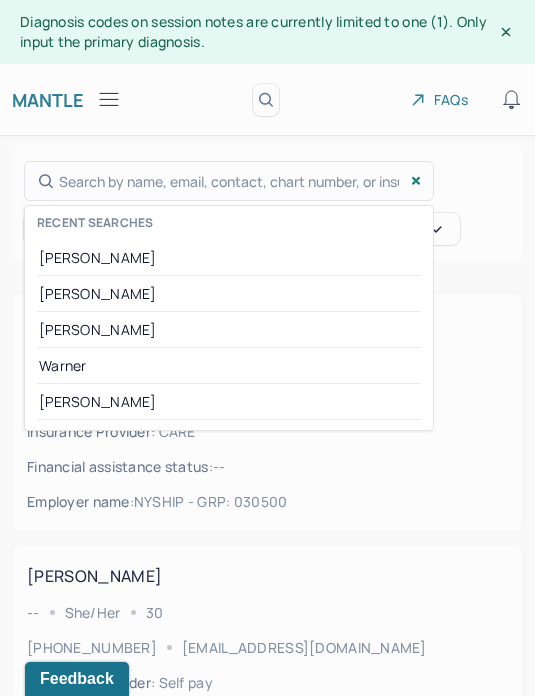 click at bounding box center [267, 348] 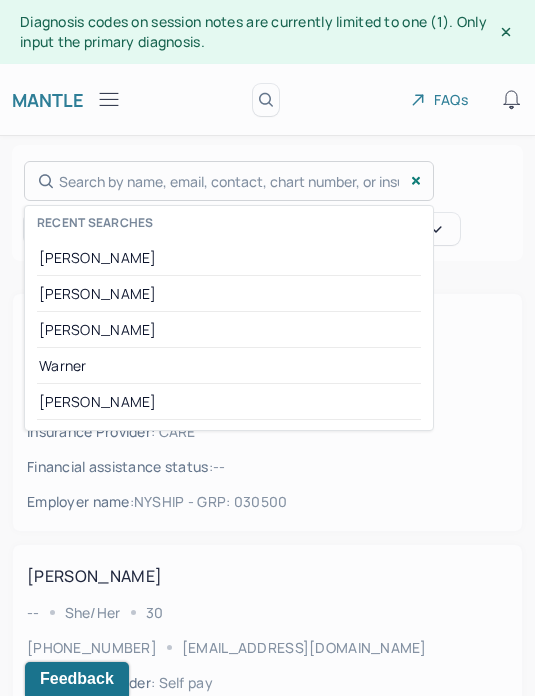 click on "Search by name, email, contact, chart number, or insurance id... Recent searches Amanda Hanifin Sheri DePugh-Sun Athena Rosario Warner Sarah Hang" at bounding box center [229, 181] 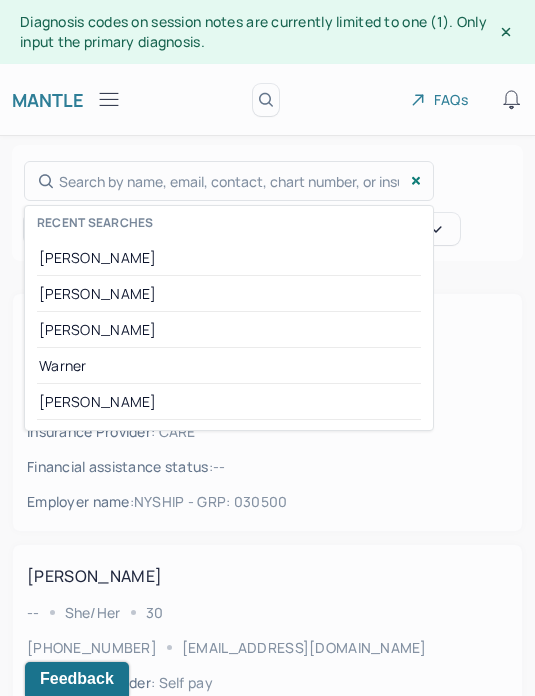 click at bounding box center (267, 348) 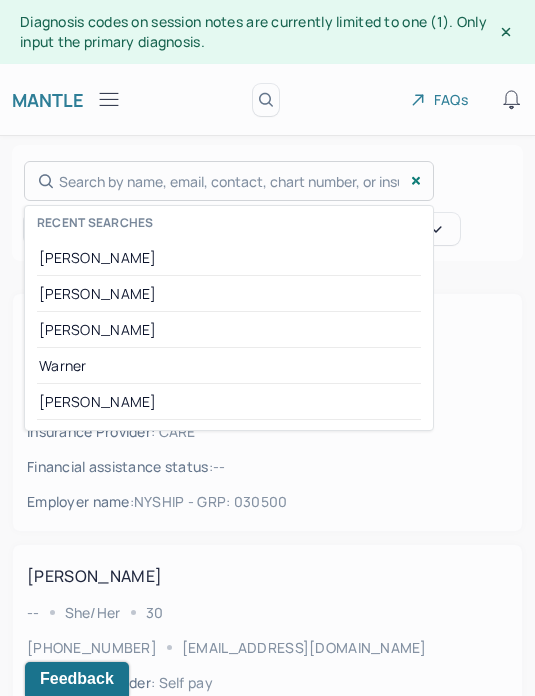 click on "Search by name, email, contact, chart number, or insurance id... Recent searches Amanda Hanifin Sheri DePugh-Sun Athena Rosario Warner Sarah Hang" at bounding box center (229, 181) 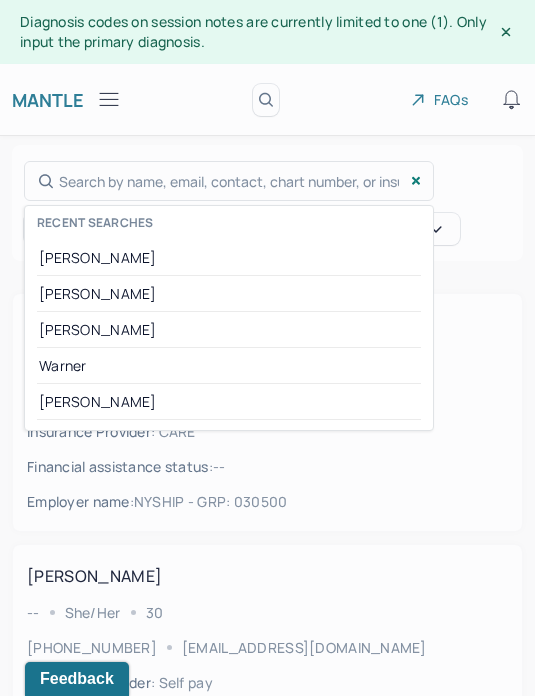 click at bounding box center [267, 348] 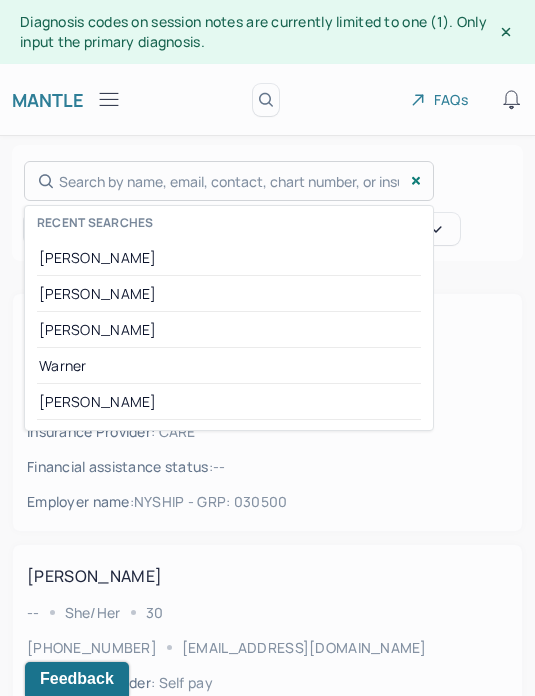 click on "Search by name, email, contact, chart number, or insurance id... Recent searches Amanda Hanifin Sheri DePugh-Sun Athena Rosario Warner Sarah Hang" at bounding box center (229, 181) 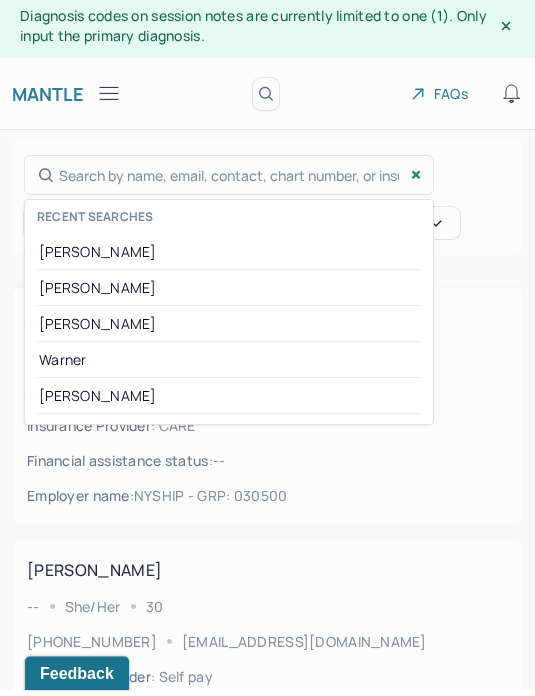 click at bounding box center (267, 348) 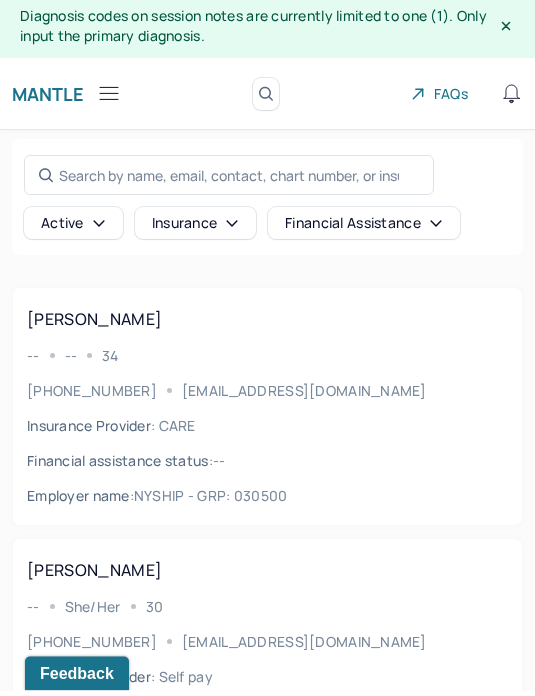 scroll, scrollTop: 6, scrollLeft: 0, axis: vertical 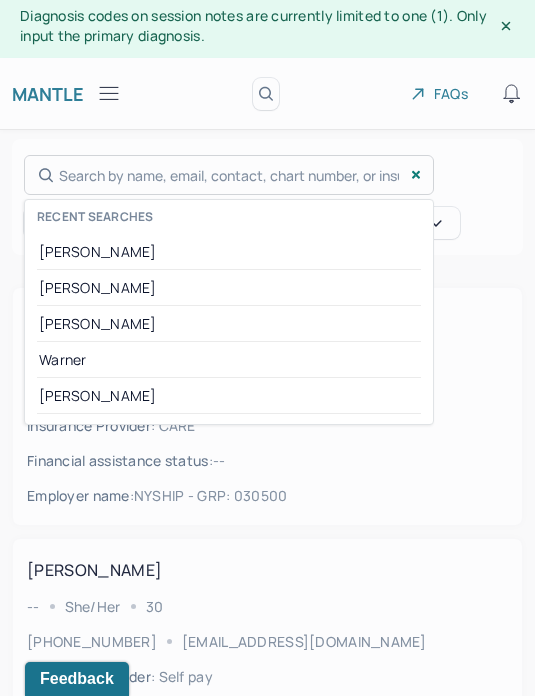 click on "Search by name, email, contact, chart number, or insurance id... Recent searches Amanda Hanifin Sheri DePugh-Sun Athena Rosario Warner Sarah Hang" at bounding box center (229, 175) 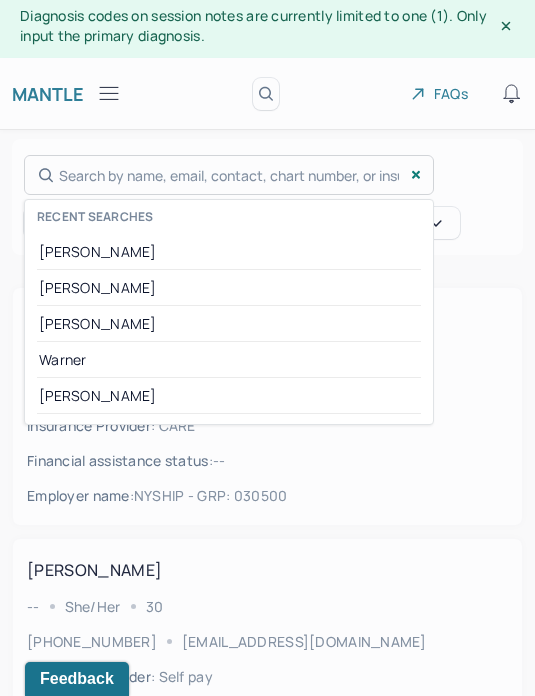 scroll, scrollTop: 5, scrollLeft: 0, axis: vertical 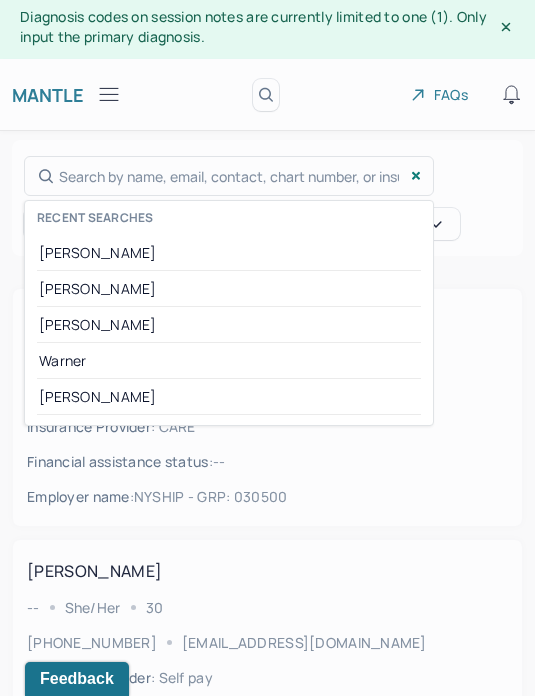 click at bounding box center (267, 348) 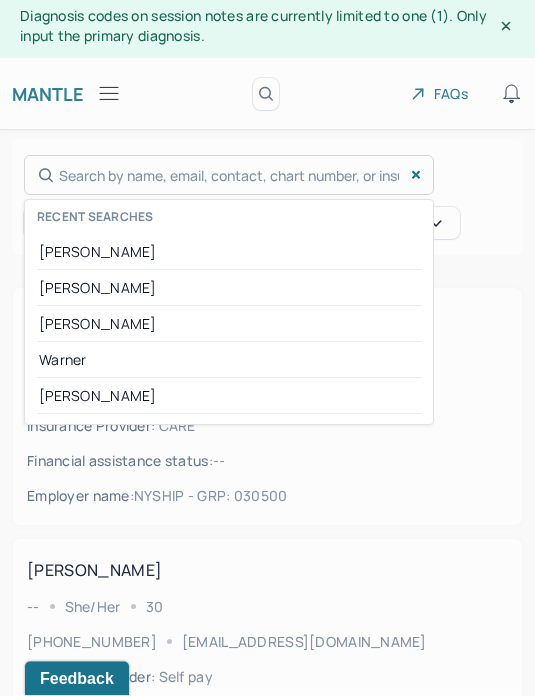 click on "Search by name, email, contact, chart number, or insurance id... Recent searches Amanda Hanifin Sheri DePugh-Sun Athena Rosario Warner Sarah Hang" at bounding box center (229, 176) 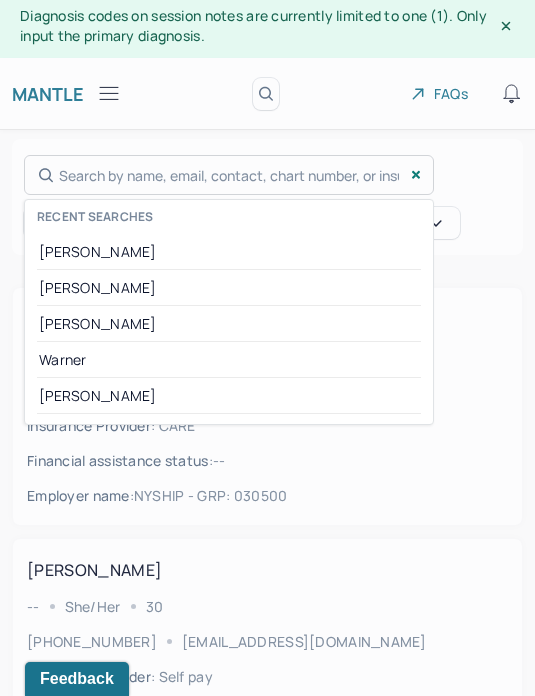 scroll, scrollTop: 5, scrollLeft: 0, axis: vertical 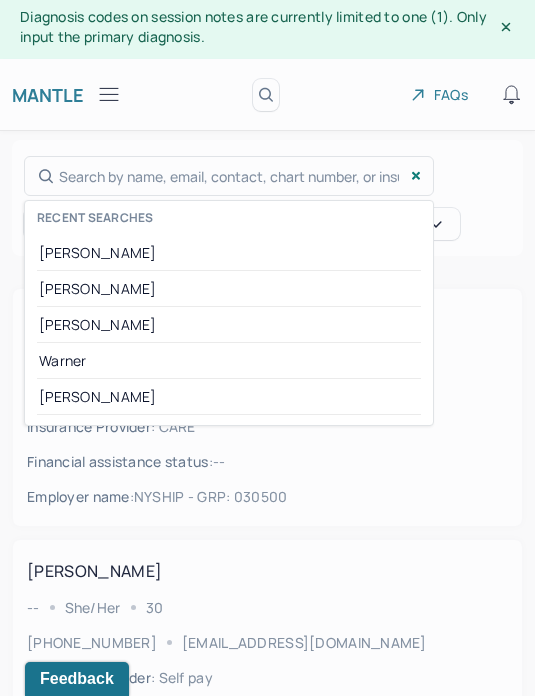 click at bounding box center [267, 348] 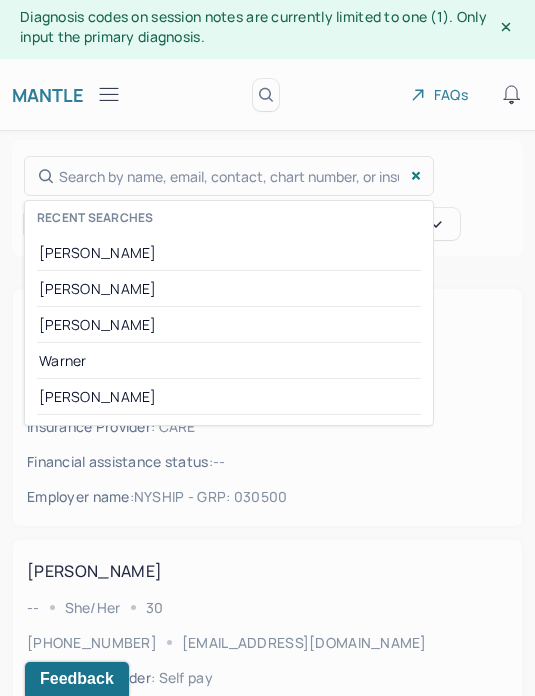 click at bounding box center [267, 348] 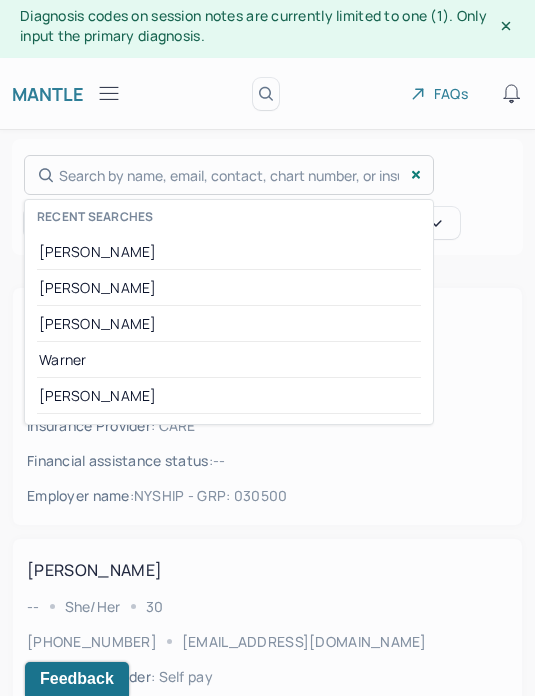 click on "Search by name, email, contact, chart number, or insurance id... Recent searches Amanda Hanifin Sheri DePugh-Sun Athena Rosario Warner Sarah Hang" at bounding box center [229, 175] 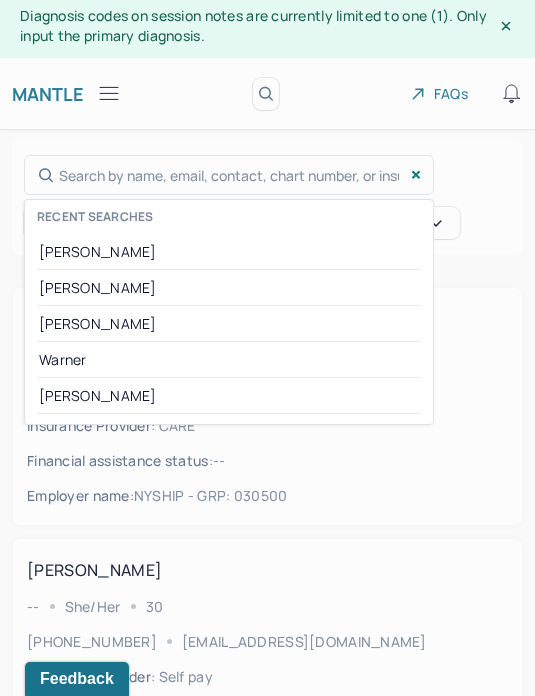 click at bounding box center (267, 348) 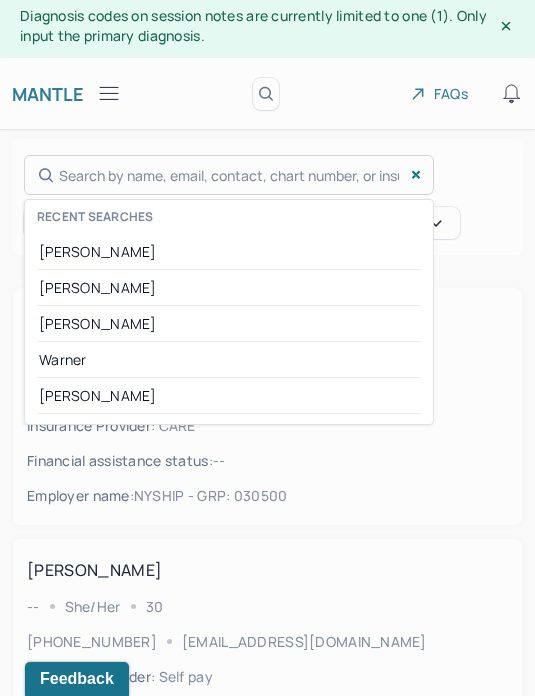 click on "Search by name, email, contact, chart number, or insurance id... Recent searches Amanda Hanifin Sheri DePugh-Sun Athena Rosario Warner Sarah Hang" at bounding box center [229, 175] 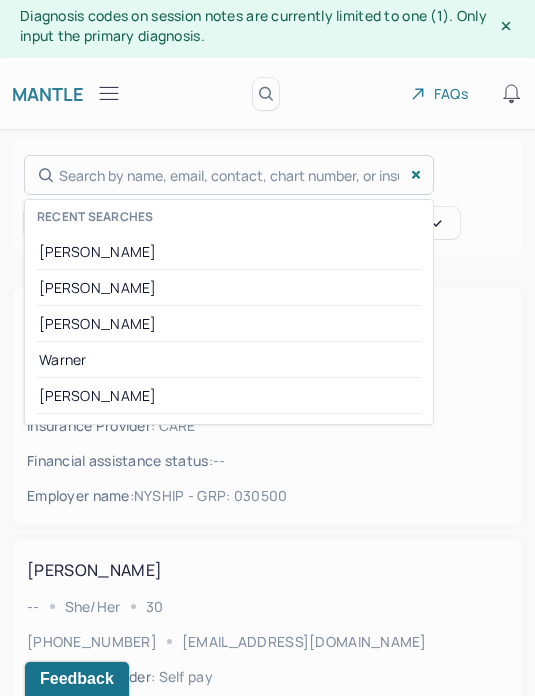 scroll, scrollTop: 5, scrollLeft: 0, axis: vertical 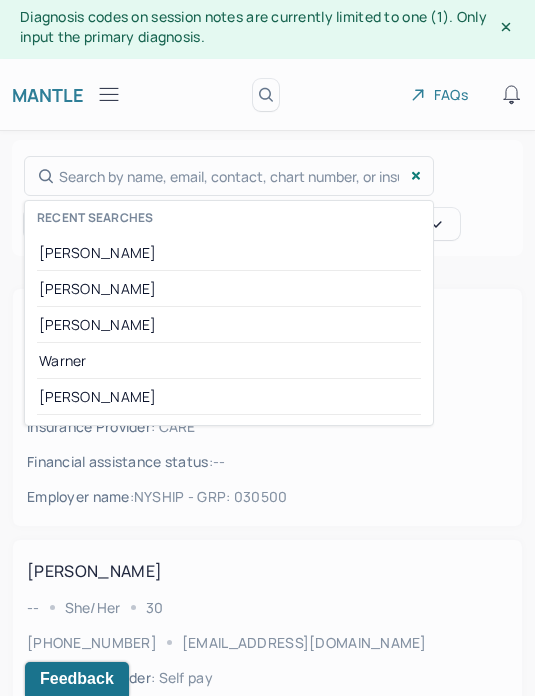 click at bounding box center [267, 348] 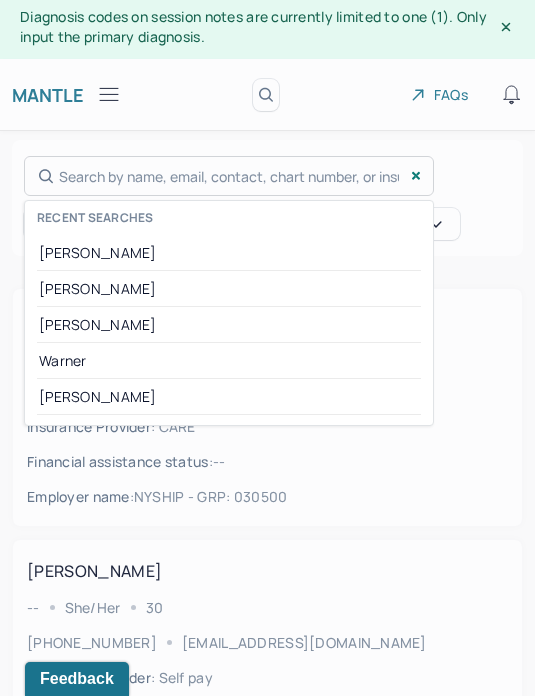 click on "Search by name, email, contact, chart number, or insurance id... Recent searches Amanda Hanifin Sheri DePugh-Sun Athena Rosario Warner Sarah Hang" at bounding box center (229, 176) 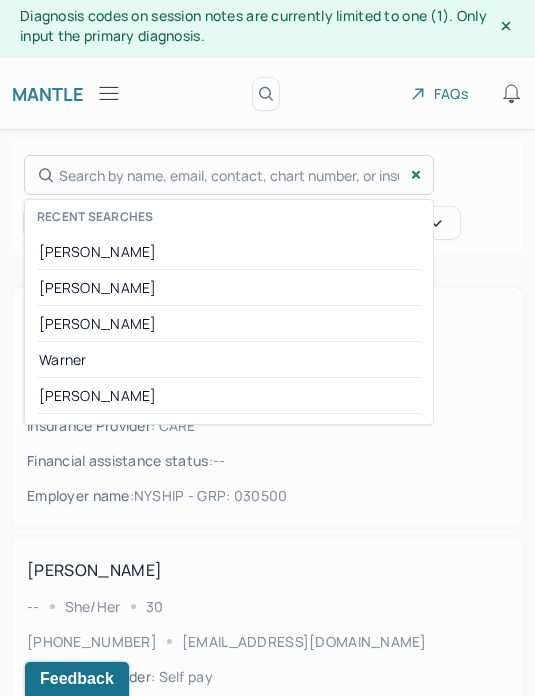 scroll, scrollTop: 5, scrollLeft: 0, axis: vertical 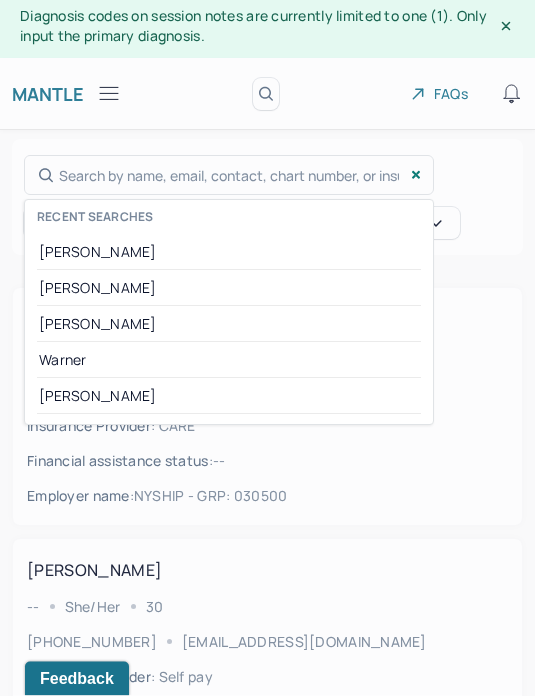 click at bounding box center [267, 348] 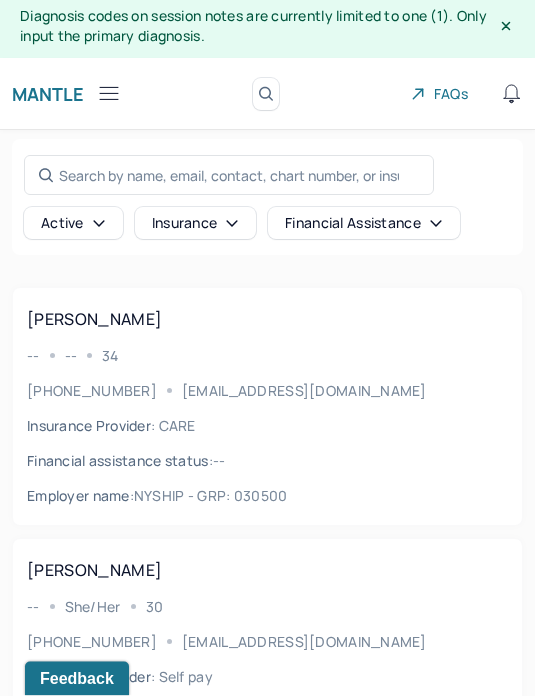 scroll, scrollTop: 6, scrollLeft: 0, axis: vertical 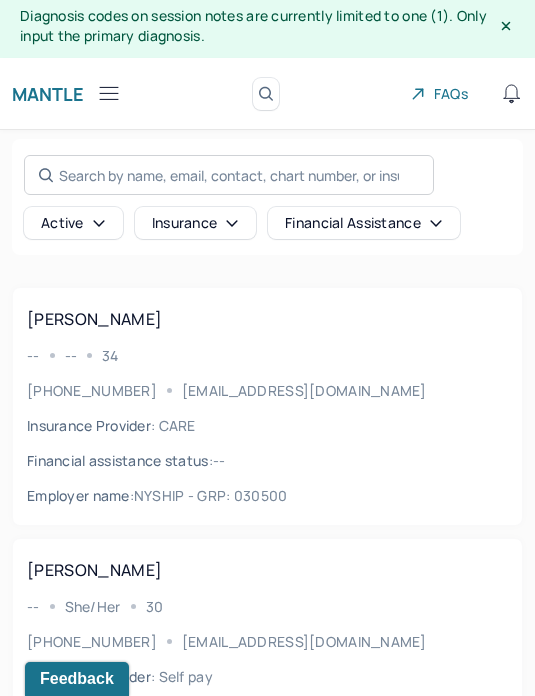 click on "Search by name, email, contact, chart number, or insurance id..." at bounding box center [229, 175] 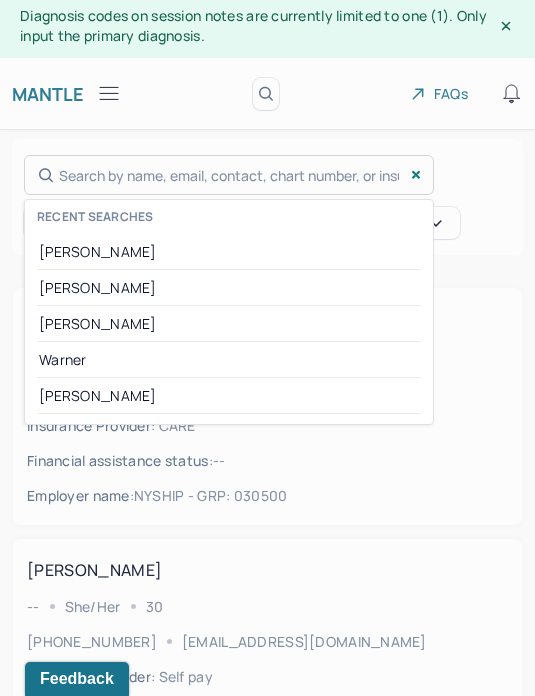 scroll, scrollTop: 5, scrollLeft: 0, axis: vertical 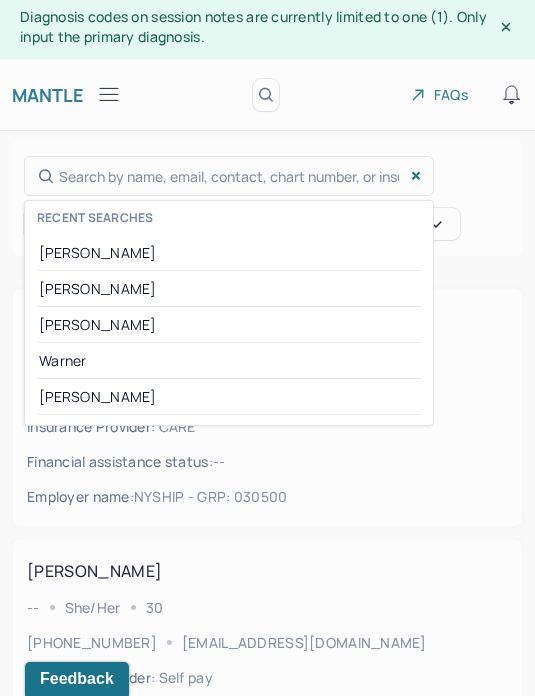 click at bounding box center [267, 348] 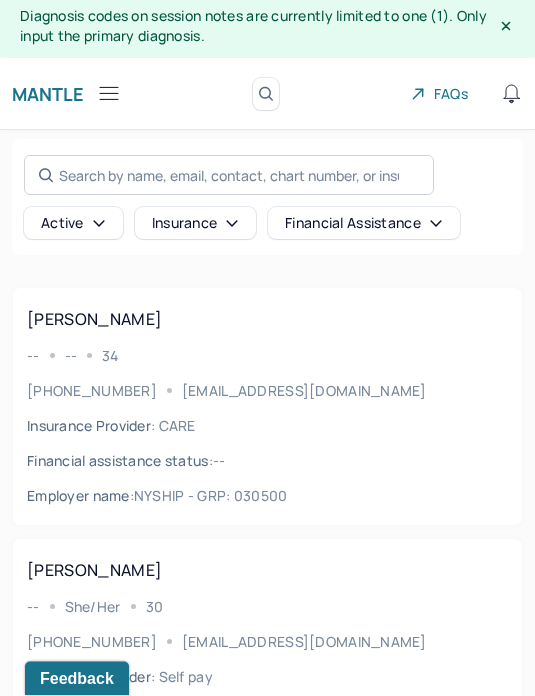 click on "Search by name, email, contact, chart number, or insurance id..." at bounding box center (229, 176) 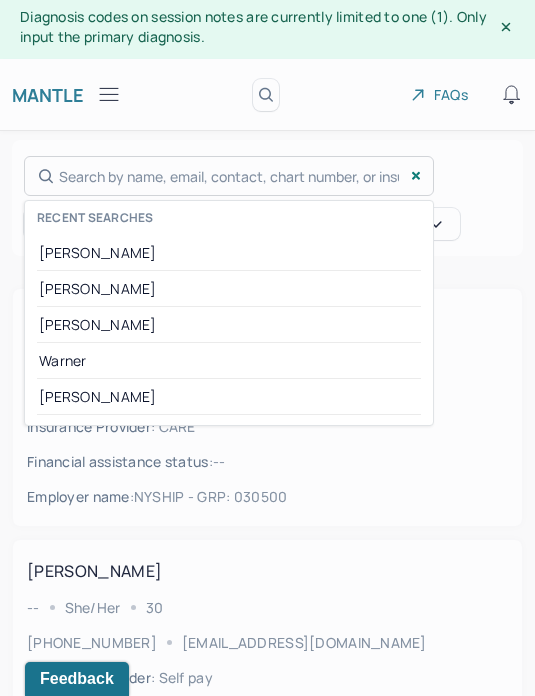 click at bounding box center [267, 348] 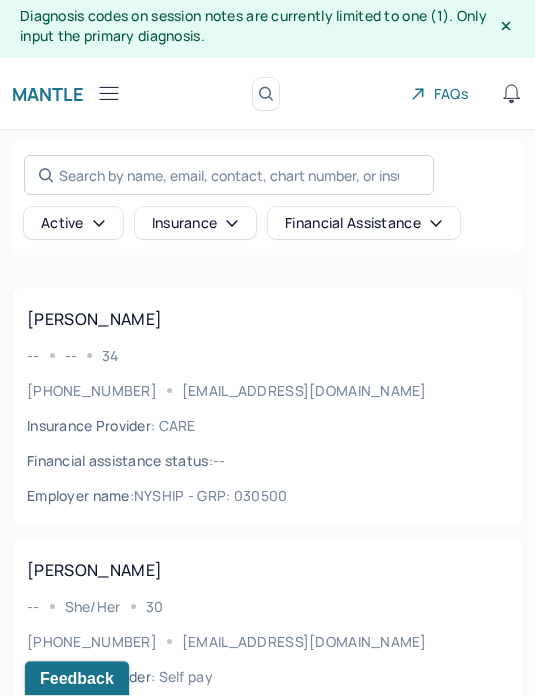 click on "Search by name, email, contact, chart number, or insurance id..." at bounding box center [229, 176] 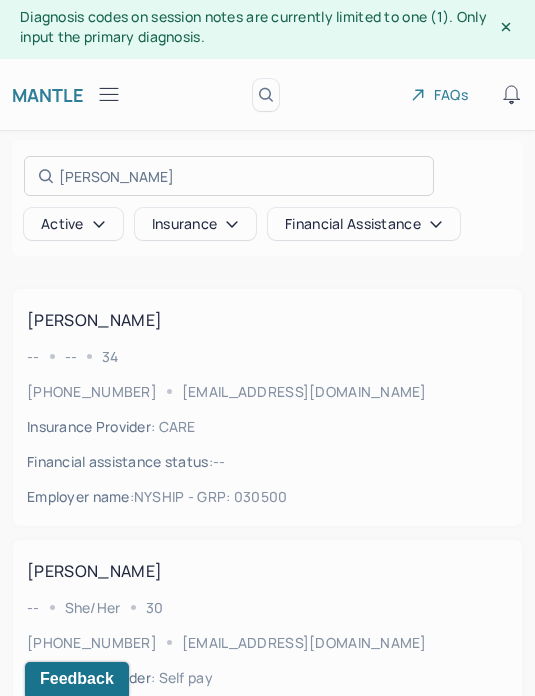 type on "Ward" 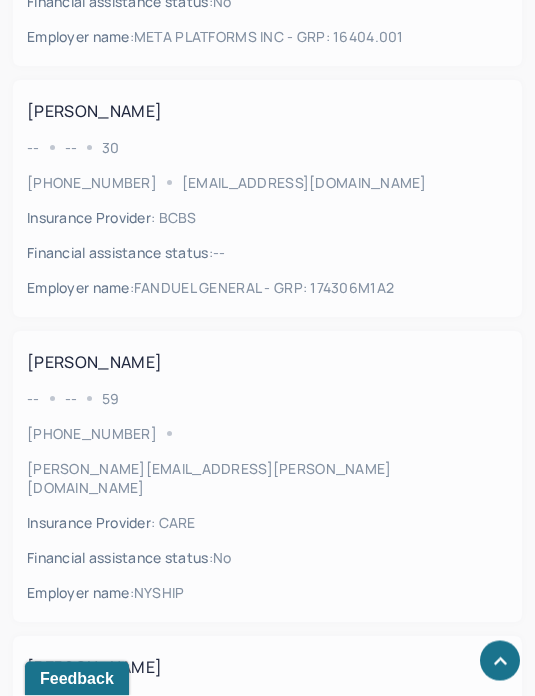 click at bounding box center (267, 348) 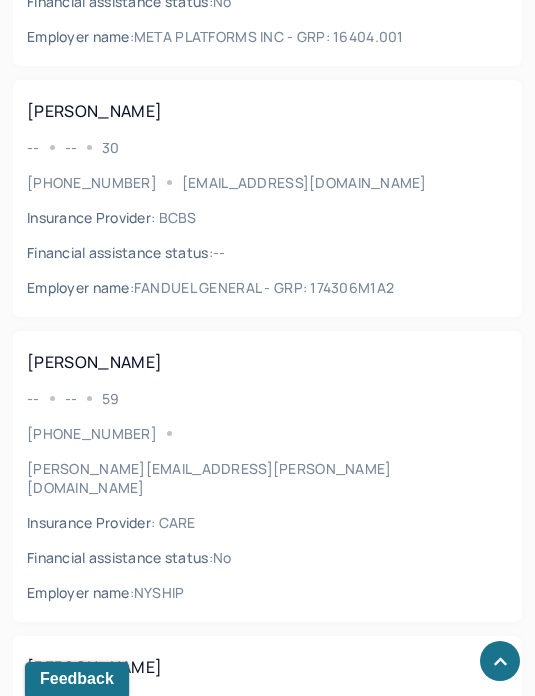 scroll, scrollTop: 1534, scrollLeft: 0, axis: vertical 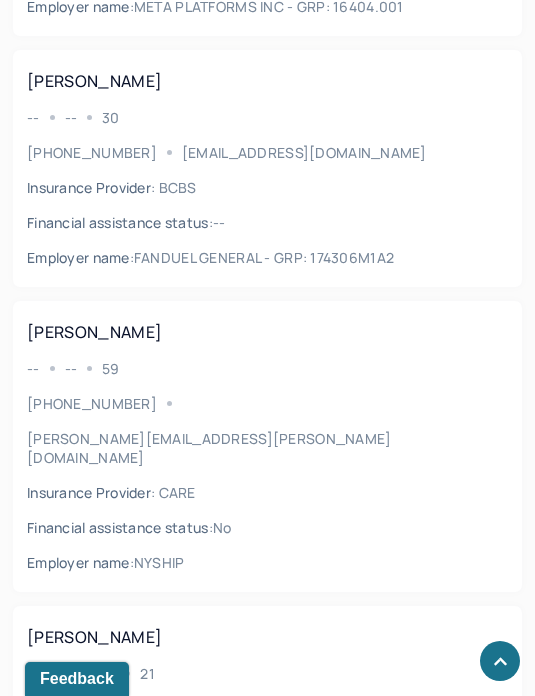 click on "-- -- 59" at bounding box center (267, 368) 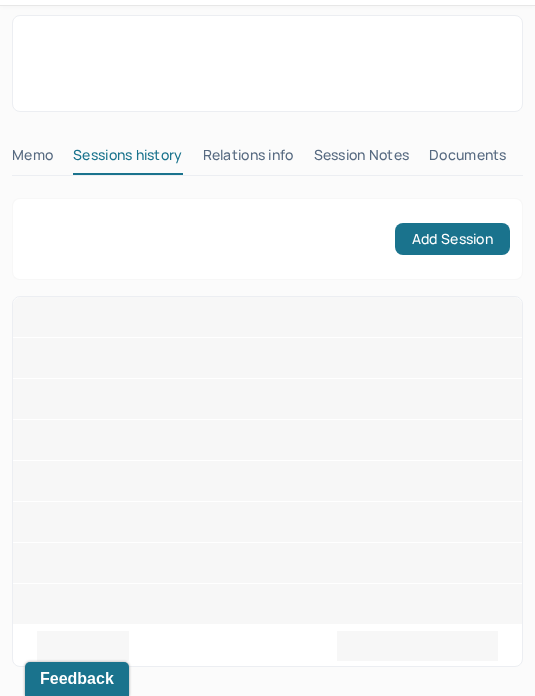 click on "Session Notes" at bounding box center (362, 159) 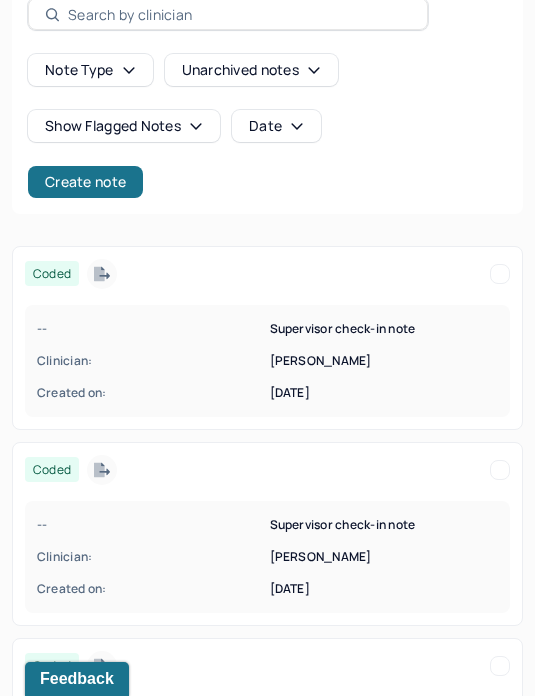 scroll, scrollTop: 0, scrollLeft: 0, axis: both 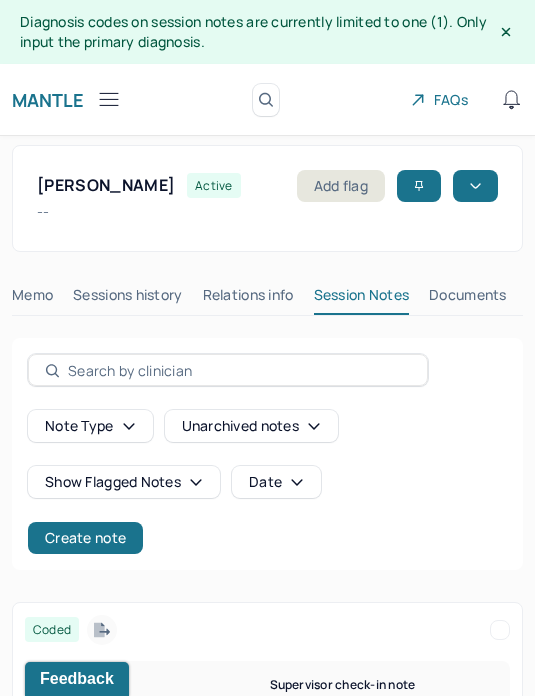 click 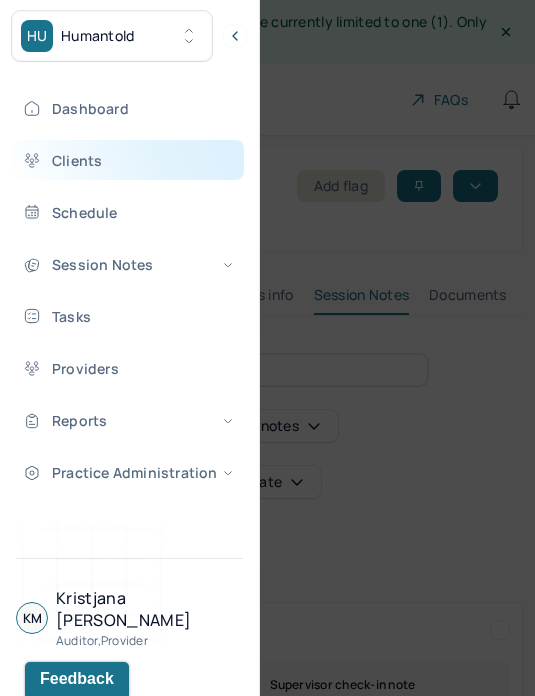 click on "Clients" at bounding box center [128, 160] 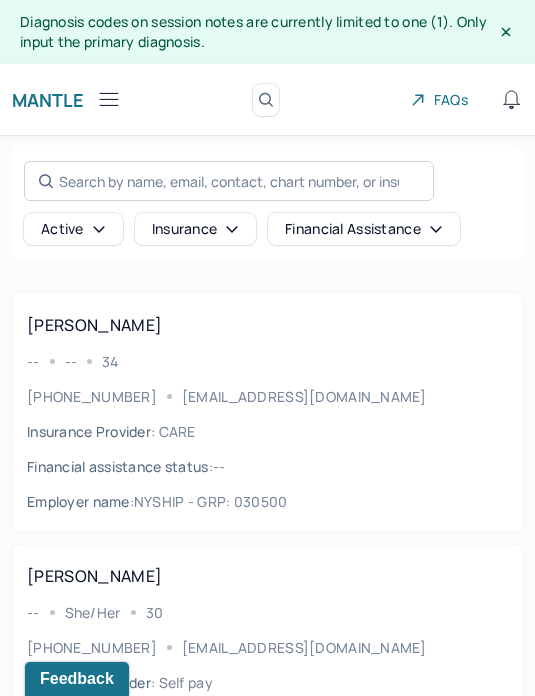 click on "Search by name, email, contact, chart number, or insurance id..." at bounding box center (229, 181) 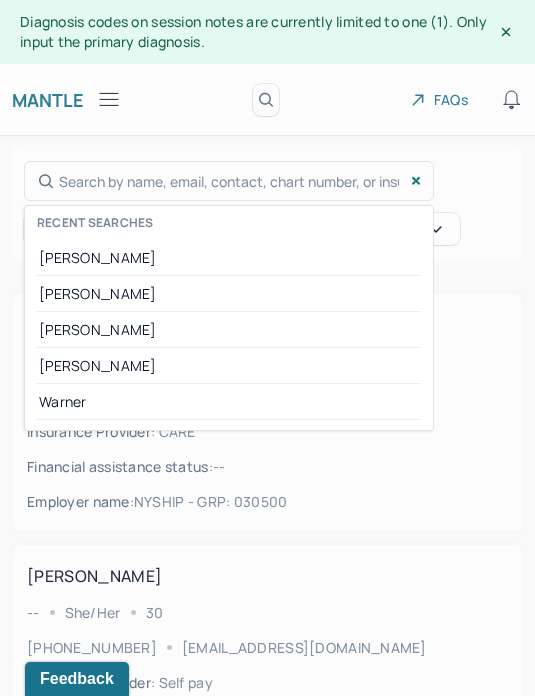 click at bounding box center (267, 348) 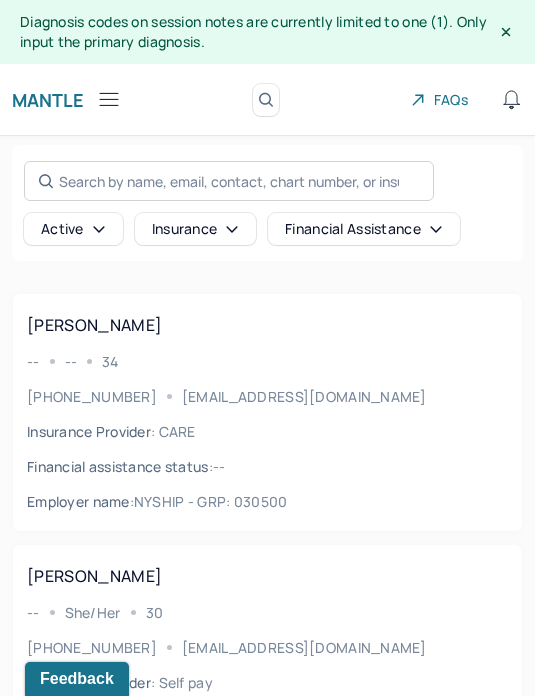 click on "Search by name, email, contact, chart number, or insurance id..." at bounding box center [229, 181] 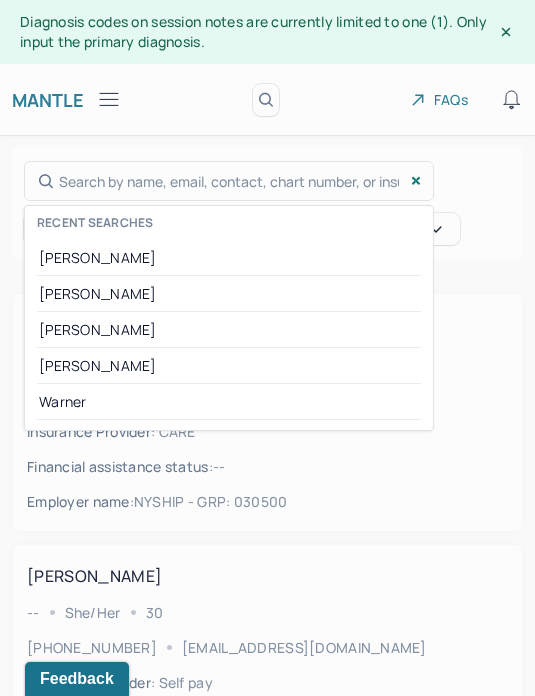 click at bounding box center (267, 348) 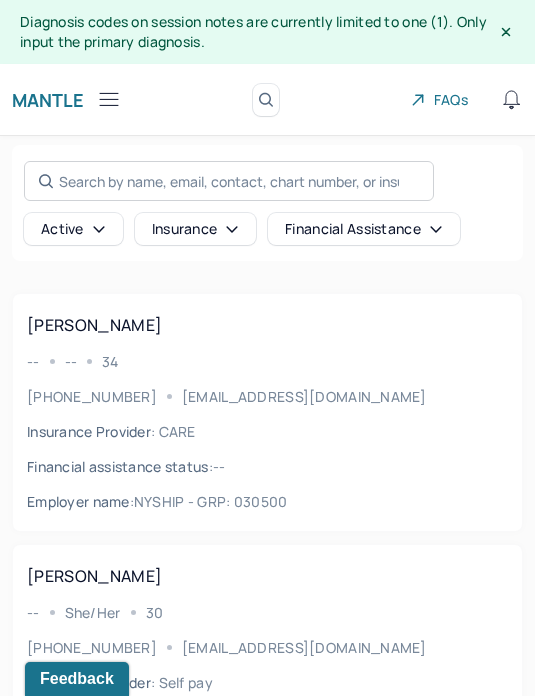 click on "Search by name, email, contact, chart number, or insurance id..." at bounding box center [229, 181] 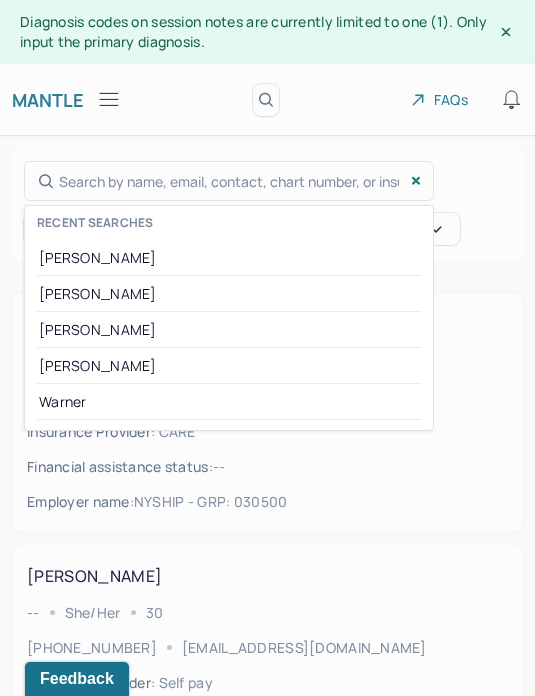 click at bounding box center [267, 348] 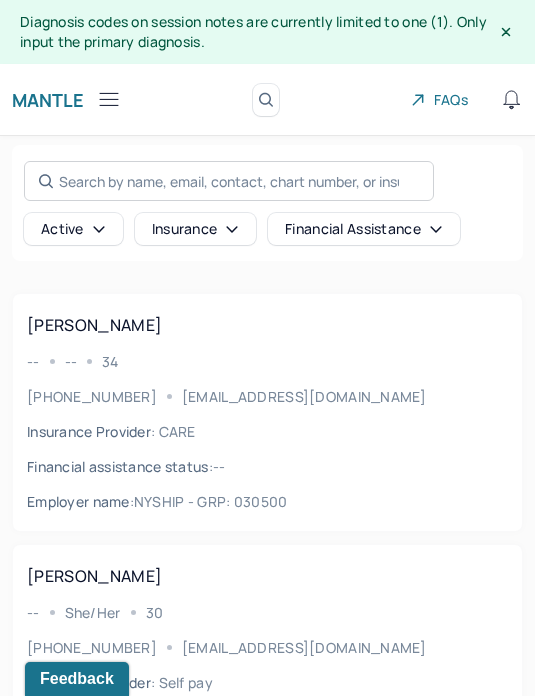 click on "Search by name, email, contact, chart number, or insurance id..." at bounding box center [229, 181] 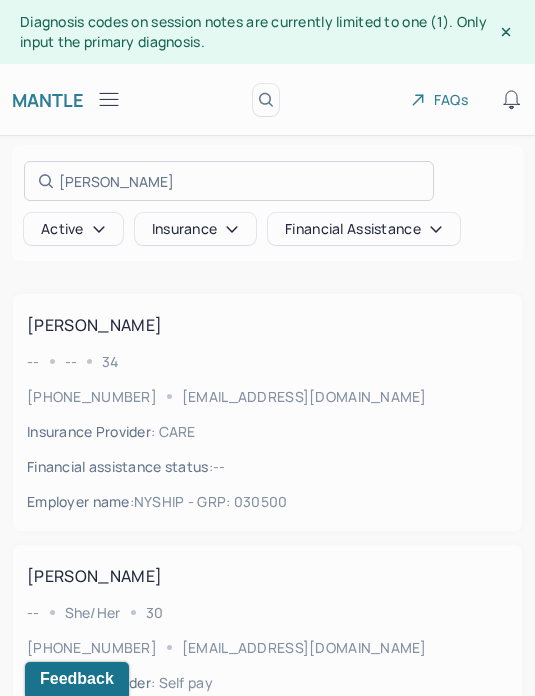 type on "Flores" 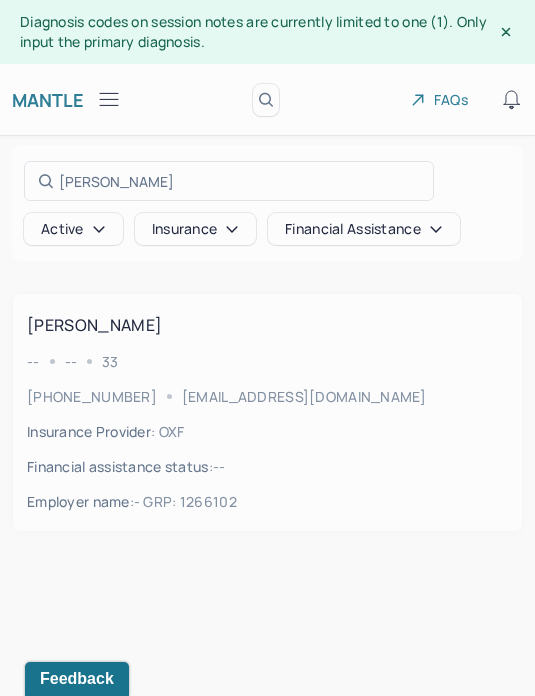 click at bounding box center [267, 348] 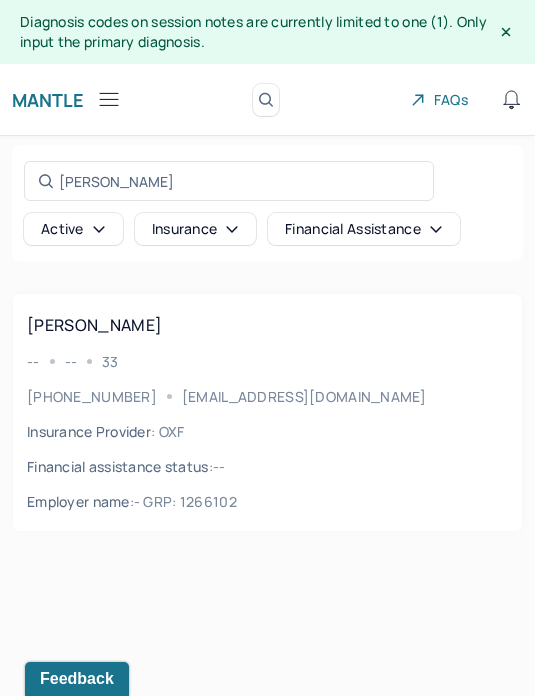 click on "FLORES, ANNA MARIE -- -- 33 (412) 613-4823 annamarieflores4@icloud.com Insurance Provider : OXF Financial assistance status :  -- Employer name :  - GRP: 1266102" at bounding box center [267, 412] 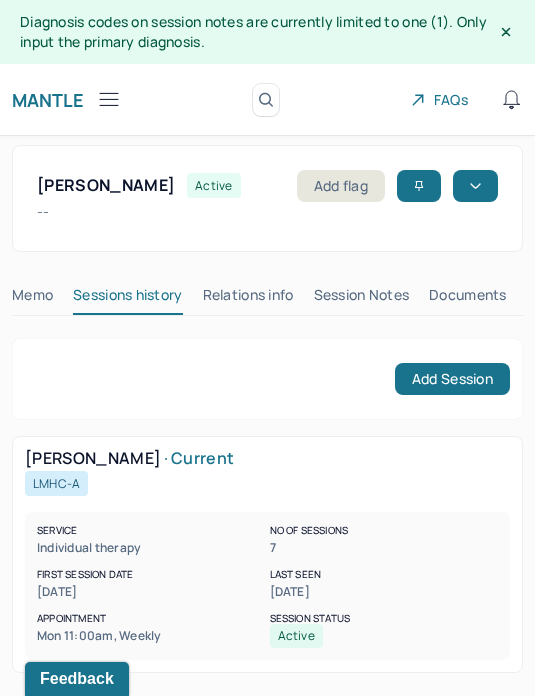 click on "Session Notes" at bounding box center (362, 299) 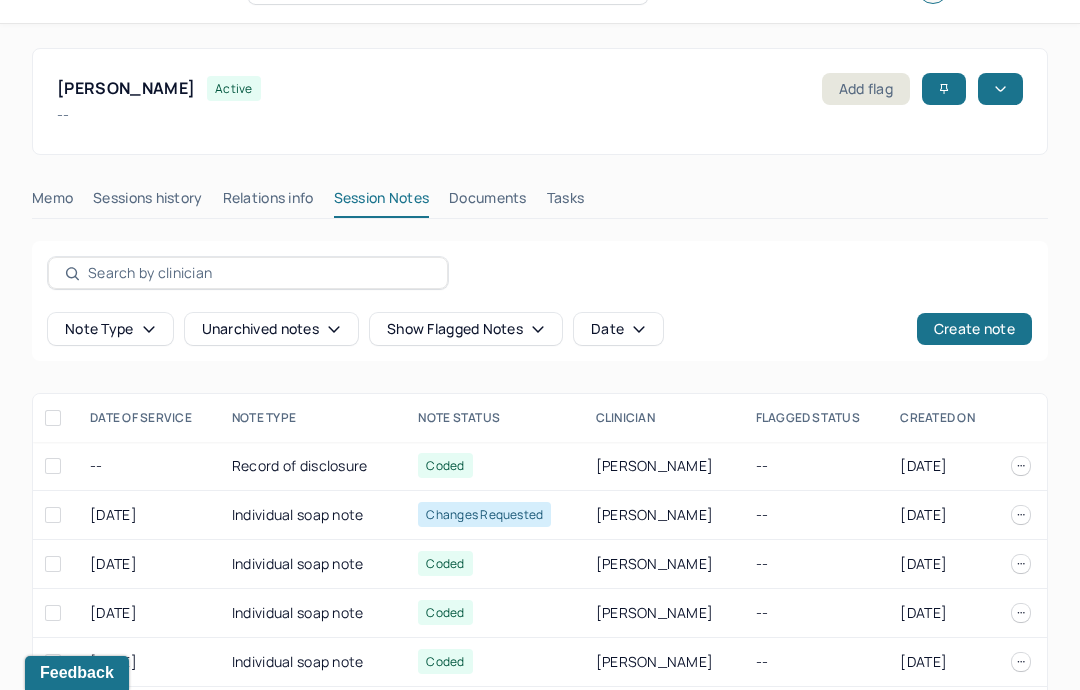 scroll, scrollTop: 0, scrollLeft: 0, axis: both 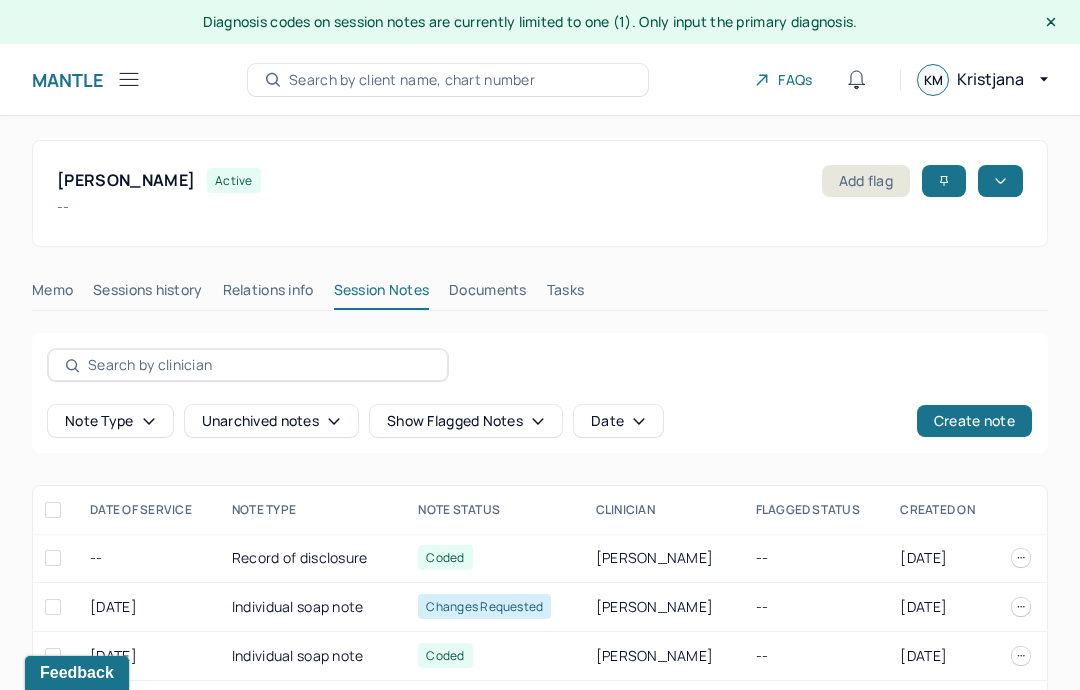 click at bounding box center (129, 79) 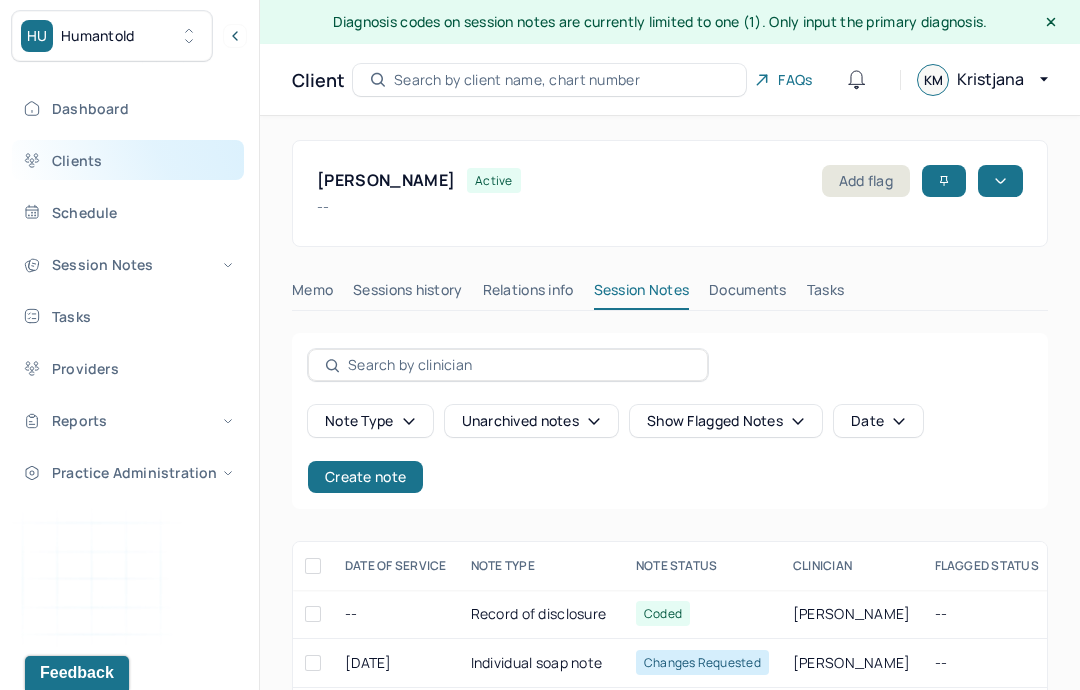 click on "Clients" at bounding box center (128, 160) 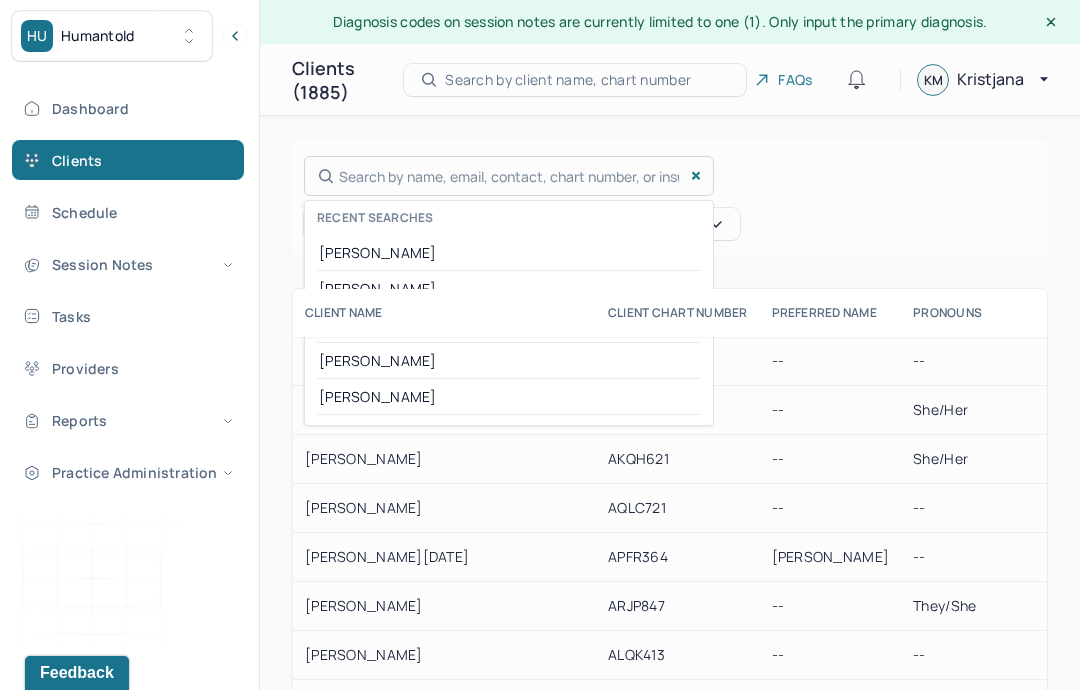 click on "Search by name, email, contact, chart number, or insurance id... Recent searches Flores Ward Amanda Hanifin Sheri DePugh-Sun Athena Rosario" at bounding box center (509, 176) 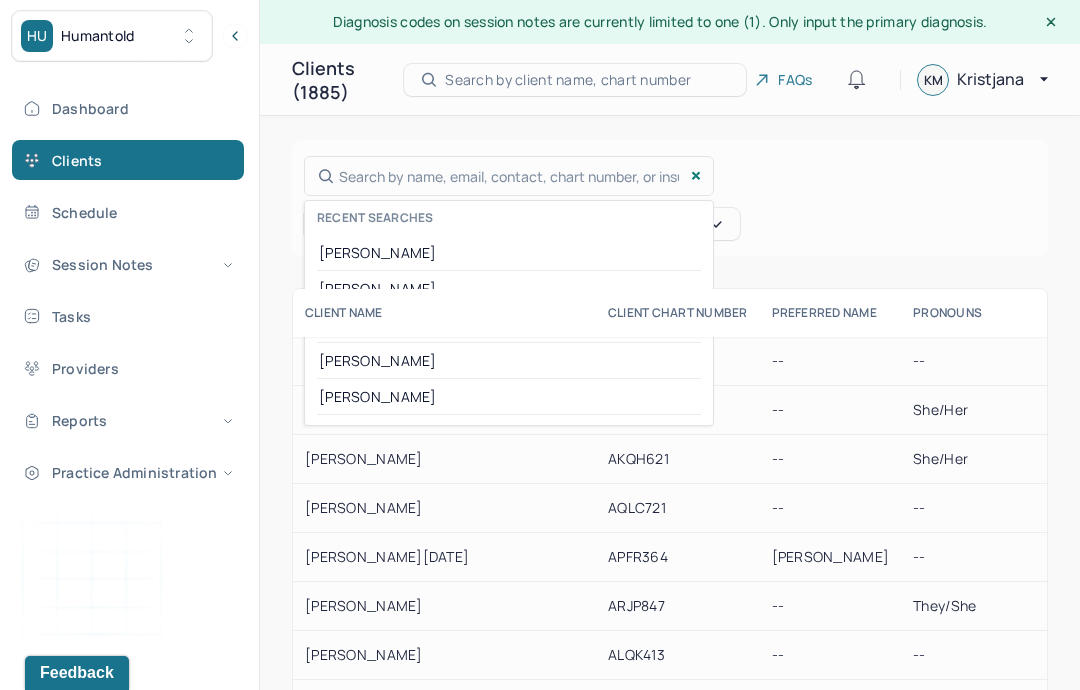 click at bounding box center (540, 345) 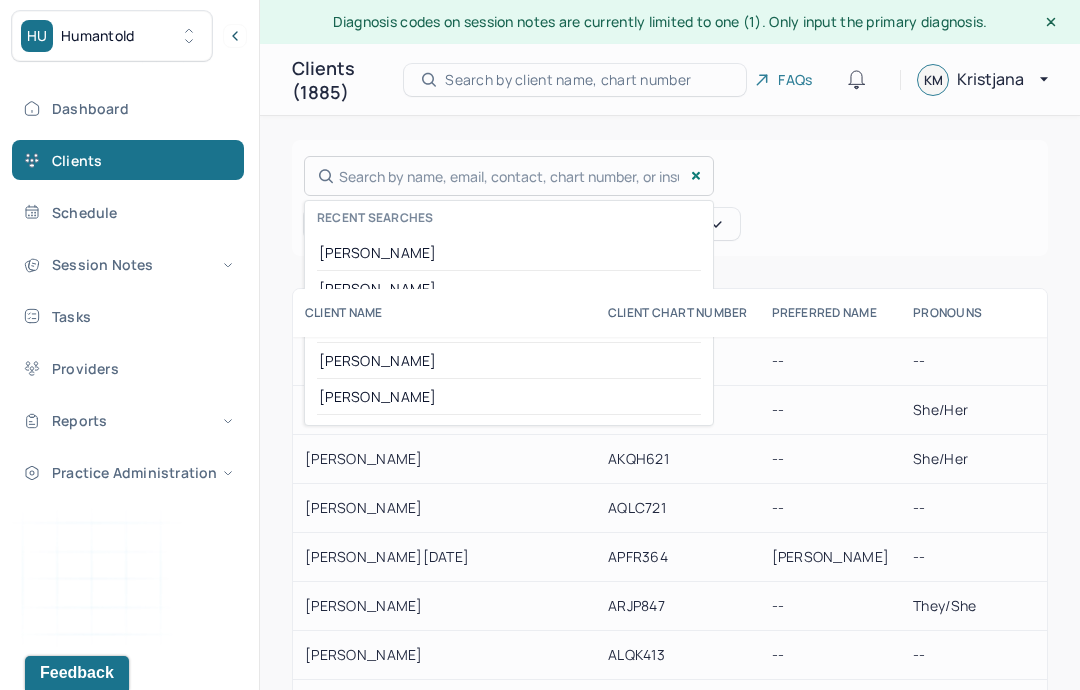 click on "Search by name, email, contact, chart number, or insurance id... Recent searches Flores Ward Amanda Hanifin Sheri DePugh-Sun Athena Rosario" at bounding box center [509, 176] 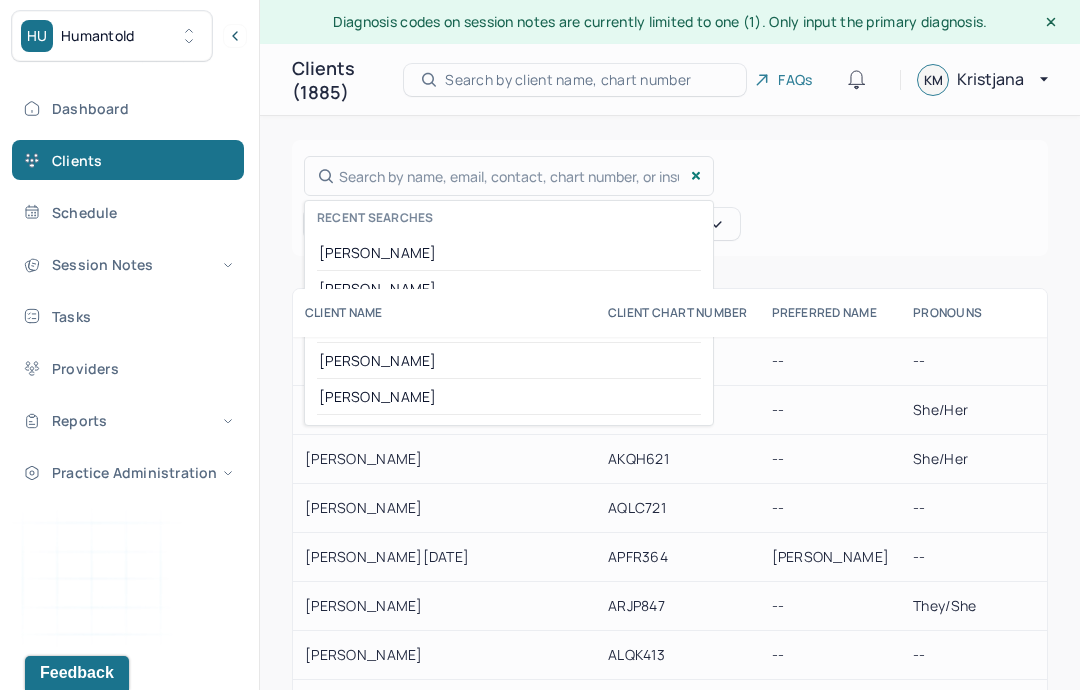 click at bounding box center (540, 345) 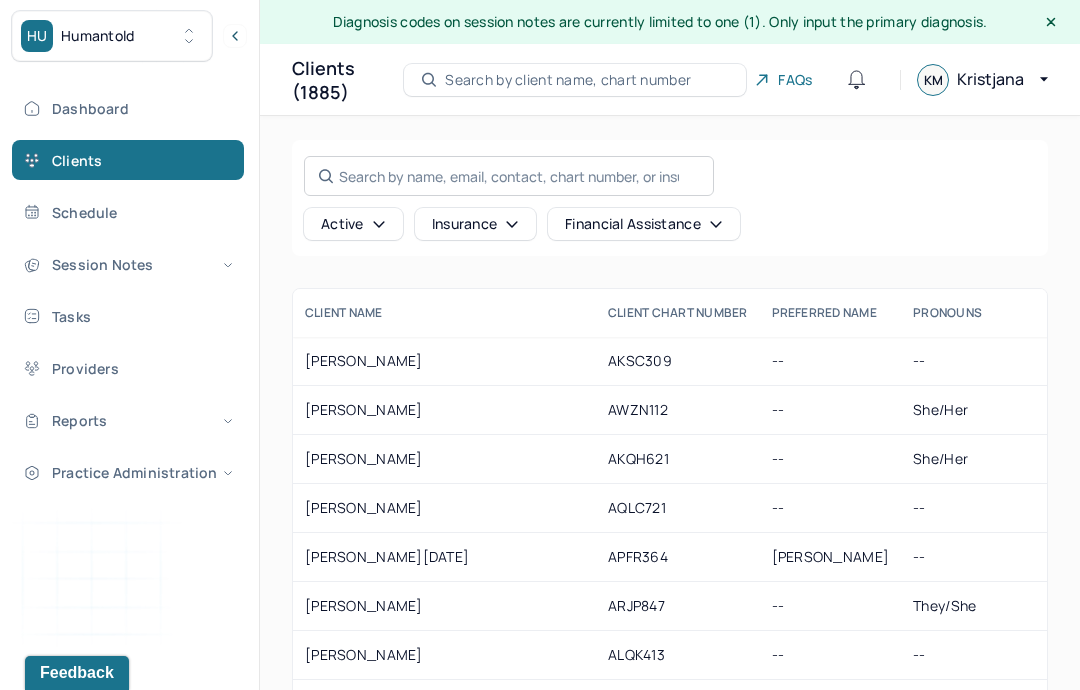 click on "Search by name, email, contact, chart number, or insurance id..." at bounding box center [509, 176] 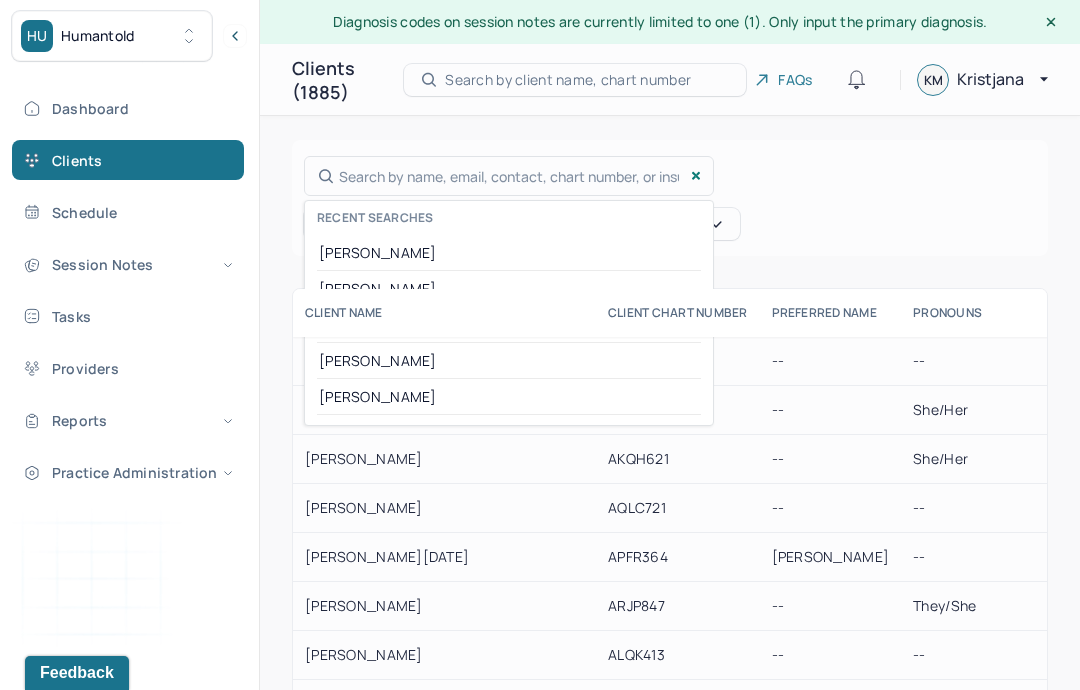 click at bounding box center [540, 345] 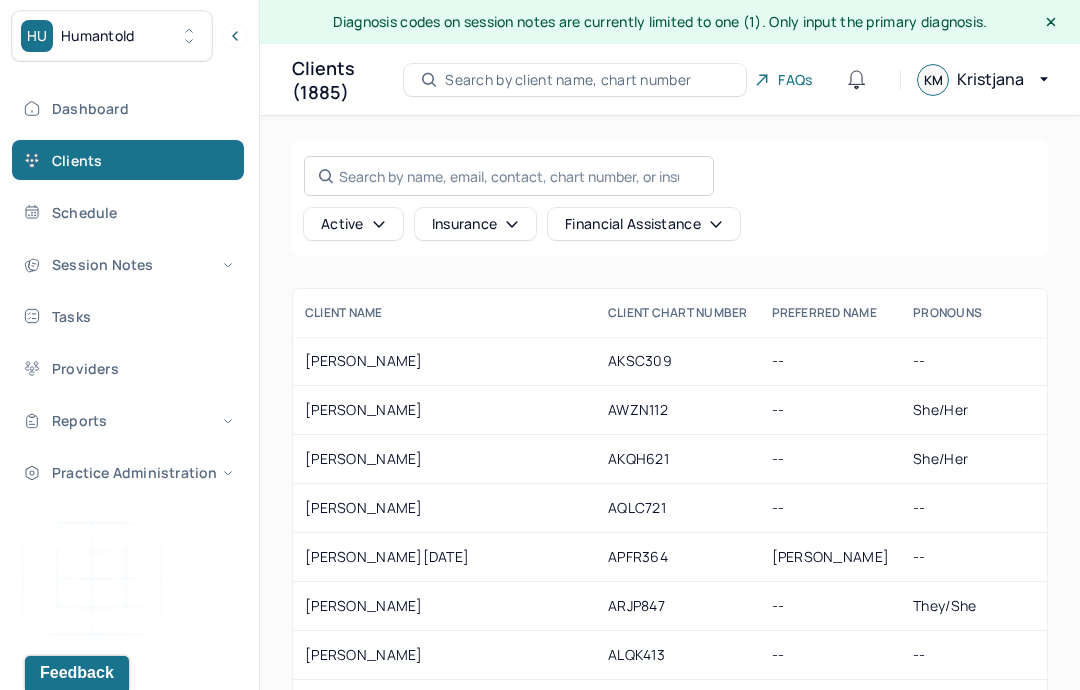 click on "Search by name, email, contact, chart number, or insurance id..." at bounding box center (509, 176) 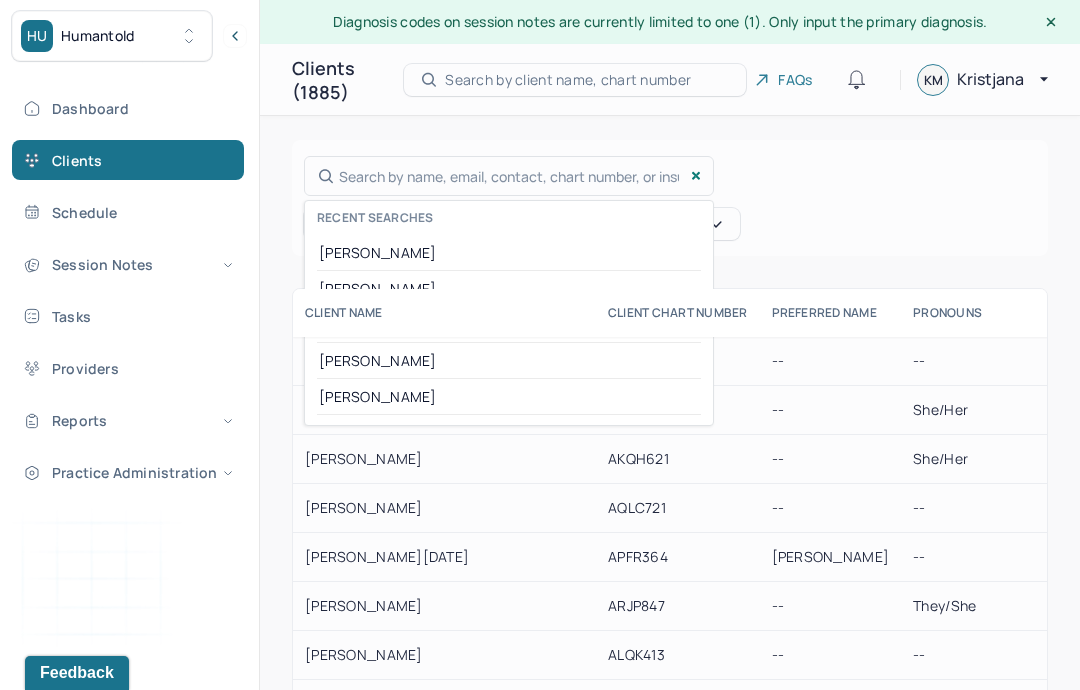 click at bounding box center [540, 345] 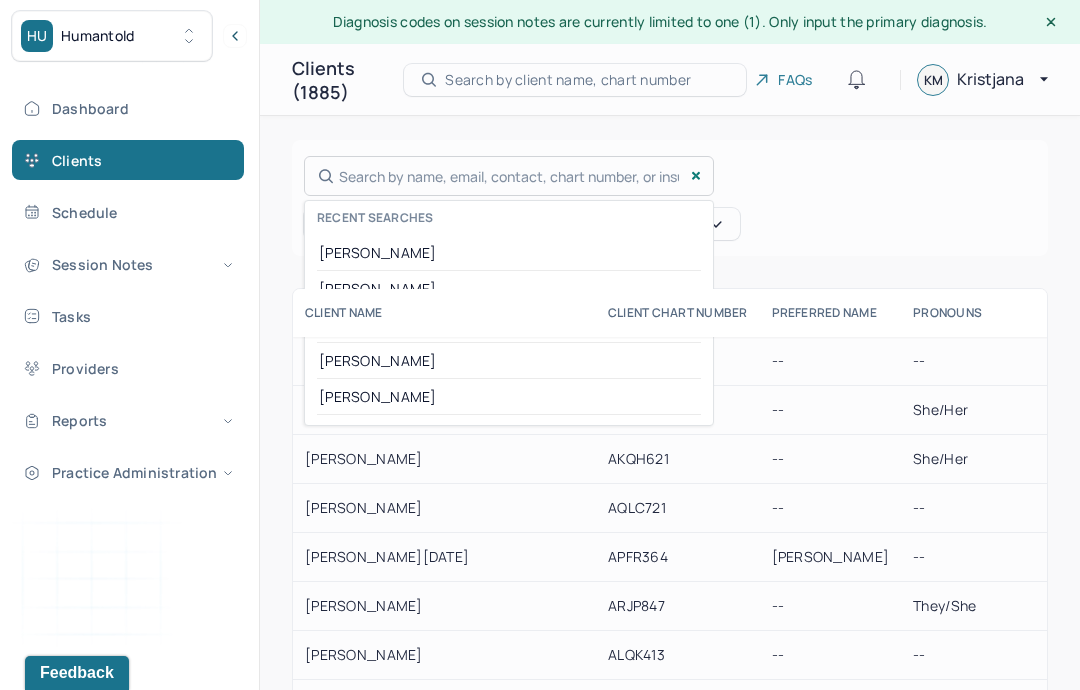 click on "Search by name, email, contact, chart number, or insurance id... Recent searches Flores Ward Amanda Hanifin Sheri DePugh-Sun Athena Rosario" at bounding box center (509, 176) 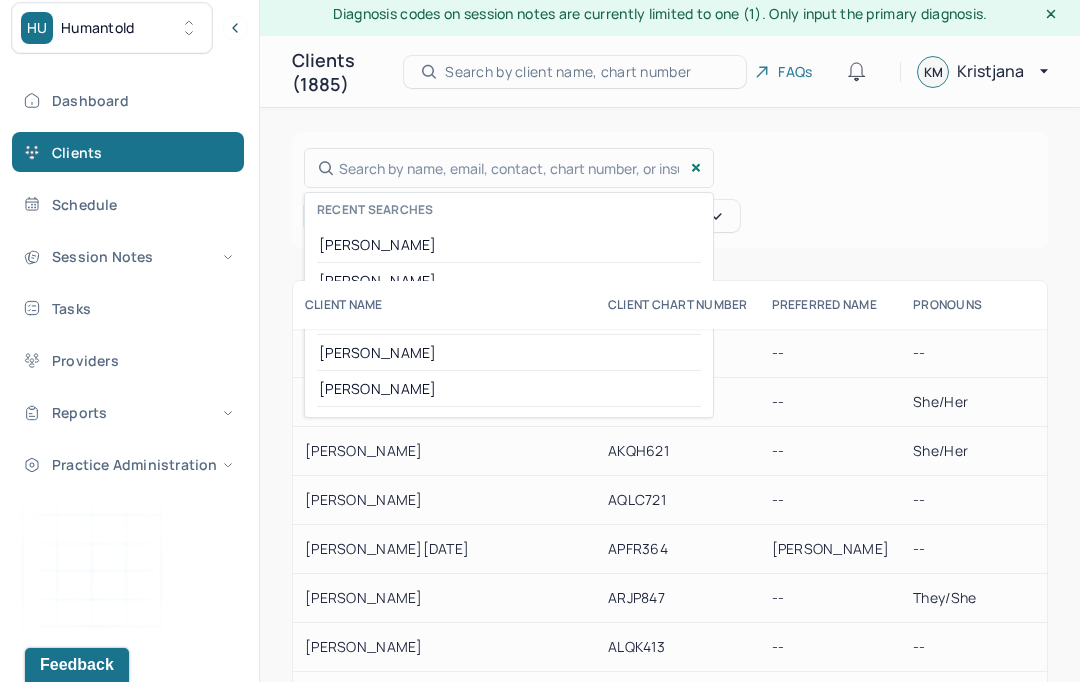 click at bounding box center [540, 345] 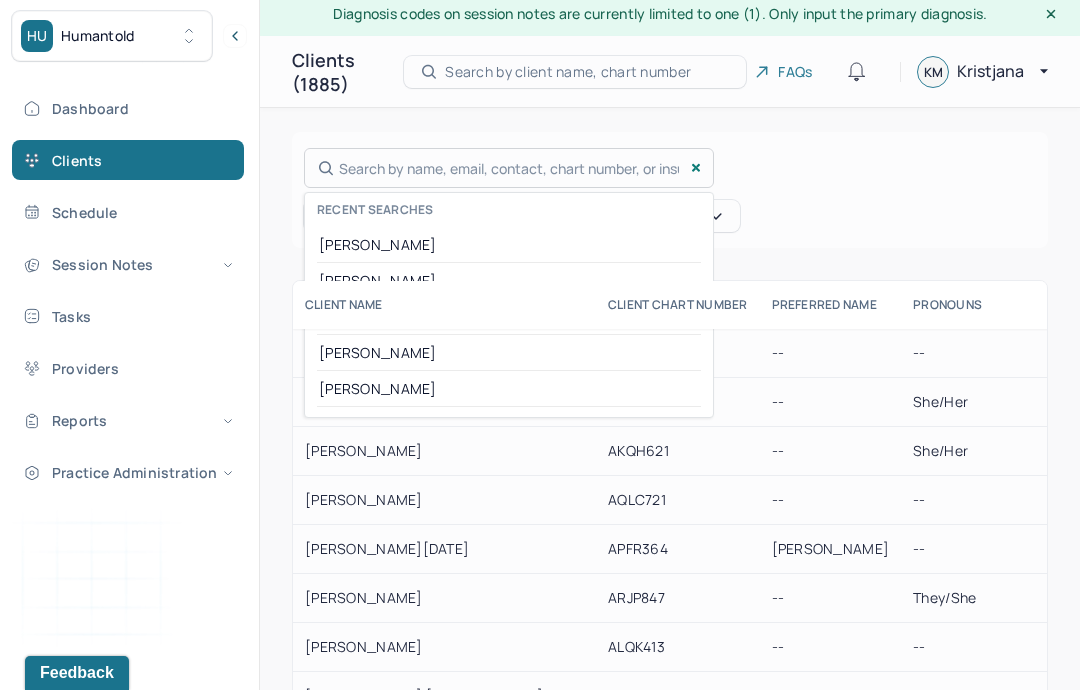 click on "Search by name, email, contact, chart number, or insurance id... Recent searches Flores Ward Amanda Hanifin Sheri DePugh-Sun Athena Rosario" at bounding box center [509, 168] 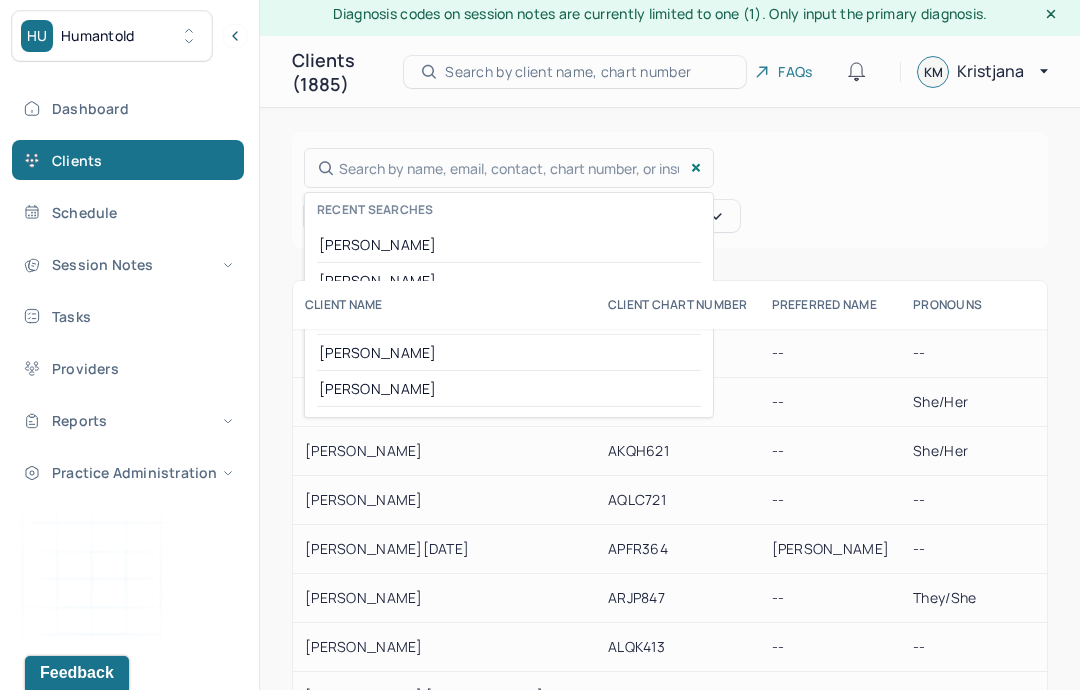 click at bounding box center [540, 345] 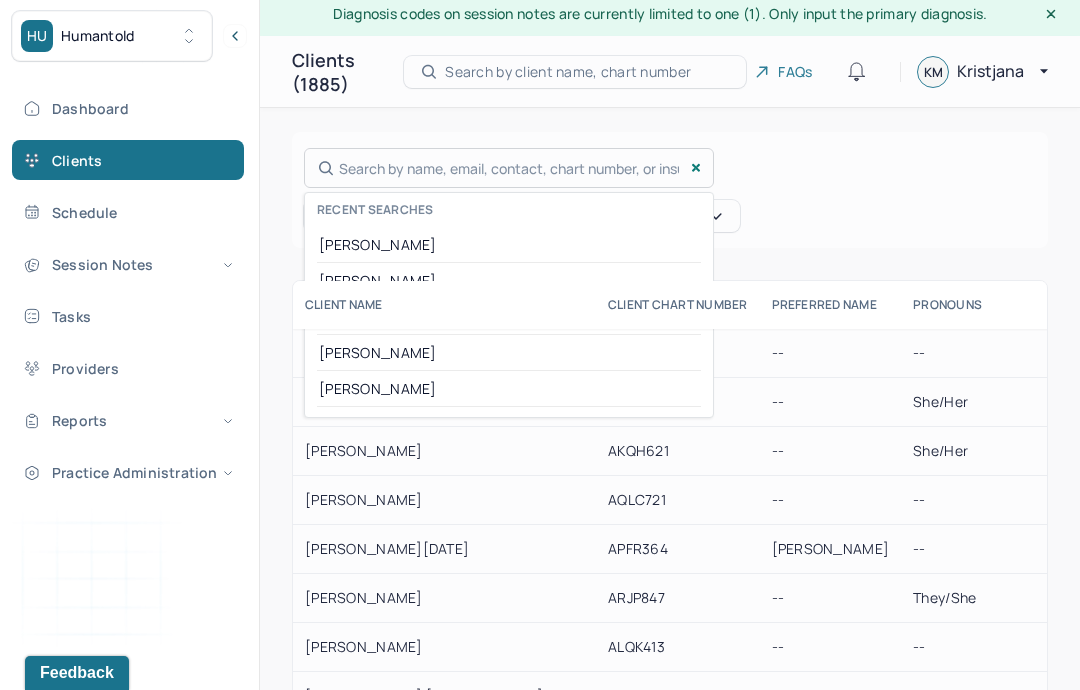 click on "Search by name, email, contact, chart number, or insurance id... Recent searches Flores Ward Amanda Hanifin Sheri DePugh-Sun Athena Rosario" at bounding box center (509, 168) 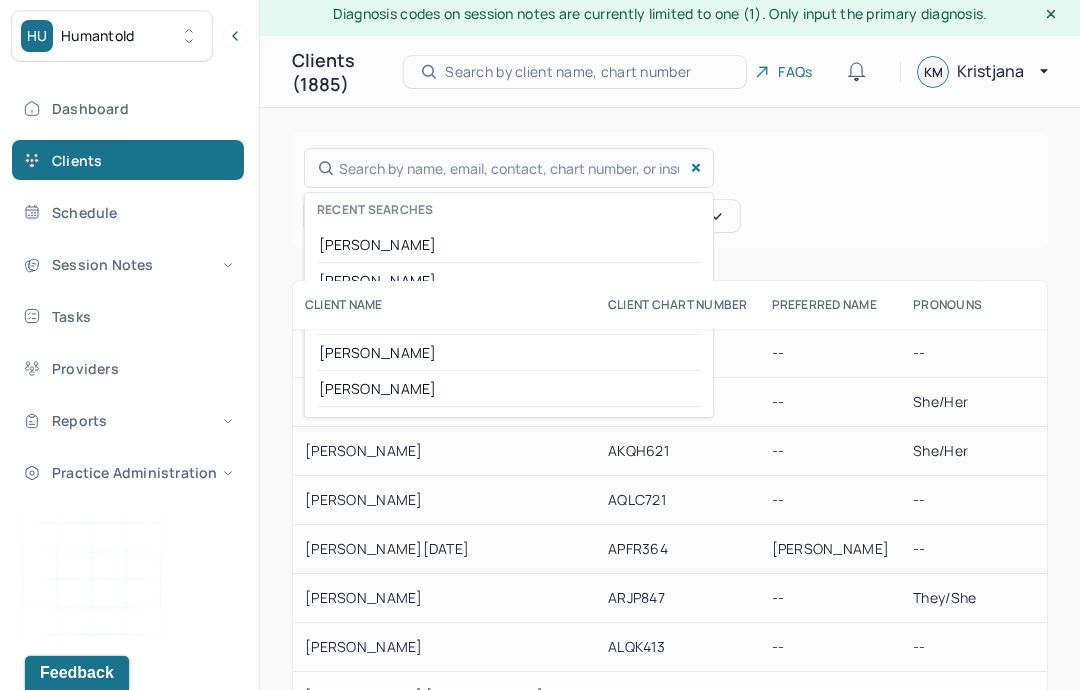 click at bounding box center [540, 345] 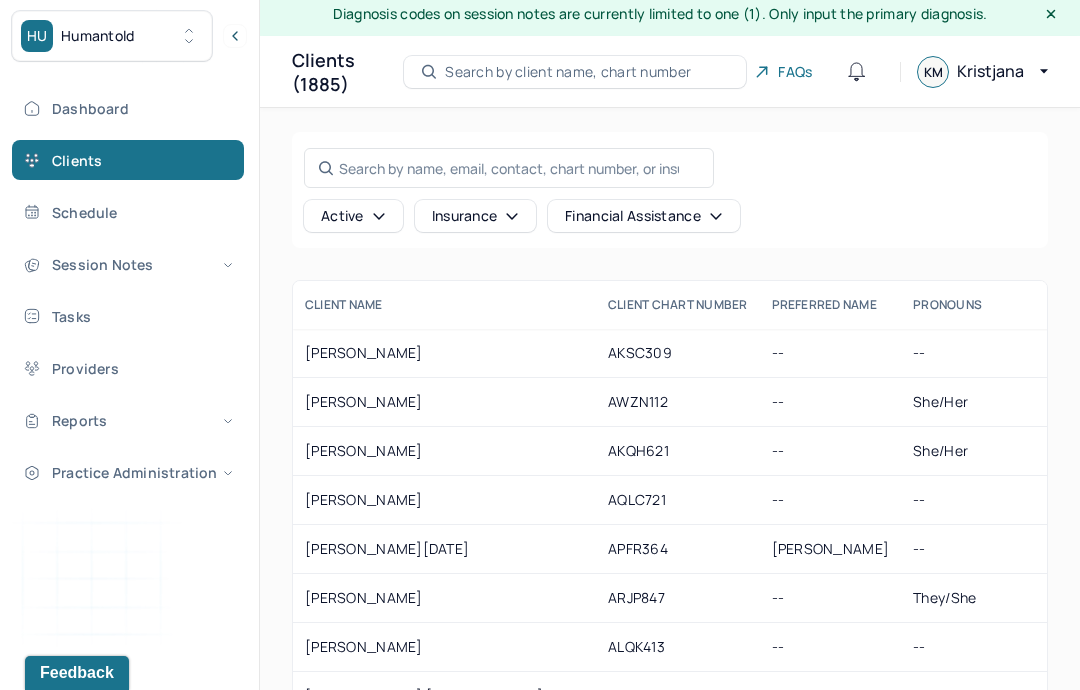 scroll, scrollTop: 0, scrollLeft: 0, axis: both 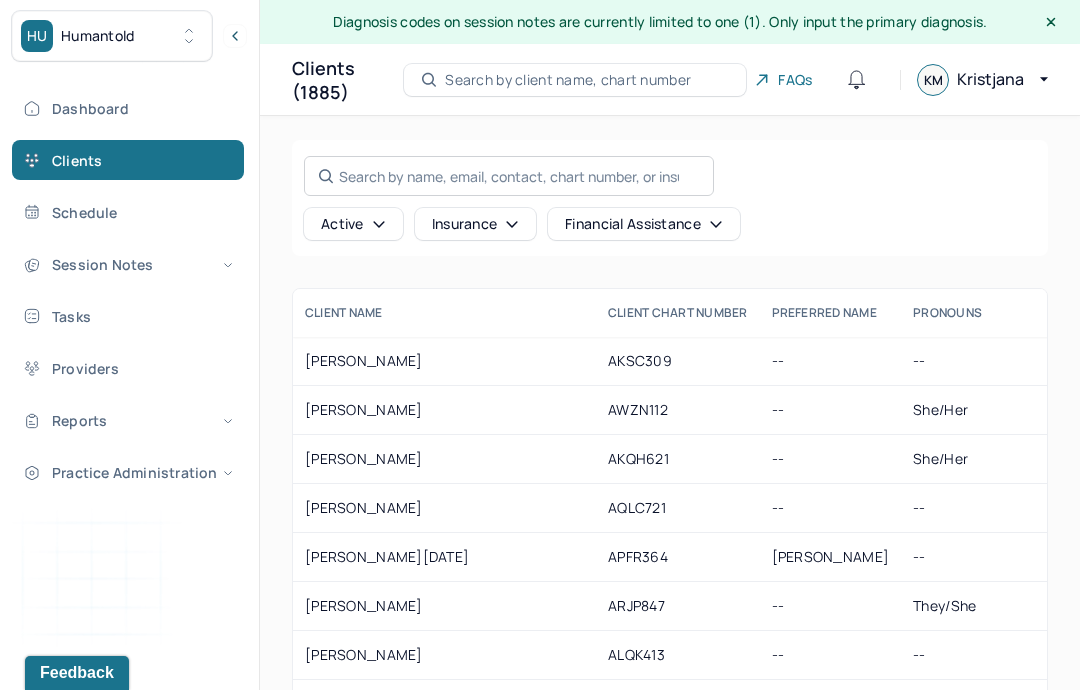 click on "Search by name, email, contact, chart number, or insurance id..." at bounding box center [509, 176] 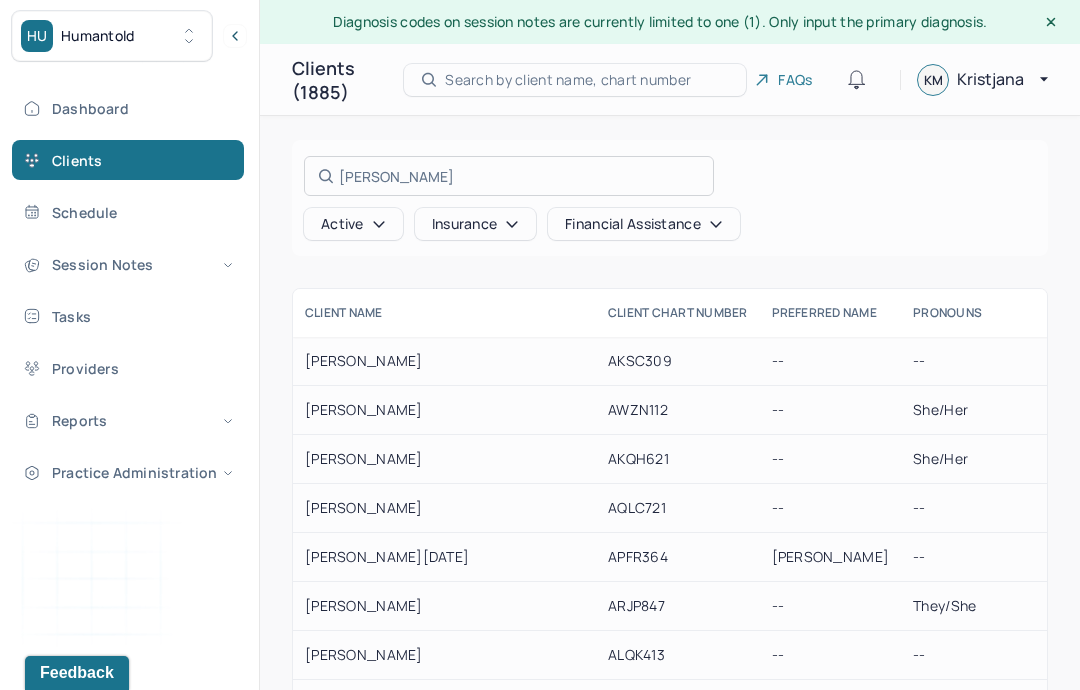 type on "Giacco" 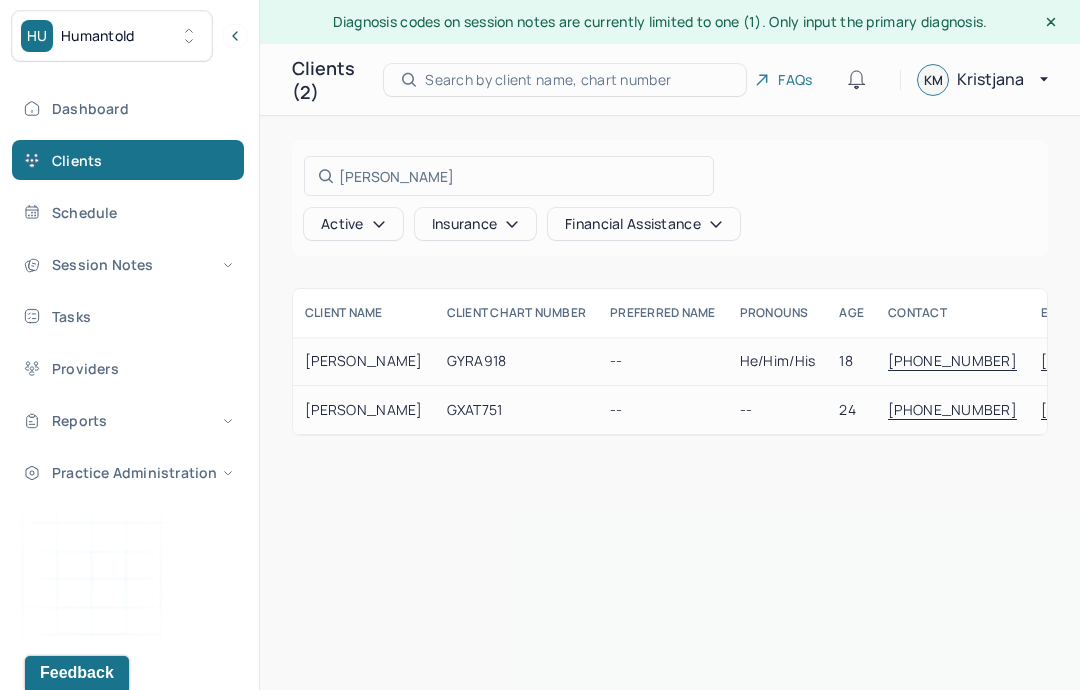 click at bounding box center [540, 345] 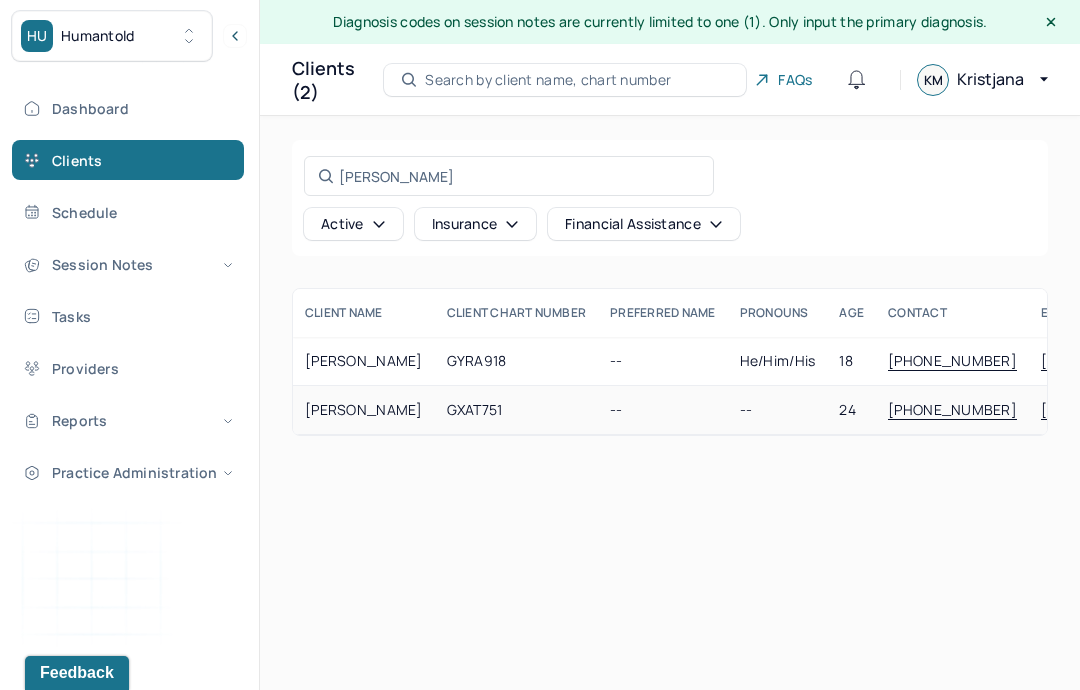 click on "GIACCO, MIKAELA" at bounding box center (364, 410) 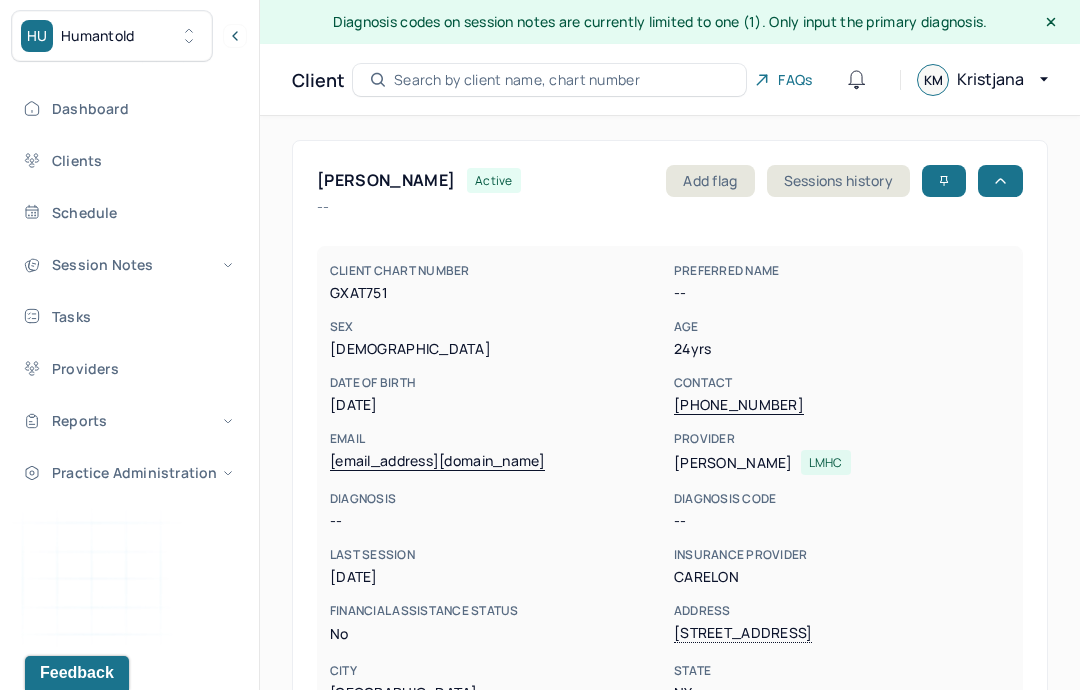 scroll, scrollTop: 2, scrollLeft: 0, axis: vertical 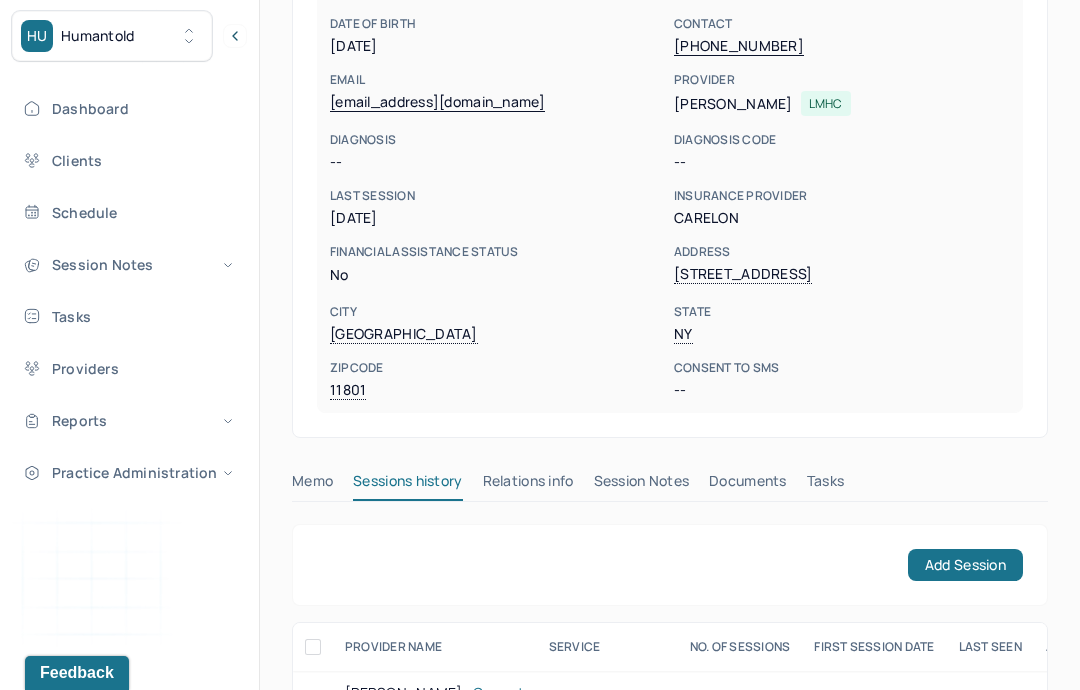 click on "Session Notes" at bounding box center [642, 485] 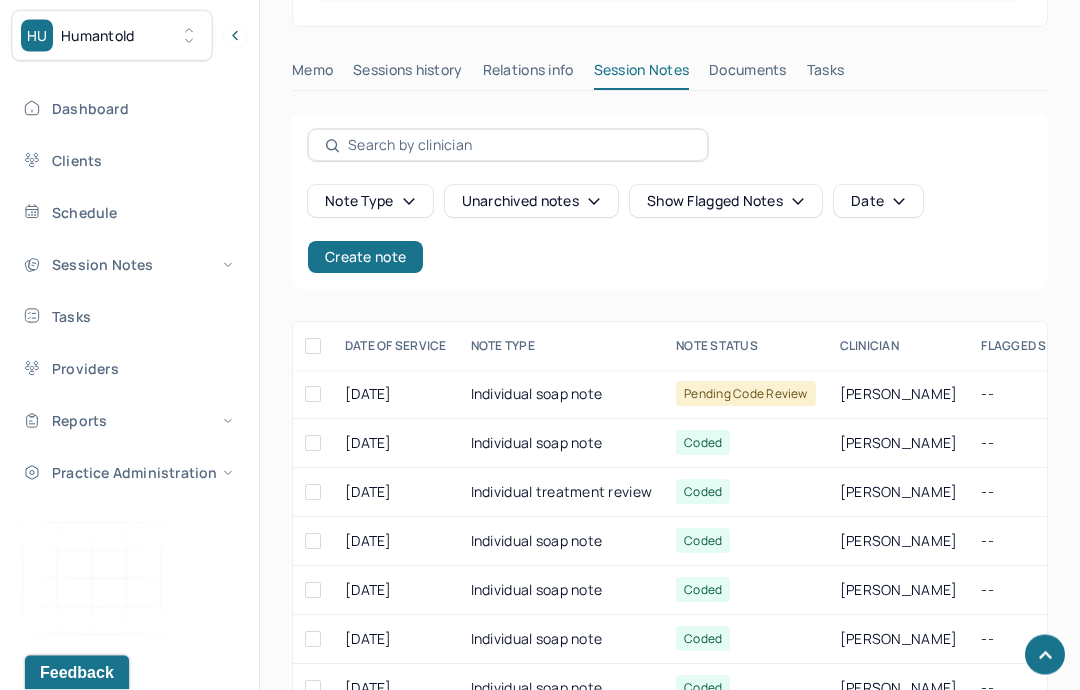 scroll, scrollTop: 850, scrollLeft: 0, axis: vertical 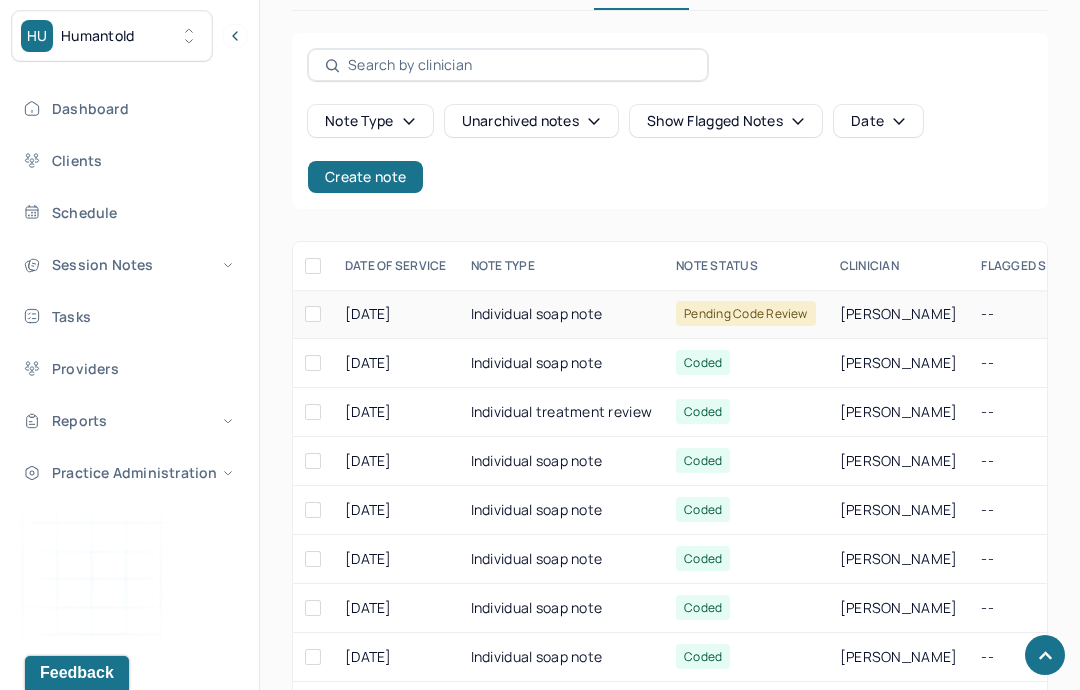 click on "Pending code review" at bounding box center [746, 313] 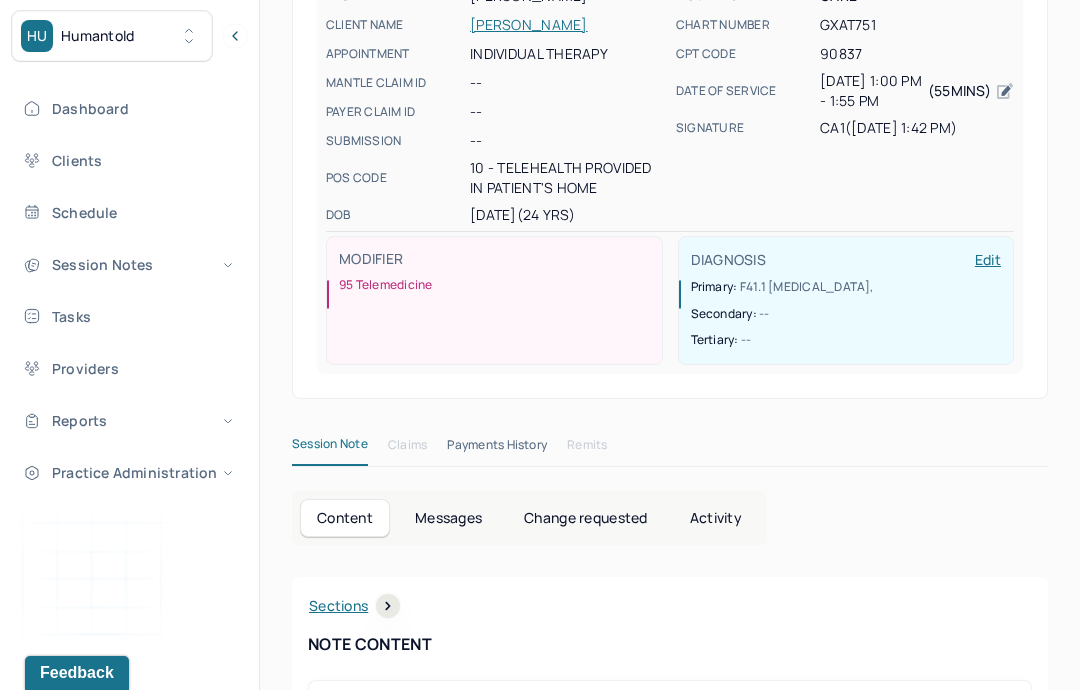 scroll, scrollTop: 0, scrollLeft: 0, axis: both 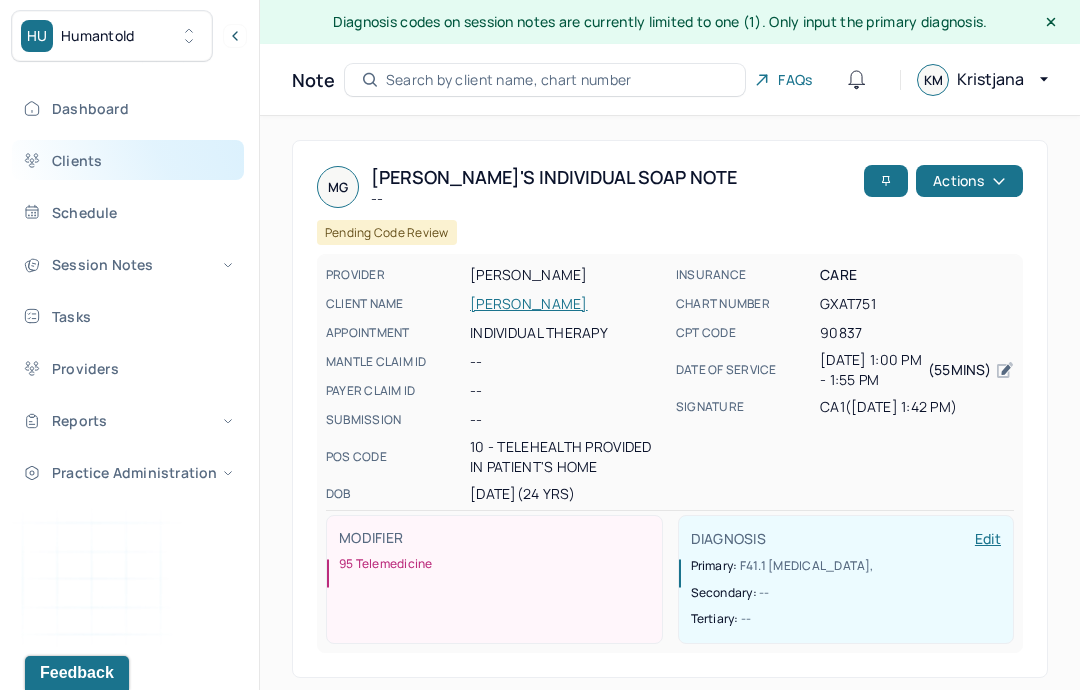 click on "Clients" at bounding box center [128, 160] 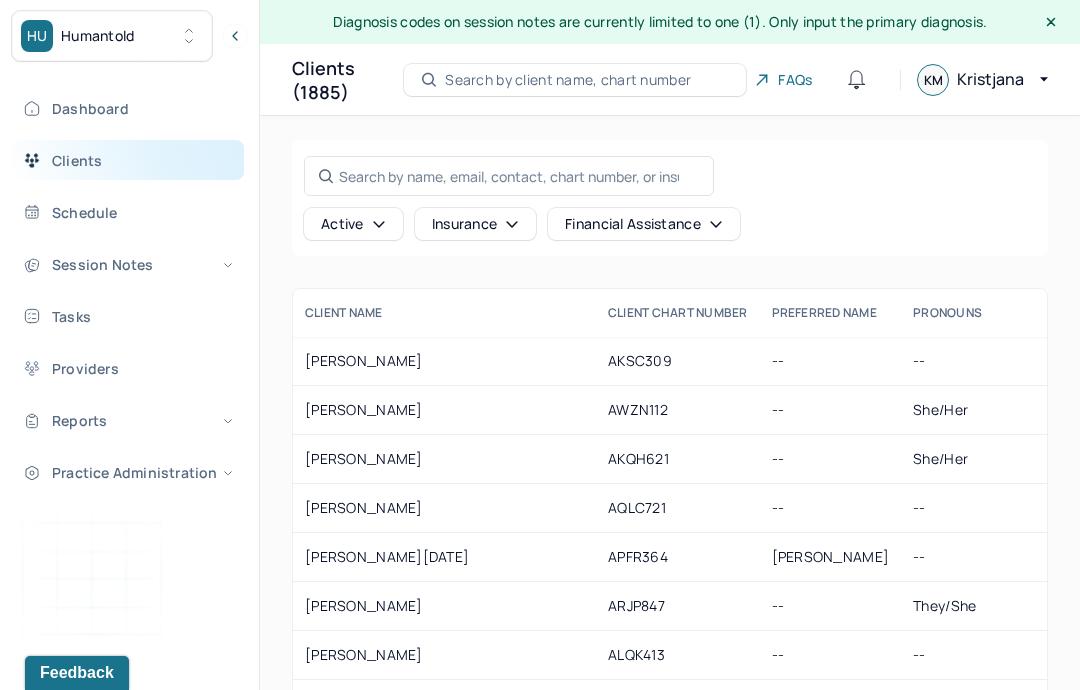 click on "Clients" at bounding box center (128, 160) 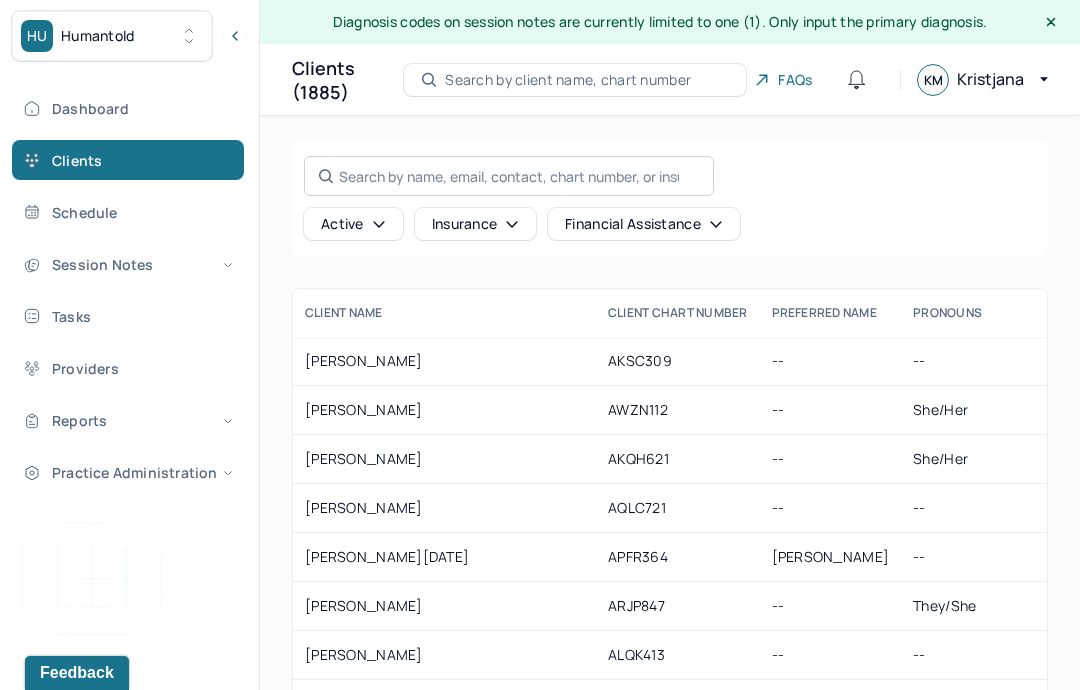 click on "Search by name, email, contact, chart number, or insurance id..." at bounding box center (509, 176) 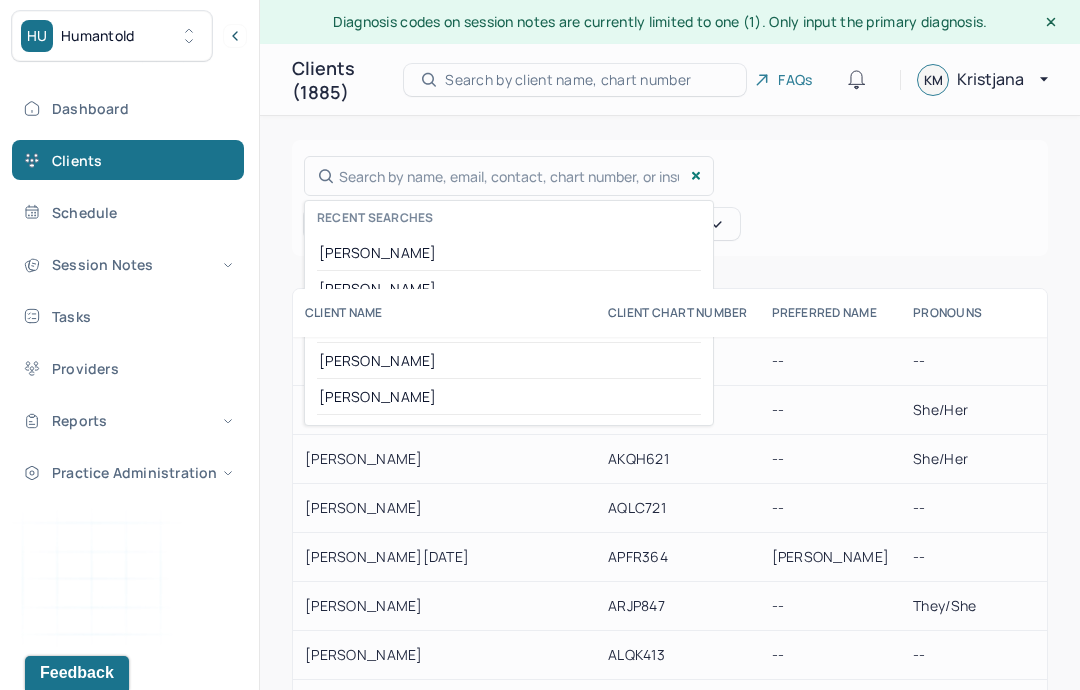 click at bounding box center [540, 345] 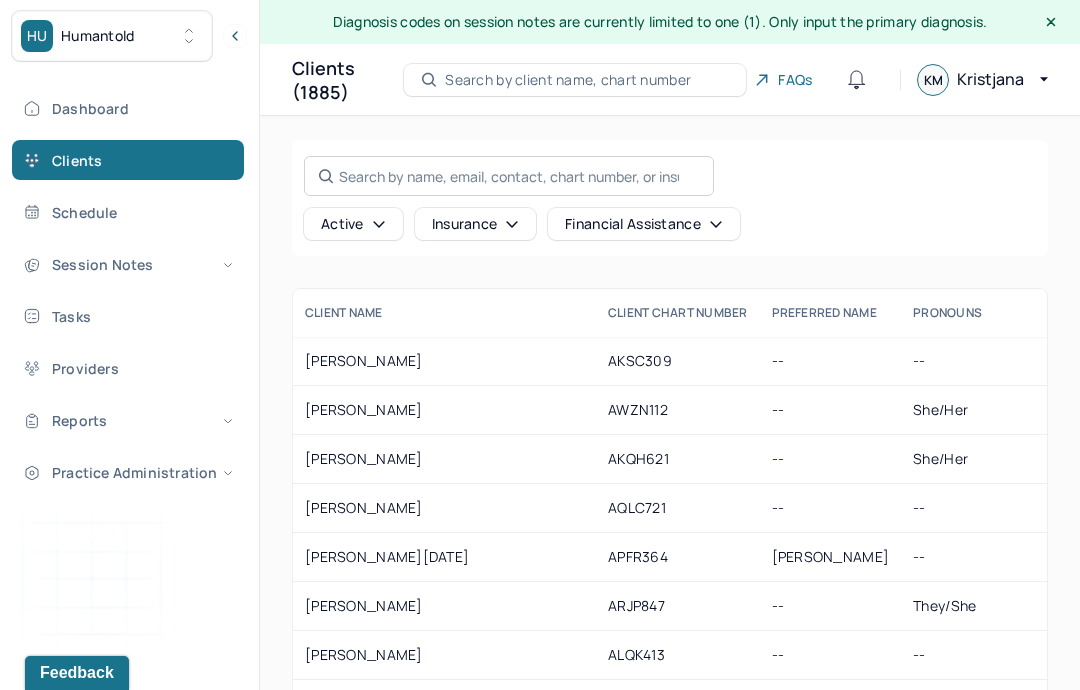 click on "Search by name, email, contact, chart number, or insurance id..." at bounding box center [509, 176] 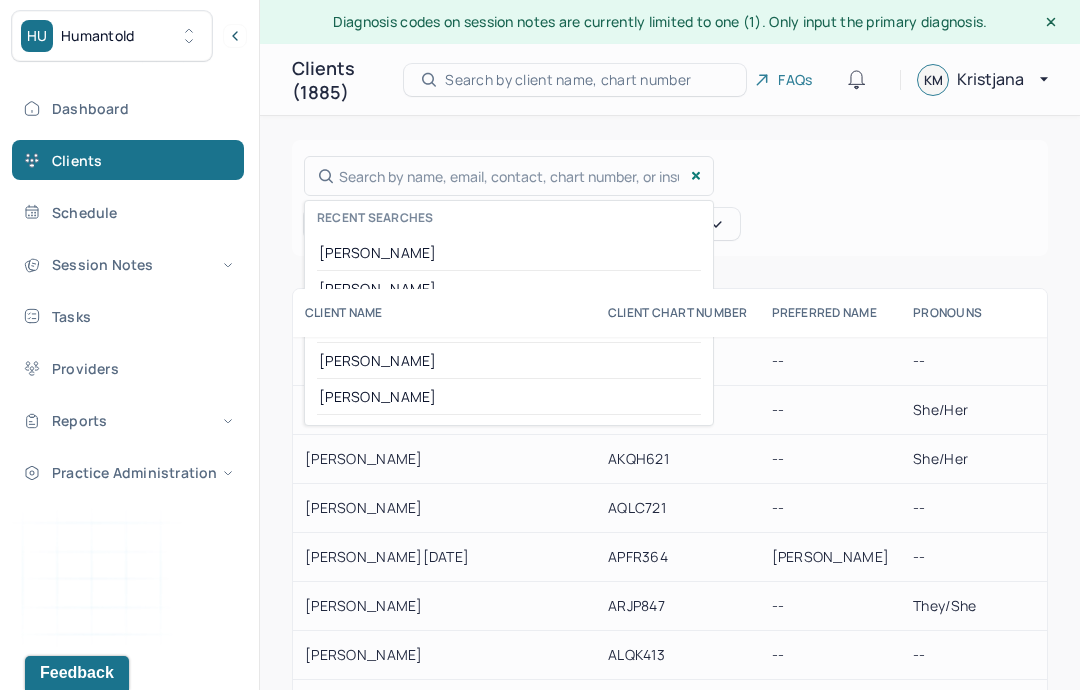 click at bounding box center [540, 345] 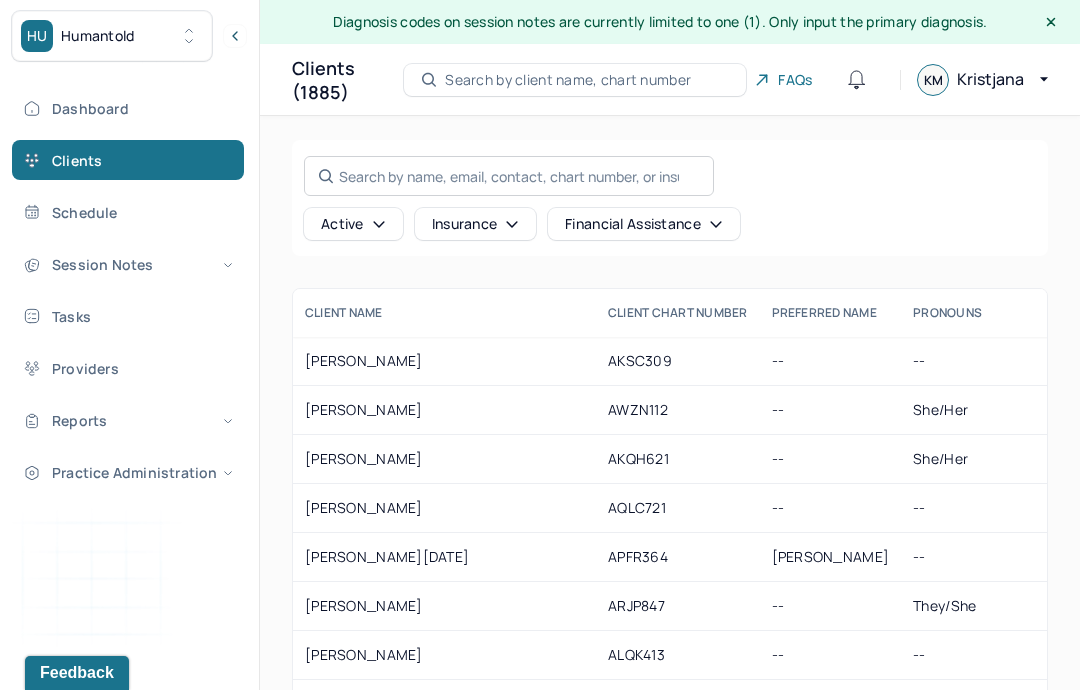 click on "Search by name, email, contact, chart number, or insurance id..." at bounding box center [509, 176] 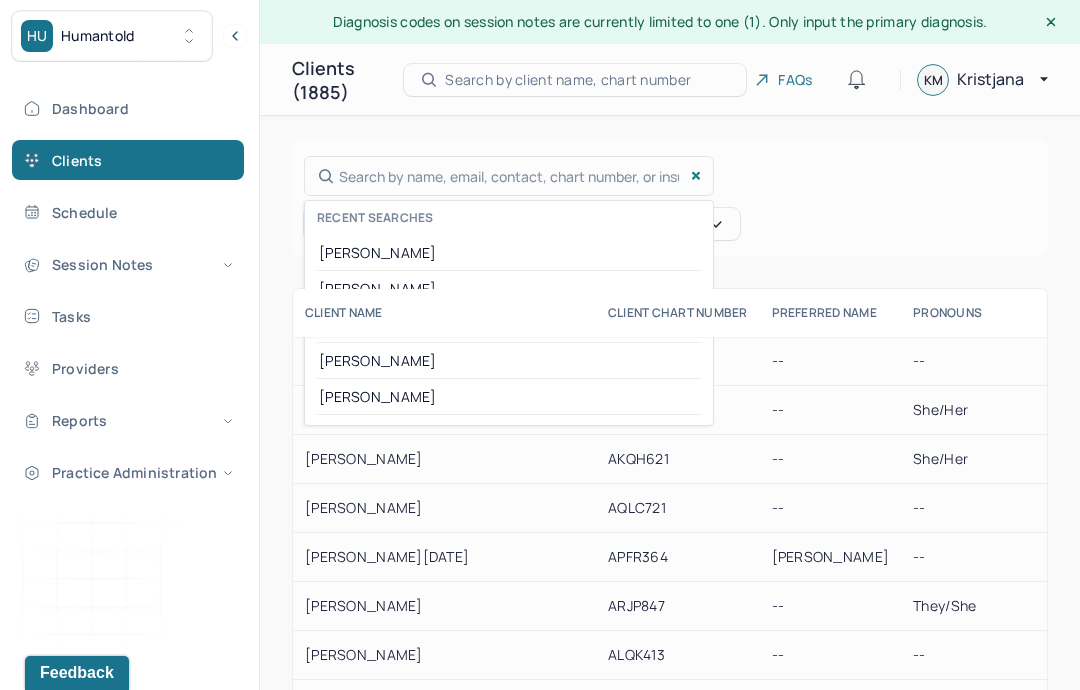 click at bounding box center (540, 345) 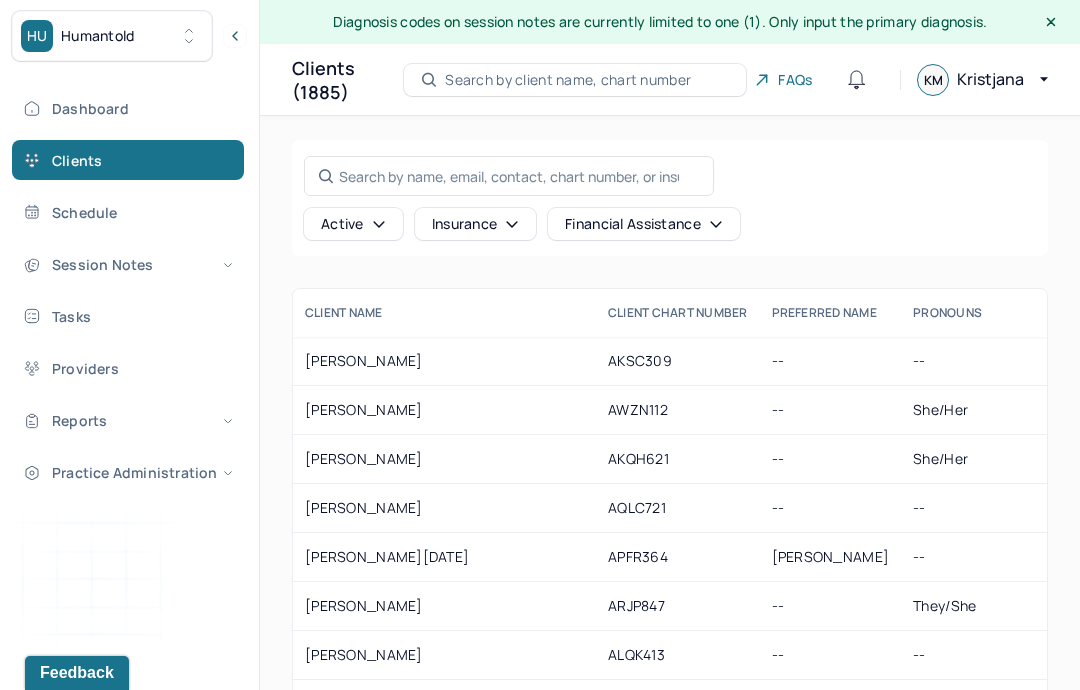 click on "Search by client name, chart number" at bounding box center [568, 80] 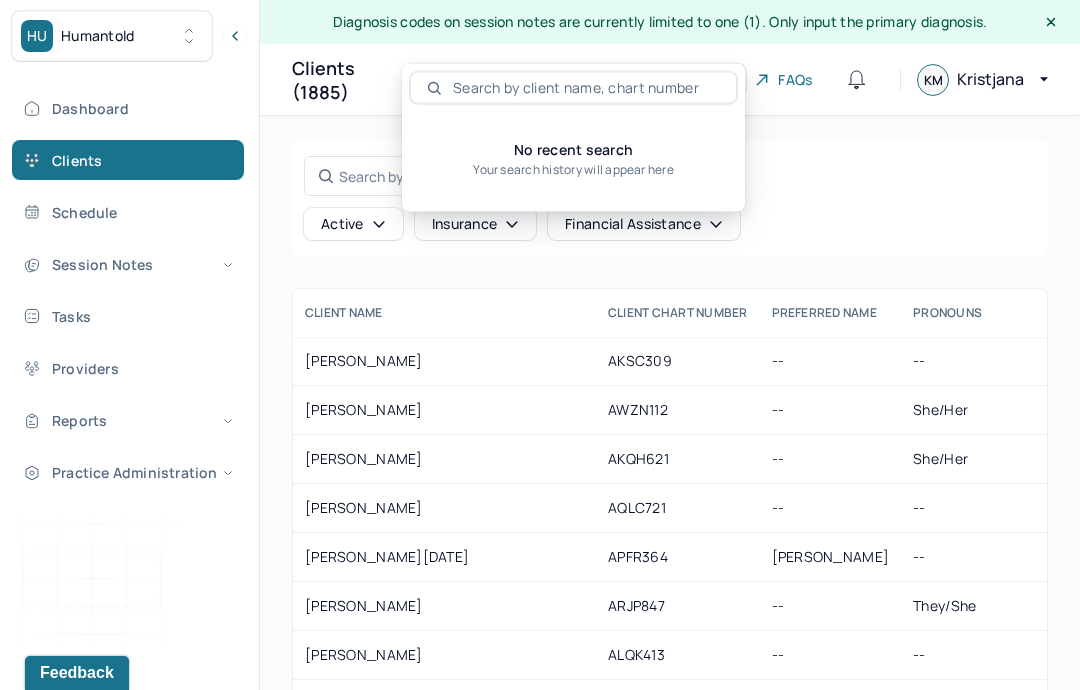 scroll, scrollTop: 0, scrollLeft: 0, axis: both 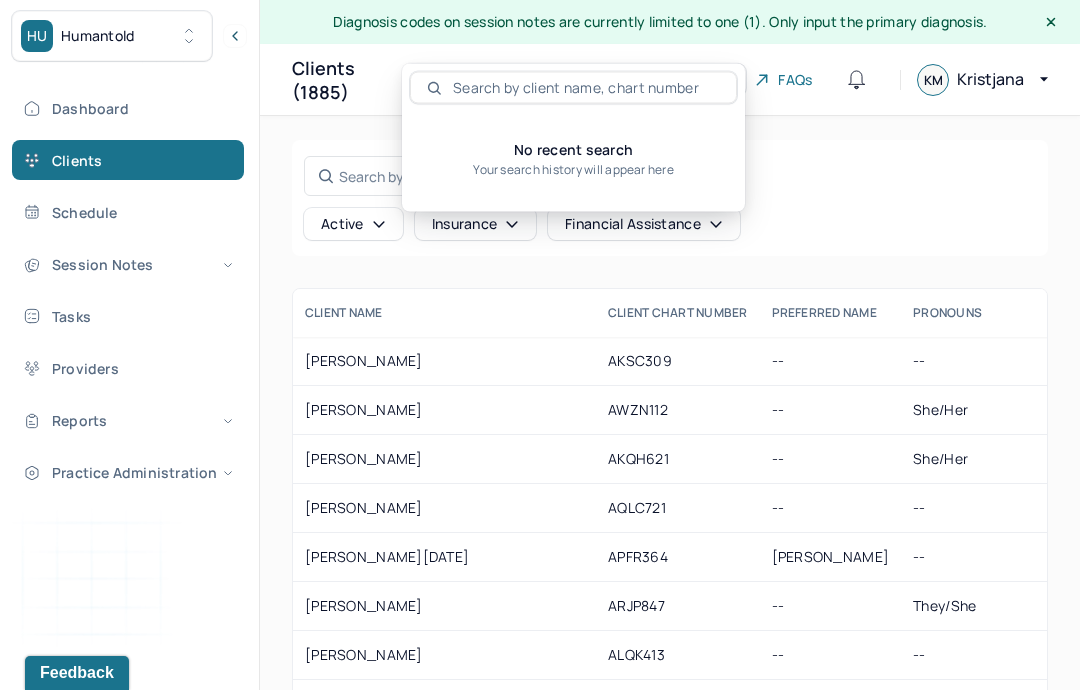 click at bounding box center (585, 88) 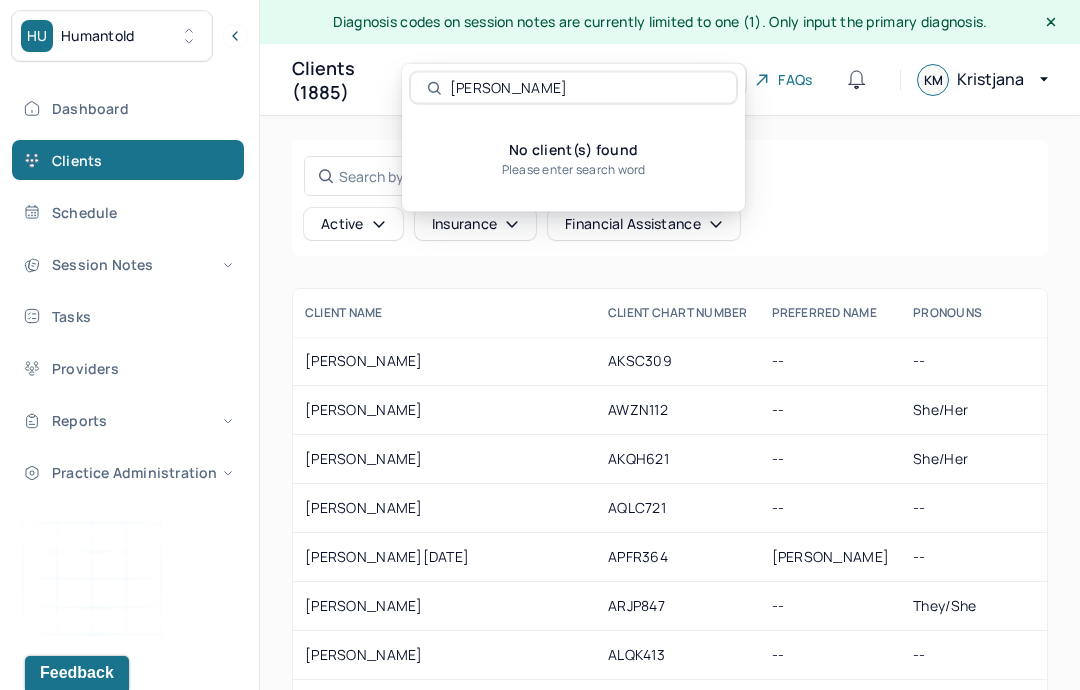 type on "Mikaela Giacco" 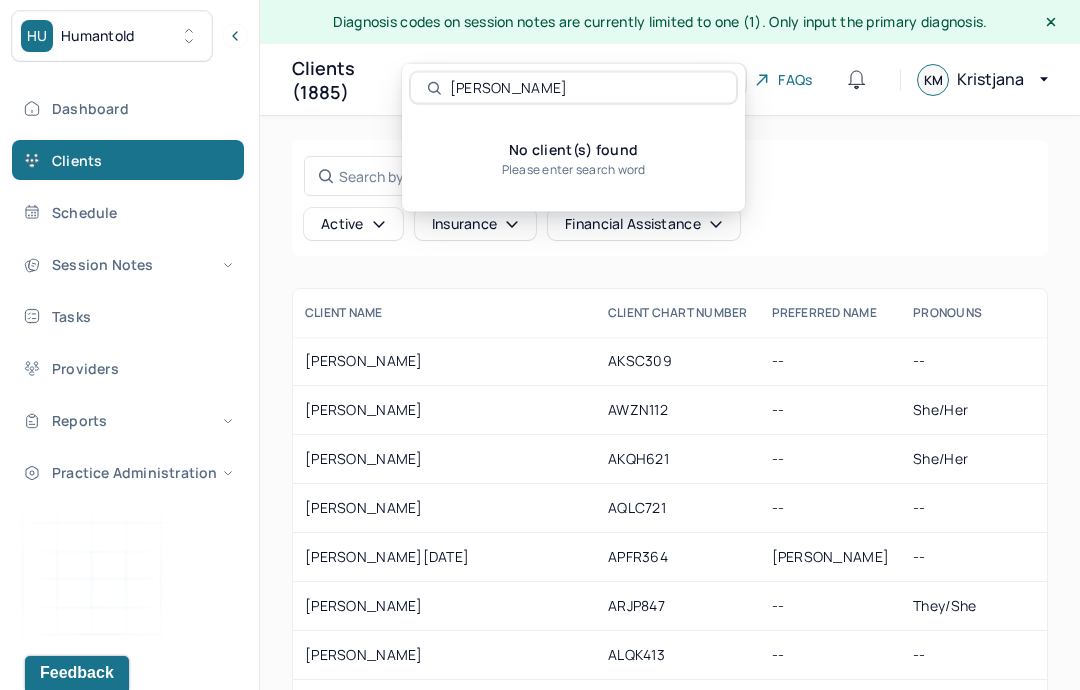 click on "Search by name, email, contact, chart number, or insurance id...   Active     Insurance     Financial assistance   CLIENT NAME Client Chart number PREFERRED NAME PRONOUNS AGE CONTACT EMAIL employer name CLIENT STATUS Client is b2b Insurance Provider Financial assistance status Consent to sms ALT EMAIL SENT ABBAS, MUNEEB AKSC309 -- -- 34 (631) 835-1444 muneebabbas@live.com NYSHIP - GRP: 030500 active -- CARE -- Yes No ABRAHAMS, AALIYAH AWZN112 -- She/Her 30 (718) 807-6037 aaliyah_94@icloud.com -- active No Self pay no -- No ABRAMSON, ELLA AKQH621 -- She/her 21 (973) 309-0392 ella.abramson9@gmail.com -- active No Self pay no No No ABRAMSON, ROSANA AQLC721 -- -- 39 (646) 571-7100 rosana.abramson@gmail.com City of New York - GRP: 1102367 active No CARE no -- No ACCARDO, LUCIA APFR364 Lucy -- 50 (917) 363-6742 accardo@gmail.com NYSHIP - GRP: 030500 active -- CARE no -- No ACKERMAN, JAMIE ARJP847 -- they/she 27 (856) 701-6974 jamie.ack310@gmail.com NYSHIP - GRP: 030500 active No CARE no -- No ACOSTA, DANIEL ALQK413" at bounding box center [670, 490] 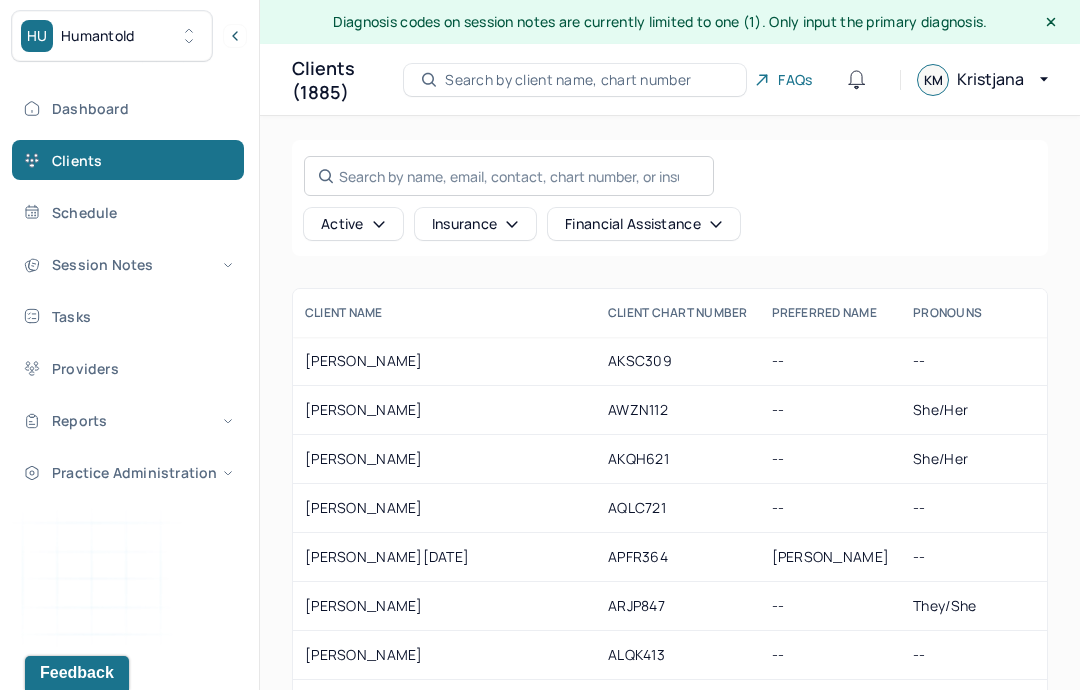 click on "Search by name, email, contact, chart number, or insurance id..." at bounding box center (509, 176) 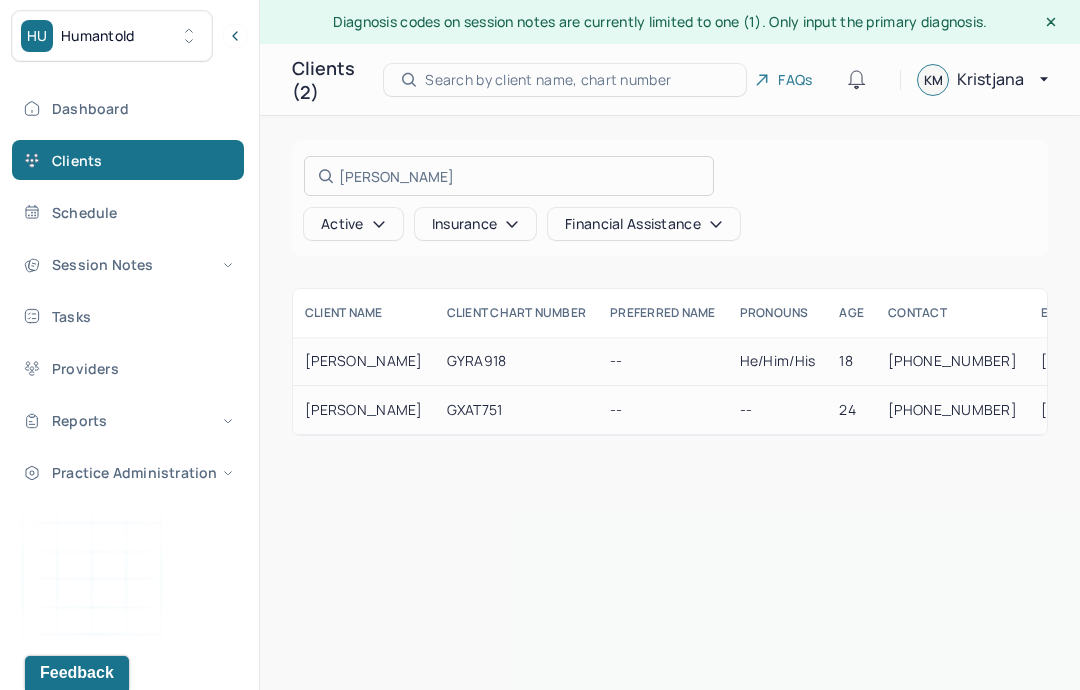 type on "Giacco" 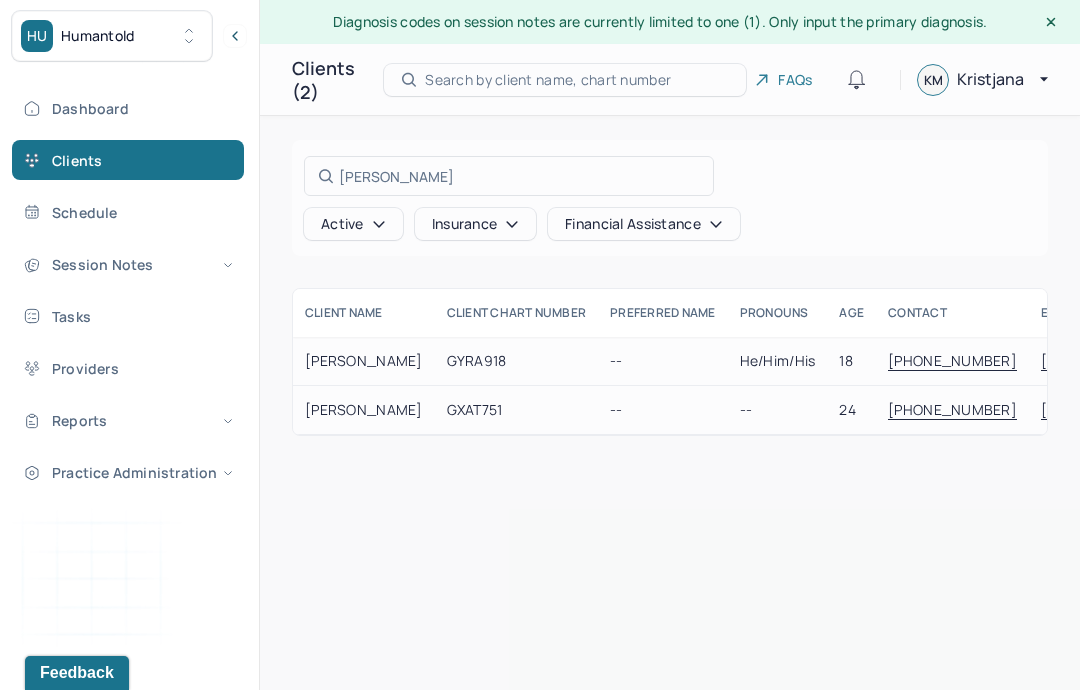 click at bounding box center (540, 345) 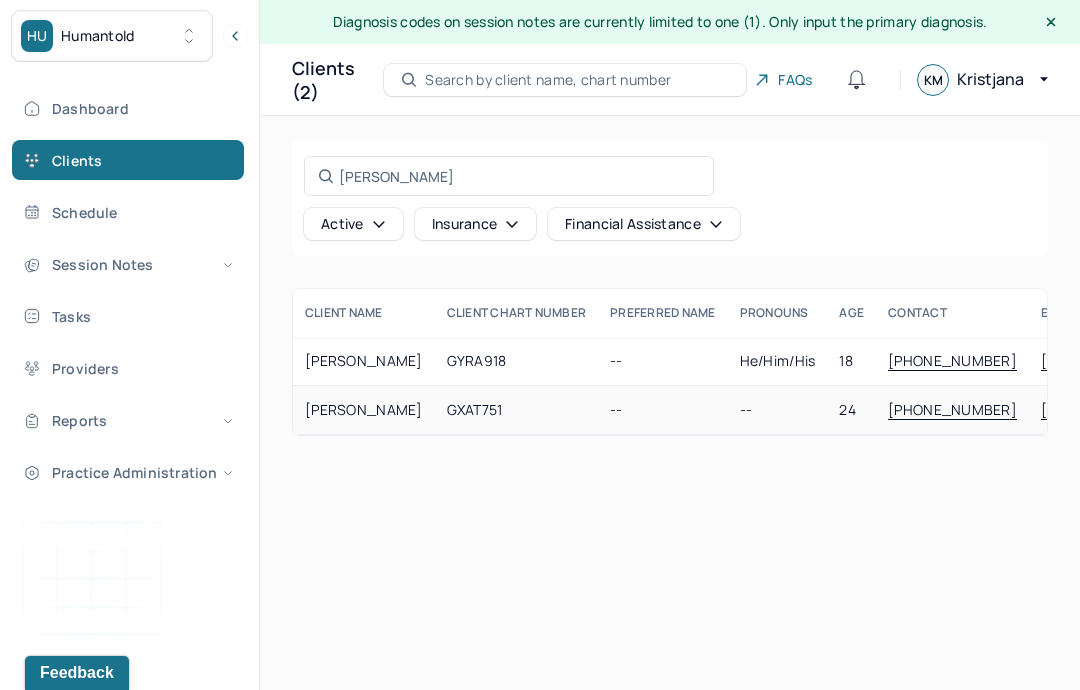 click on "--" at bounding box center [778, 410] 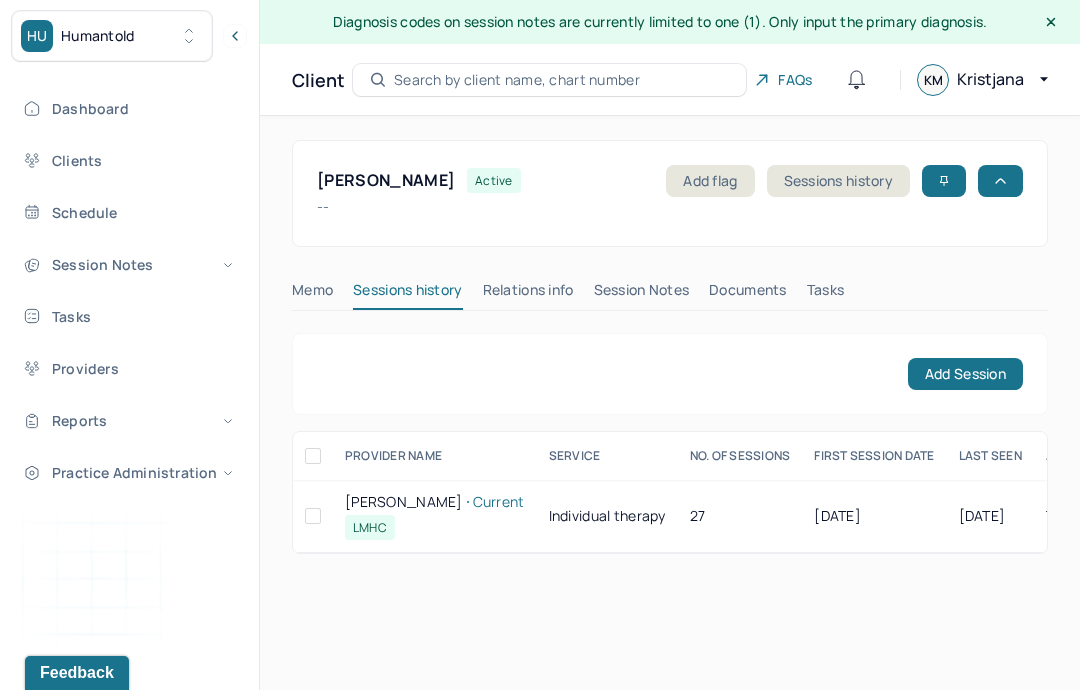 click on "GIACCO, MIKAELA active   Add flag     Sessions history           -- CLIENT CHART NUMBER GXAT751 PREFERRED NAME -- SEX female AGE 24  yrs DATE OF BIRTH 04/12/2001  CONTACT (516) 808-3366 EMAIL mikaelagiacco412@gmail.com PROVIDER ARMSTRONG, CAITLIN LMHC DIAGNOSIS -- DIAGNOSIS CODE -- LAST SESSION 07/08/2025 insurance provider CARELON FINANCIAL ASSISTANCE STATUS no Address 55 Alpine Lane City Hicksville State NY Zipcode 11801 Consent to Sms --   Memo     Sessions history     Relations info     Session Notes     Documents     Tasks       Add Session   PROVIDER NAME service NO. OF SESSIONS FIRST SESSION DATE LAST SEEN APPOINTMENT SESSION STATUS ARMSTRONG, CAITLIN Current LMHC Individual therapy 27 11/26/2024 07/08/2025 Tue 1:00pm, Weekly active     ARMSTRONG, CAITLIN Current LMHC service Individual therapy No of sessions 27 first session date 11/26/2024 last seen 07/08/2025 appointment Tue 1:00pm, Weekly session status active" at bounding box center [670, 347] 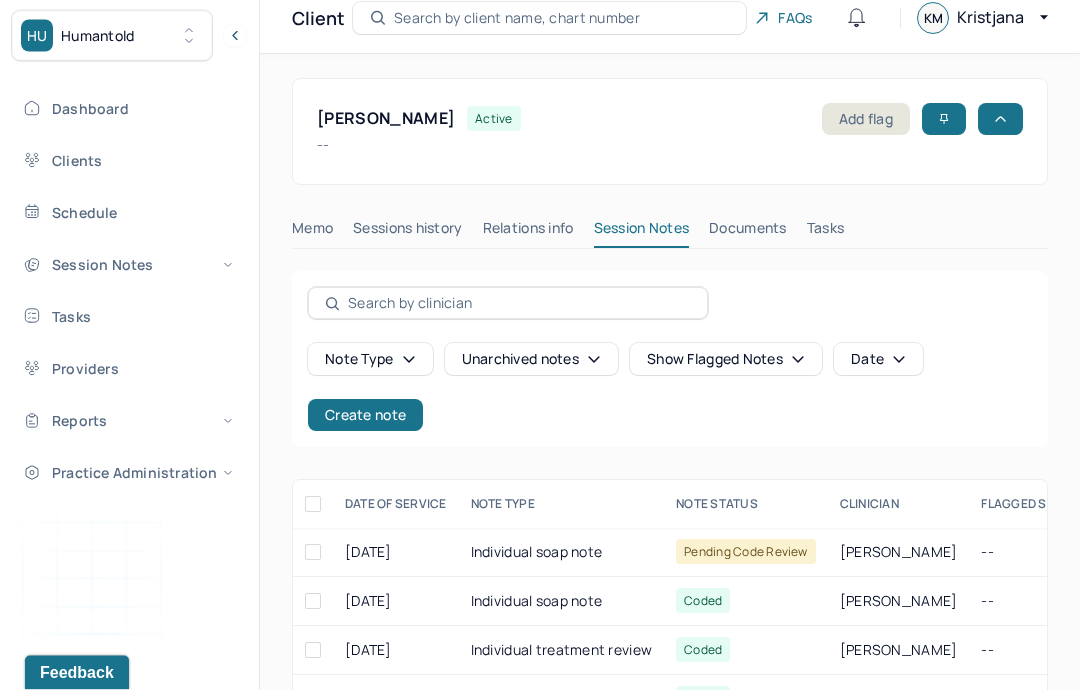 scroll, scrollTop: 0, scrollLeft: 0, axis: both 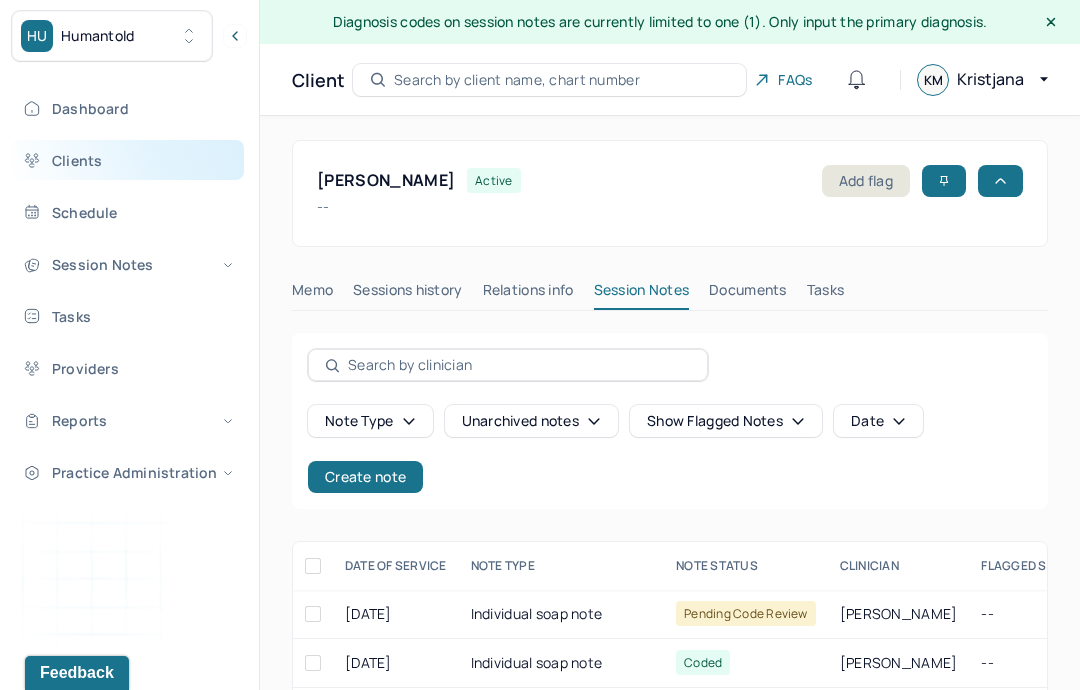 click on "Clients" at bounding box center (128, 160) 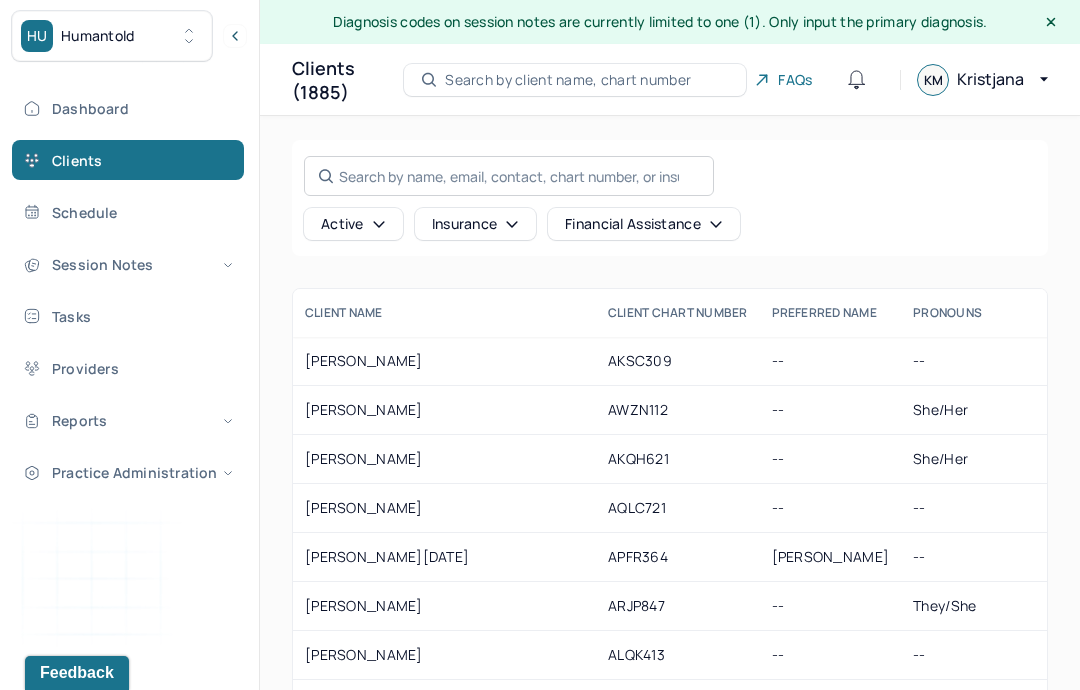 click on "Search by name, email, contact, chart number, or insurance id..." at bounding box center (509, 176) 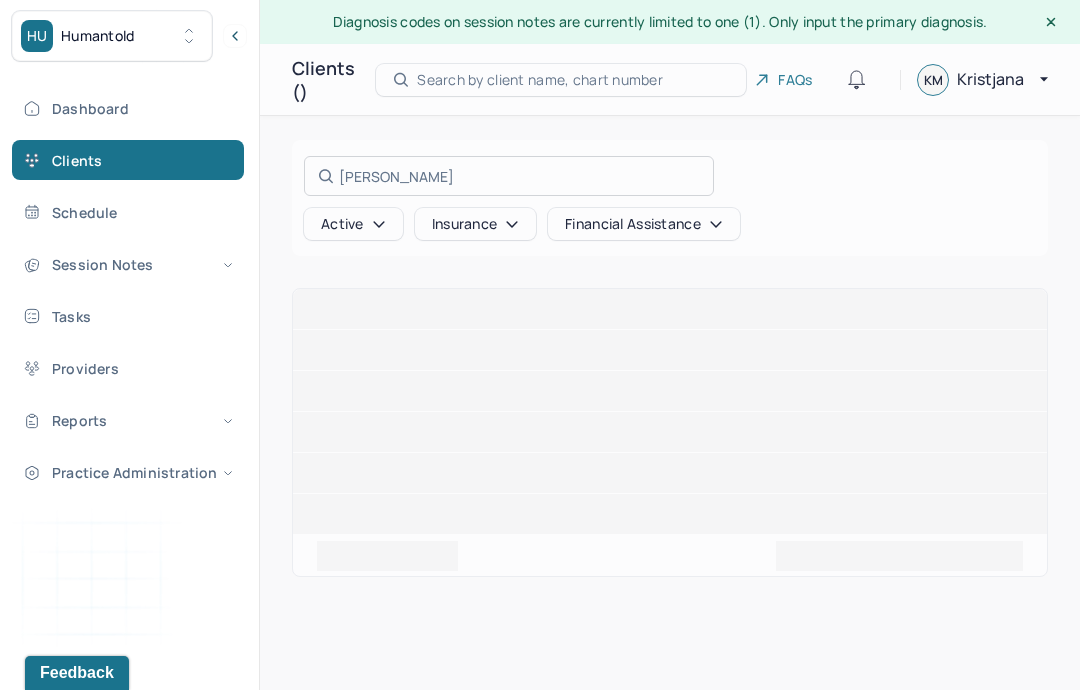 type on "Leann" 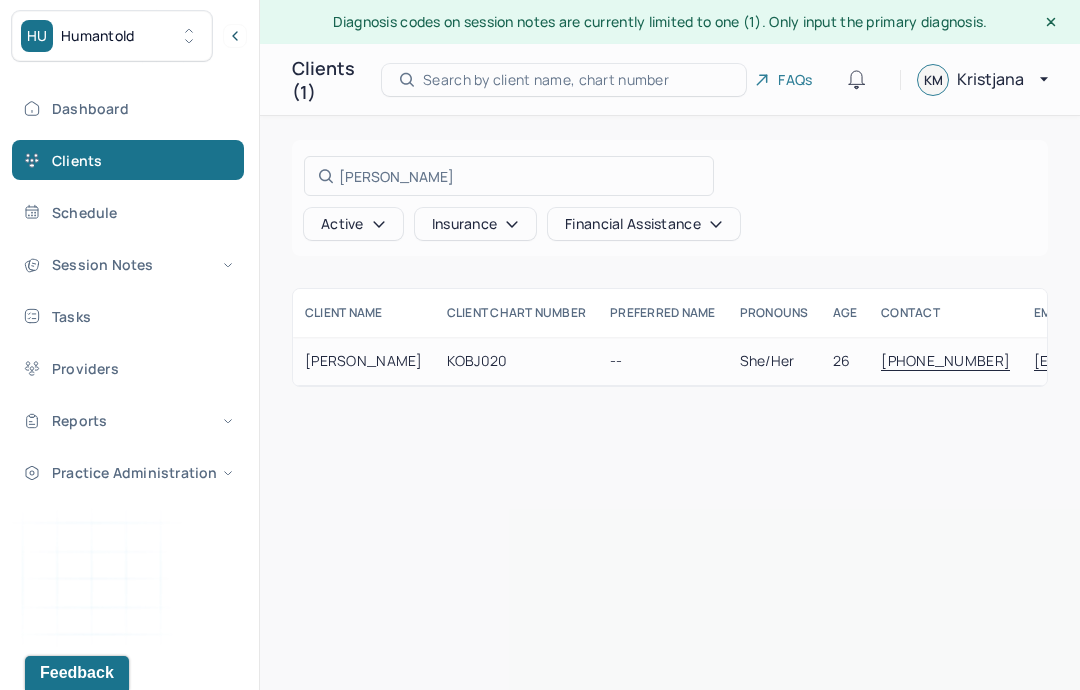 click at bounding box center [540, 345] 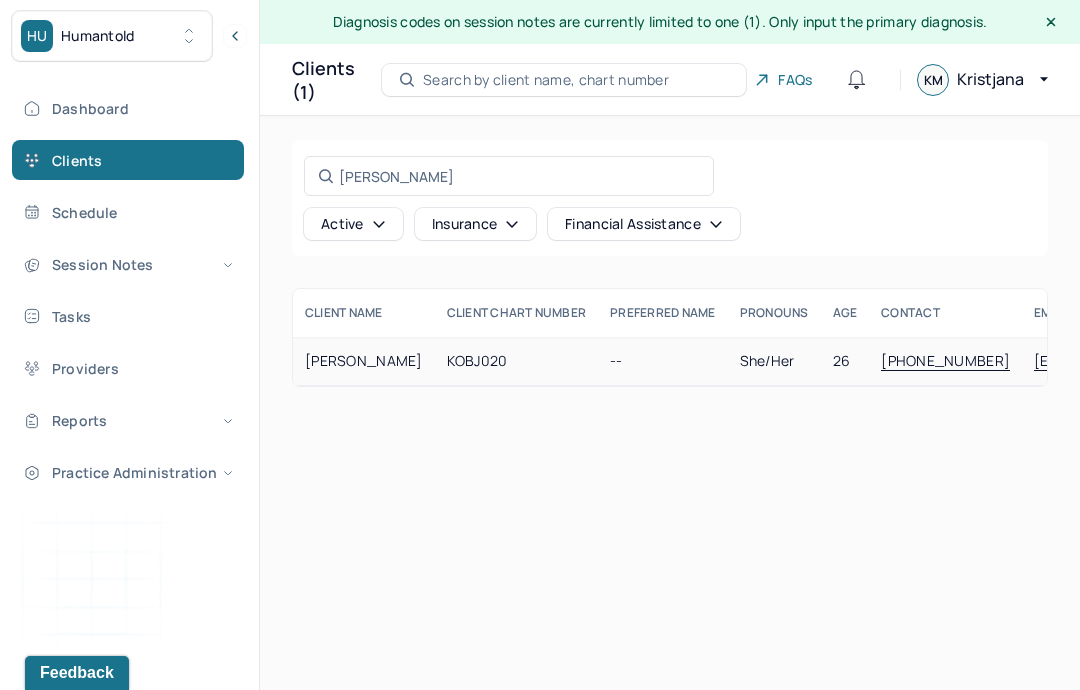 click on "KRAHN, LEANN" at bounding box center (364, 361) 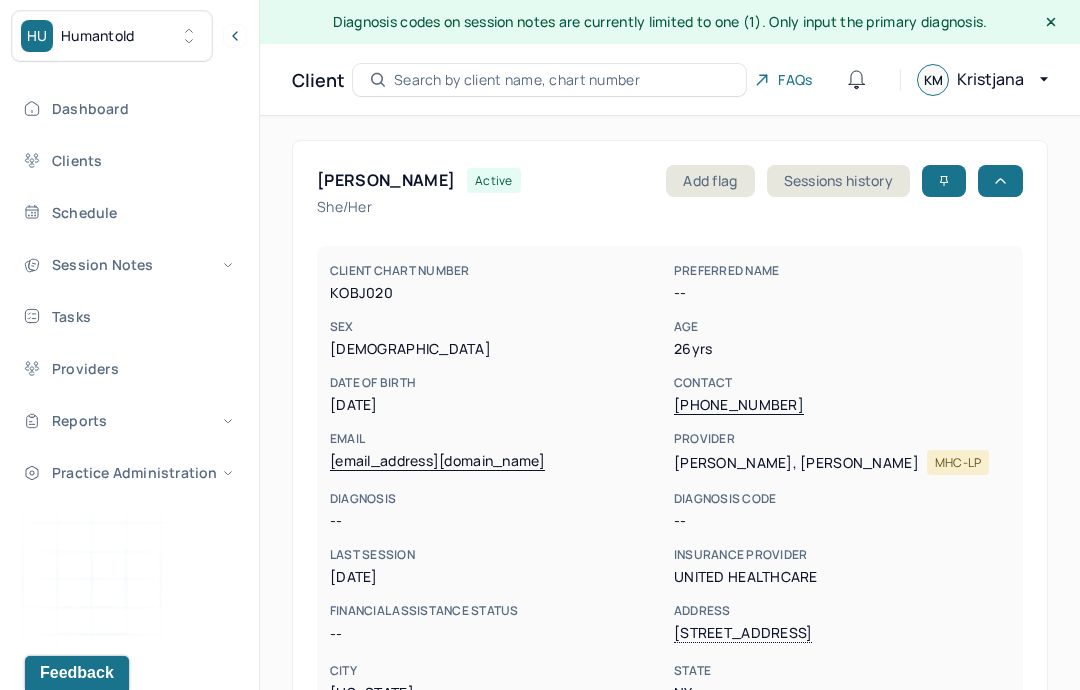 scroll, scrollTop: 1, scrollLeft: 0, axis: vertical 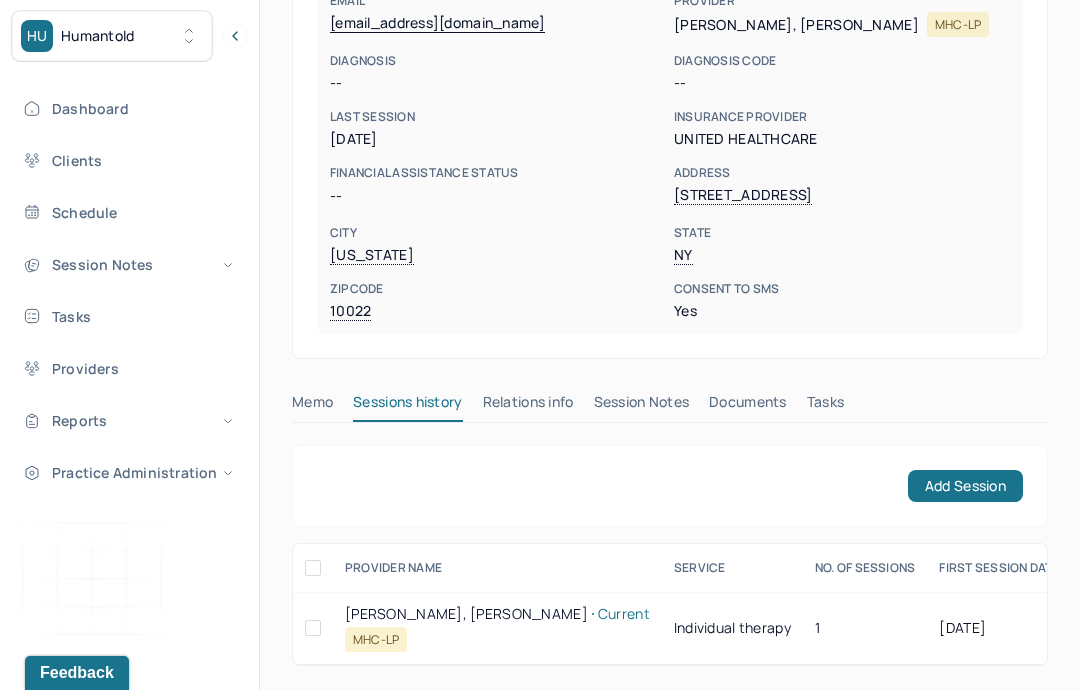 click on "Session Notes" at bounding box center [642, 406] 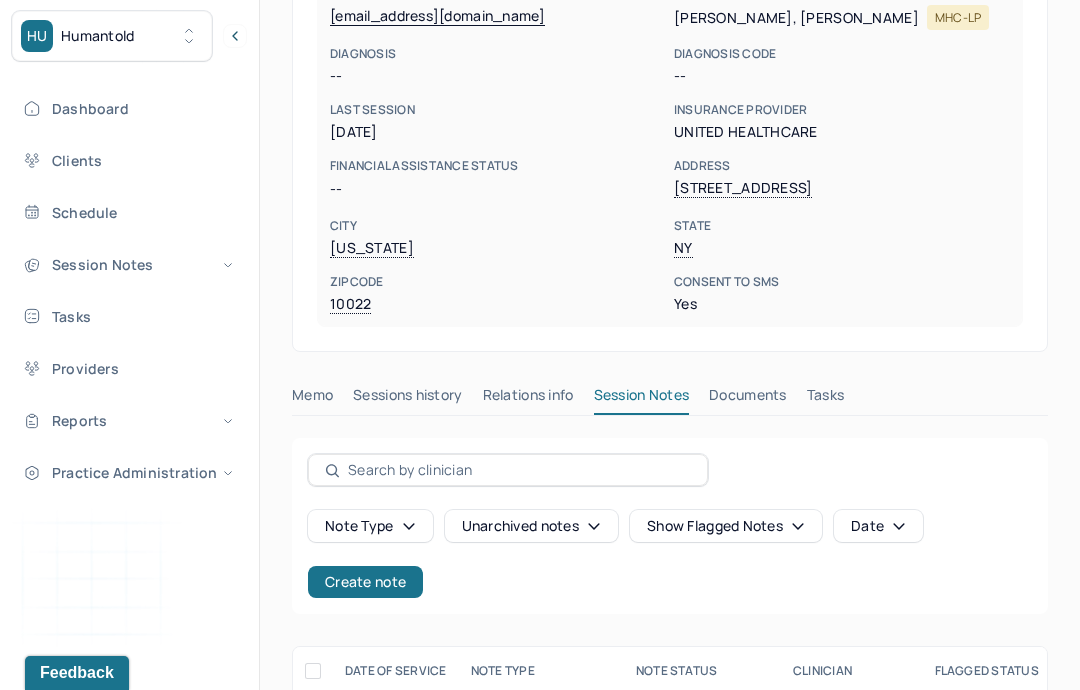 scroll, scrollTop: 525, scrollLeft: 0, axis: vertical 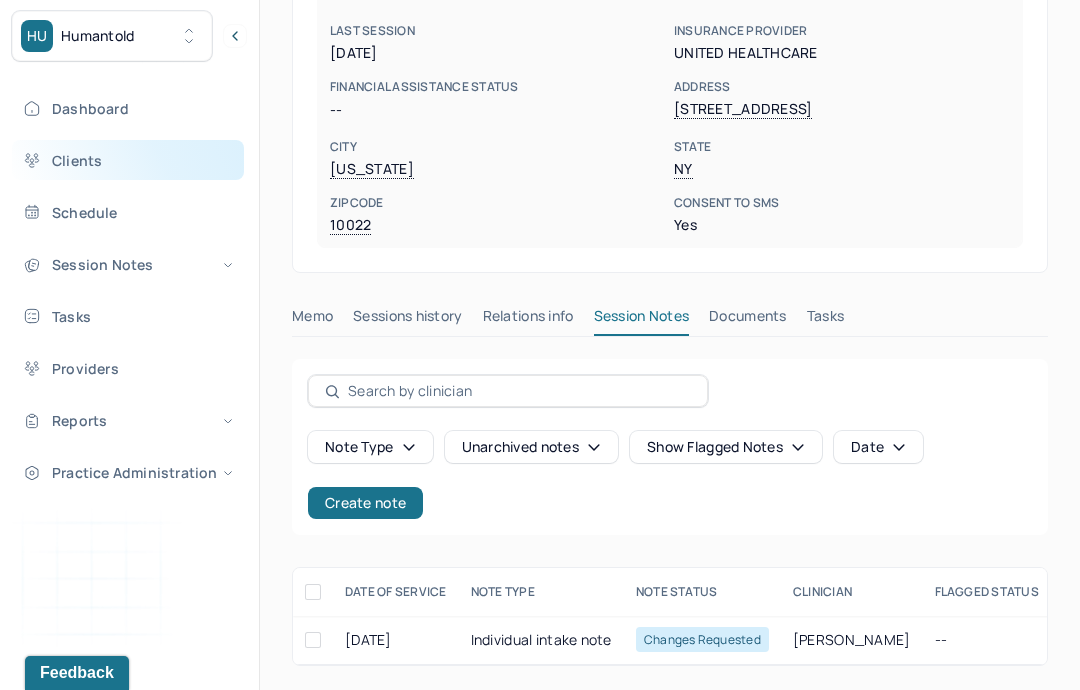 click on "Clients" at bounding box center [128, 160] 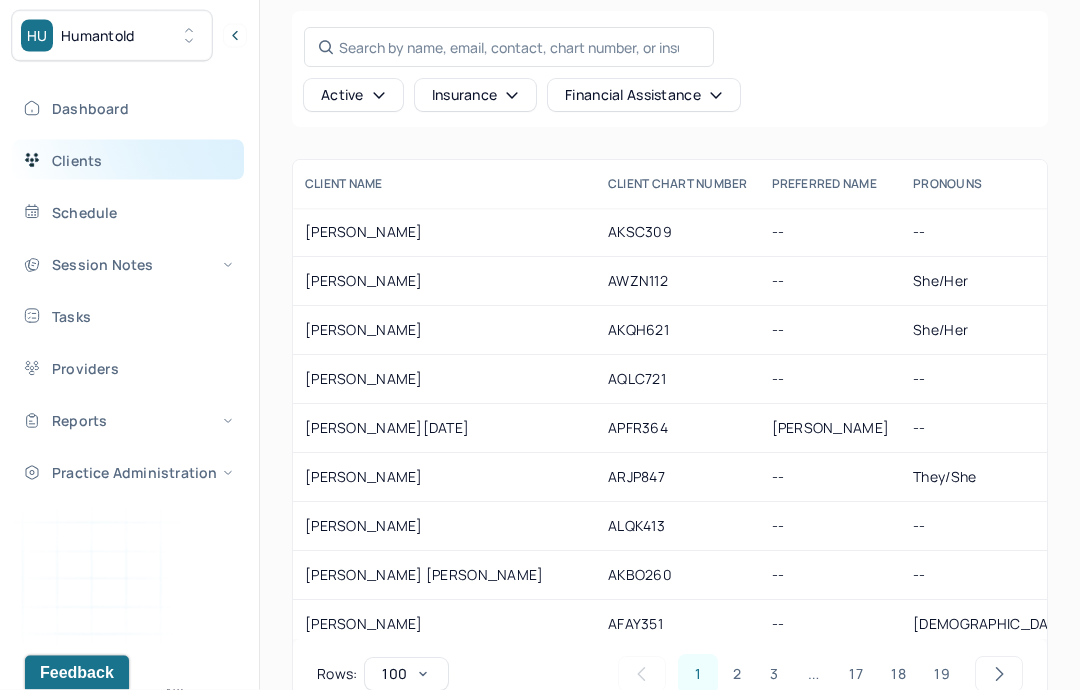 scroll, scrollTop: 0, scrollLeft: 0, axis: both 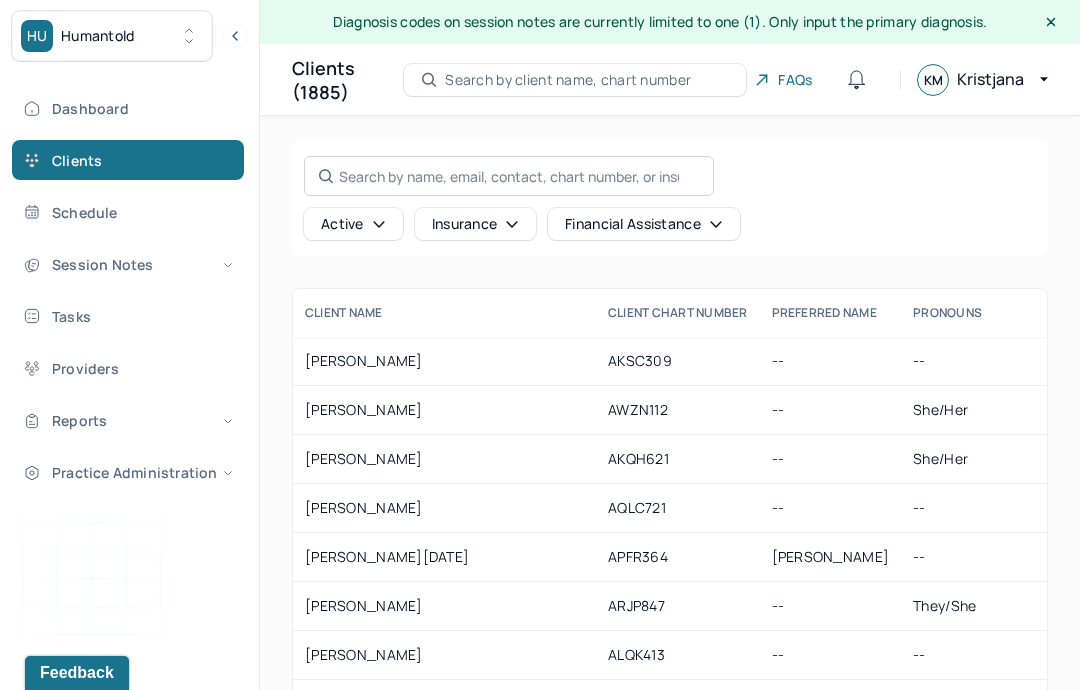 click on "Search by name, email, contact, chart number, or insurance id..." at bounding box center [509, 176] 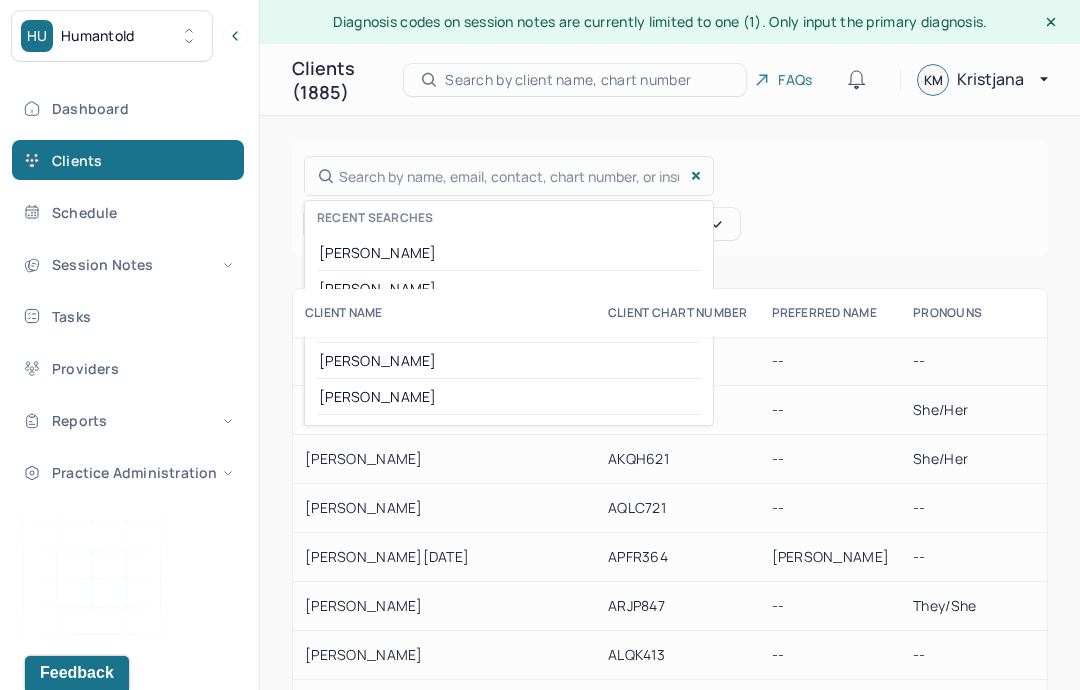 click at bounding box center (540, 345) 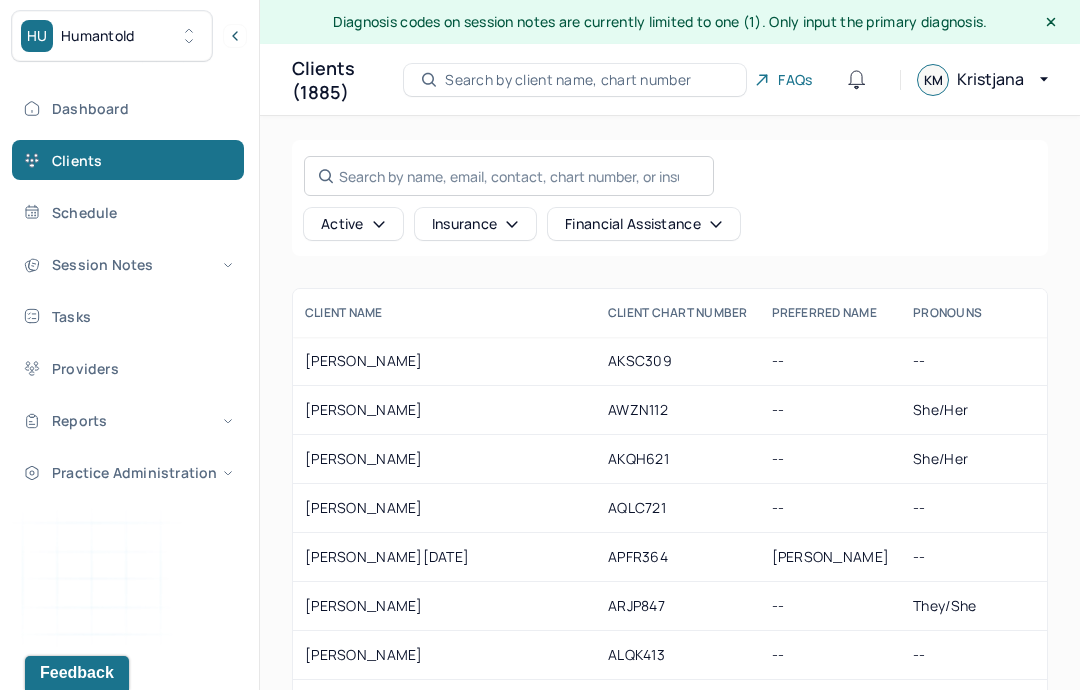 click on "Search by name, email, contact, chart number, or insurance id..." at bounding box center [509, 176] 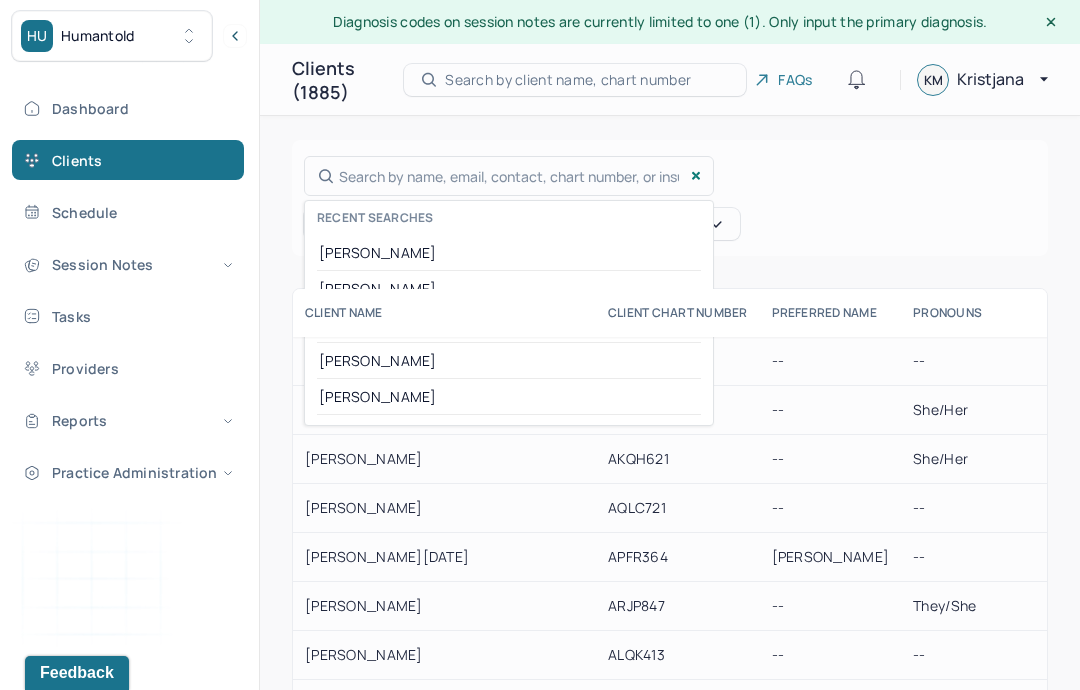 click at bounding box center (540, 345) 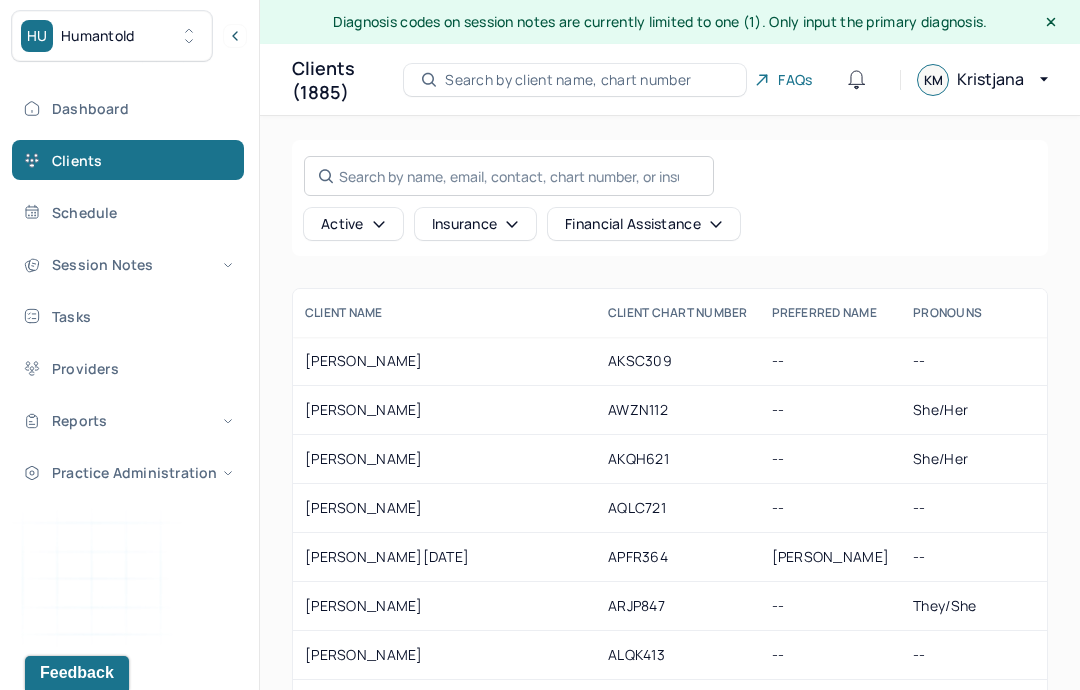 click on "Search by name, email, contact, chart number, or insurance id..." at bounding box center (509, 176) 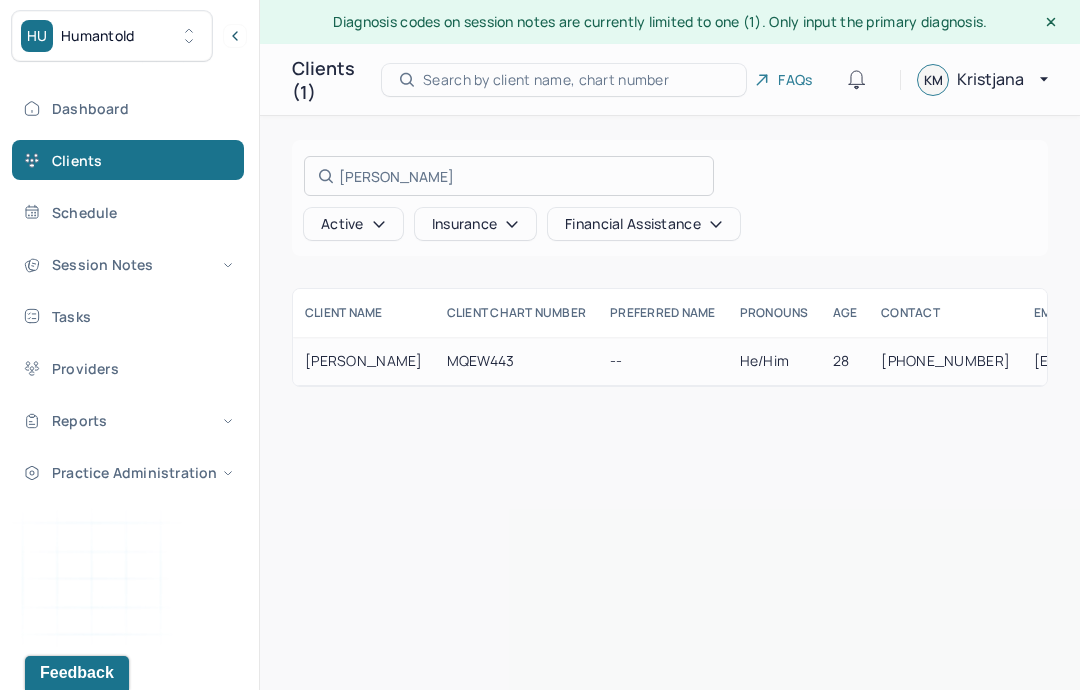 type on "Mcpherson" 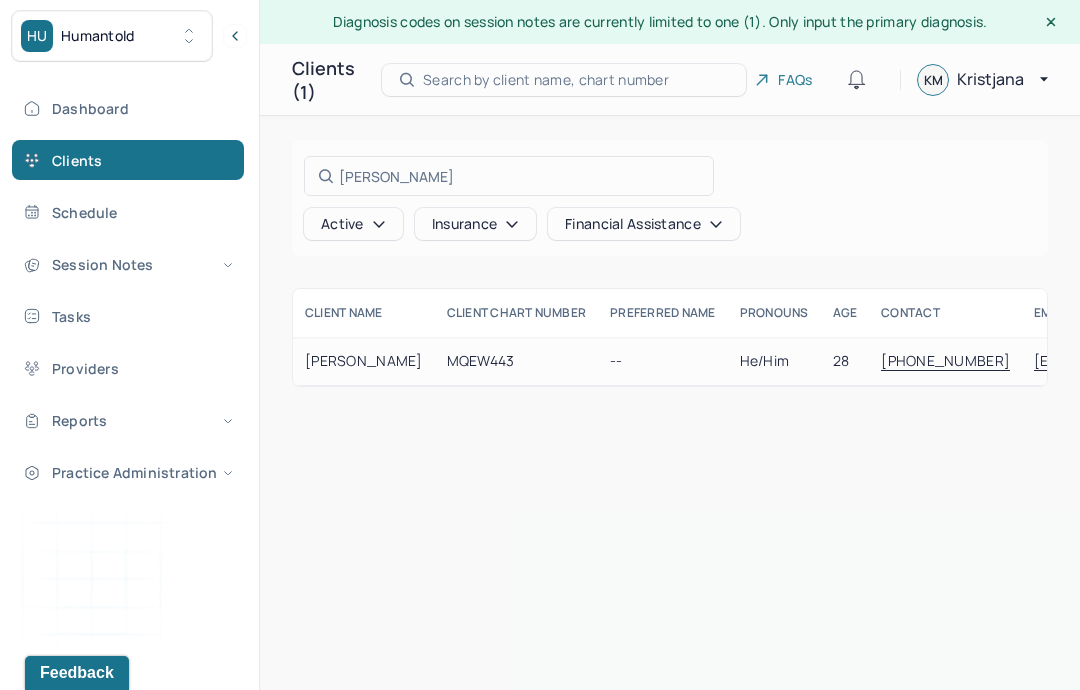 click at bounding box center (540, 345) 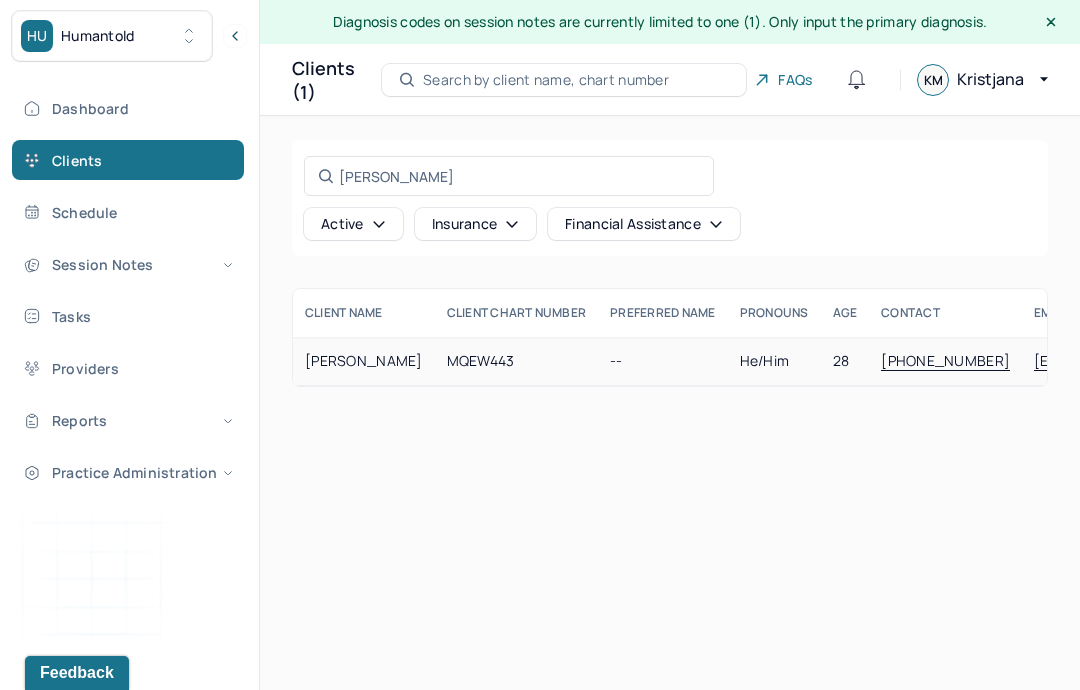 click on "MQEW443" at bounding box center [517, 361] 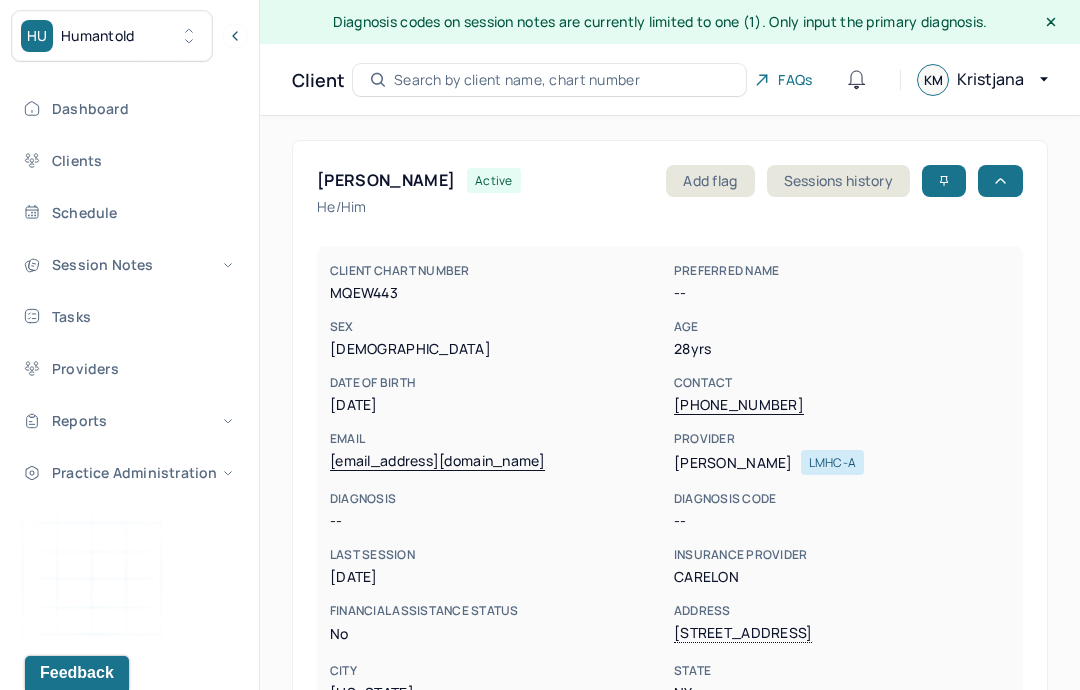 scroll, scrollTop: 1, scrollLeft: 0, axis: vertical 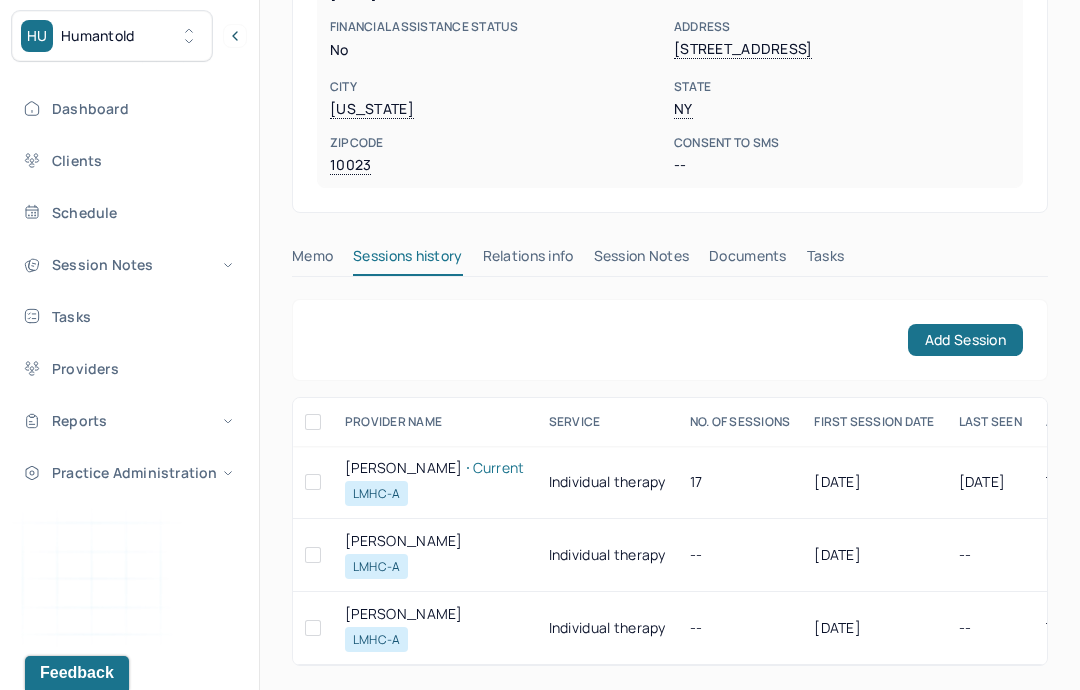 click on "Session Notes" at bounding box center [642, 260] 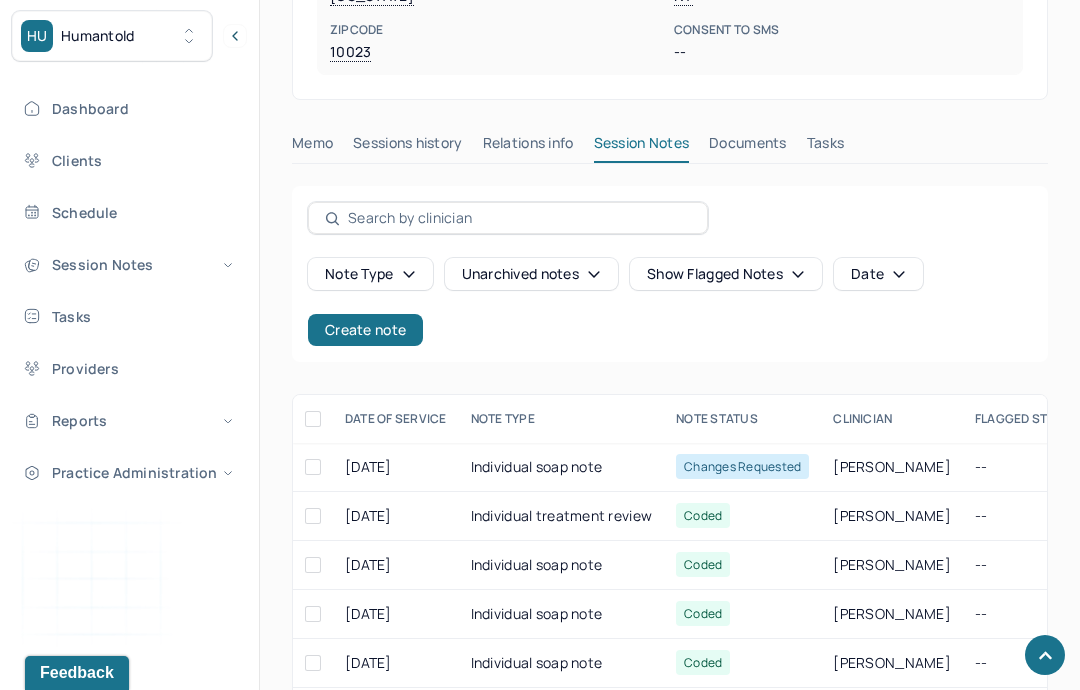scroll, scrollTop: 777, scrollLeft: 0, axis: vertical 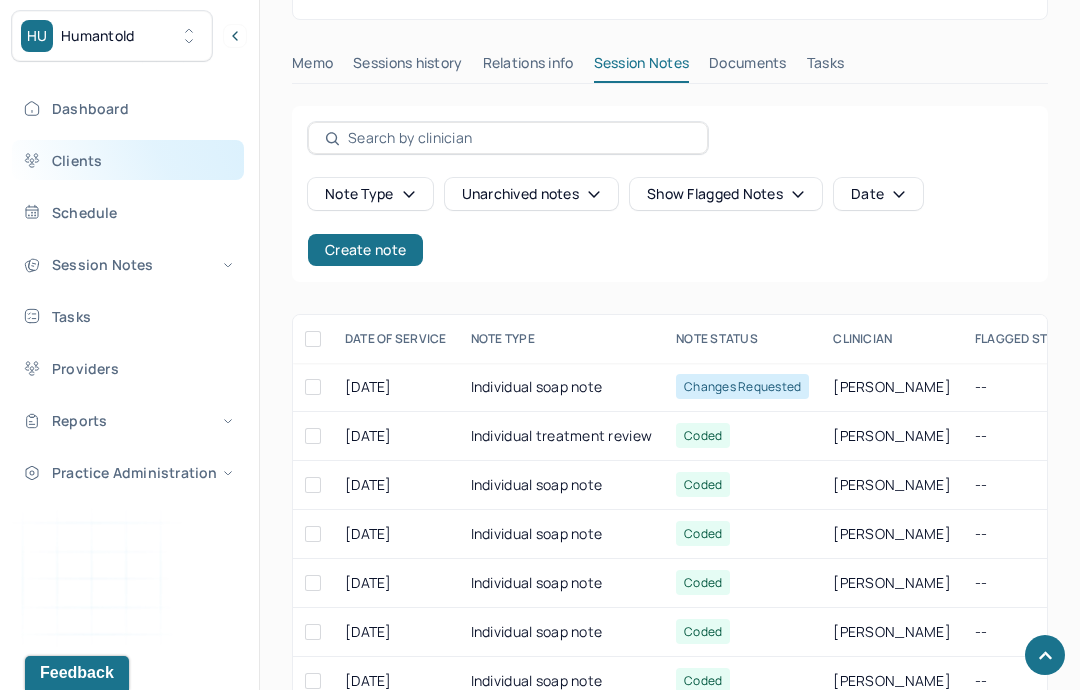click on "Clients" at bounding box center (128, 160) 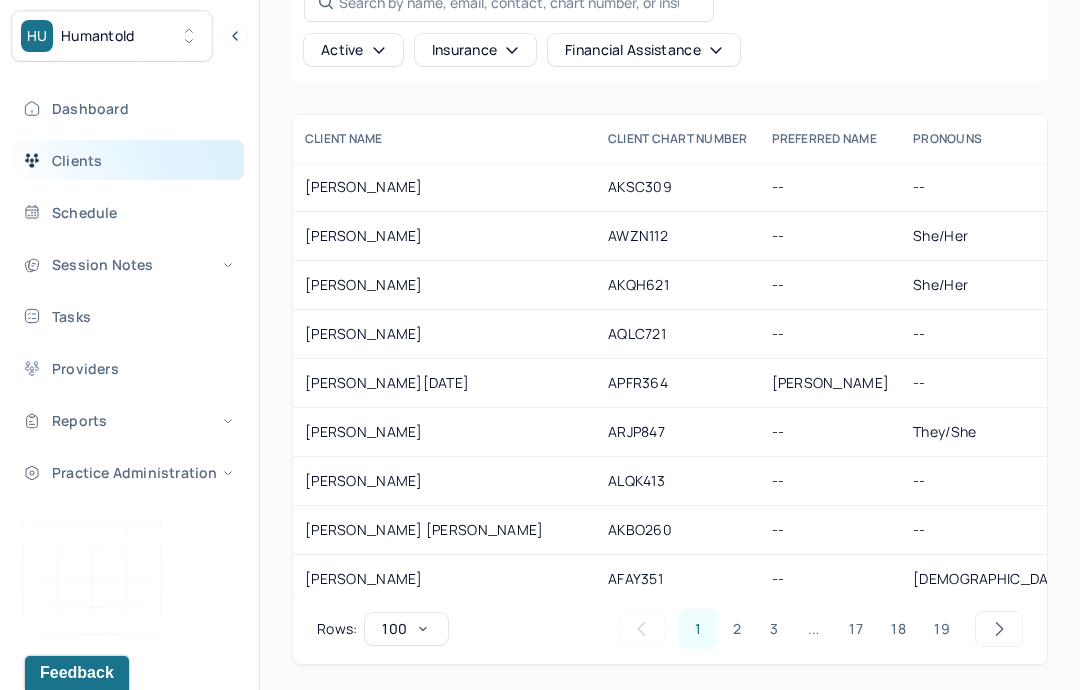 scroll, scrollTop: 0, scrollLeft: 0, axis: both 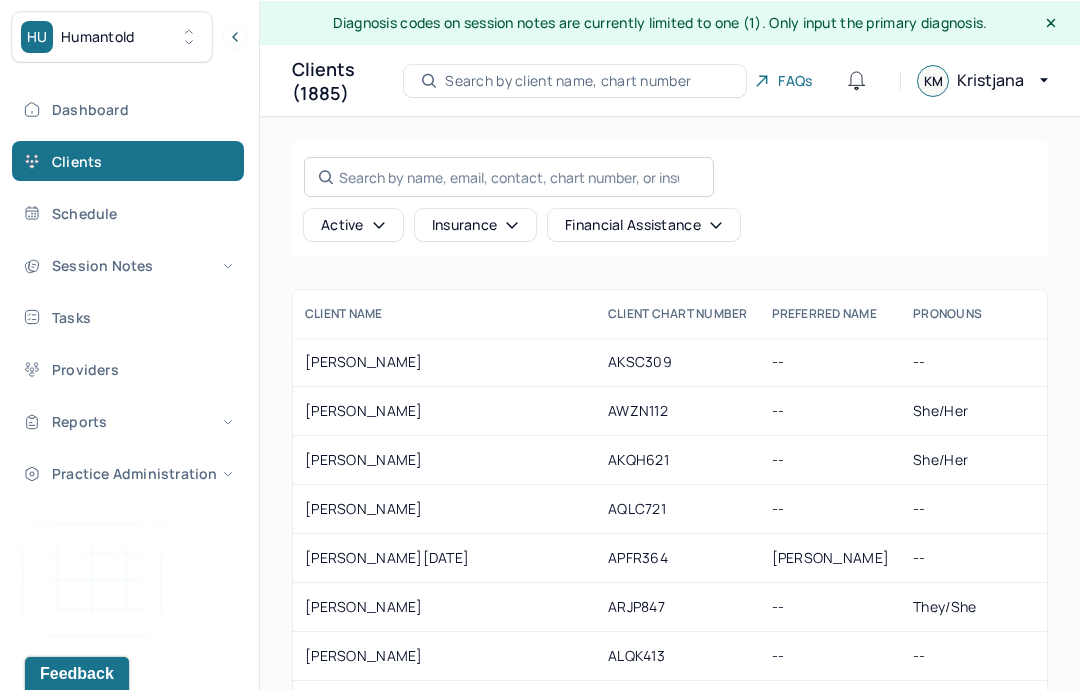 click on "Search by name, email, contact, chart number, or insurance id..." at bounding box center (509, 176) 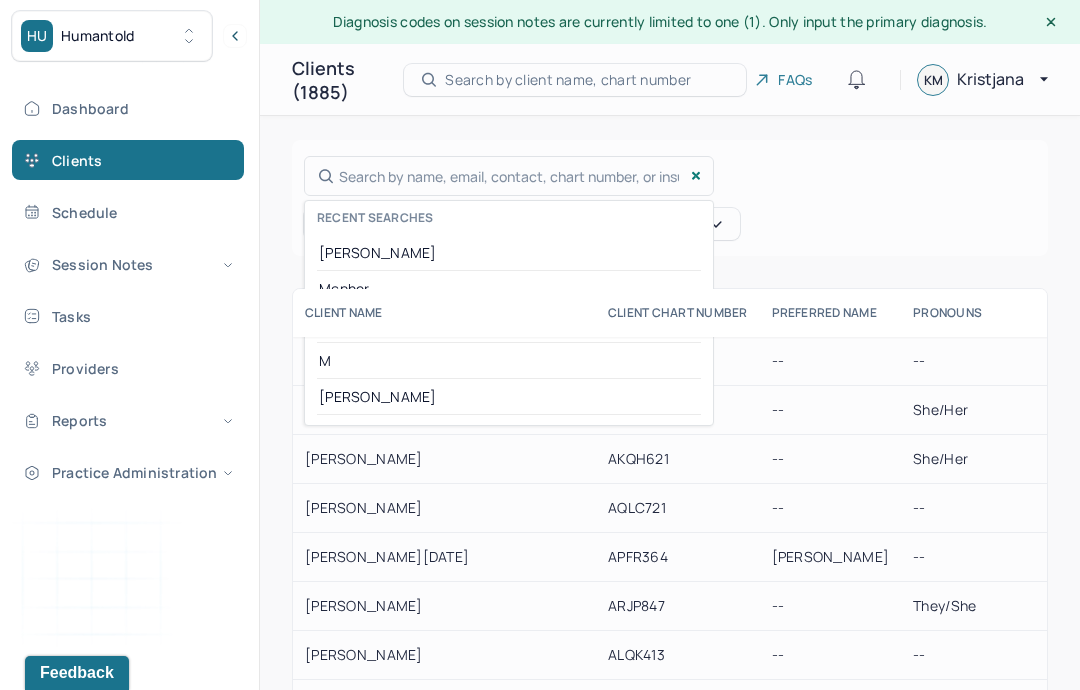 click at bounding box center (540, 345) 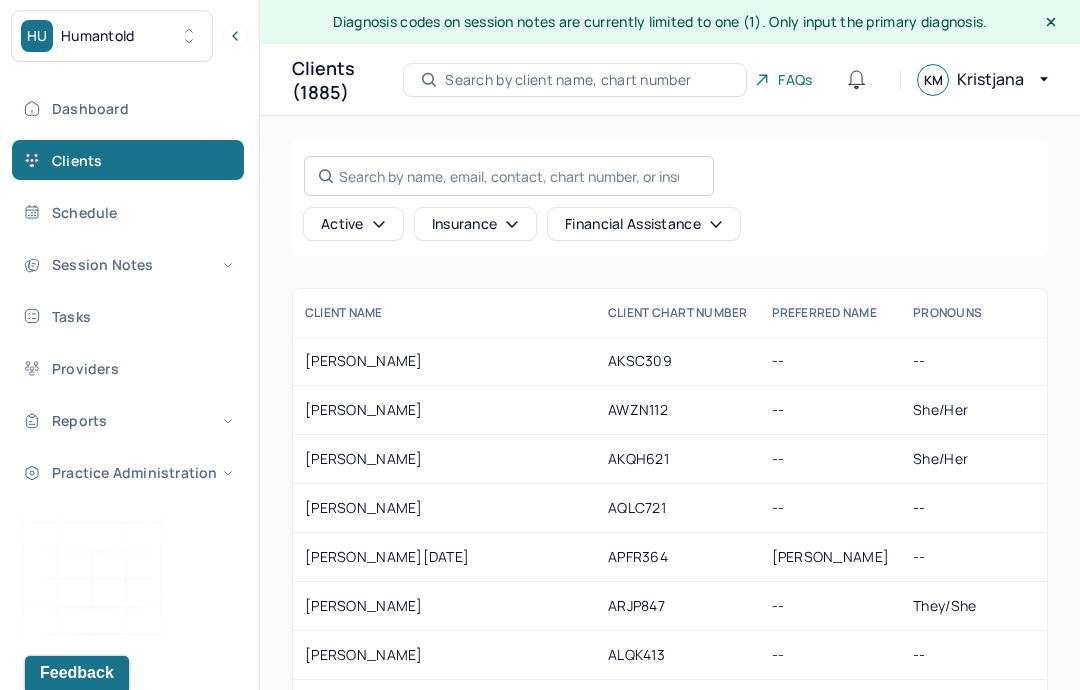 click on "Search by name, email, contact, chart number, or insurance id..." at bounding box center [509, 176] 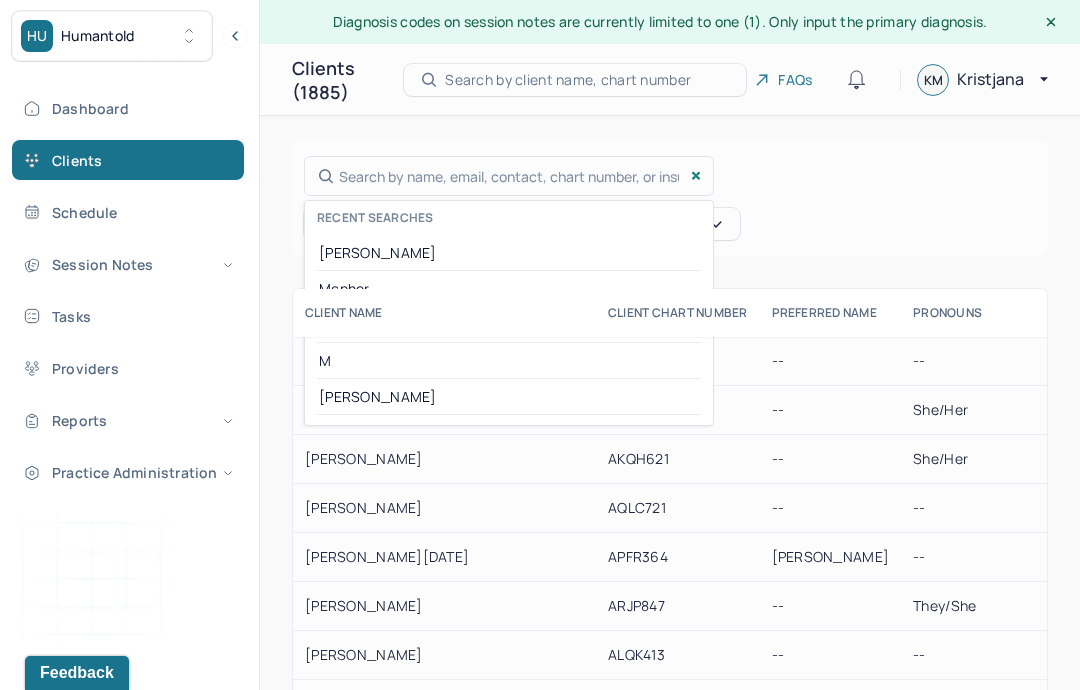 click at bounding box center (540, 345) 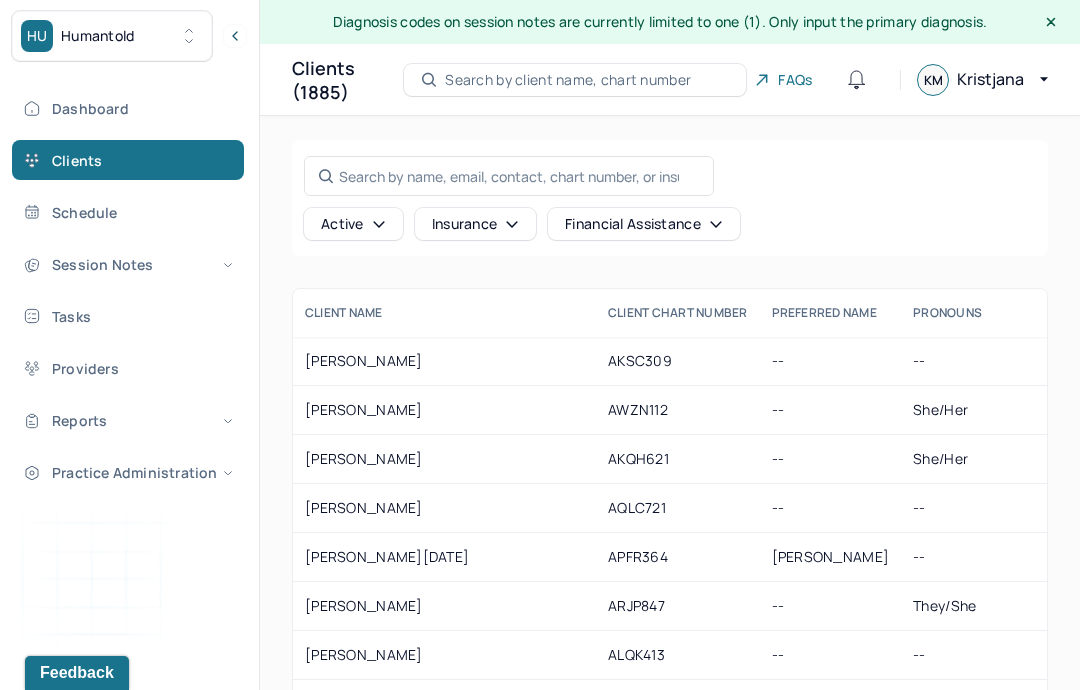 click on "Search by client name, chart number" at bounding box center (575, 80) 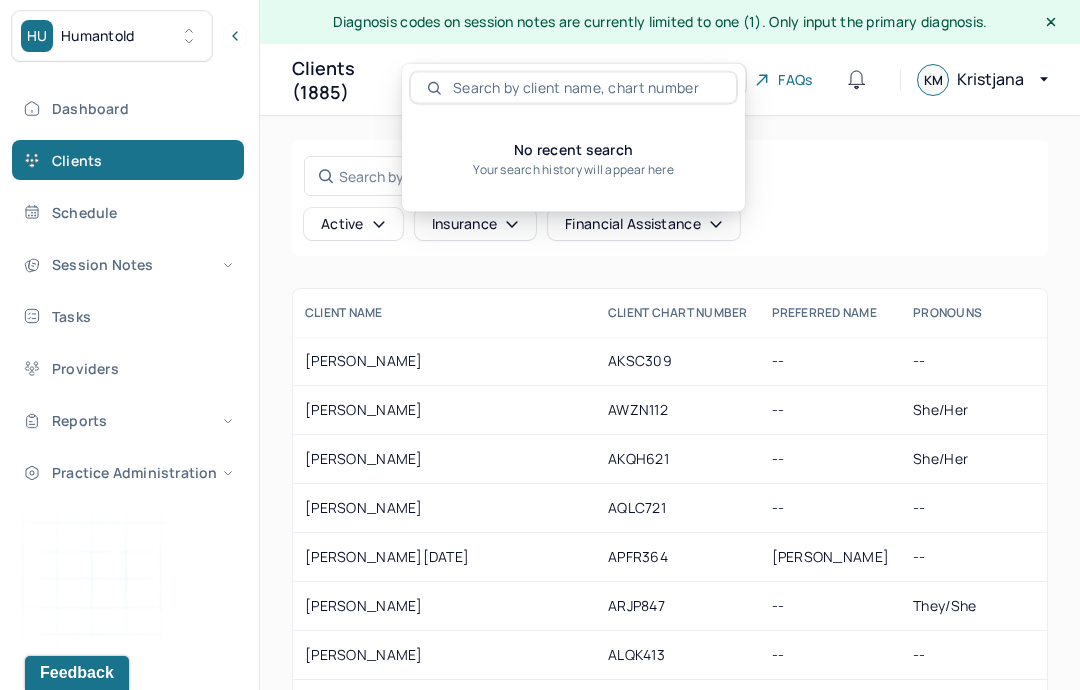 scroll, scrollTop: 0, scrollLeft: 0, axis: both 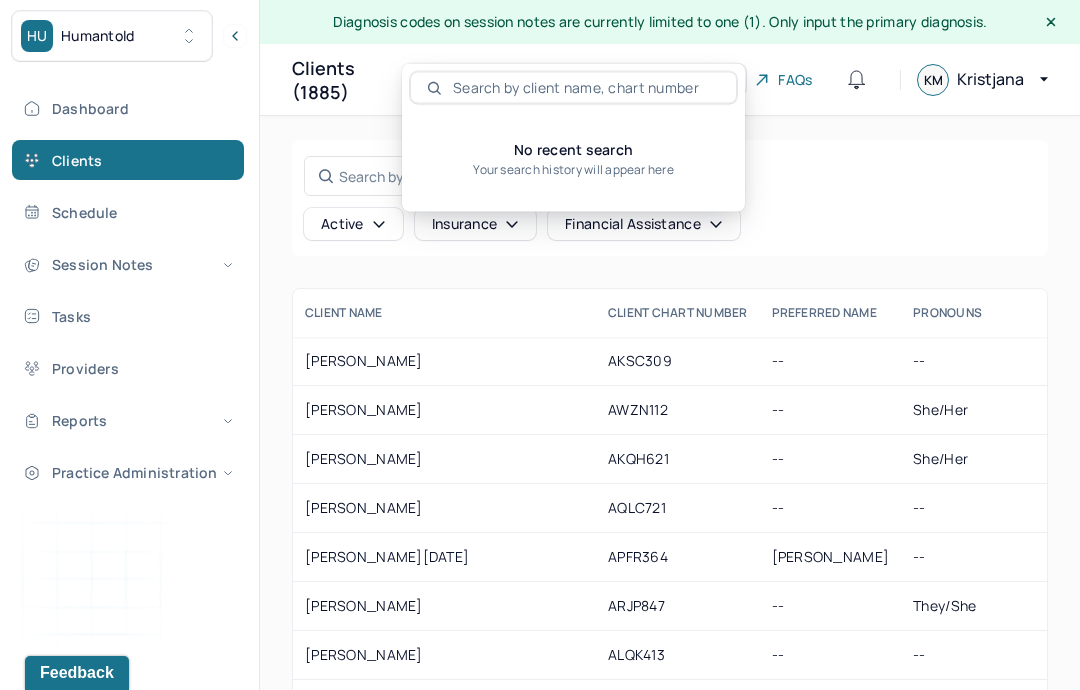 click at bounding box center (585, 88) 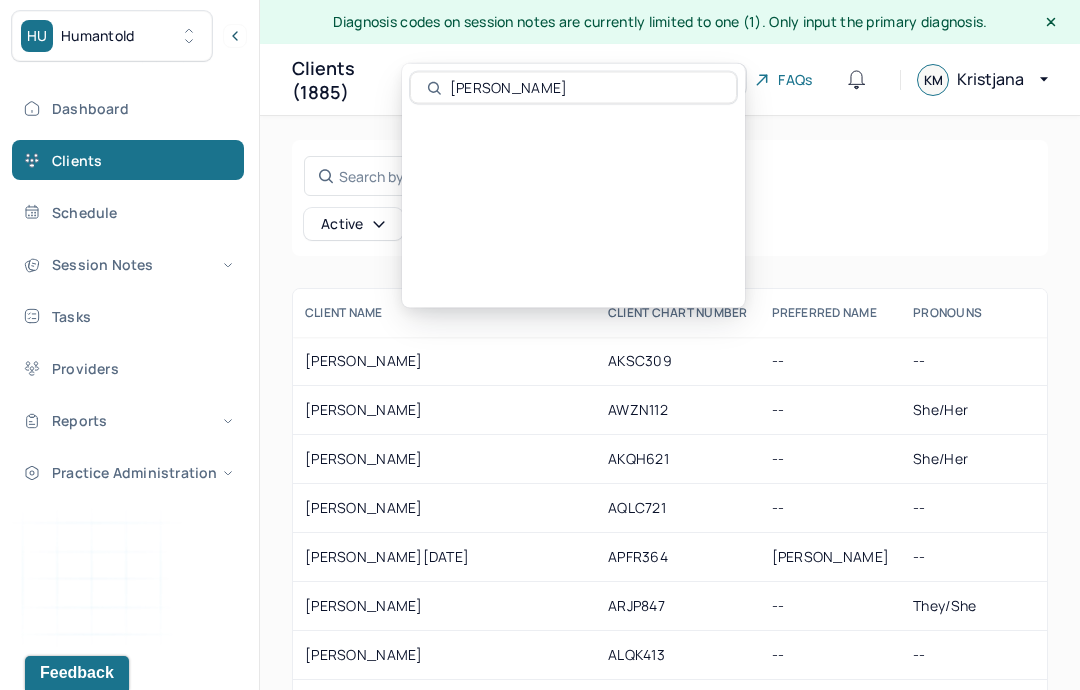 type on "Heather Johnson" 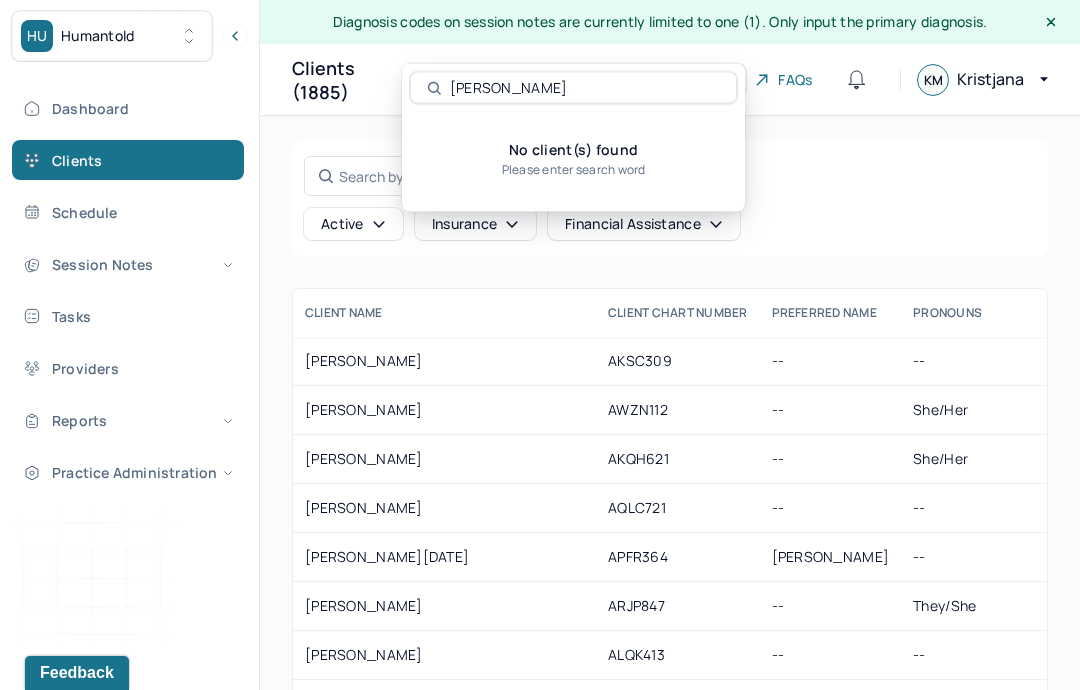 click on "Search by name, email, contact, chart number, or insurance id...   Active     Insurance     Financial assistance" at bounding box center (670, 198) 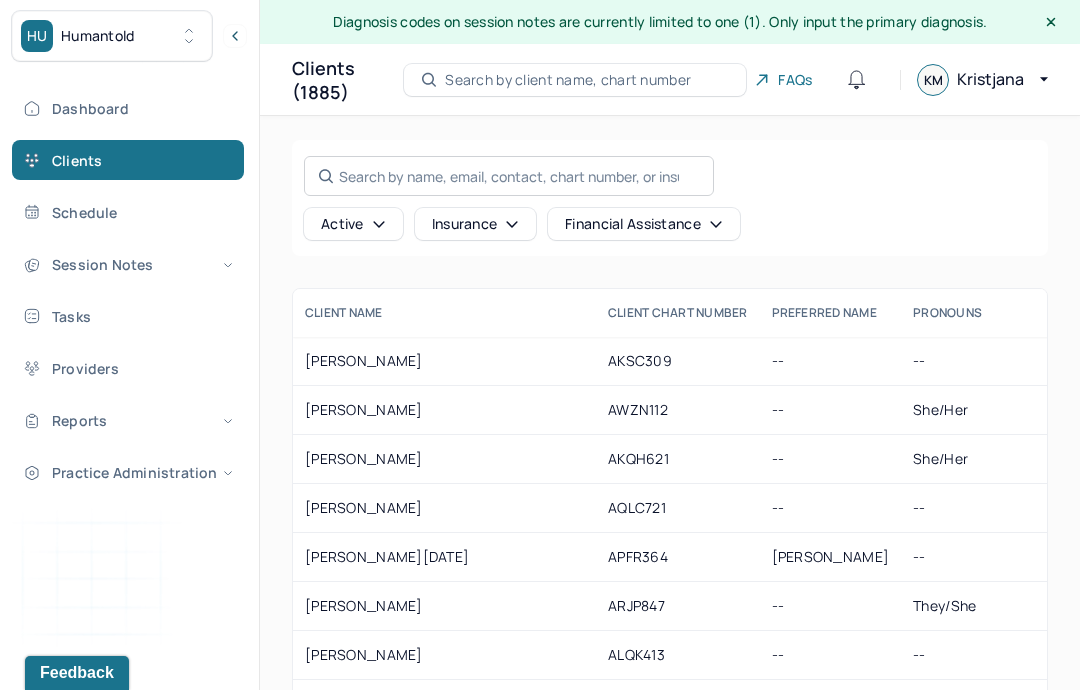 click on "Search by name, email, contact, chart number, or insurance id..." at bounding box center [509, 176] 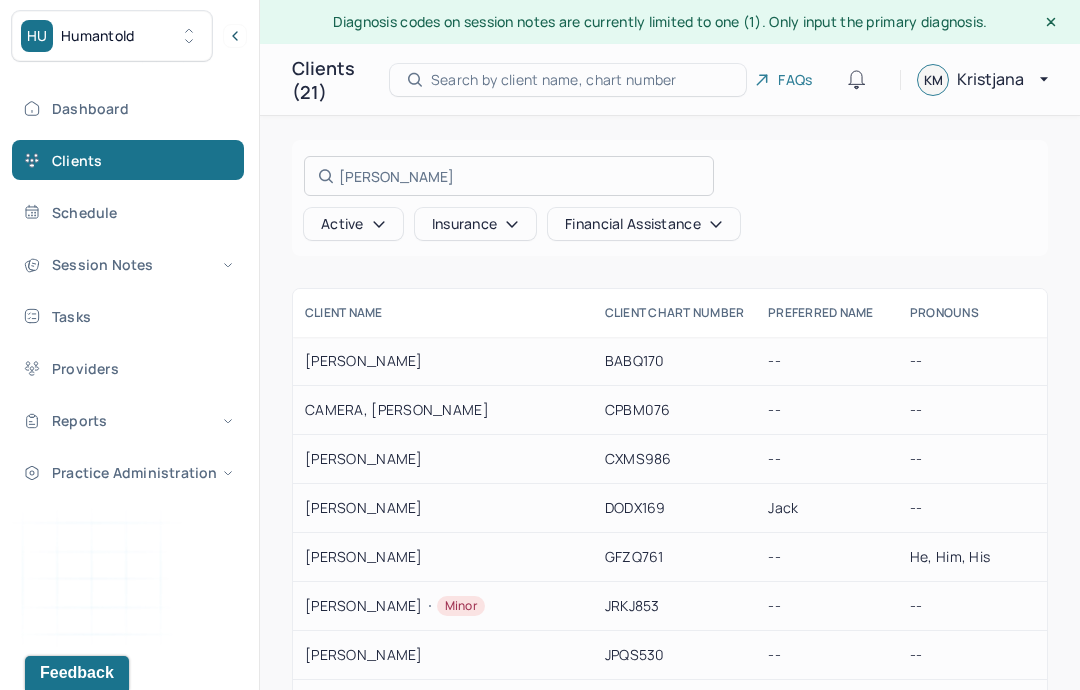 type on "Johnson" 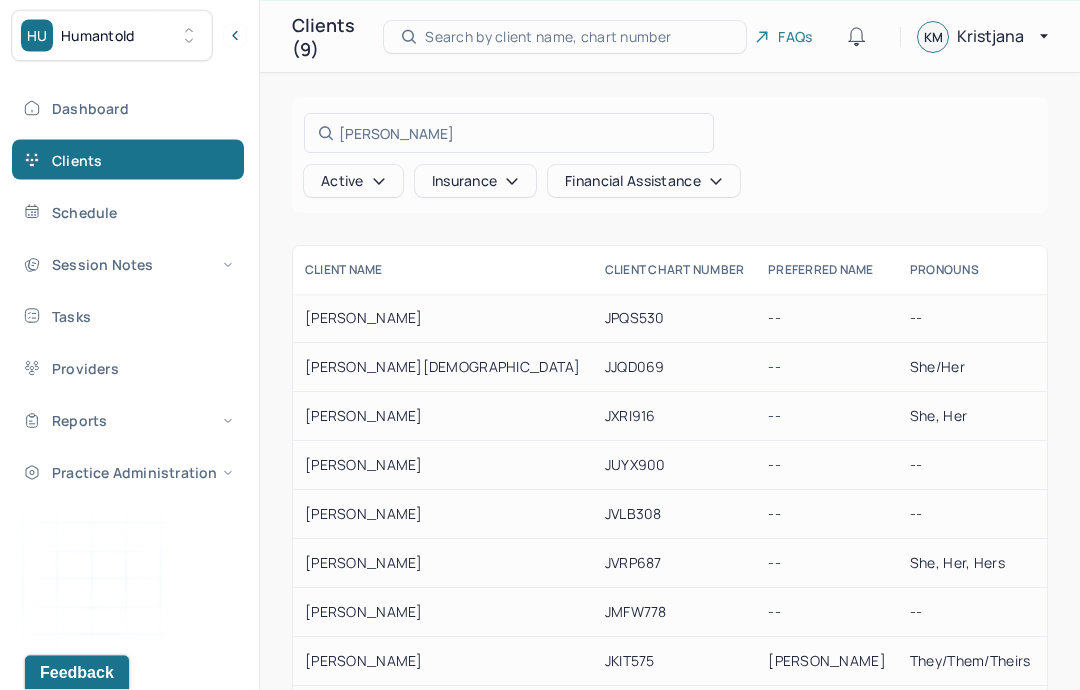 click at bounding box center (540, 345) 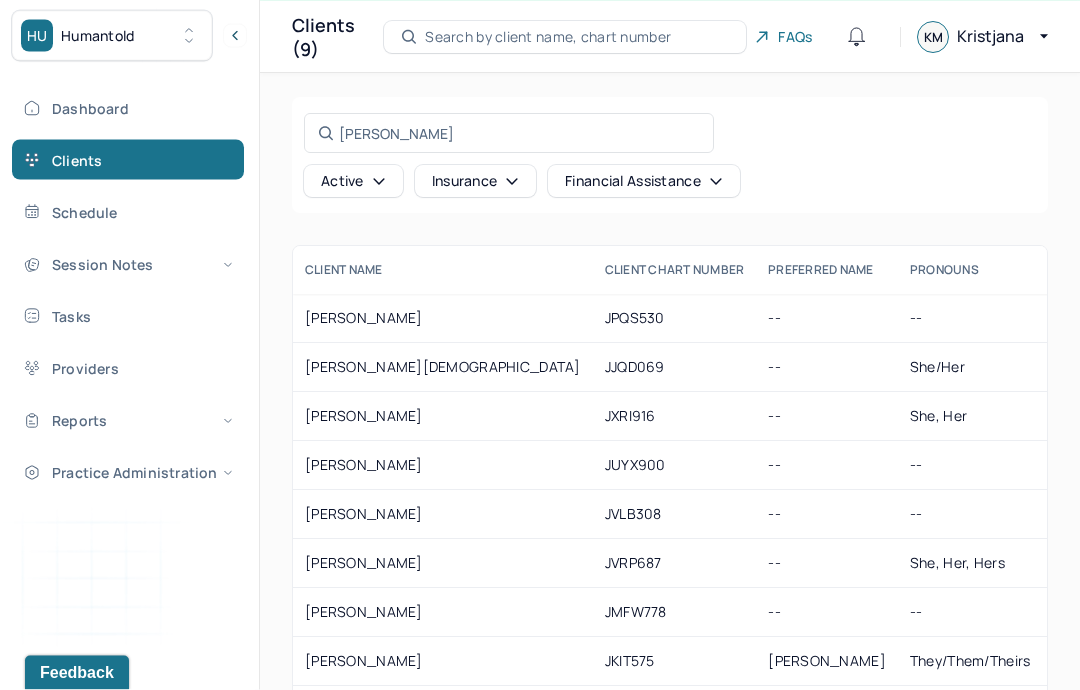 scroll, scrollTop: 43, scrollLeft: 0, axis: vertical 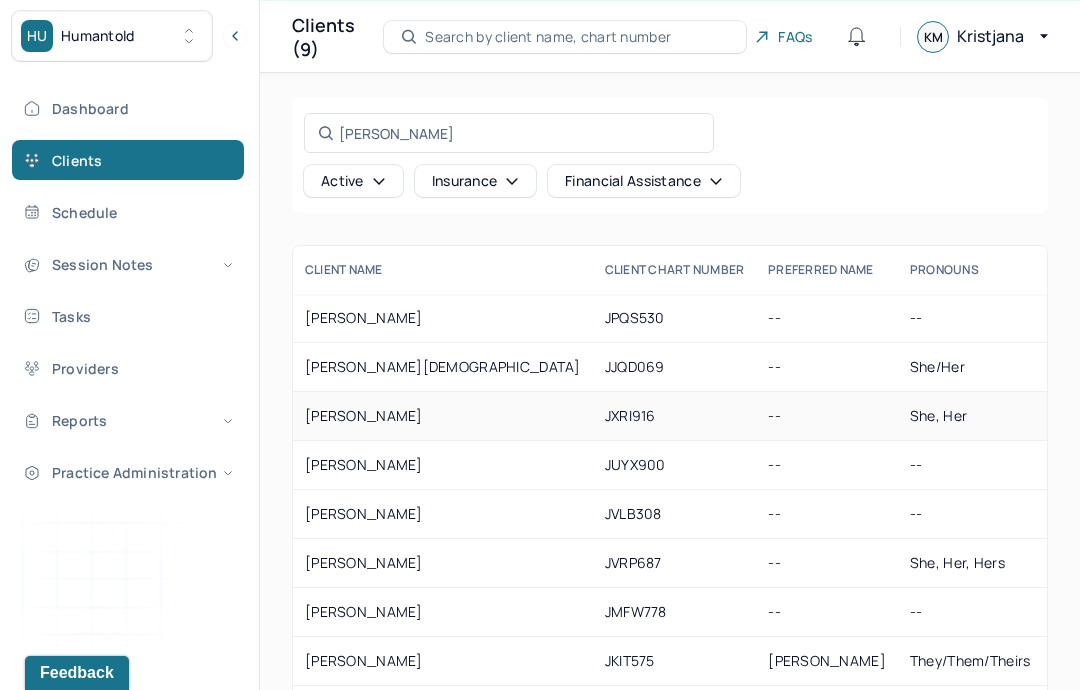 click on "JOHNSON, HEATHER" at bounding box center [443, 416] 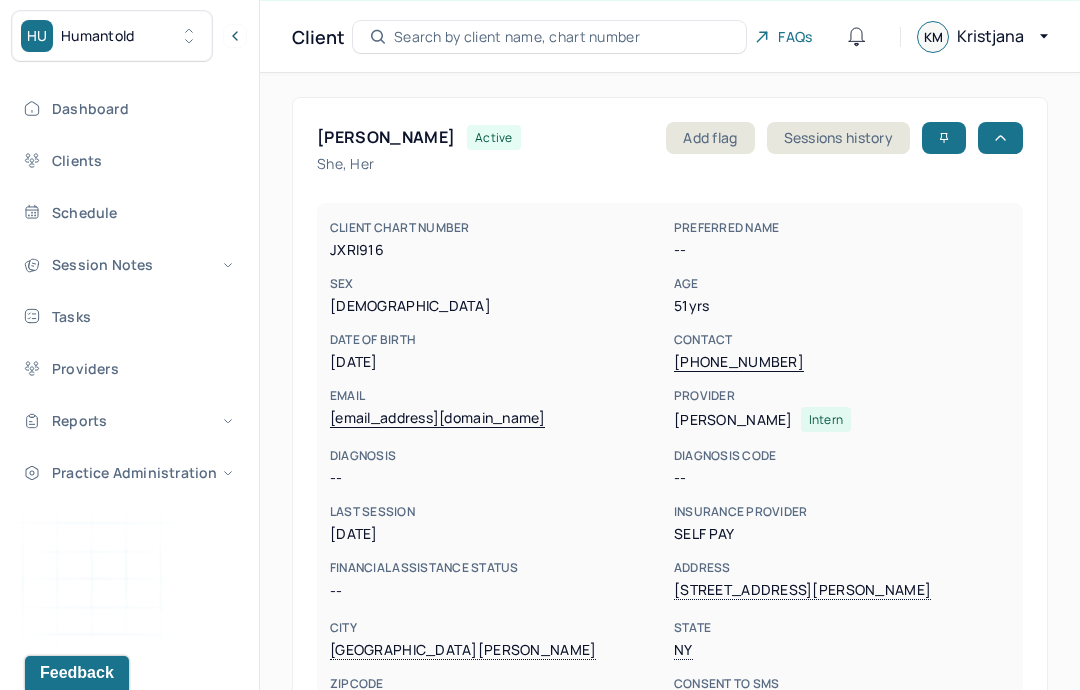 scroll, scrollTop: 2, scrollLeft: 0, axis: vertical 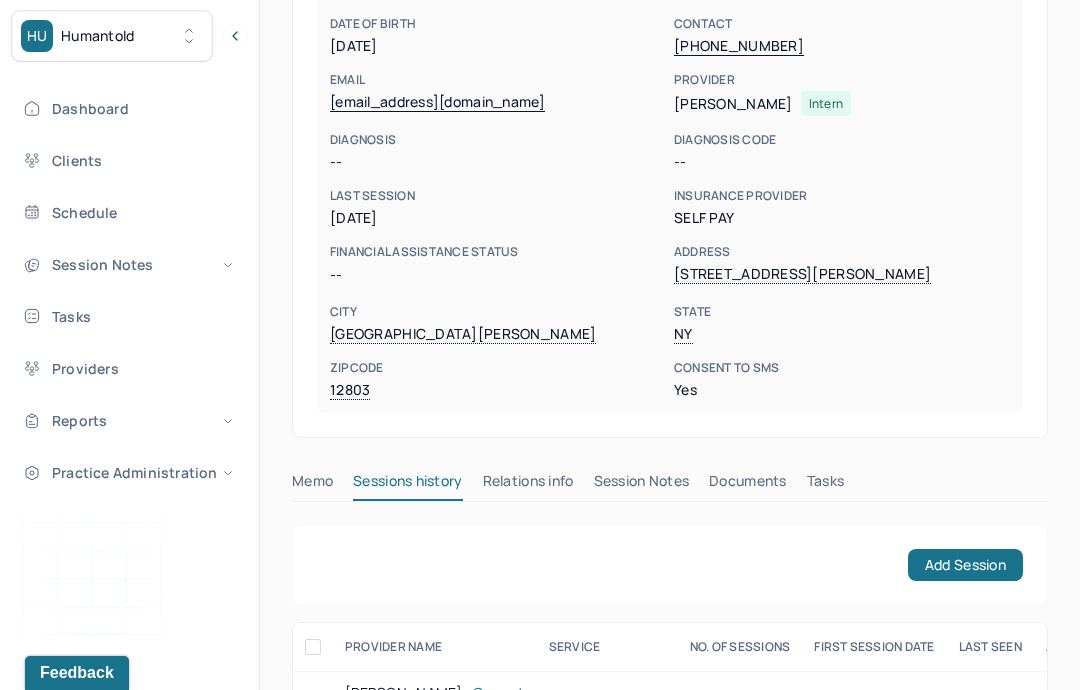 click on "Session Notes" at bounding box center (642, 485) 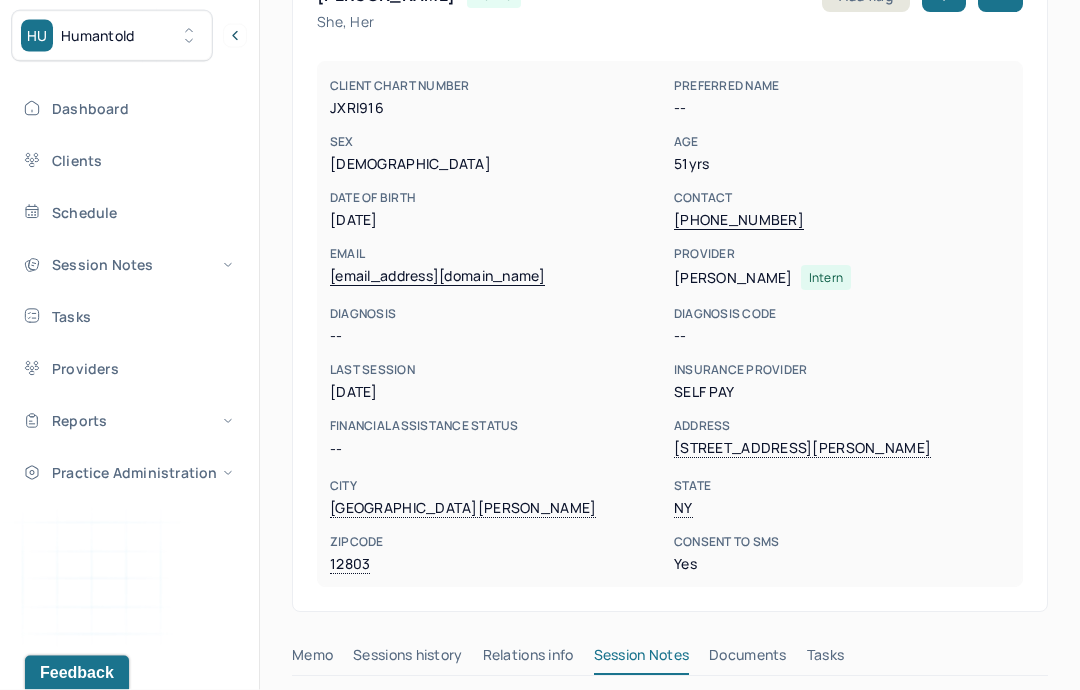 scroll, scrollTop: 0, scrollLeft: 0, axis: both 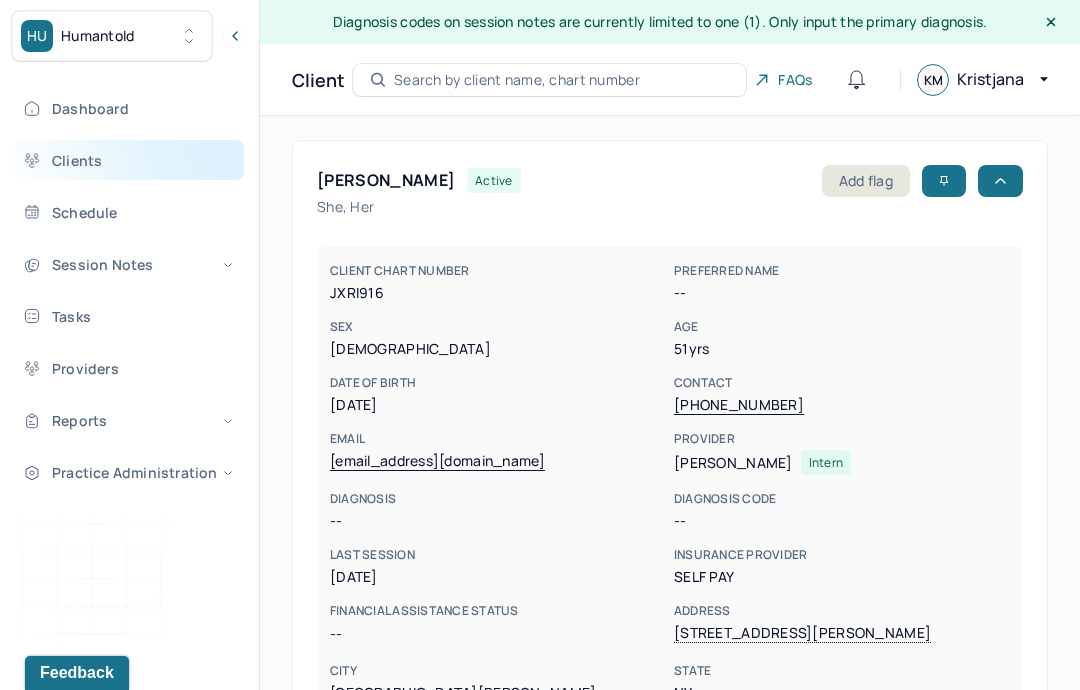 click on "Clients" at bounding box center [128, 160] 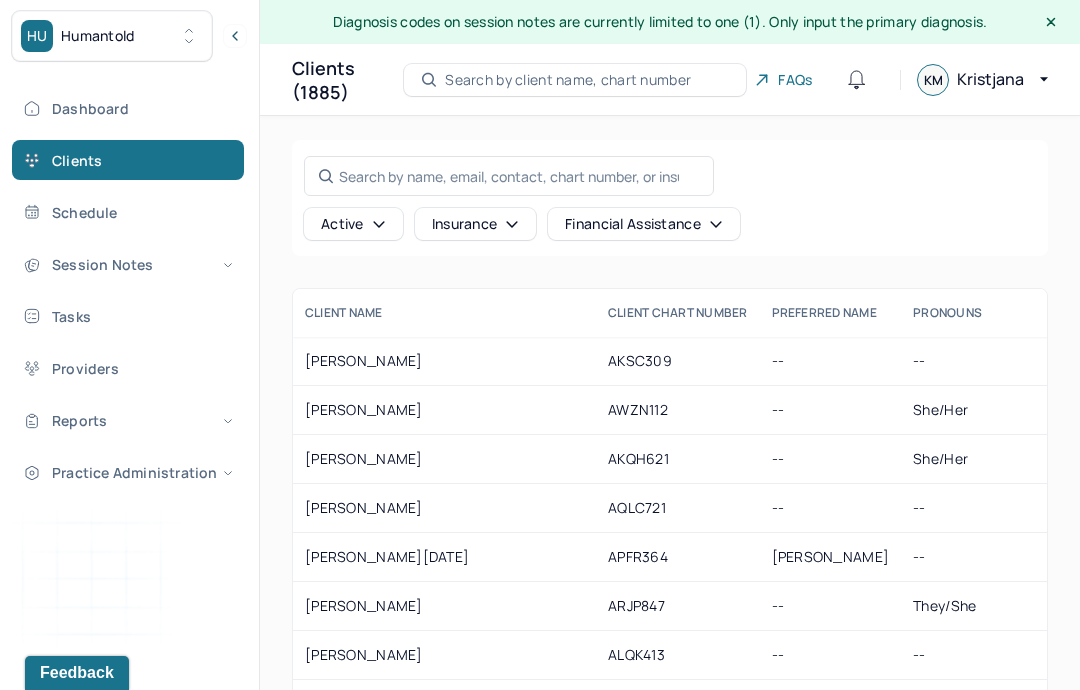click on "Search by client name, chart number" at bounding box center [568, 80] 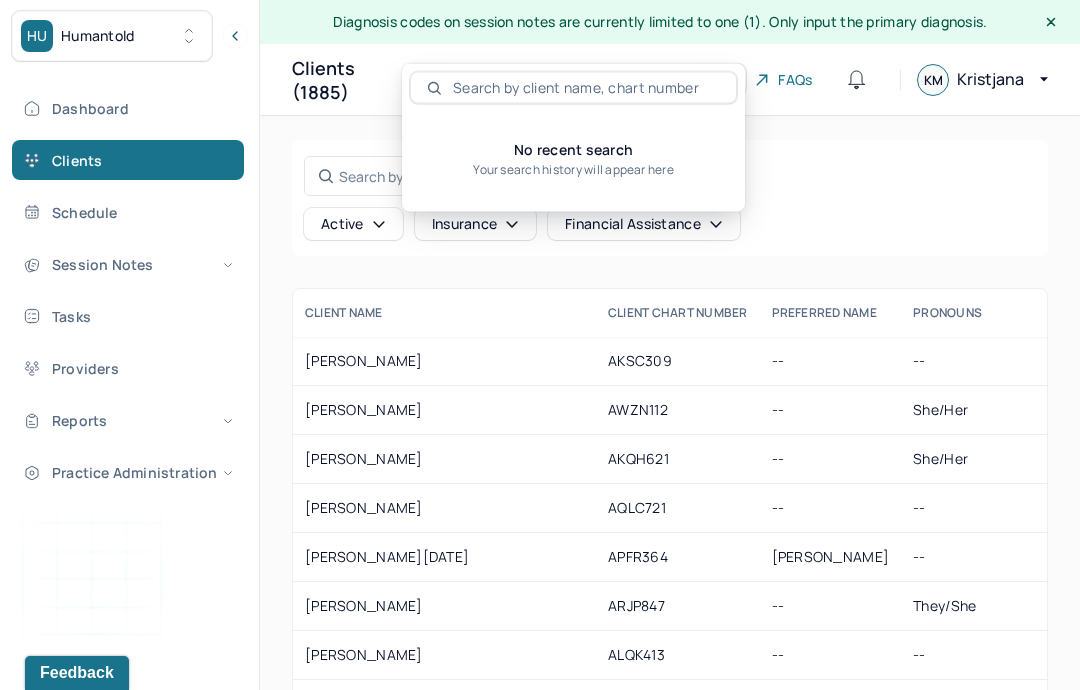 scroll, scrollTop: 0, scrollLeft: 0, axis: both 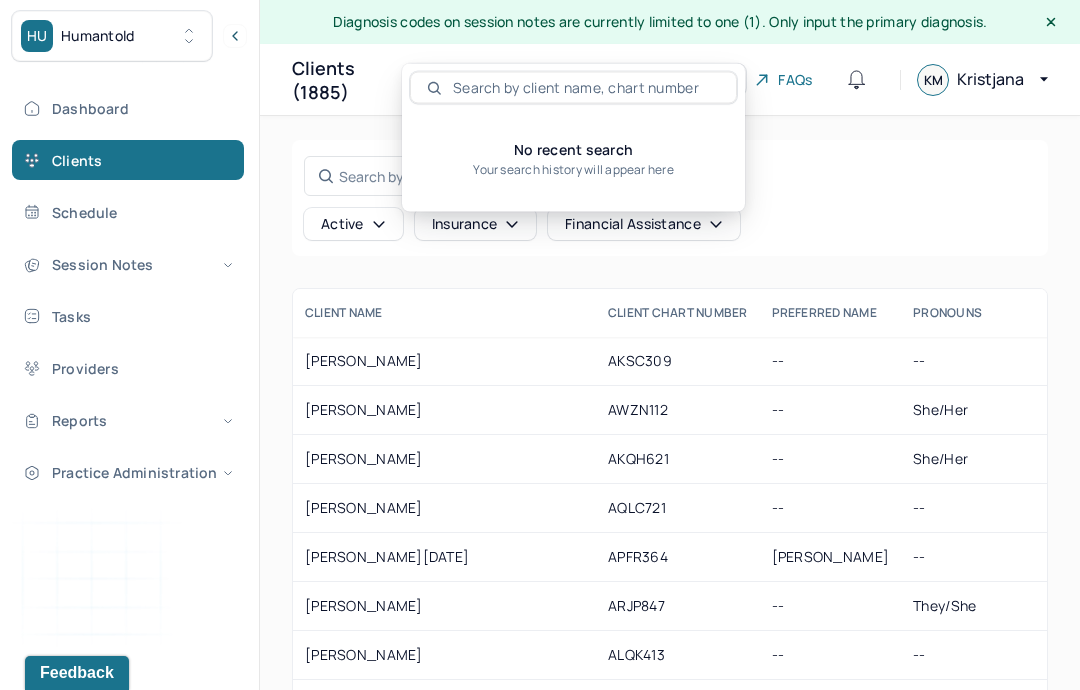 type on "Aliah Tull-Rampersaud" 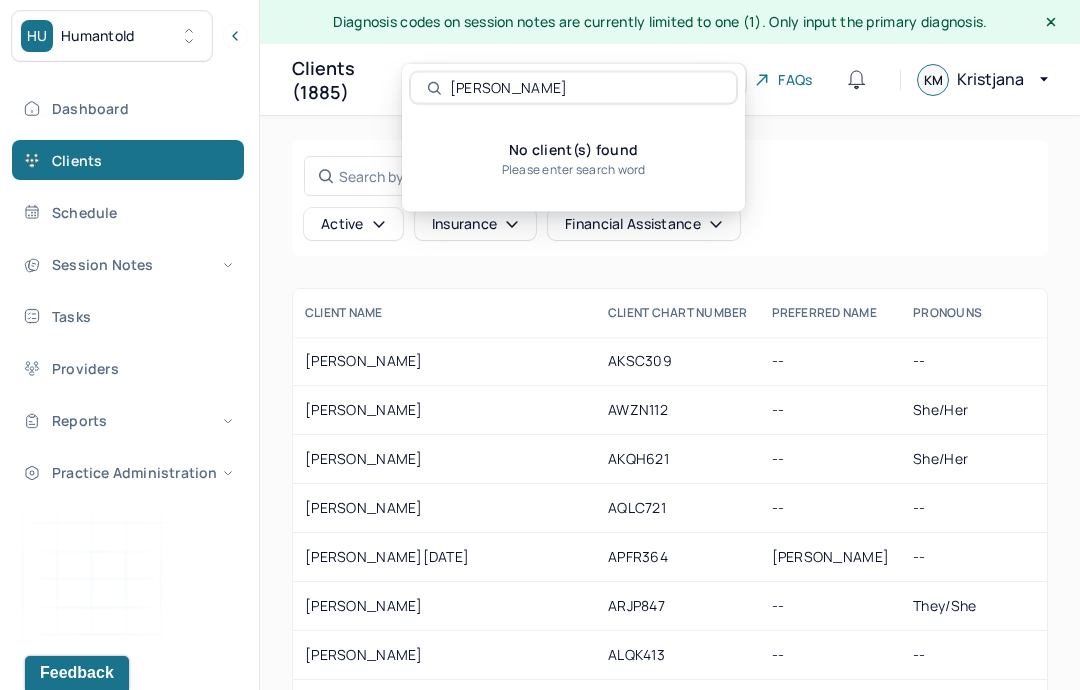 click on "Search by name, email, contact, chart number, or insurance id...   Active     Insurance     Financial assistance" at bounding box center [670, 198] 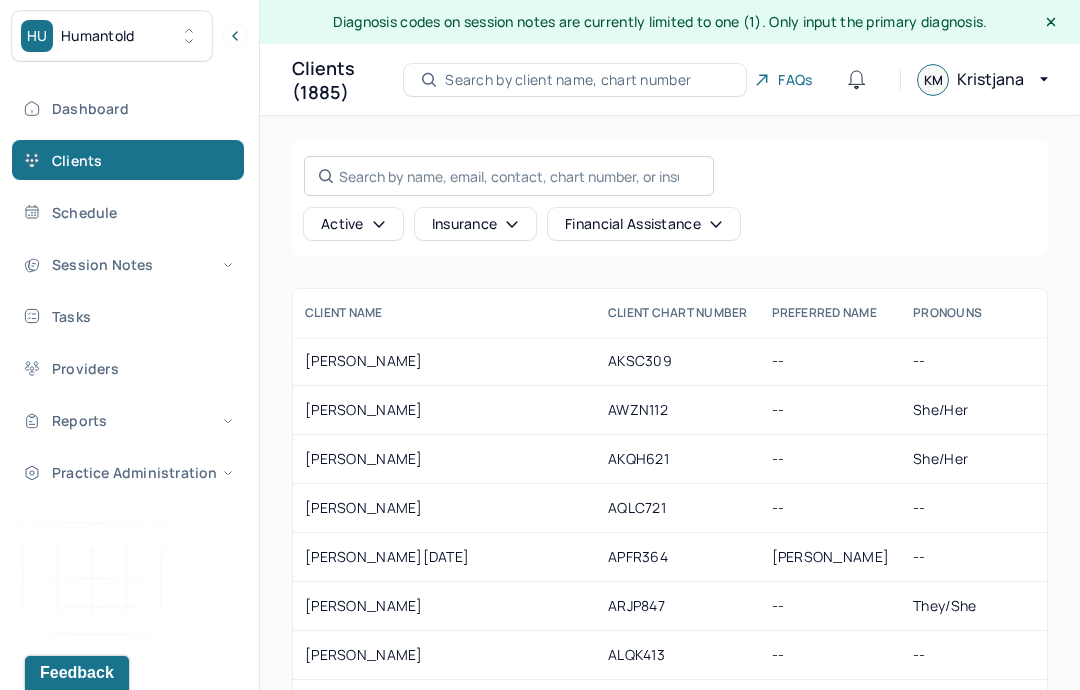 click on "Search by name, email, contact, chart number, or insurance id..." at bounding box center (509, 176) 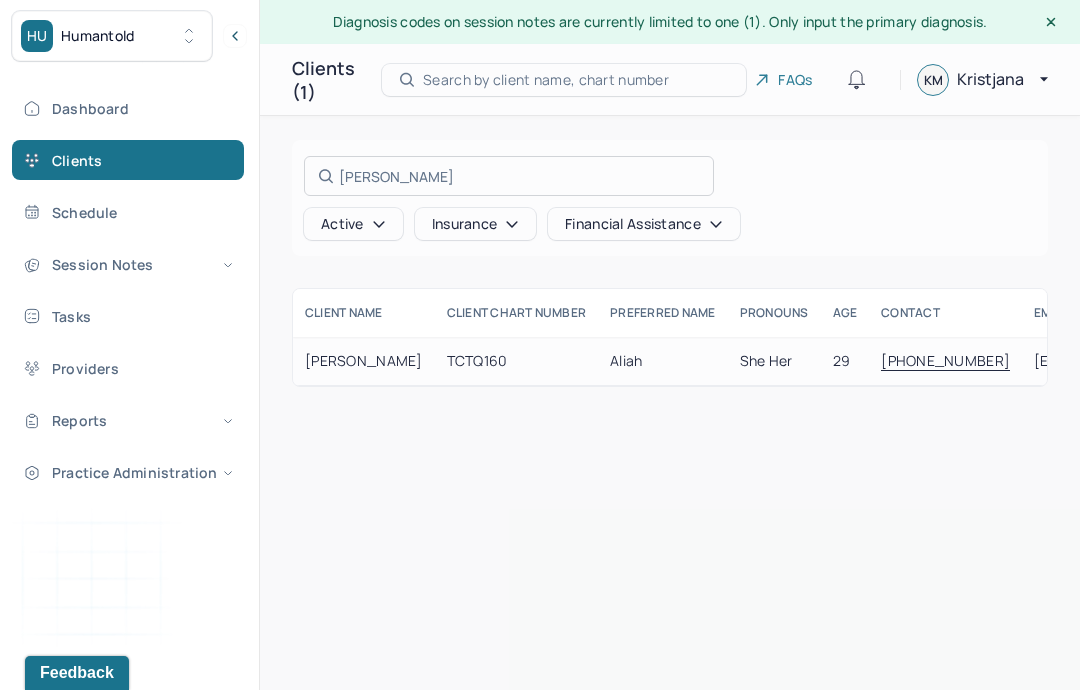 type on "Rampersaud" 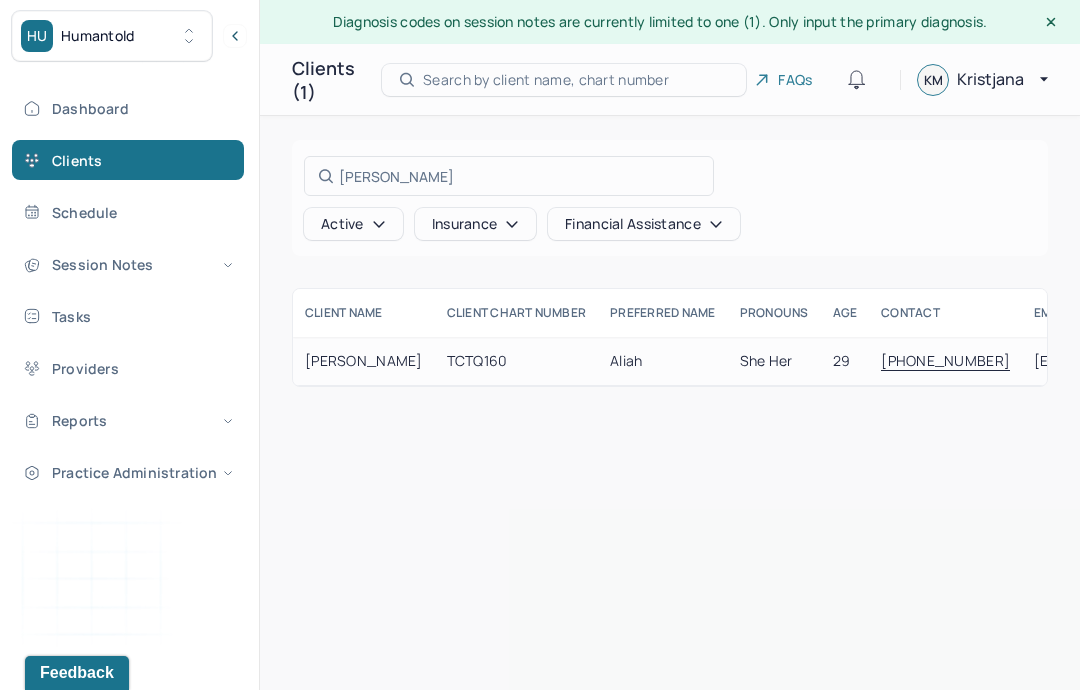 click at bounding box center (540, 345) 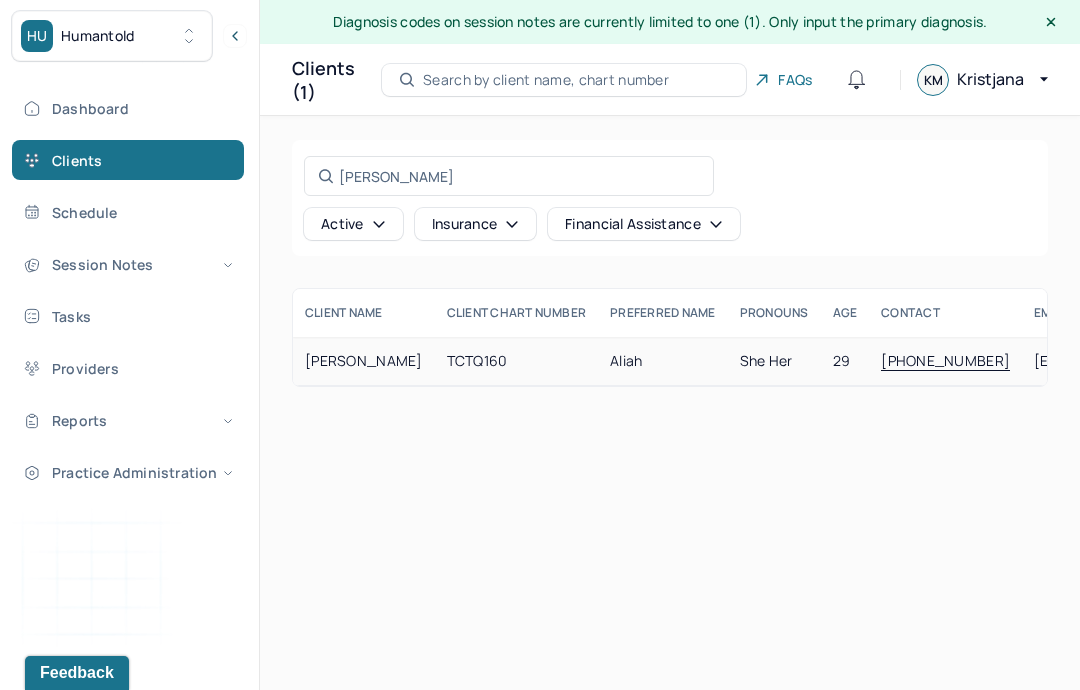 click on "TCTQ160" at bounding box center [517, 361] 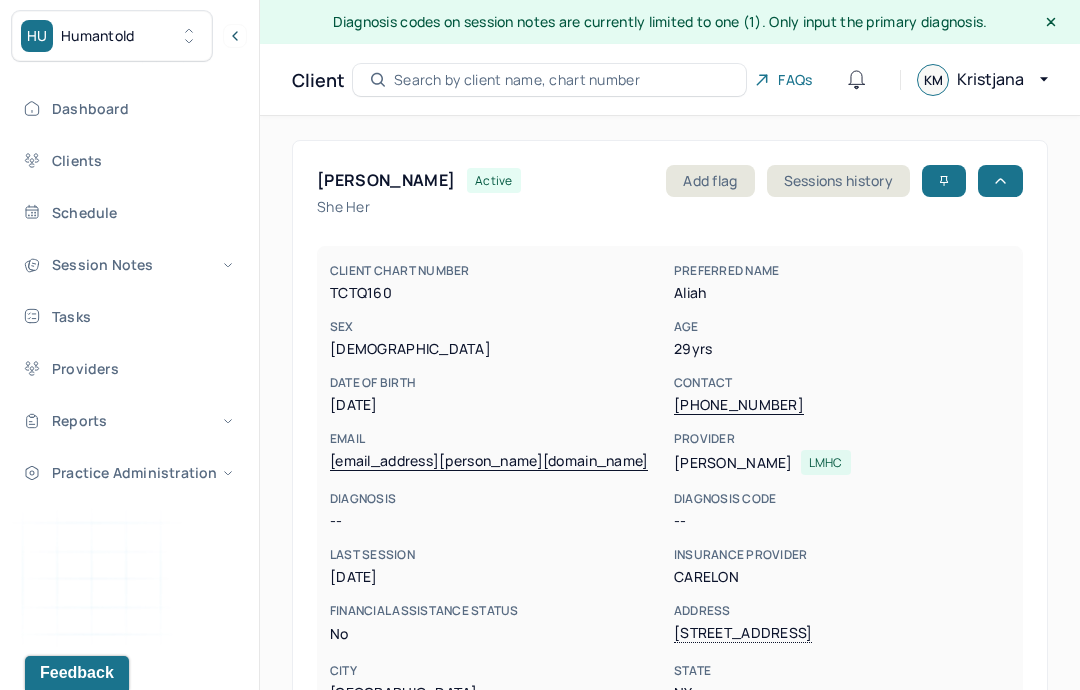 scroll, scrollTop: 2, scrollLeft: 0, axis: vertical 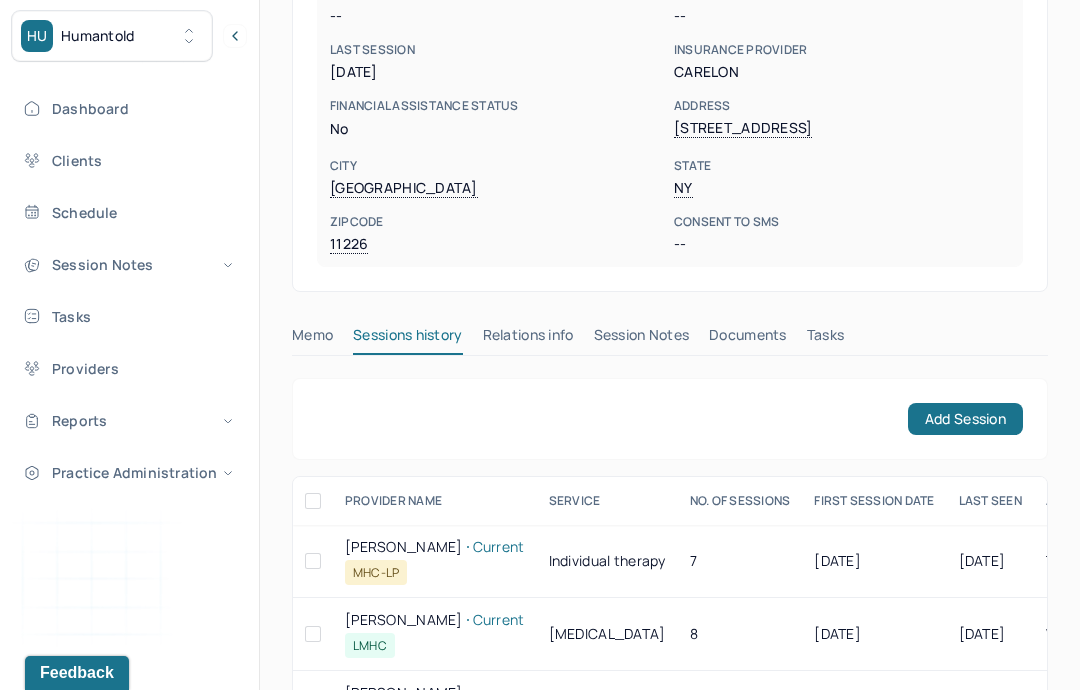 click on "Session Notes" at bounding box center [642, 339] 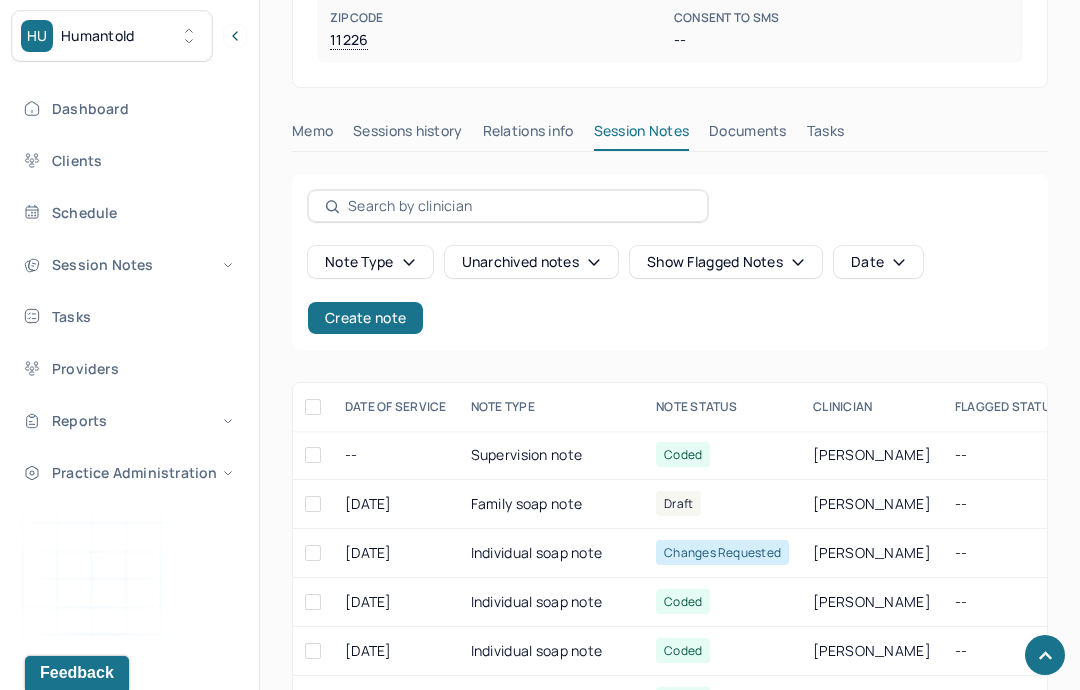 scroll, scrollTop: 789, scrollLeft: 0, axis: vertical 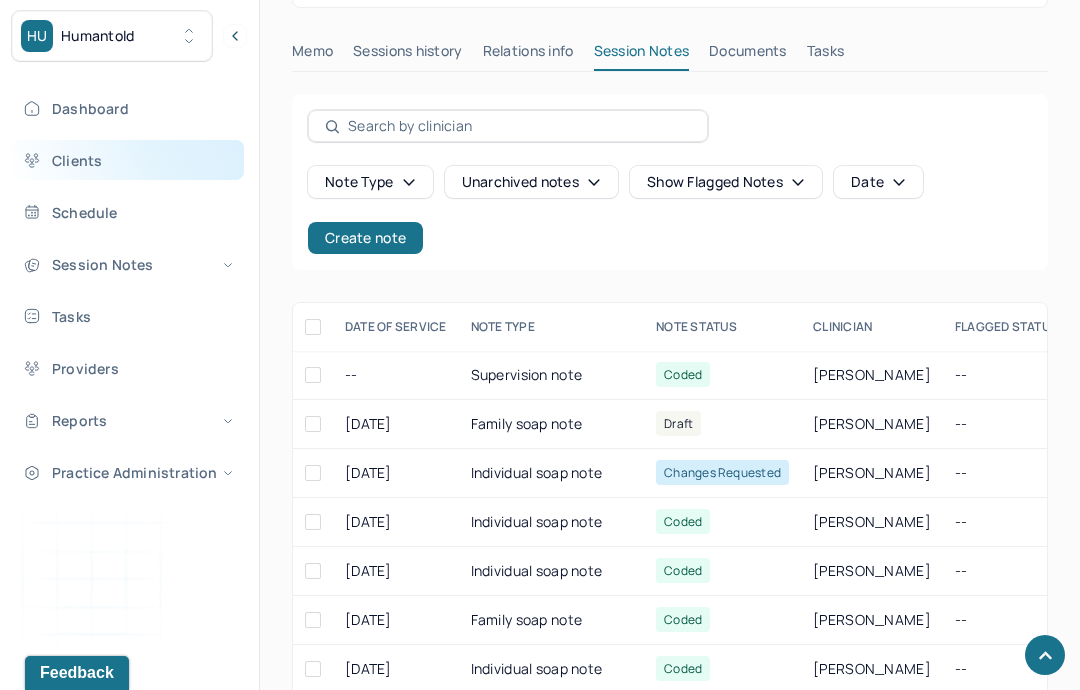 click on "Clients" at bounding box center [128, 160] 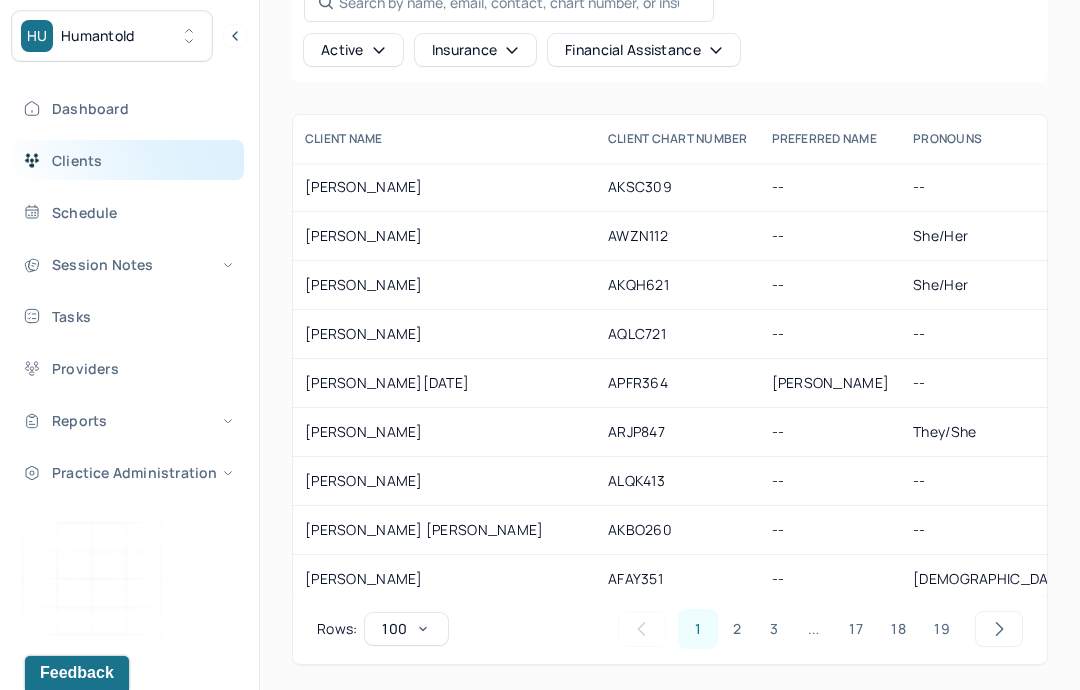 scroll, scrollTop: 0, scrollLeft: 0, axis: both 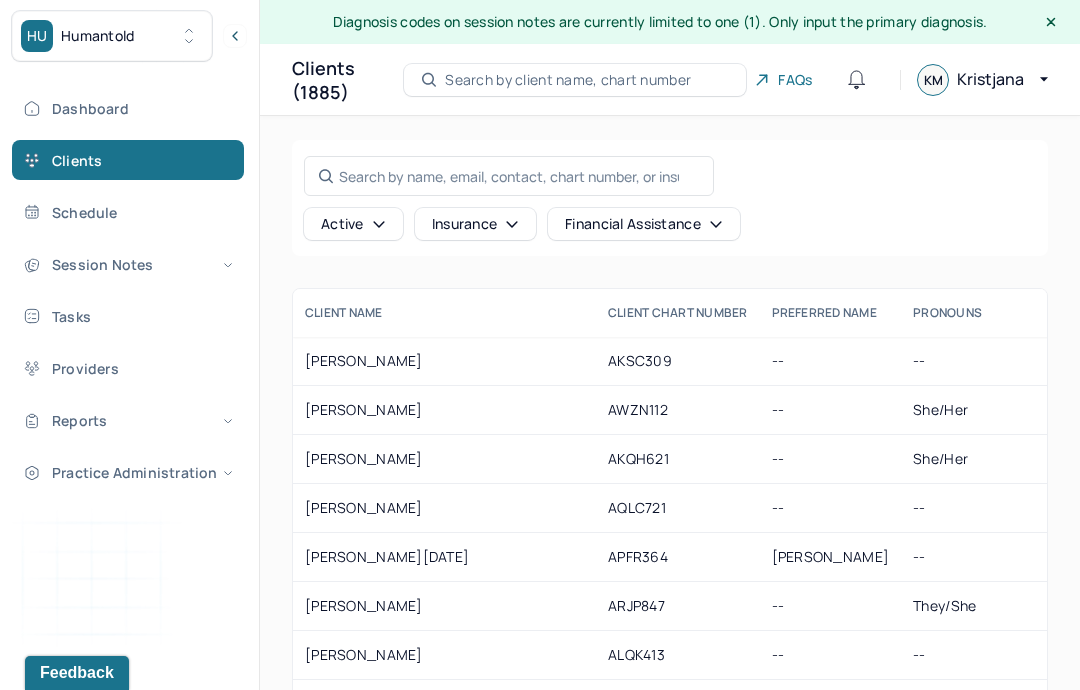 click on "Search by client name, chart number" at bounding box center (575, 80) 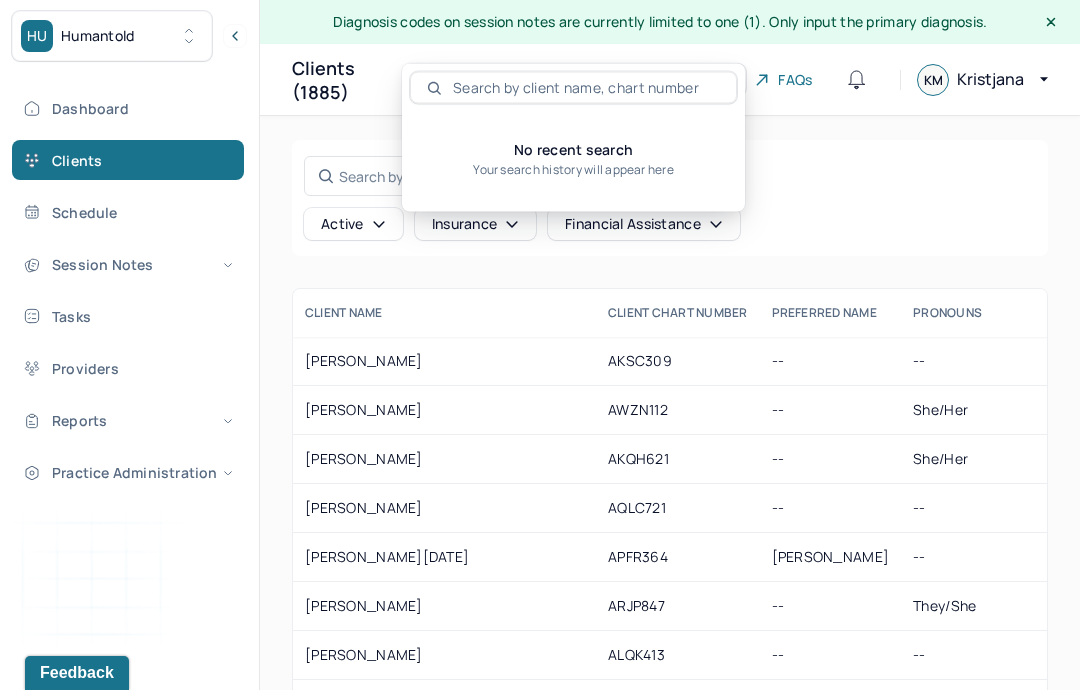 scroll, scrollTop: 0, scrollLeft: 0, axis: both 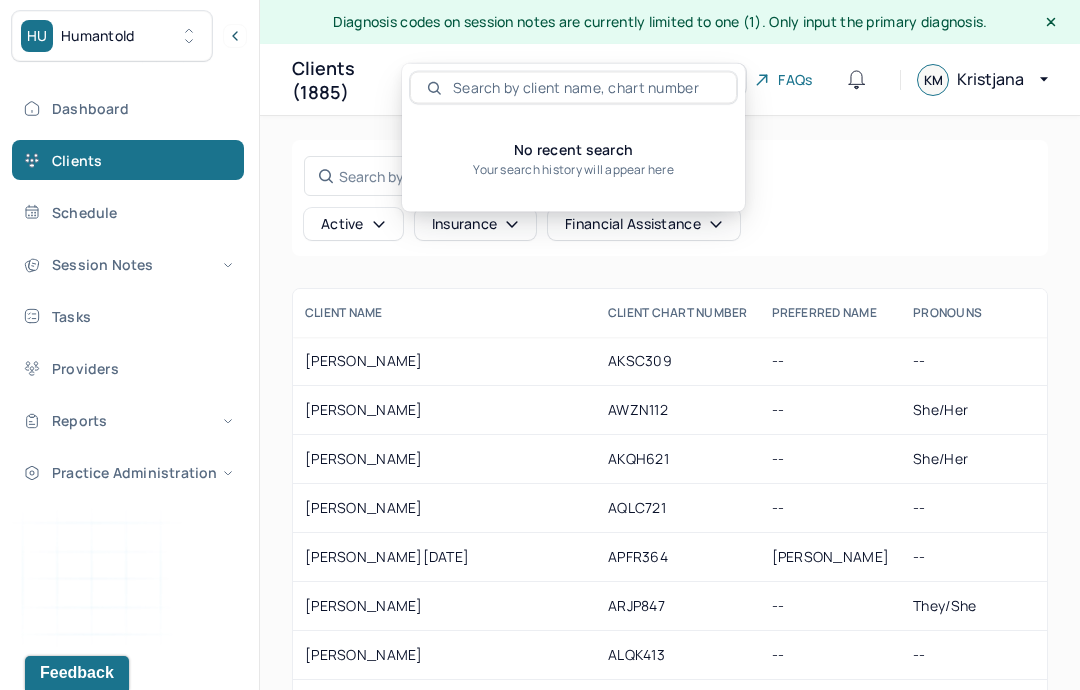 type on "Dennis Cruz" 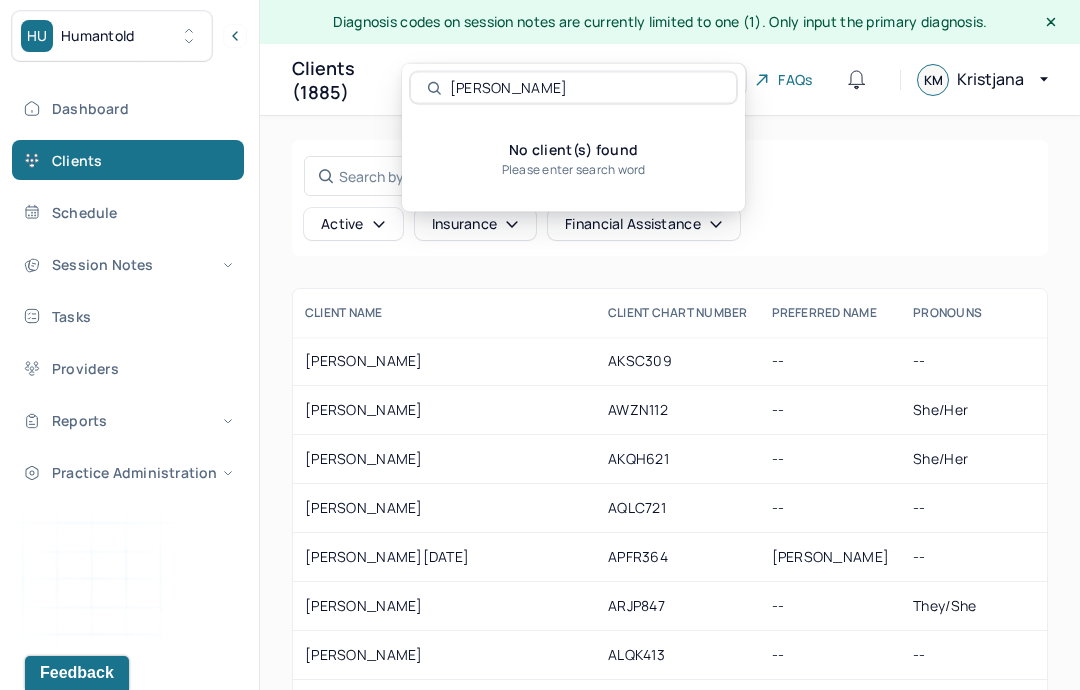 click on "Search by name, email, contact, chart number, or insurance id...   Active     Insurance     Financial assistance" at bounding box center (670, 198) 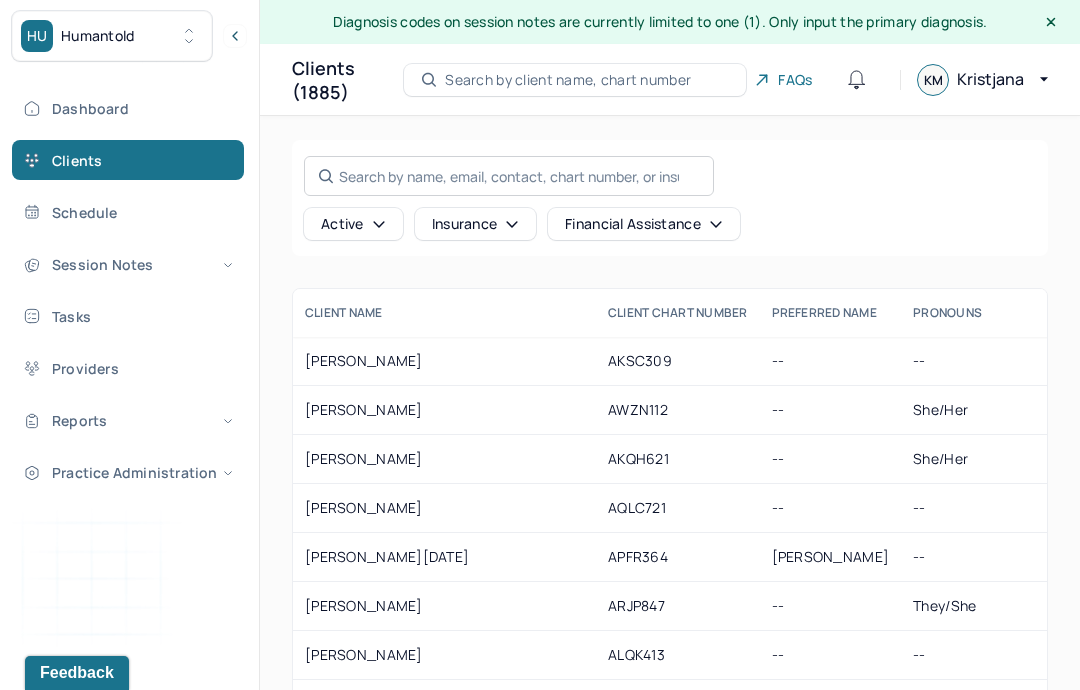 click on "Search by name, email, contact, chart number, or insurance id..." at bounding box center [509, 176] 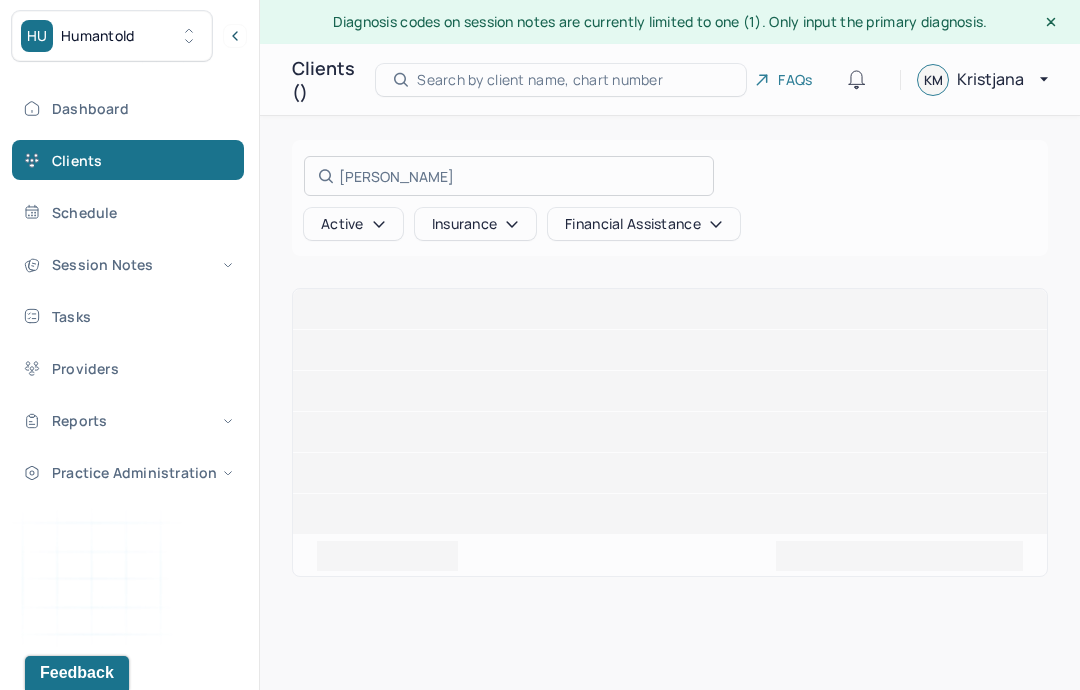 type on "Dennis" 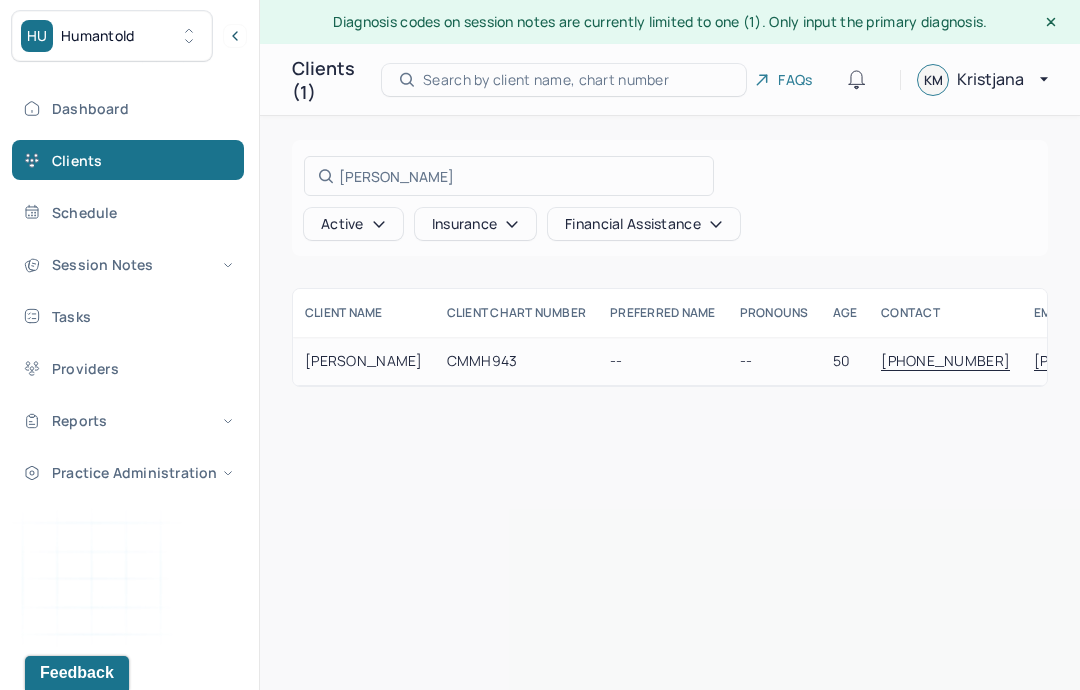 click at bounding box center (540, 345) 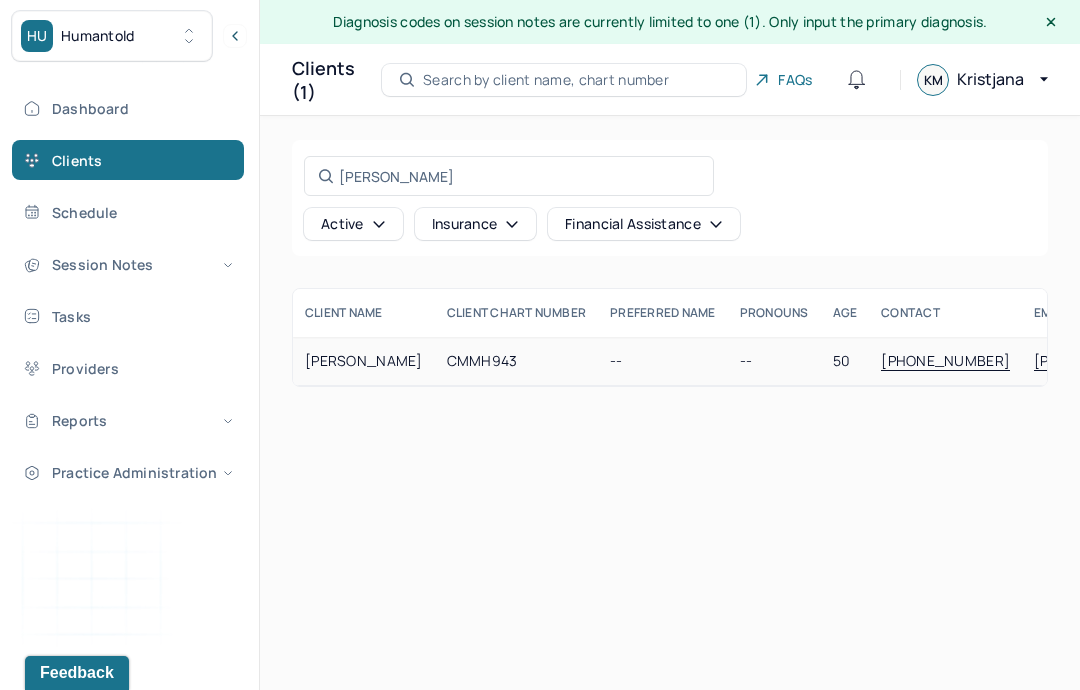 click on "CMMH943" at bounding box center (517, 361) 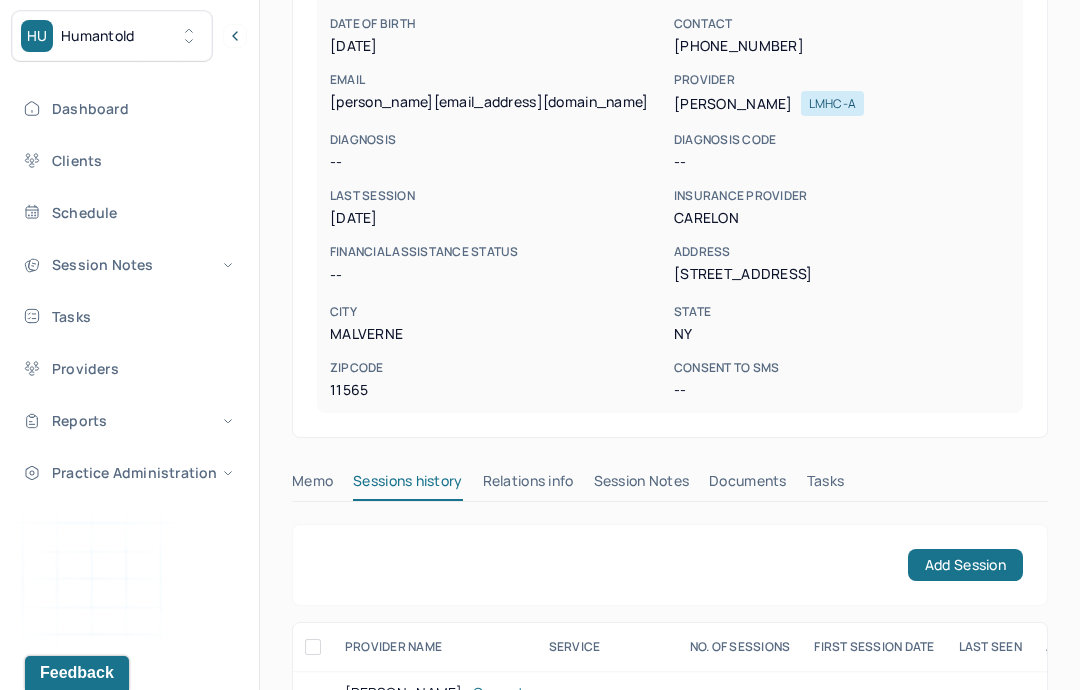 click on "Session Notes" at bounding box center (642, 485) 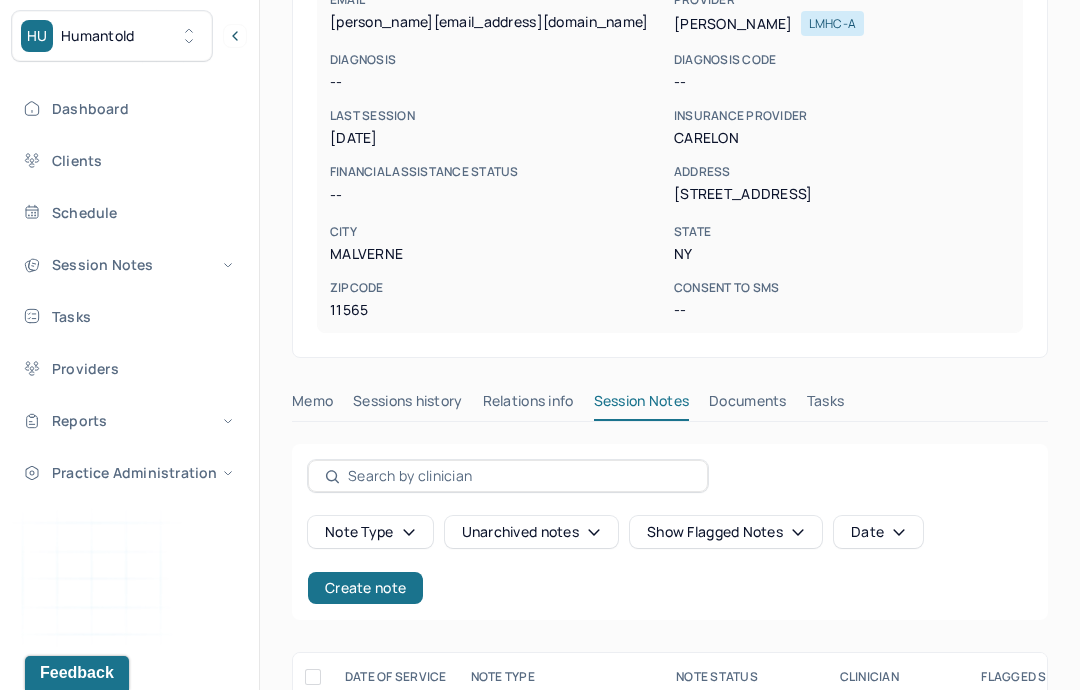 scroll, scrollTop: 664, scrollLeft: 0, axis: vertical 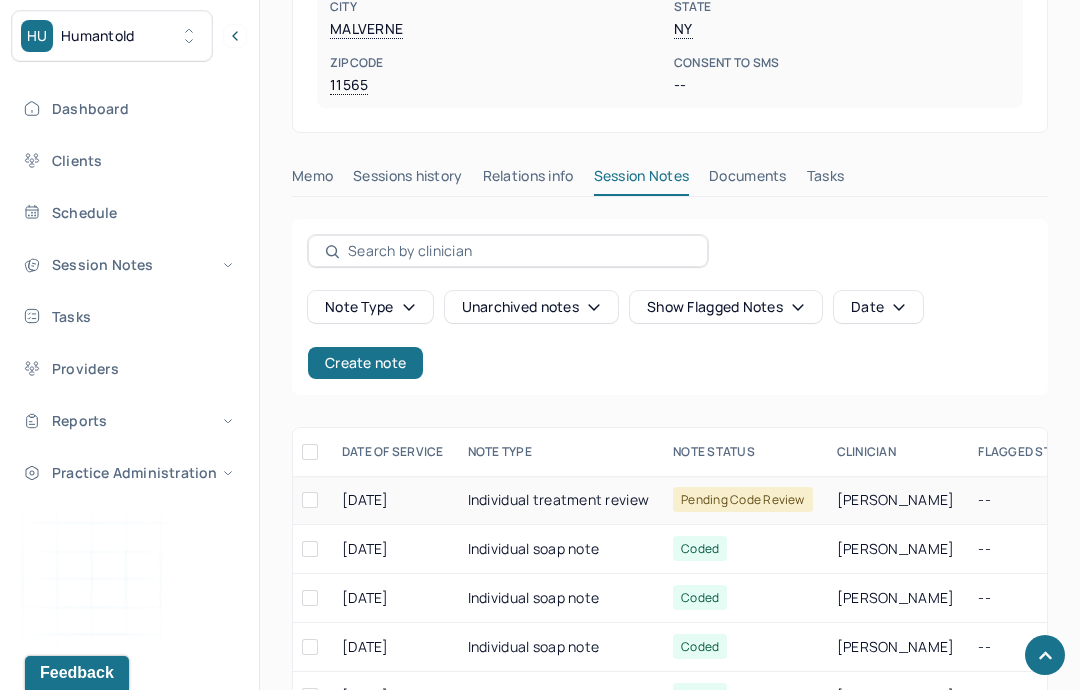click on "Individual treatment review" at bounding box center (559, 500) 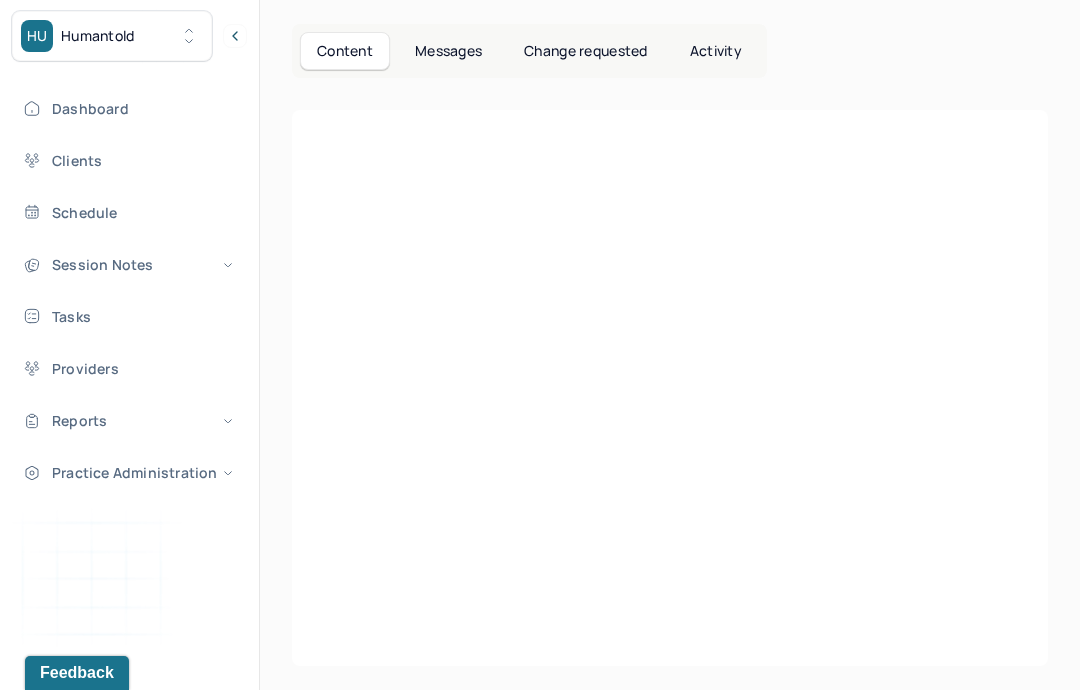 scroll, scrollTop: 429, scrollLeft: 0, axis: vertical 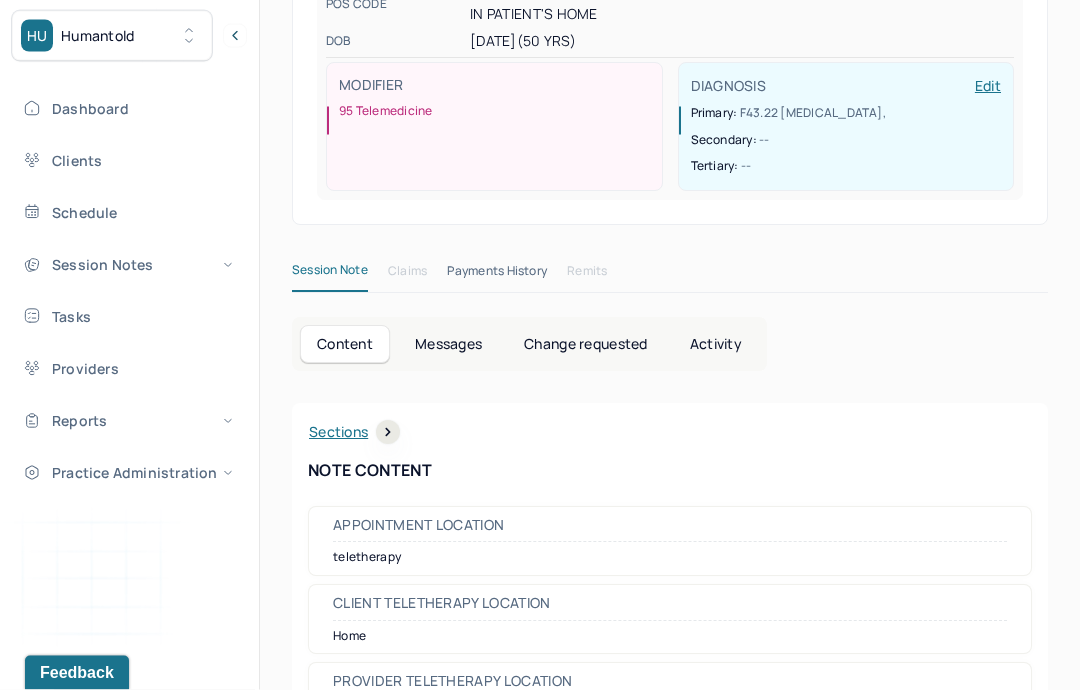 click on "Change requested" at bounding box center [585, 345] 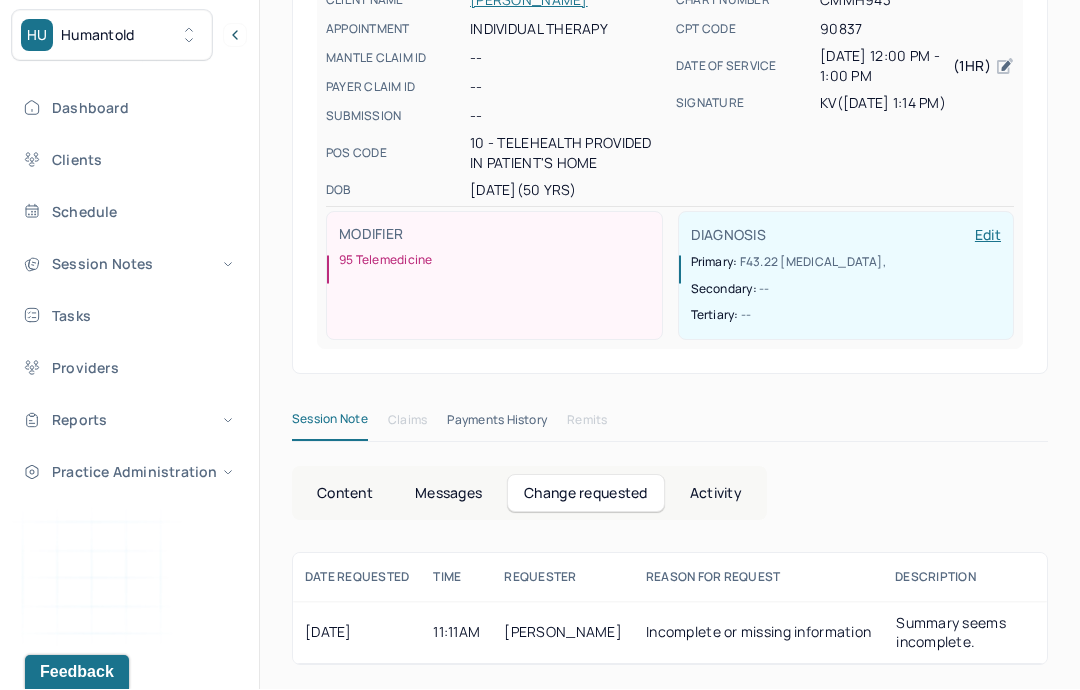 scroll, scrollTop: 331, scrollLeft: 0, axis: vertical 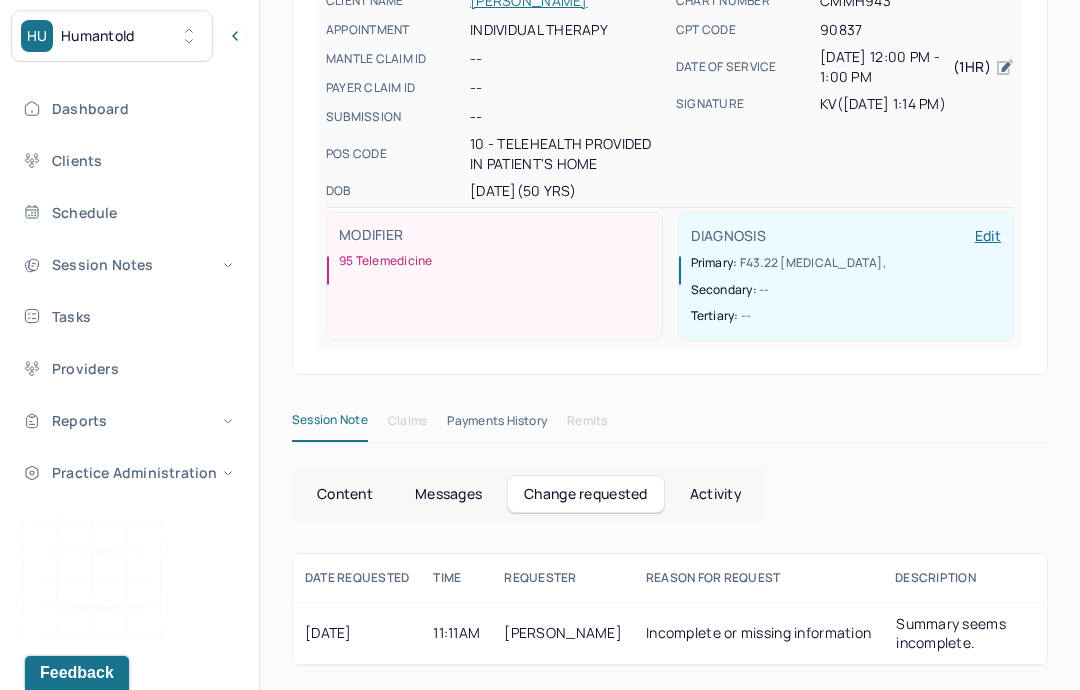 click on "Content" at bounding box center (345, 494) 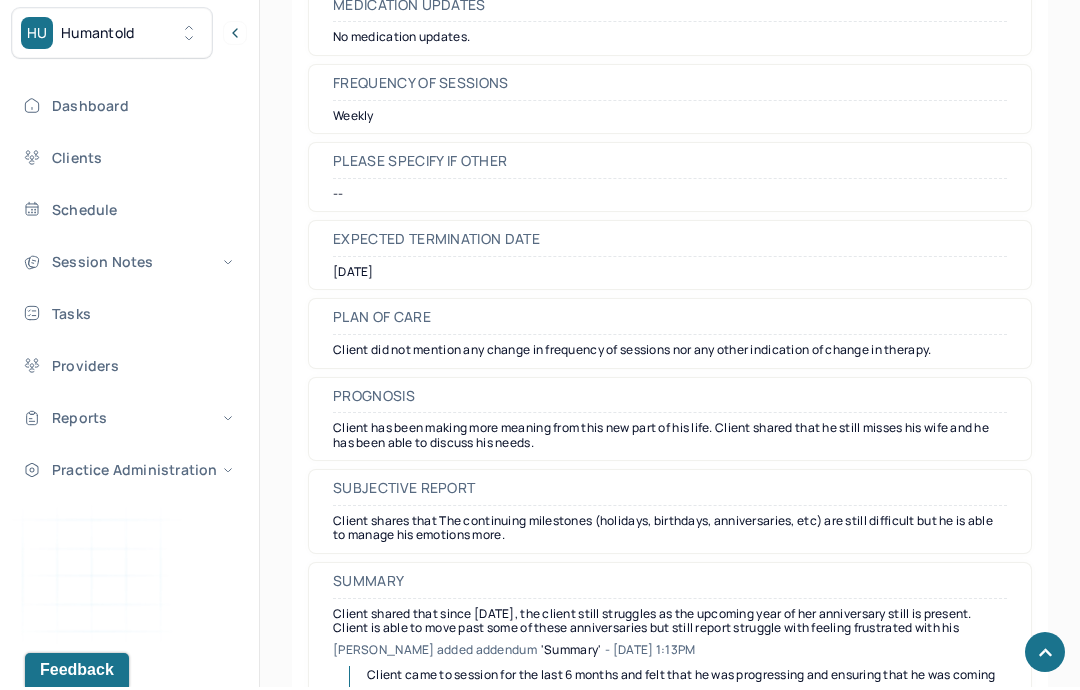 scroll, scrollTop: 5549, scrollLeft: 0, axis: vertical 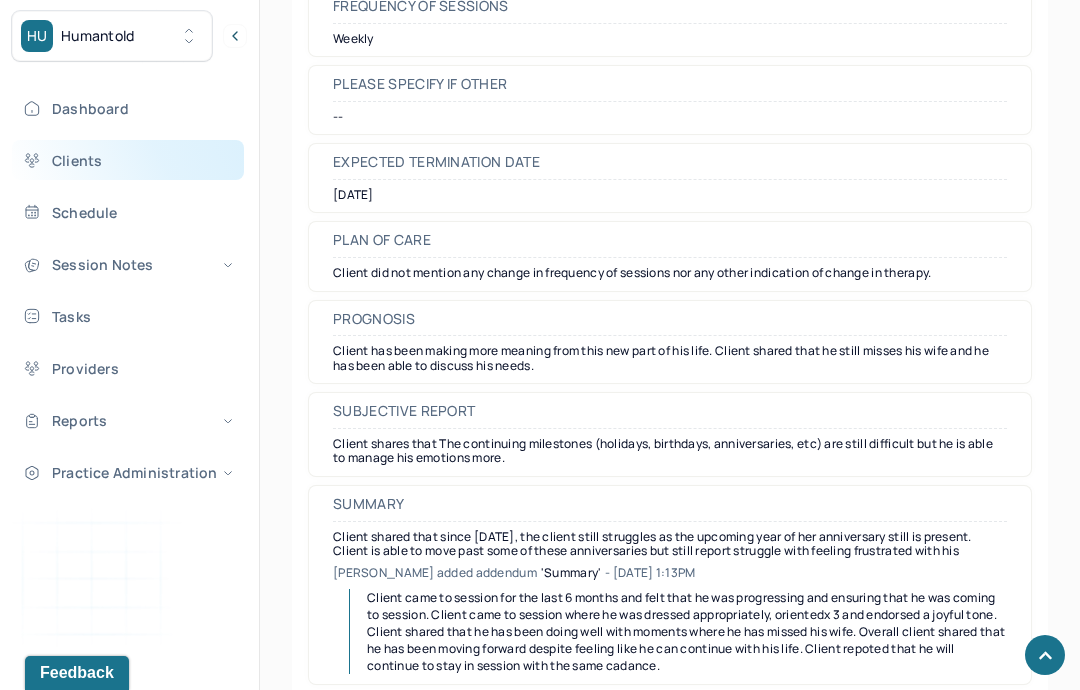 click on "Clients" at bounding box center (128, 160) 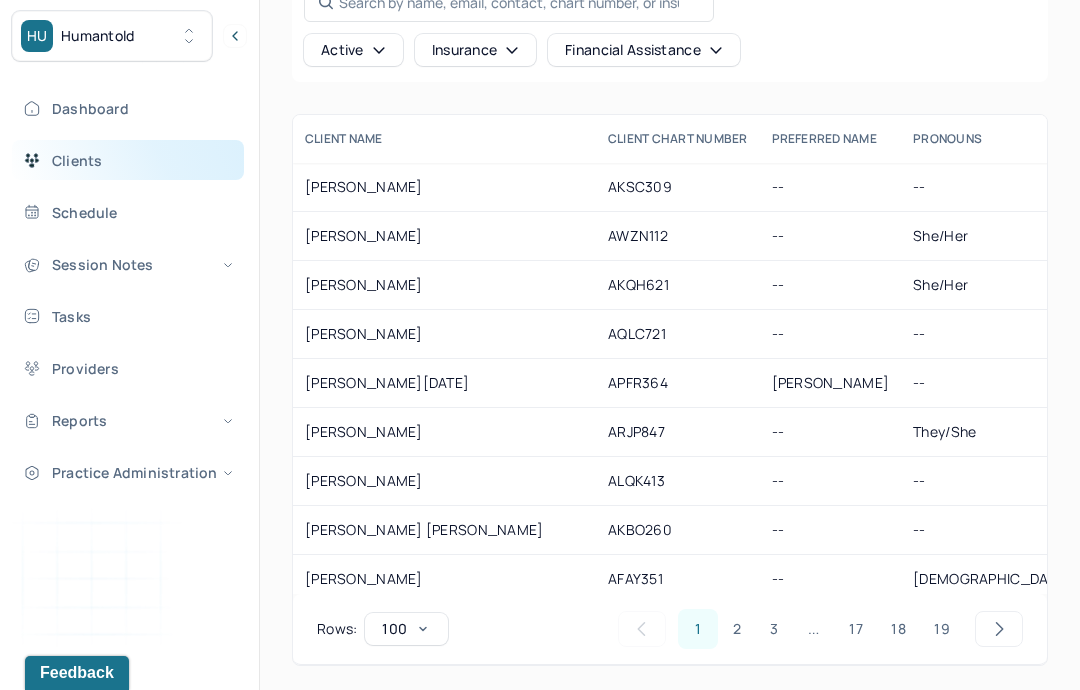 scroll, scrollTop: 238, scrollLeft: 0, axis: vertical 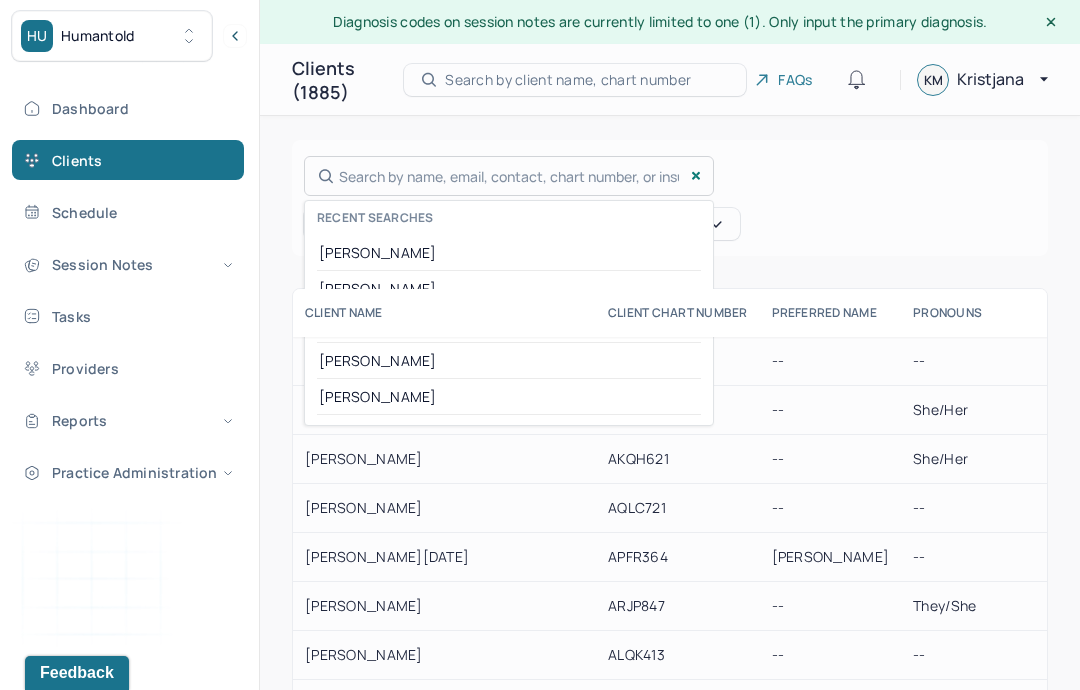 click on "Search by name, email, contact, chart number, or insurance id... Recent searches Dennis Rampersaud Ramp Johnson John" at bounding box center [509, 176] 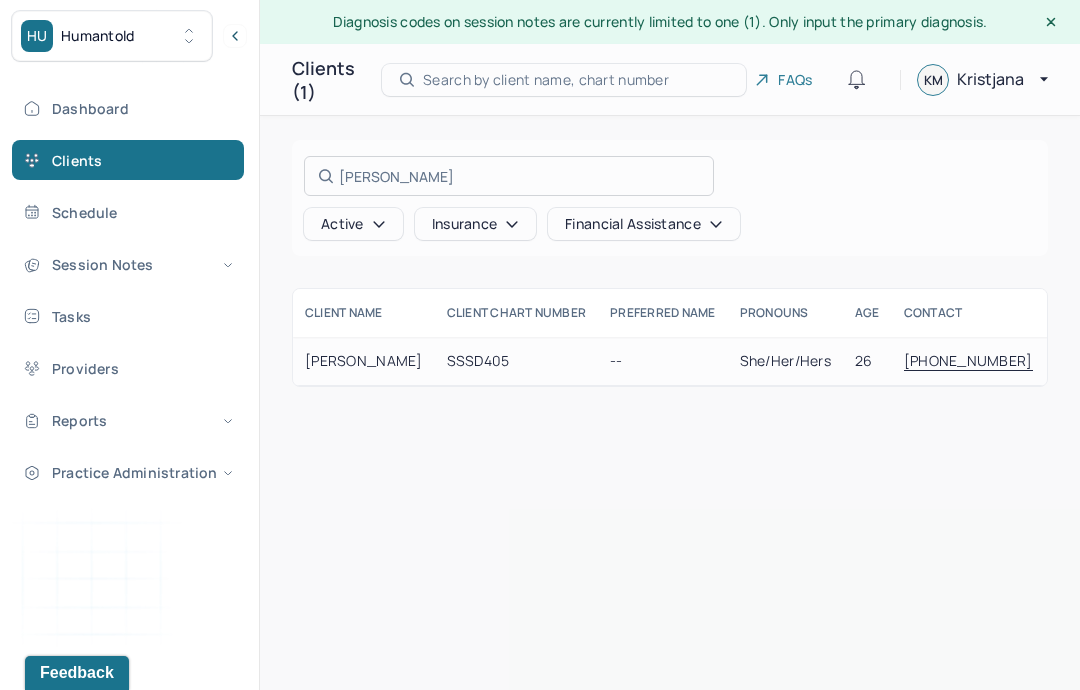 type on "Kayla Sultemeier" 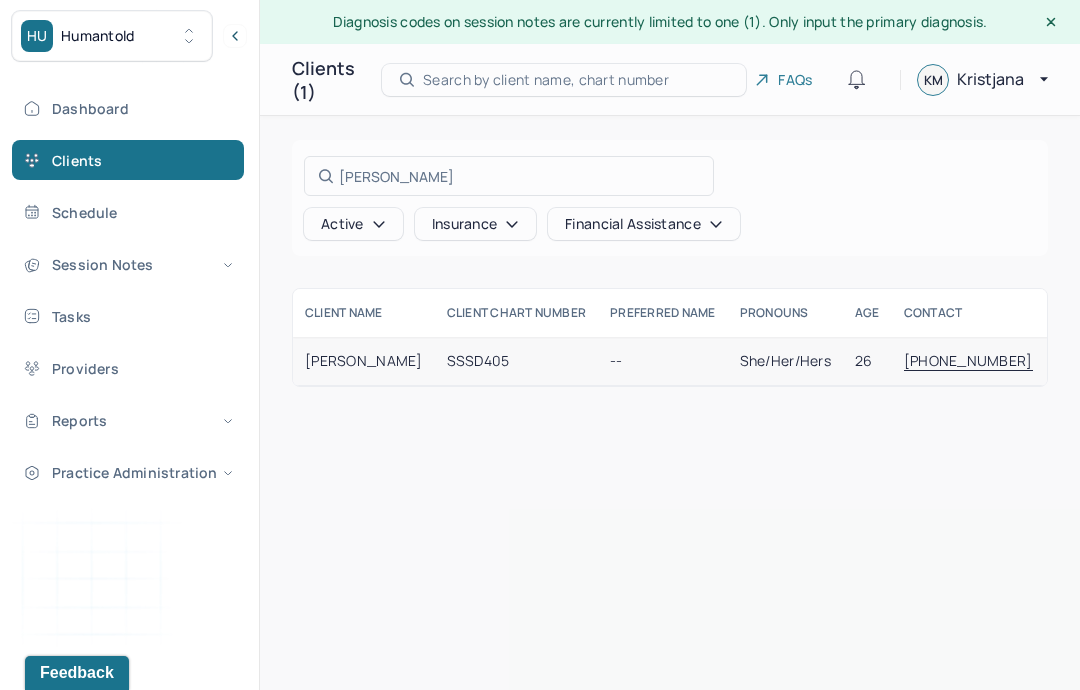 click at bounding box center (540, 345) 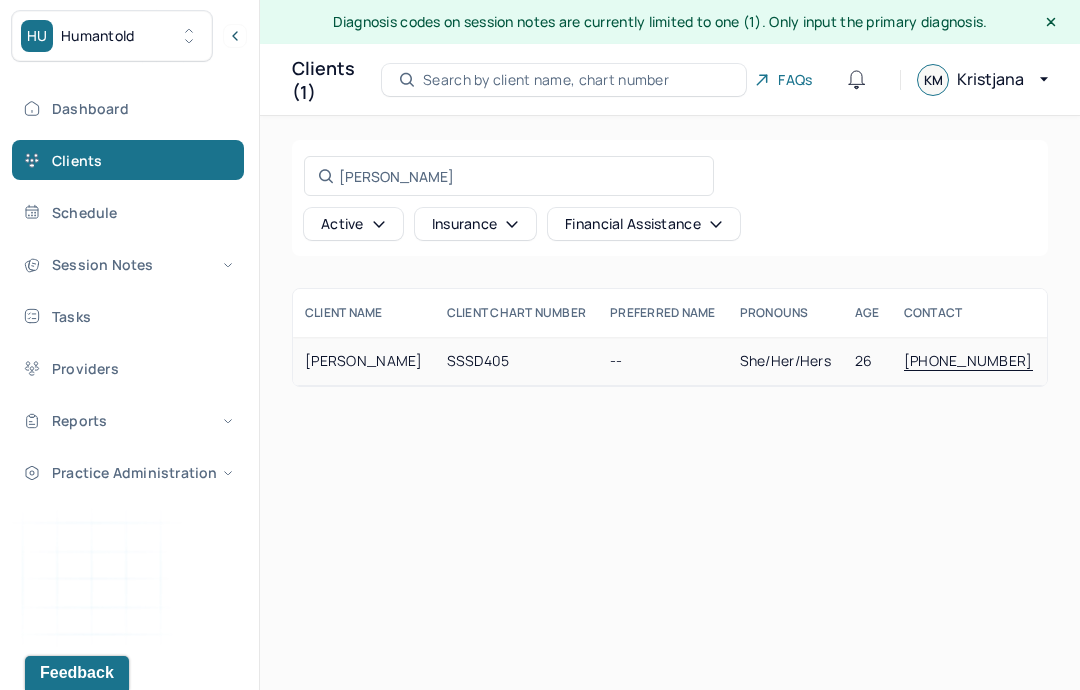 click on "SULTEMEIER, KAYLA" at bounding box center [364, 361] 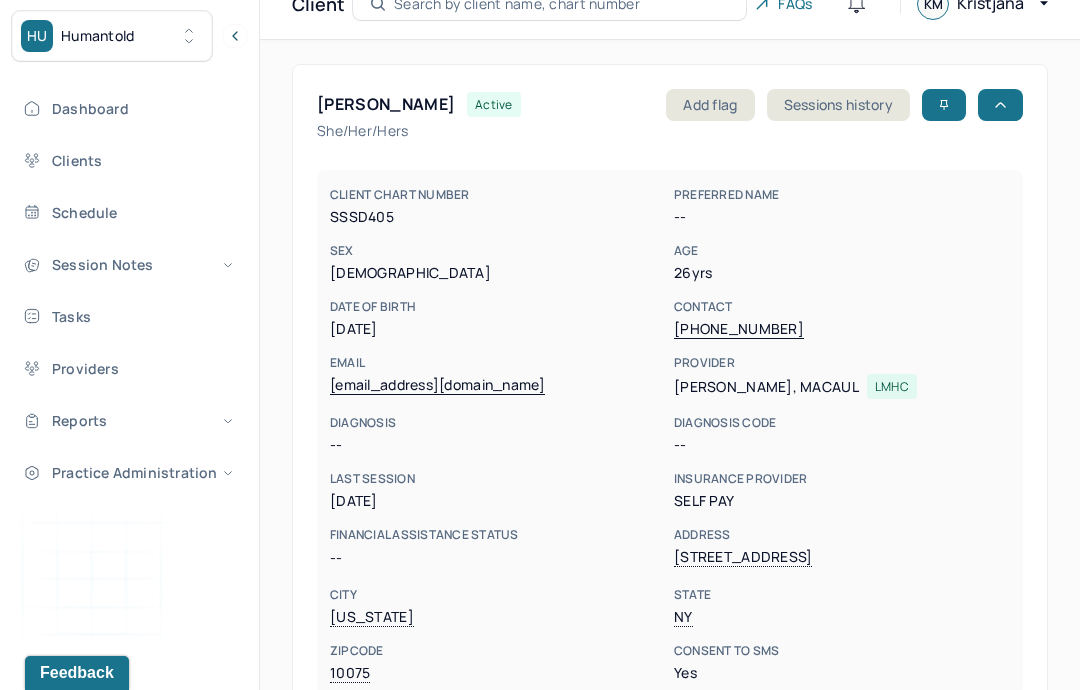 scroll, scrollTop: 127, scrollLeft: 0, axis: vertical 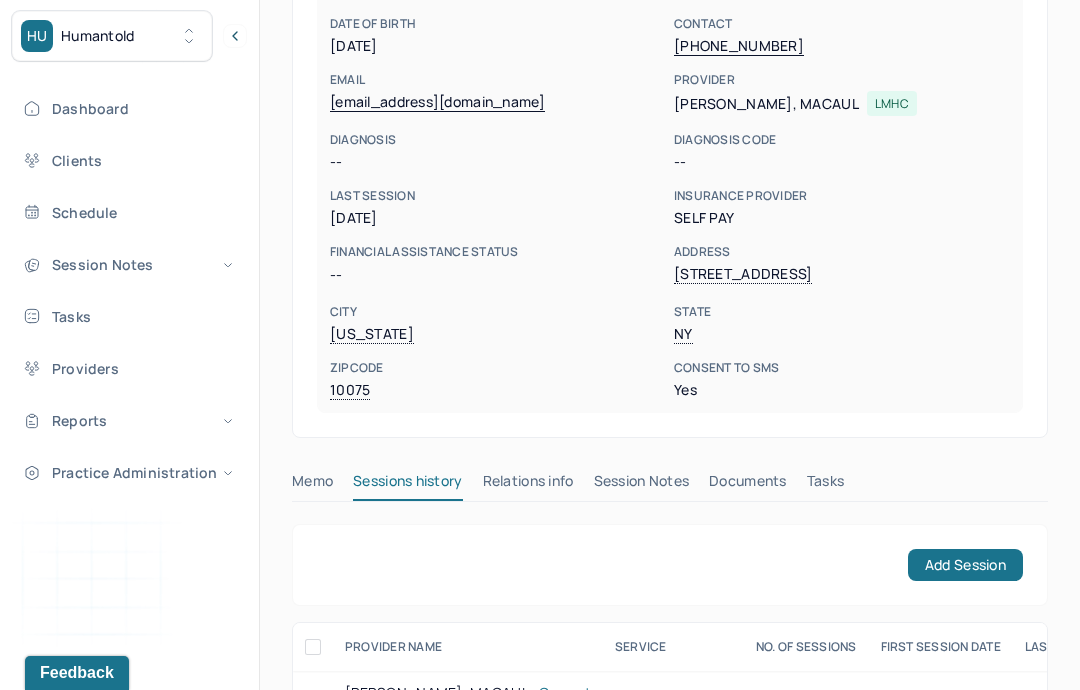 click on "Session Notes" at bounding box center [642, 485] 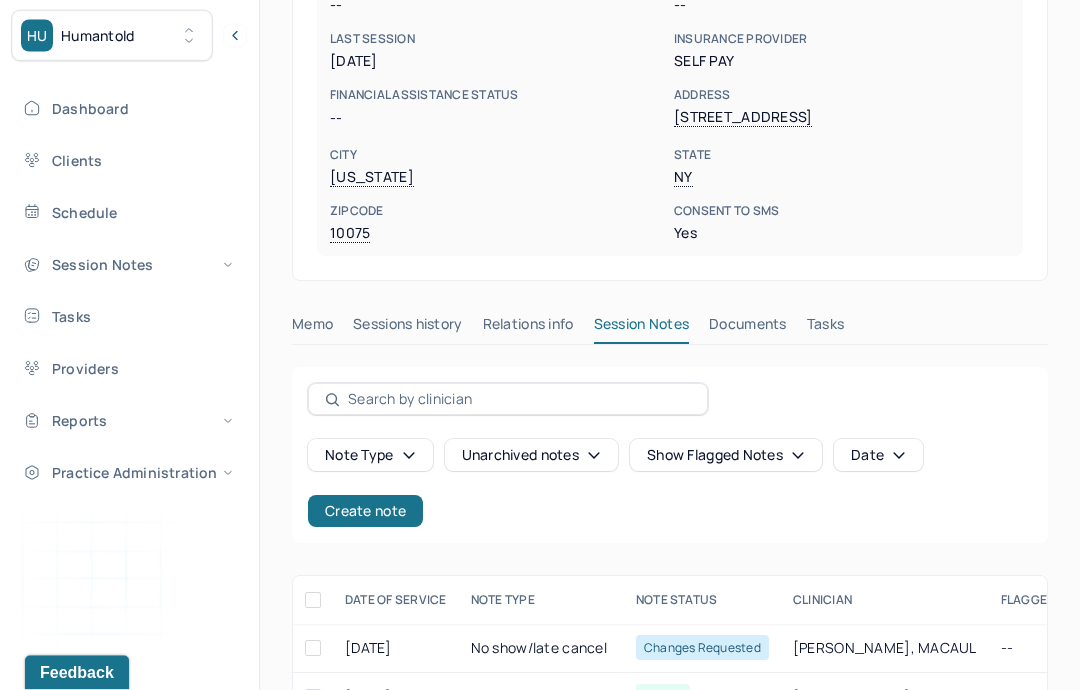 scroll, scrollTop: 560, scrollLeft: 0, axis: vertical 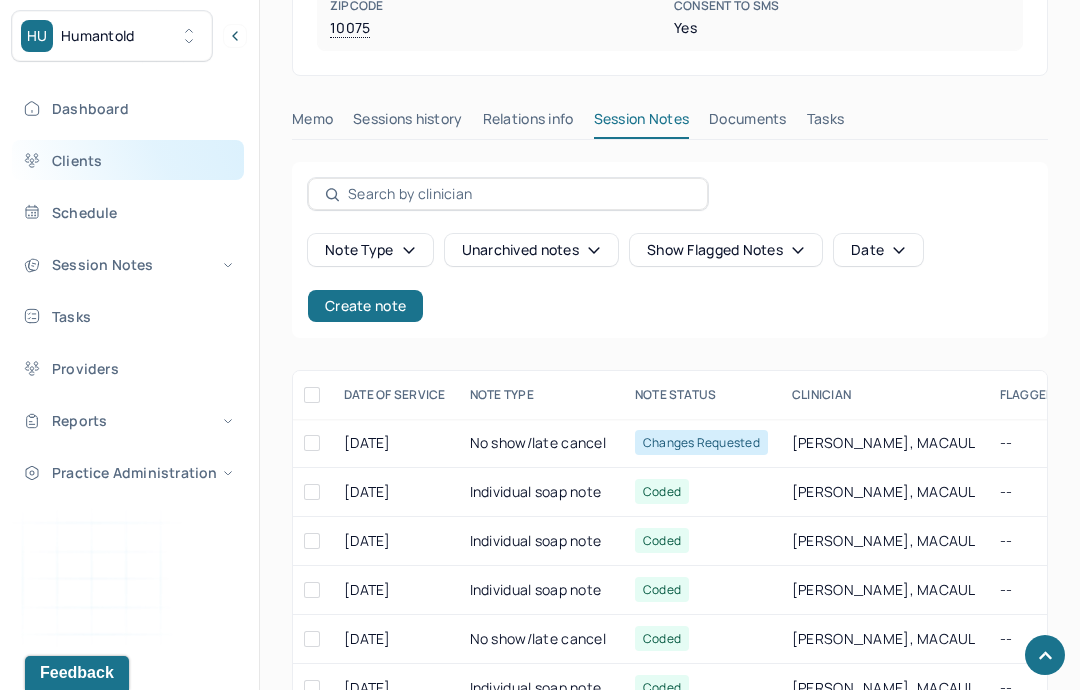 click on "Clients" at bounding box center [128, 160] 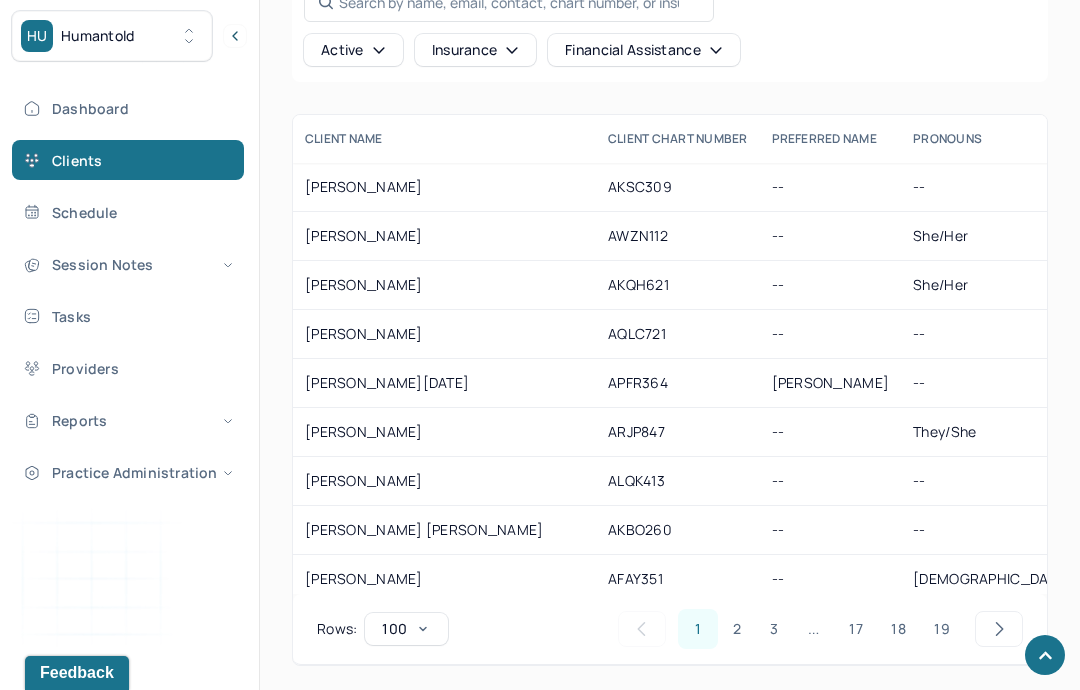 scroll, scrollTop: 238, scrollLeft: 0, axis: vertical 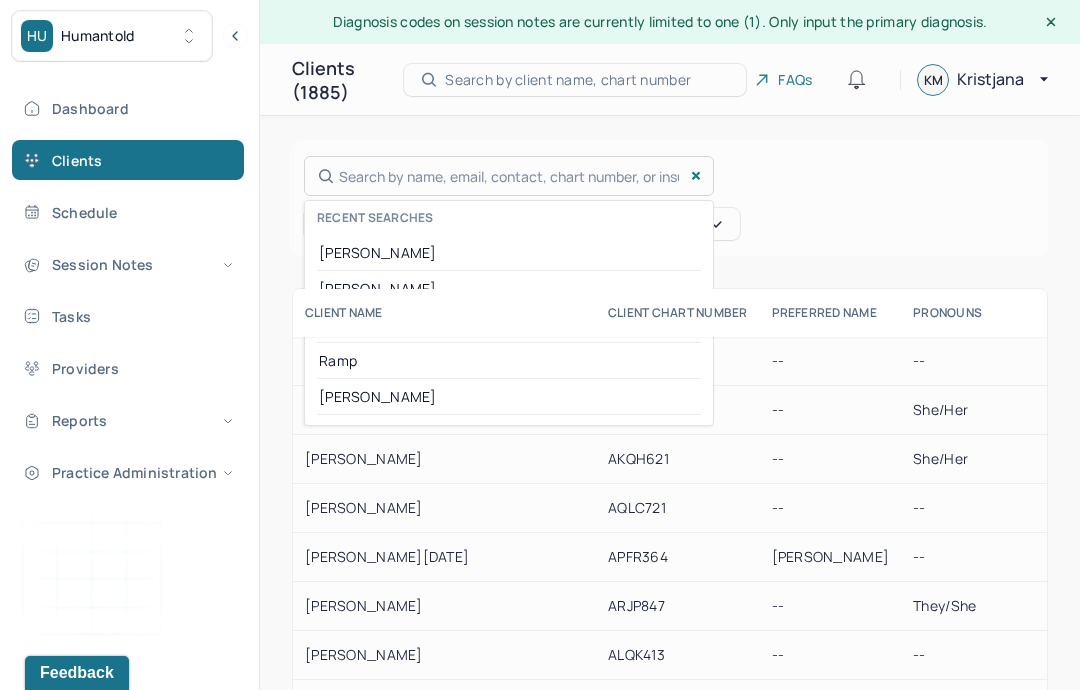 click on "Search by name, email, contact, chart number, or insurance id... Recent searches Kayla Sultemeier Dennis Rampersaud Ramp Johnson" at bounding box center (509, 176) 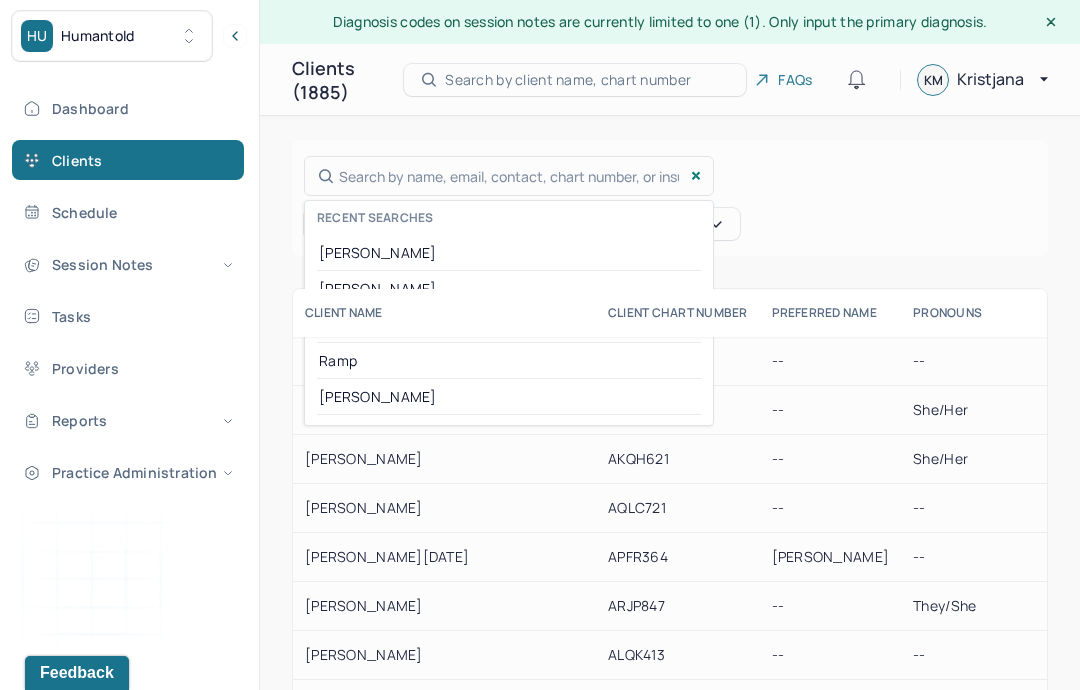 click at bounding box center (540, 345) 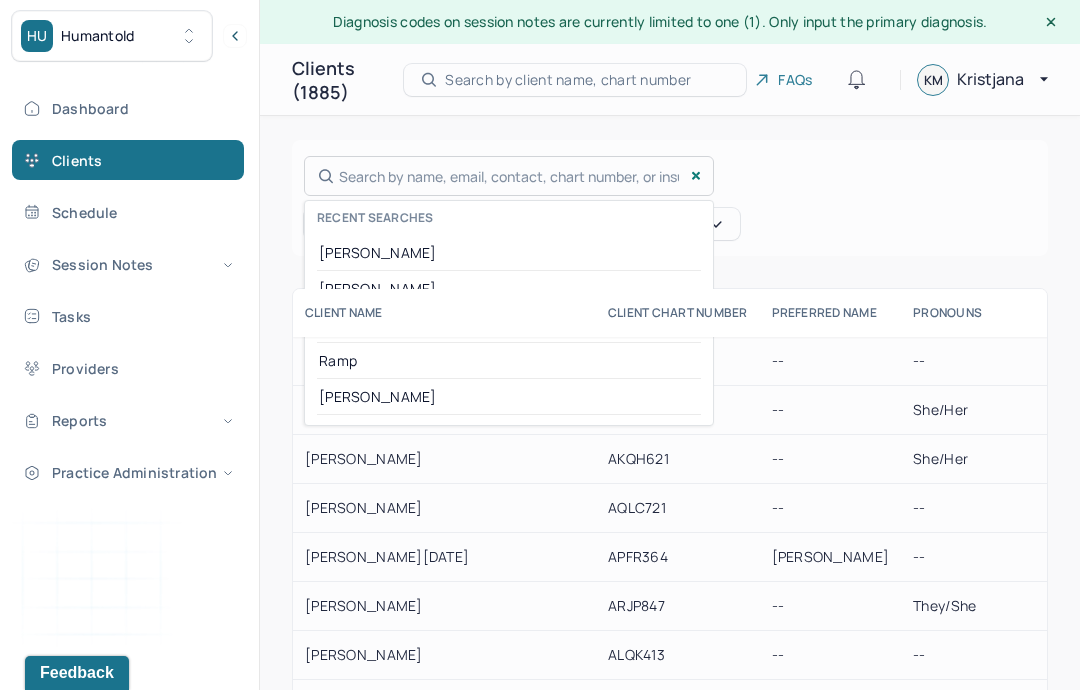 click on "Search by name, email, contact, chart number, or insurance id... Recent searches Kayla Sultemeier Dennis Rampersaud Ramp Johnson" at bounding box center (509, 176) 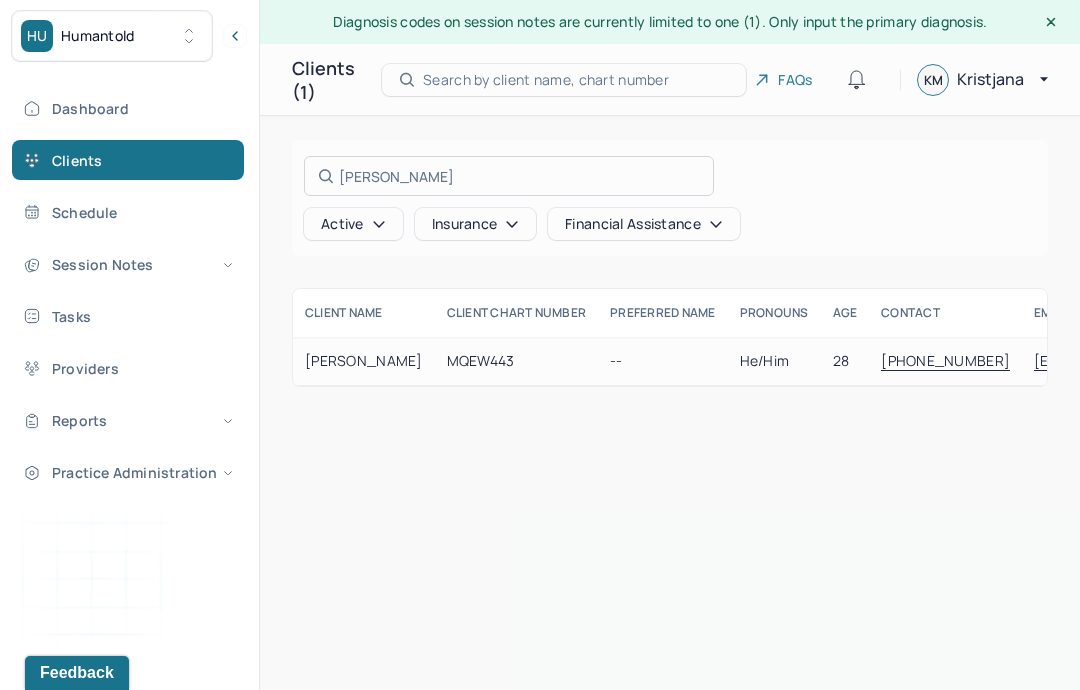 type on "McPherson" 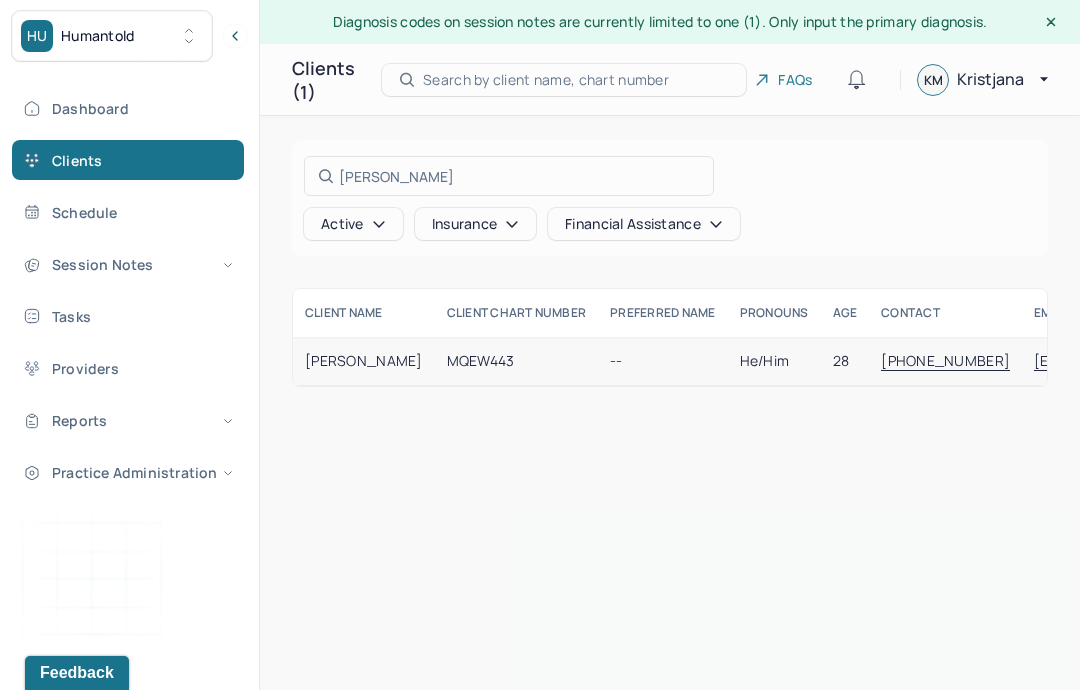 drag, startPoint x: 377, startPoint y: 361, endPoint x: 411, endPoint y: 361, distance: 34 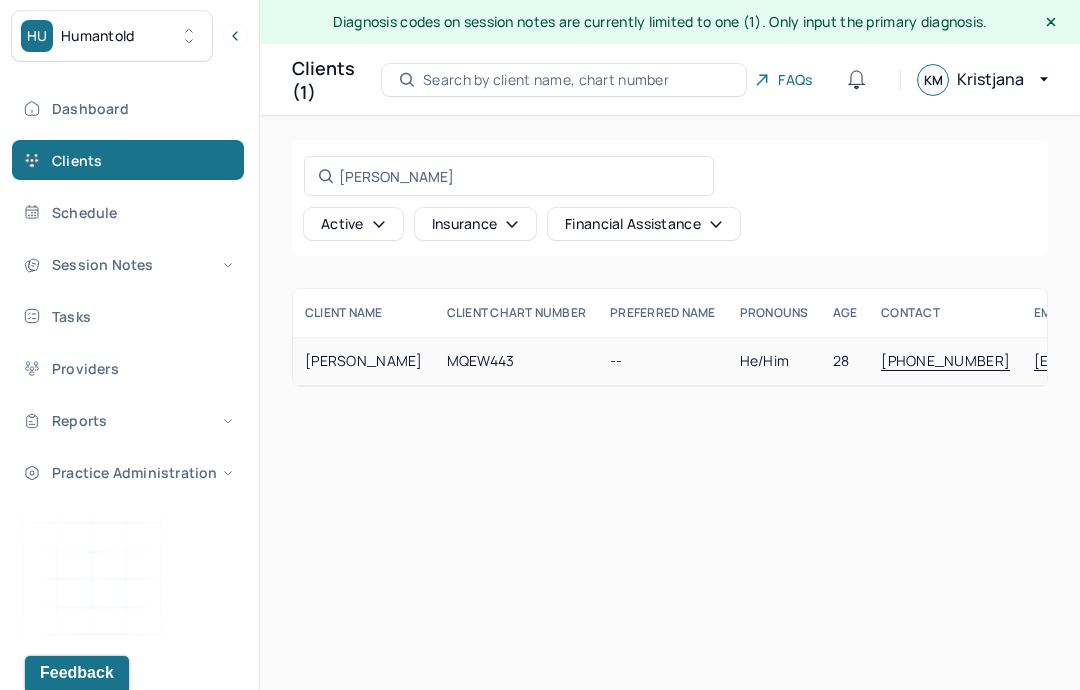 click on "MCPHERSON, ERIC" at bounding box center (364, 361) 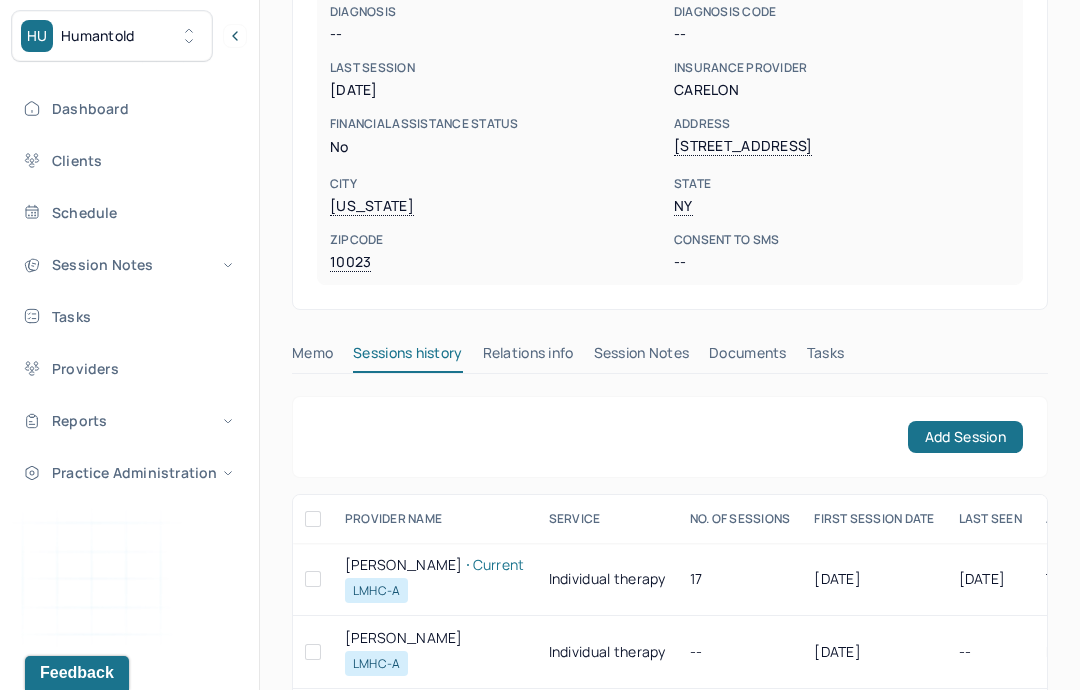 scroll, scrollTop: 488, scrollLeft: 0, axis: vertical 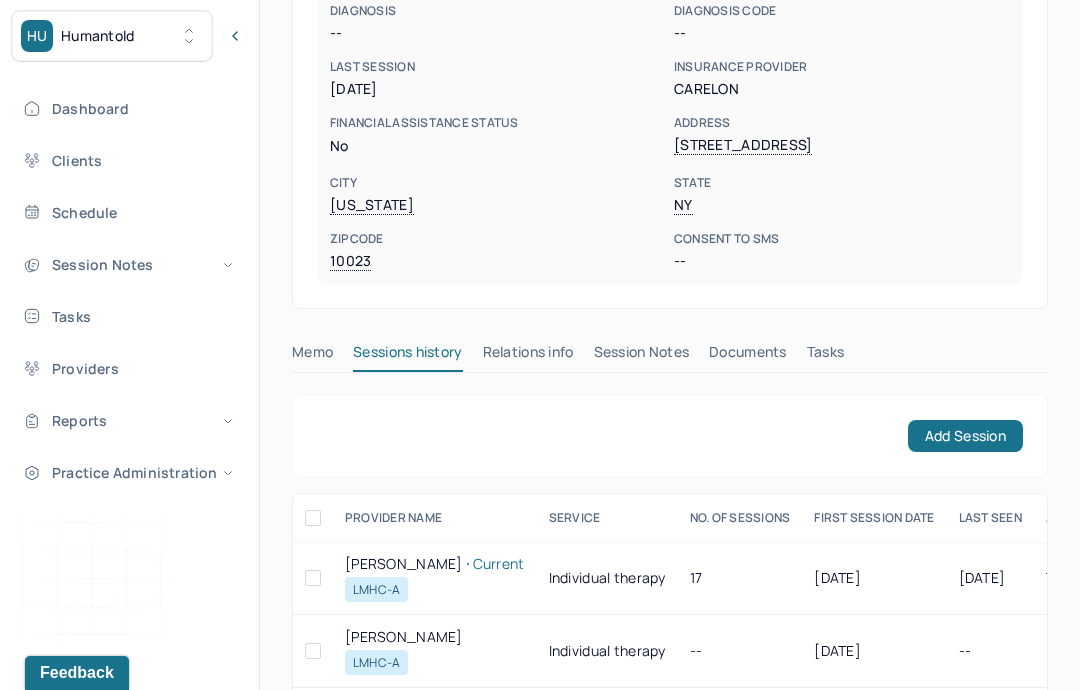 click on "Session Notes" at bounding box center (642, 356) 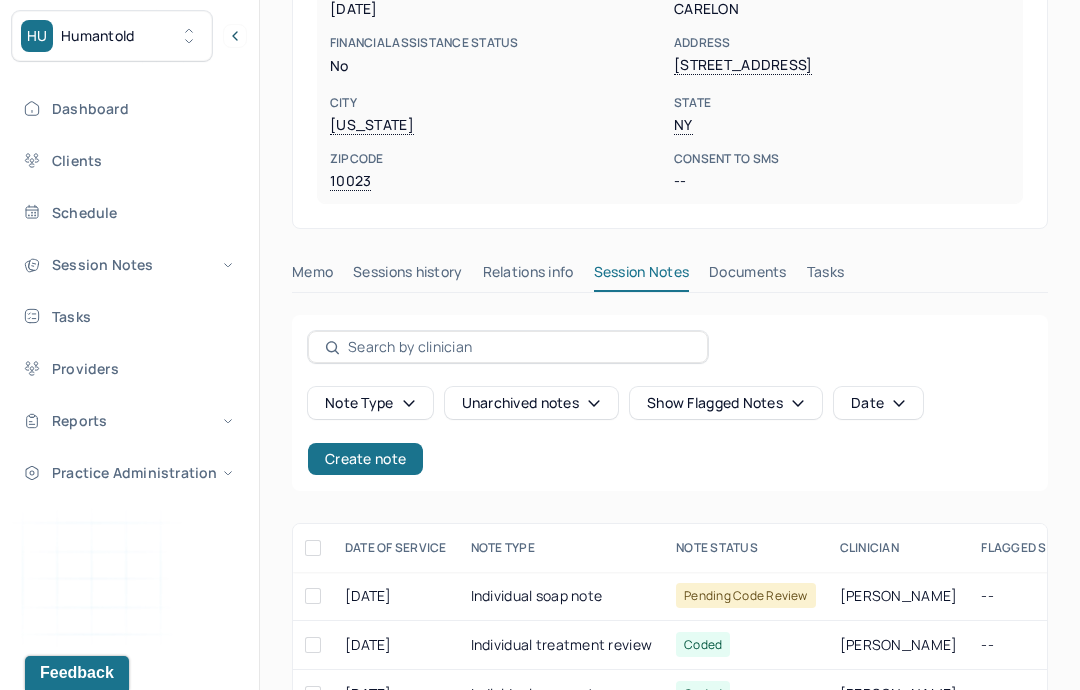 scroll, scrollTop: 548, scrollLeft: 0, axis: vertical 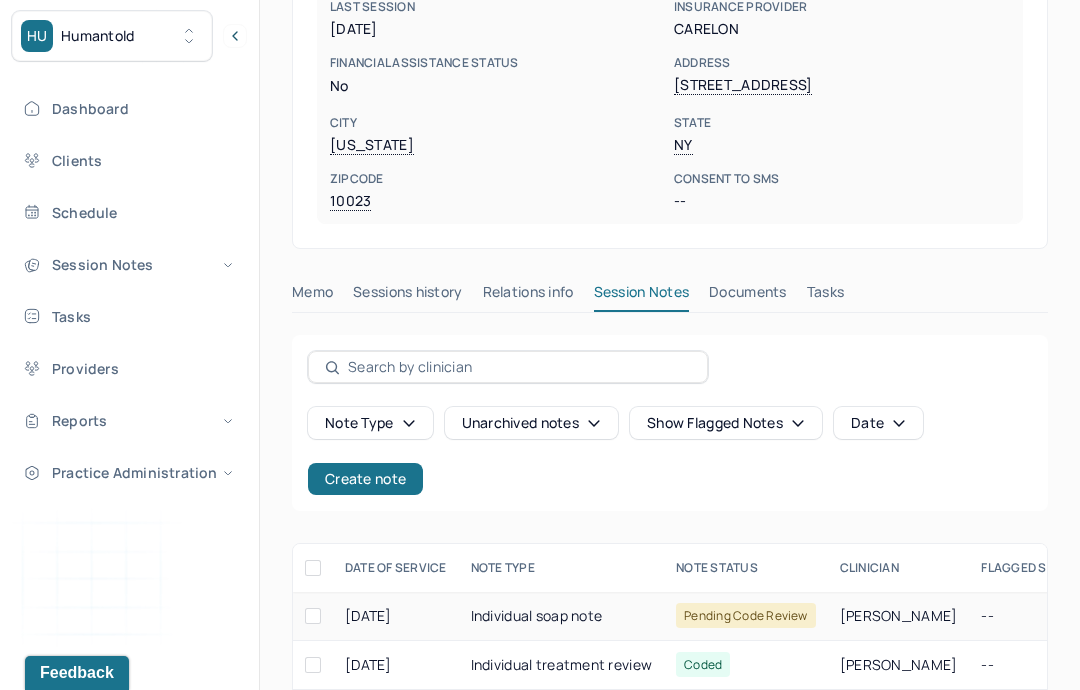click on "Individual soap note" at bounding box center (562, 616) 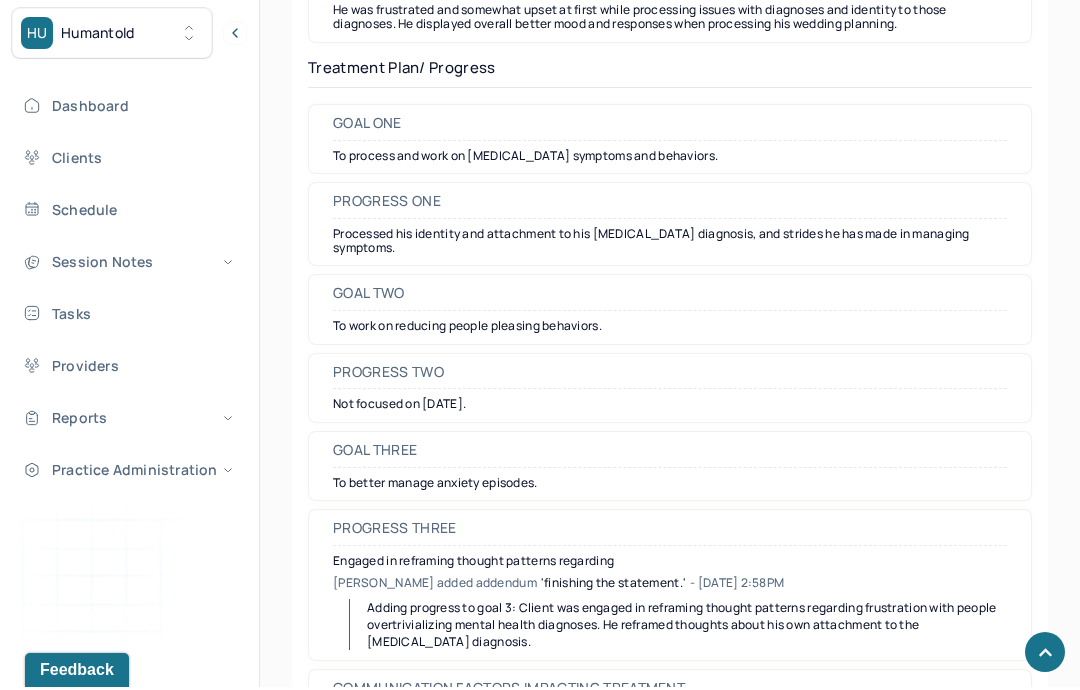 scroll, scrollTop: 3110, scrollLeft: 0, axis: vertical 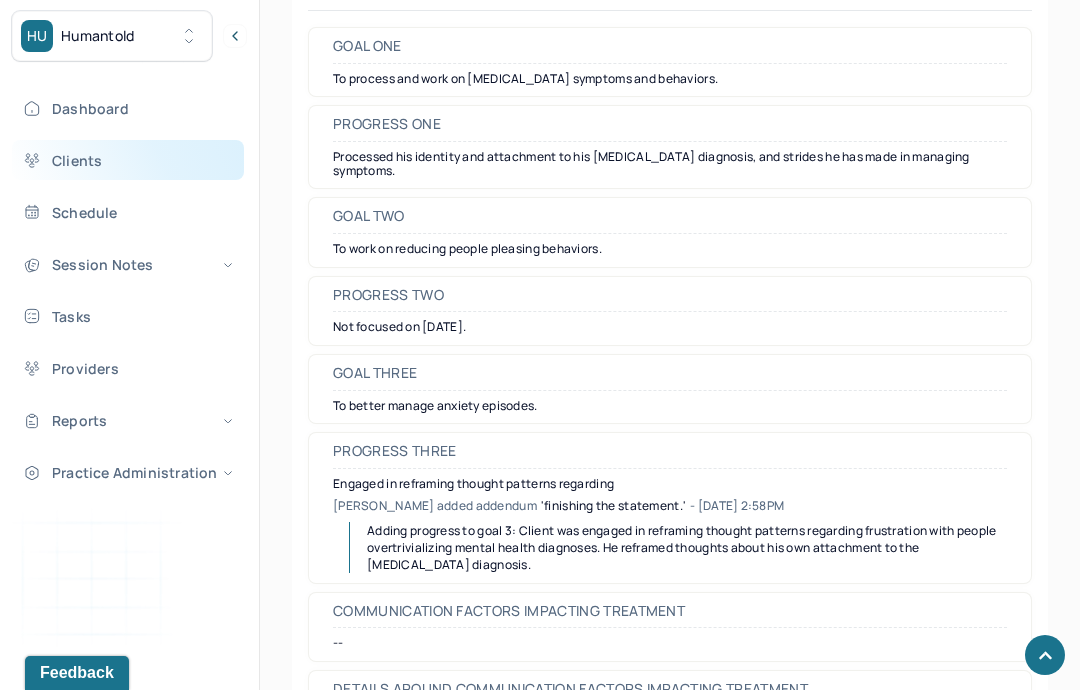 click on "Clients" at bounding box center [128, 160] 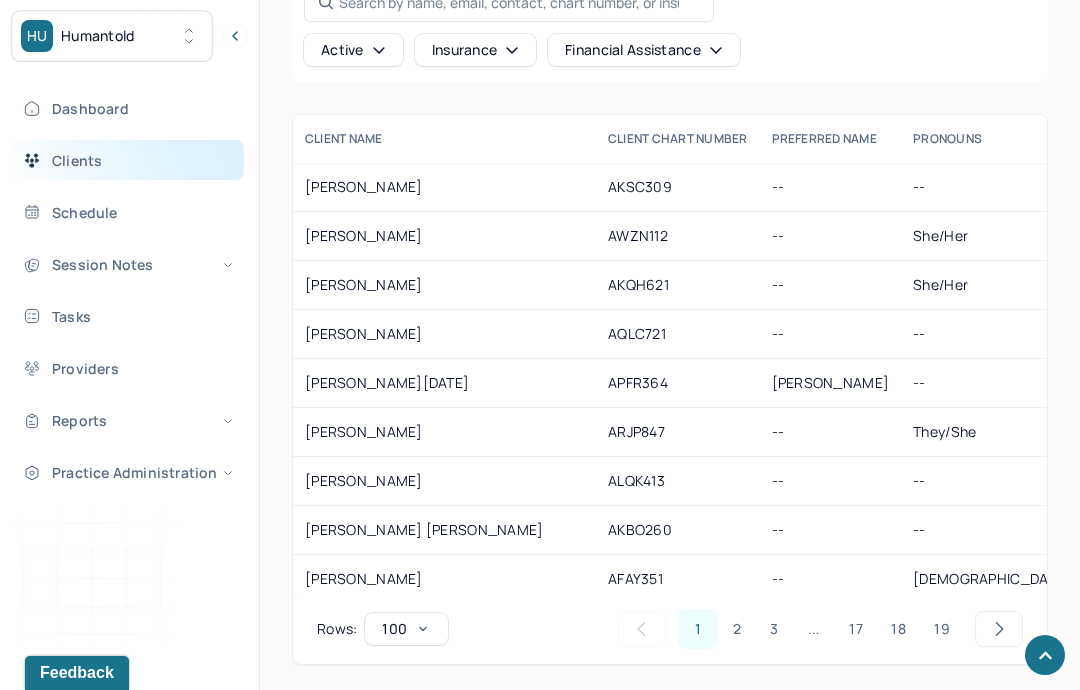 scroll, scrollTop: 238, scrollLeft: 0, axis: vertical 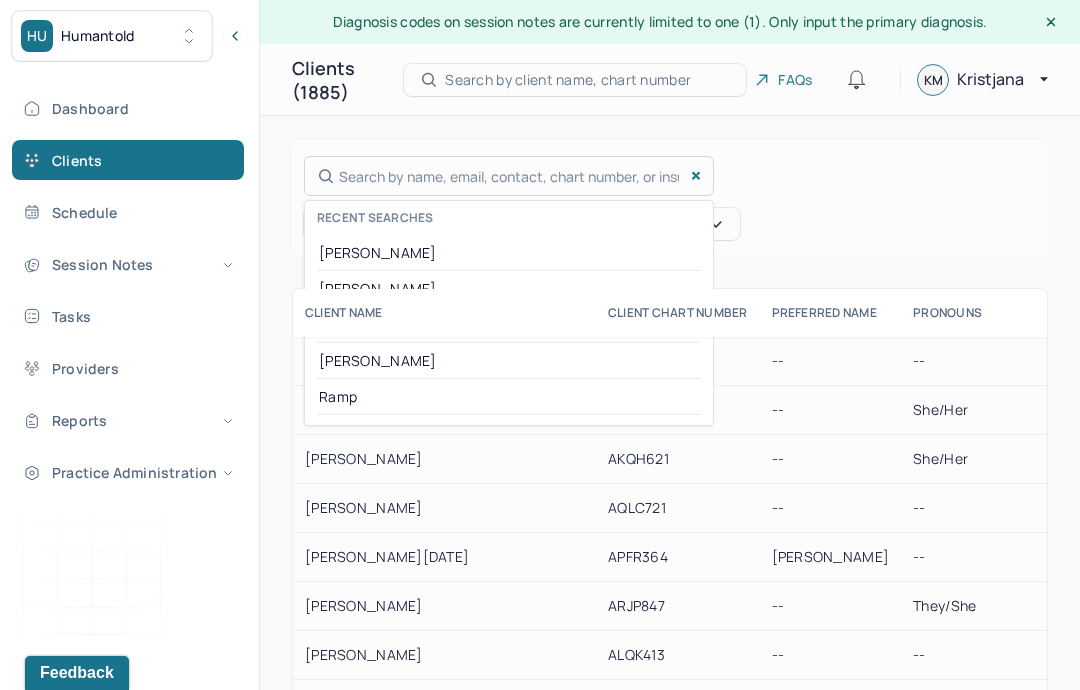 click on "Search by name, email, contact, chart number, or insurance id... Recent searches McPherson Kayla Sultemeier Dennis Rampersaud Ramp" at bounding box center (509, 176) 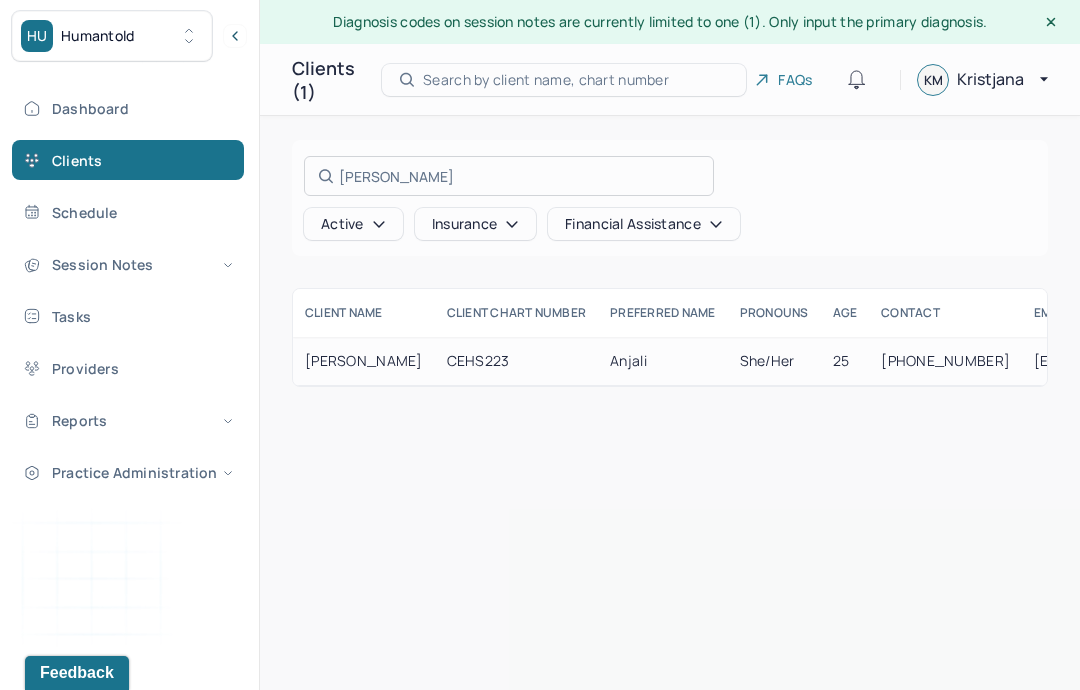 type on "Anjali Cherian" 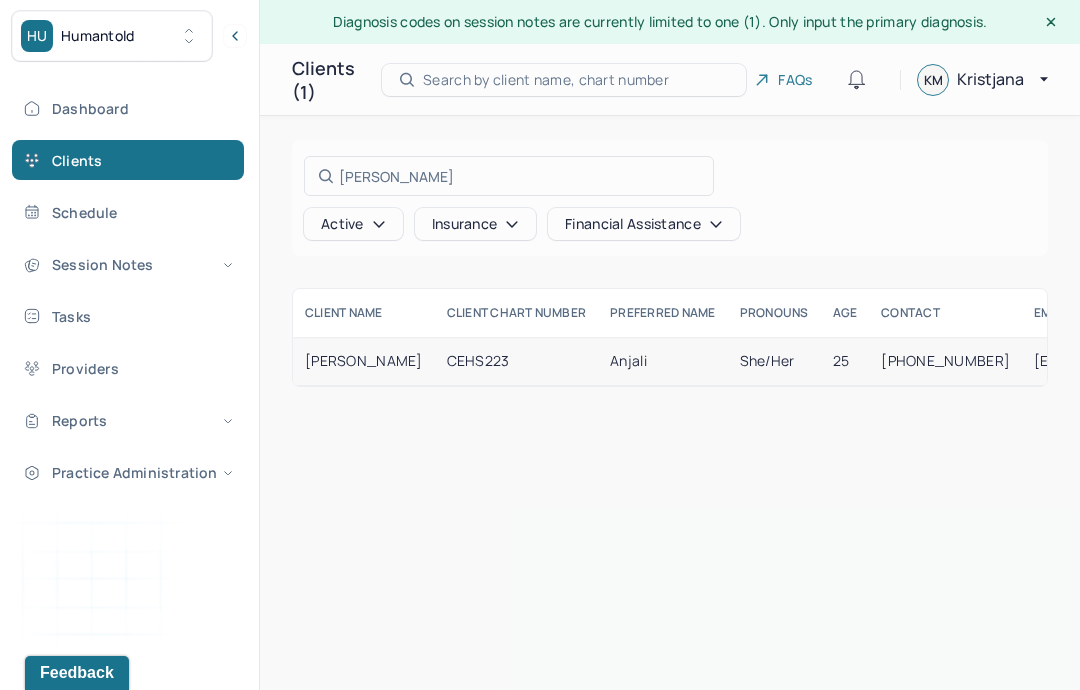 click at bounding box center [540, 345] 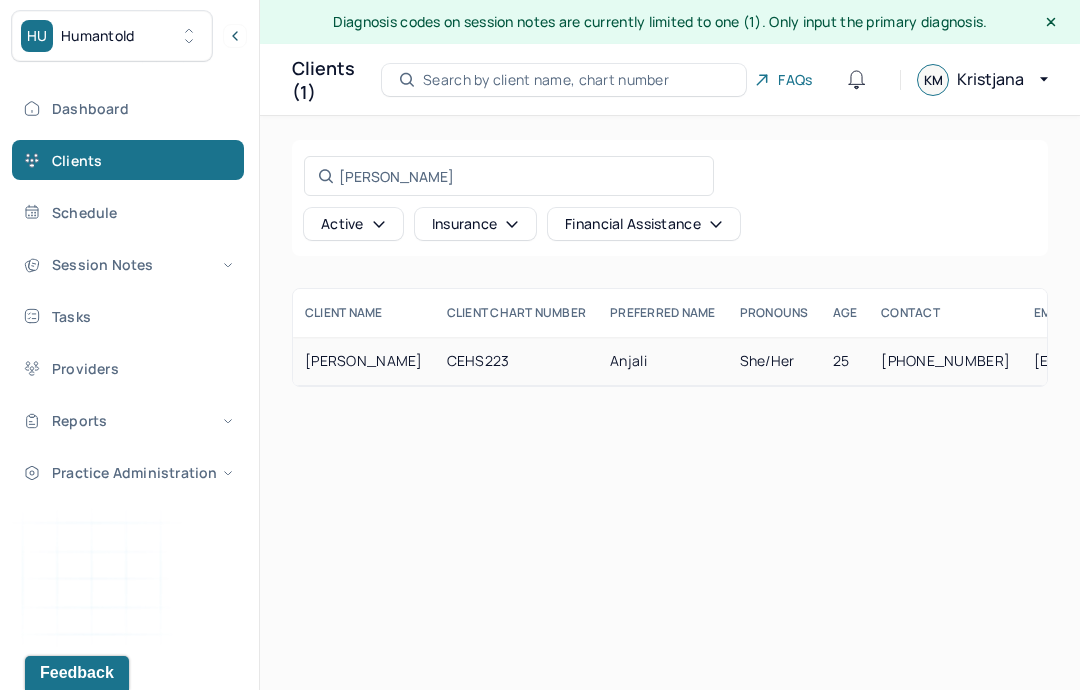click on "CHERIAN, ANJALI" at bounding box center (364, 361) 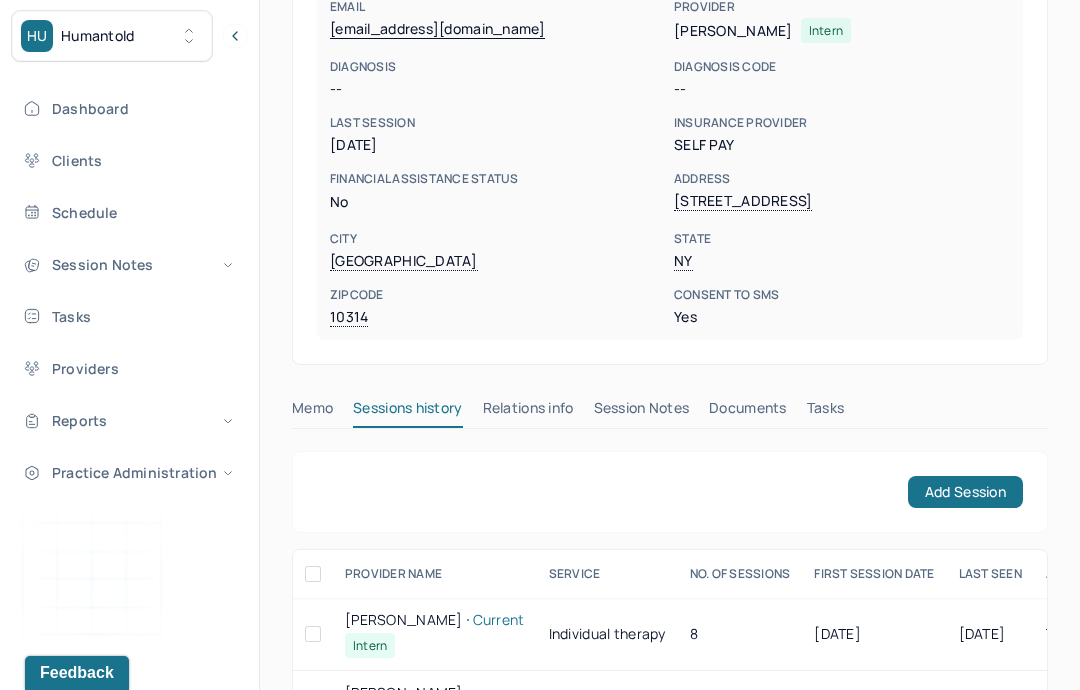 click on "Session Notes" at bounding box center [642, 412] 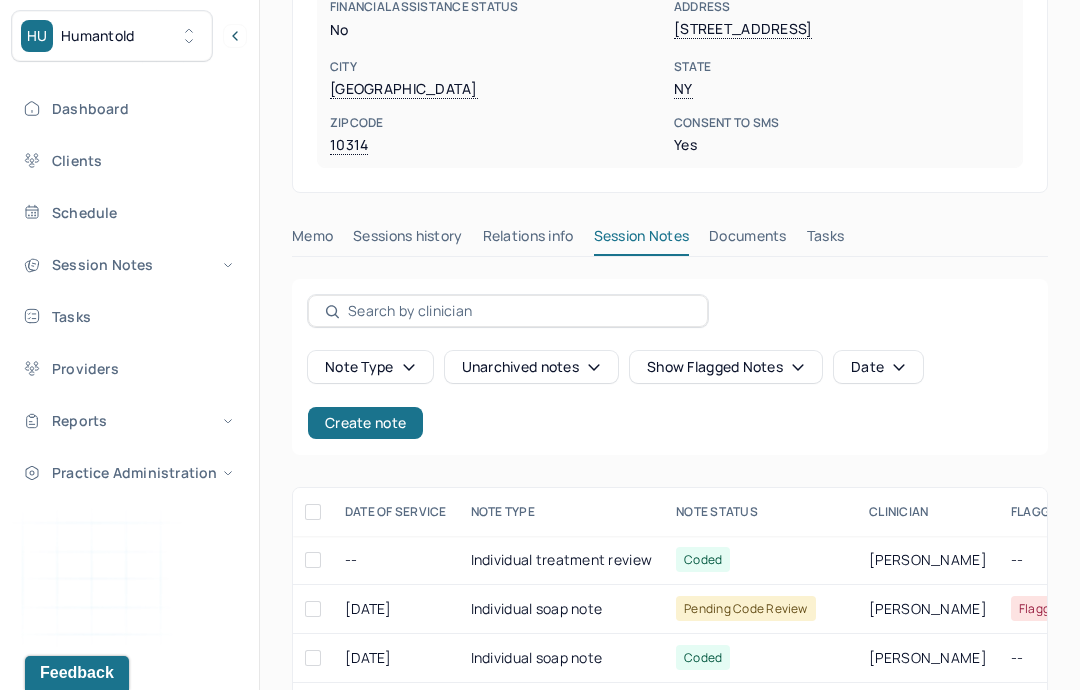 scroll, scrollTop: 653, scrollLeft: 0, axis: vertical 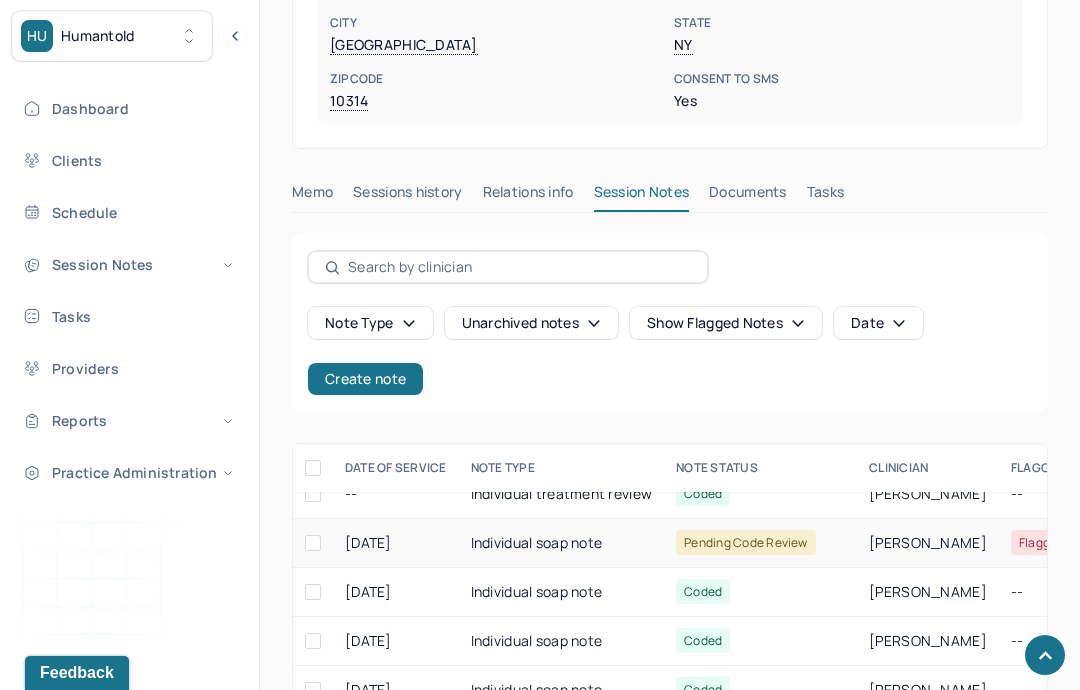 click on "Individual soap note" at bounding box center [562, 543] 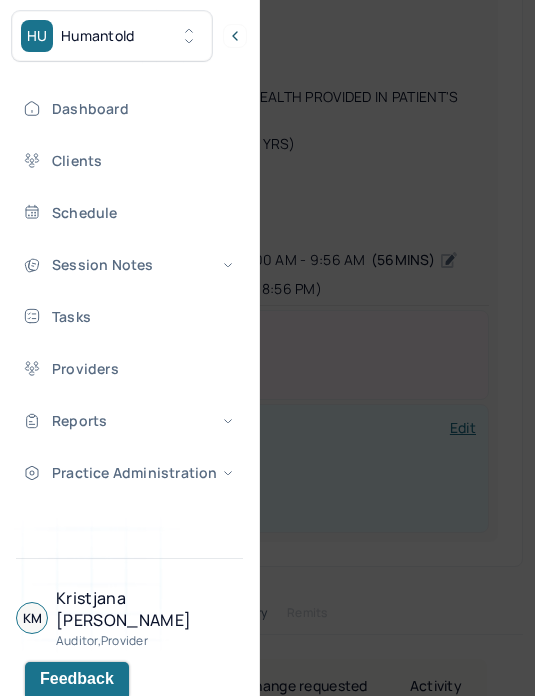 scroll, scrollTop: 378, scrollLeft: 0, axis: vertical 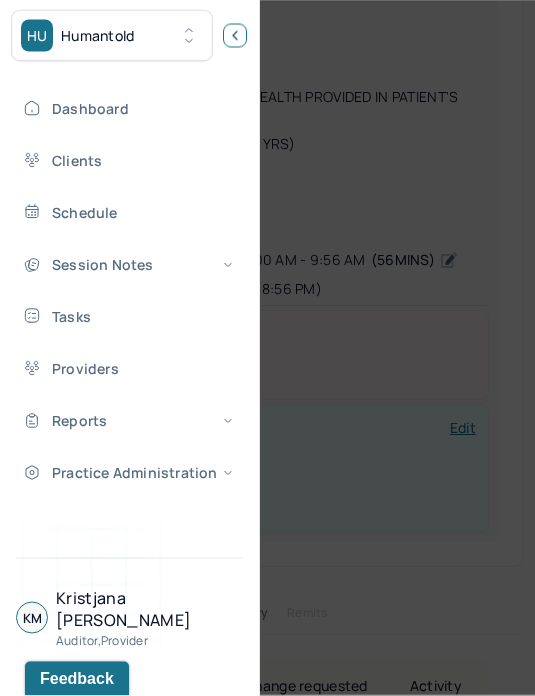 click at bounding box center [235, 36] 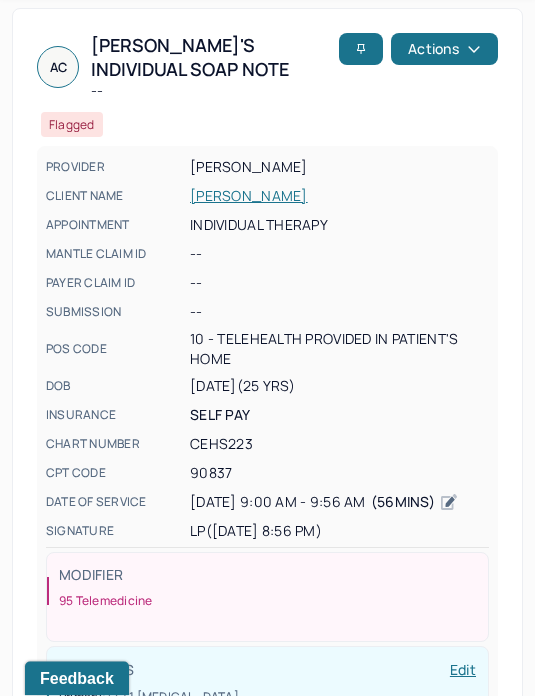 scroll, scrollTop: 0, scrollLeft: 0, axis: both 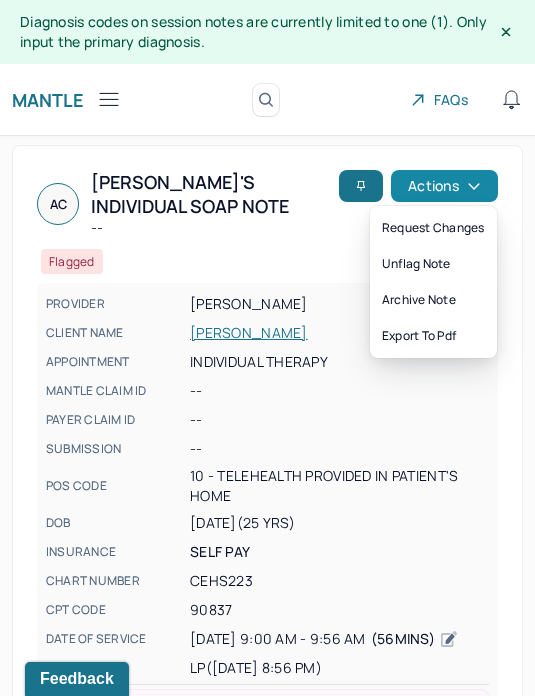 click on "Actions" at bounding box center [444, 186] 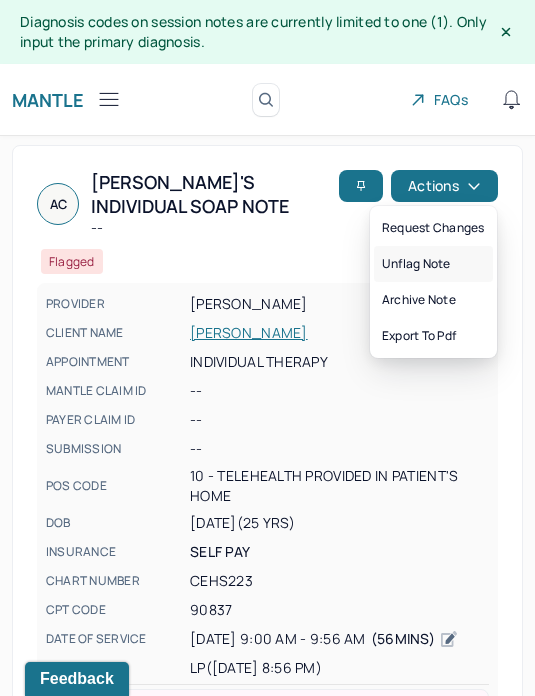 click on "Unflag note" at bounding box center [433, 264] 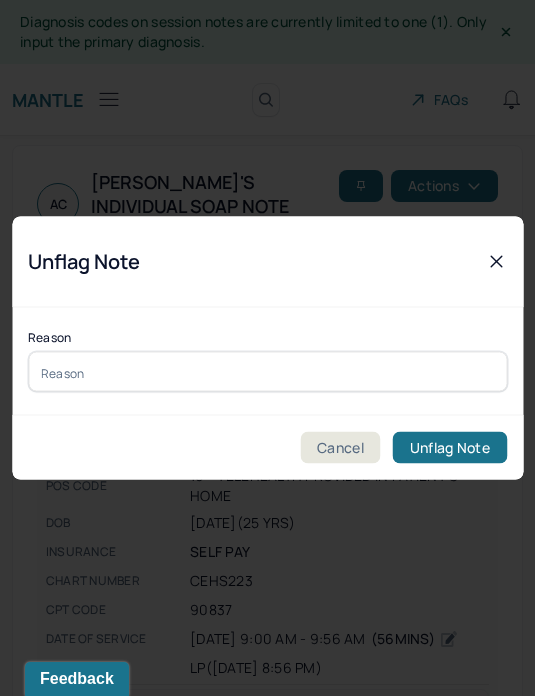 click at bounding box center (267, 372) 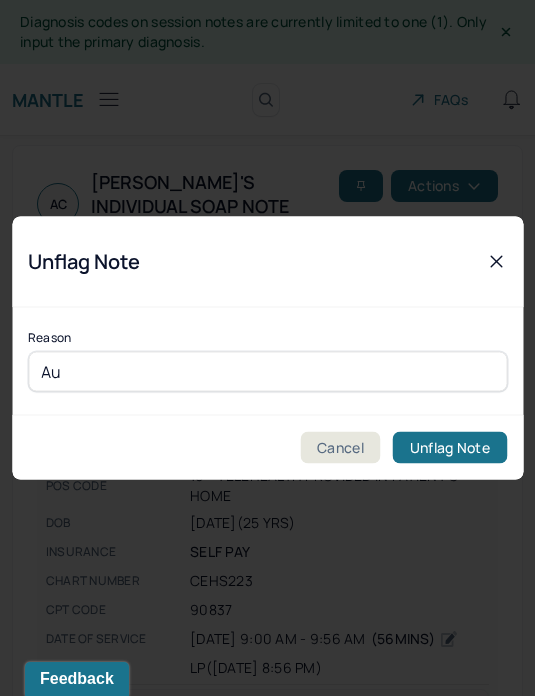 type on "Audit-pass" 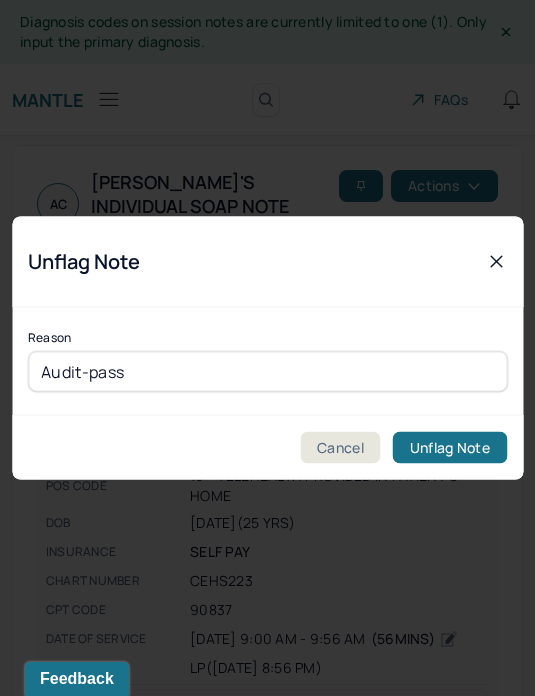 click on "Cancel     Unflag Note" at bounding box center [267, 447] 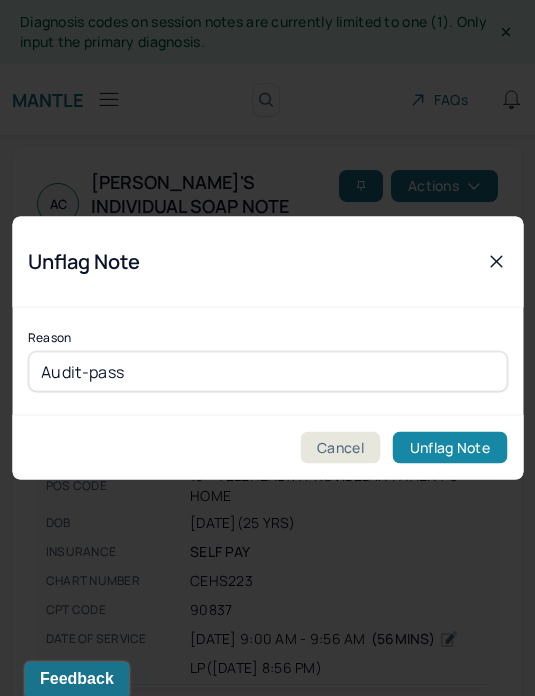 click on "Unflag Note" at bounding box center (450, 448) 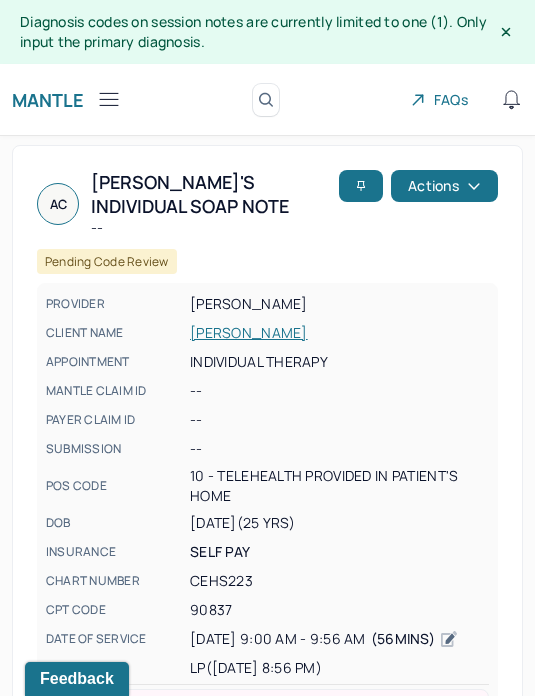 click 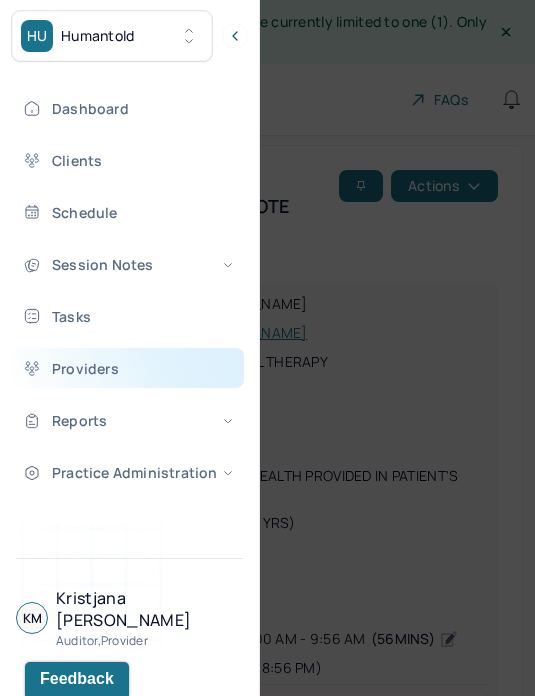 click on "Providers" at bounding box center (128, 368) 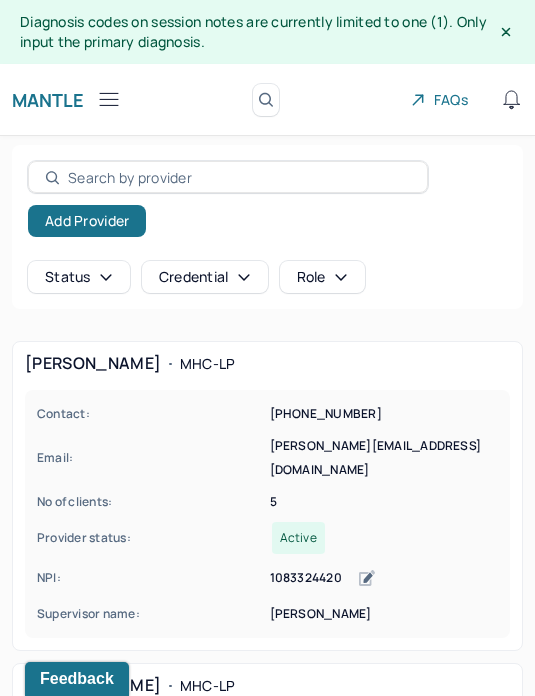 click at bounding box center (239, 177) 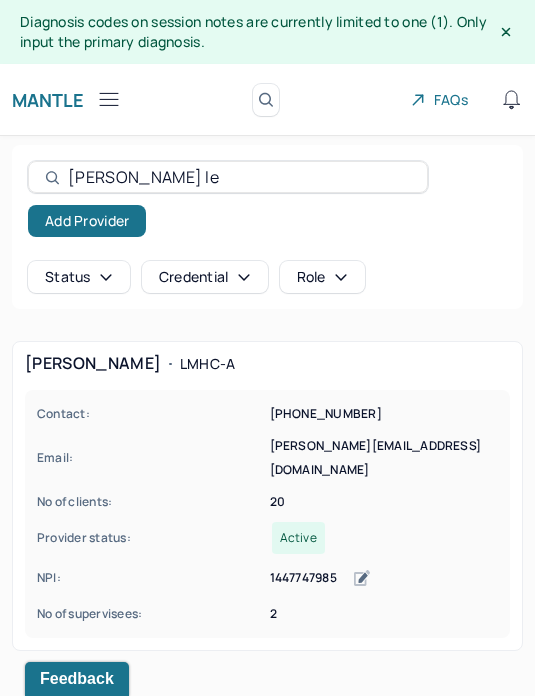 type on "Daniel le" 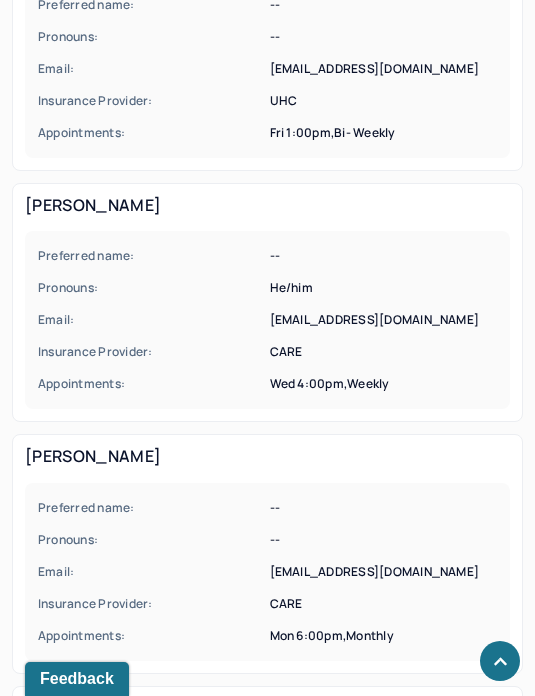 scroll, scrollTop: 1768, scrollLeft: 0, axis: vertical 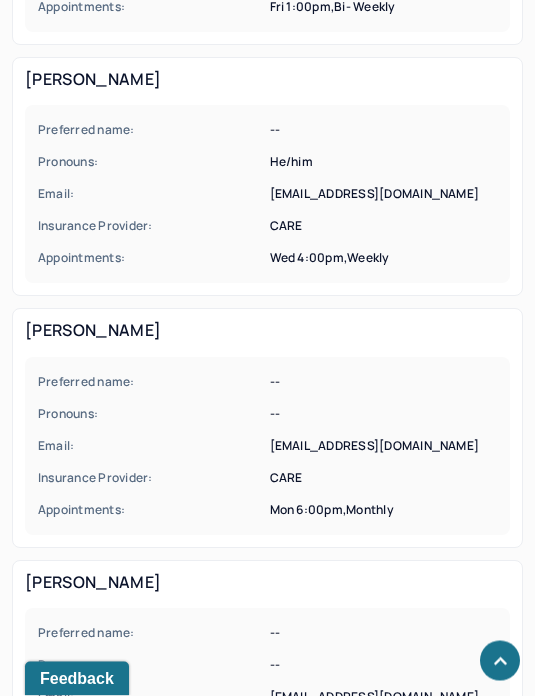 click on "Insurance Provider:" at bounding box center [152, 479] 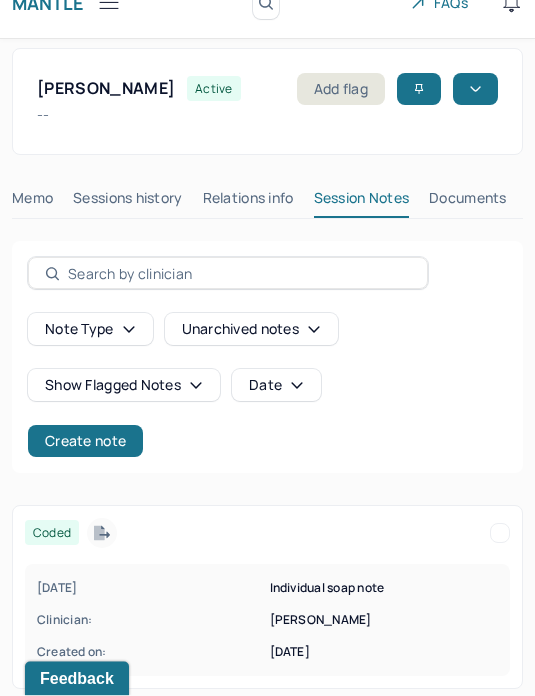 scroll, scrollTop: 0, scrollLeft: 0, axis: both 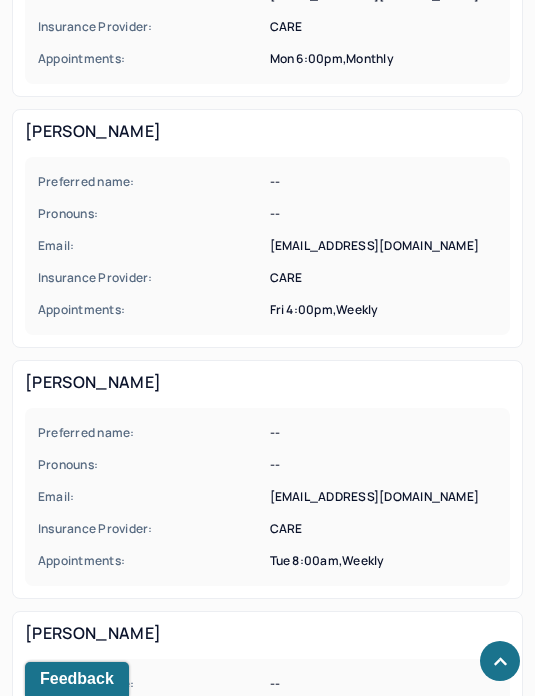 click on "Email:" at bounding box center [152, 497] 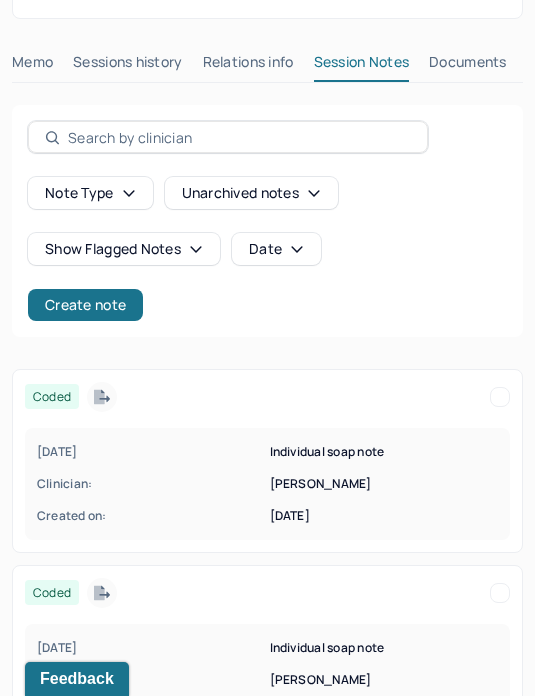 scroll, scrollTop: 236, scrollLeft: 0, axis: vertical 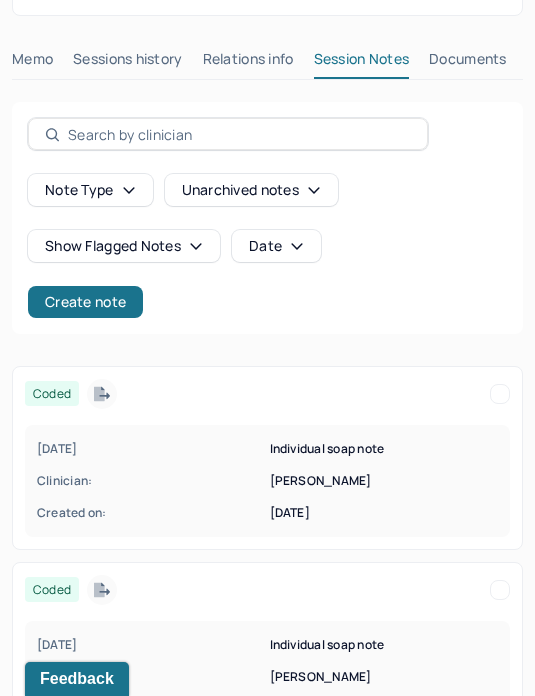 click on "Clinician:" at bounding box center [151, 481] 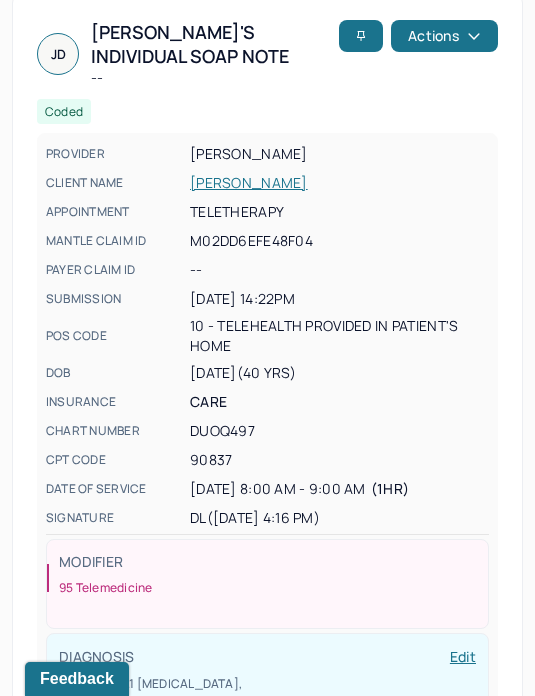 scroll, scrollTop: 69, scrollLeft: 0, axis: vertical 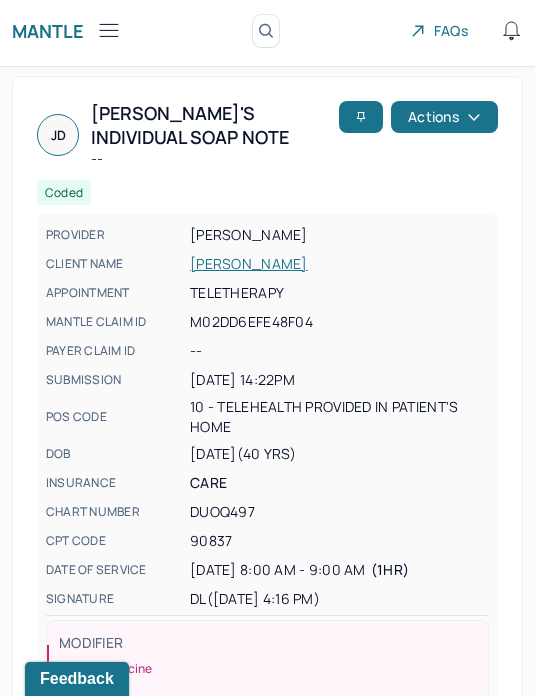 drag, startPoint x: 177, startPoint y: 267, endPoint x: 327, endPoint y: 264, distance: 150.03 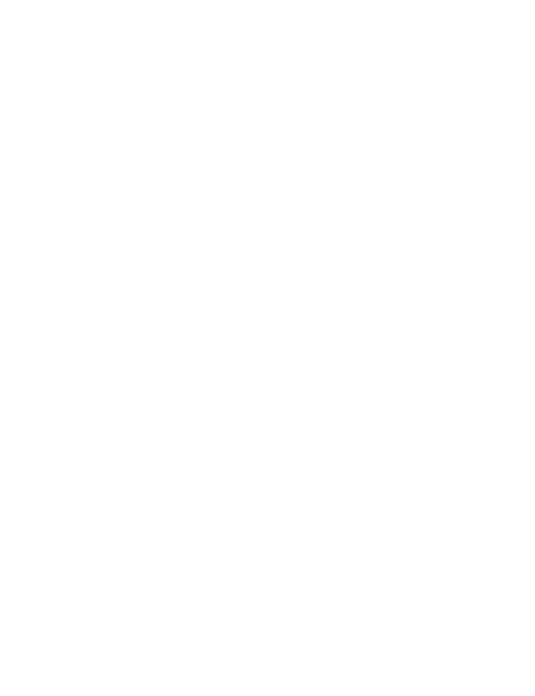 scroll, scrollTop: 0, scrollLeft: 0, axis: both 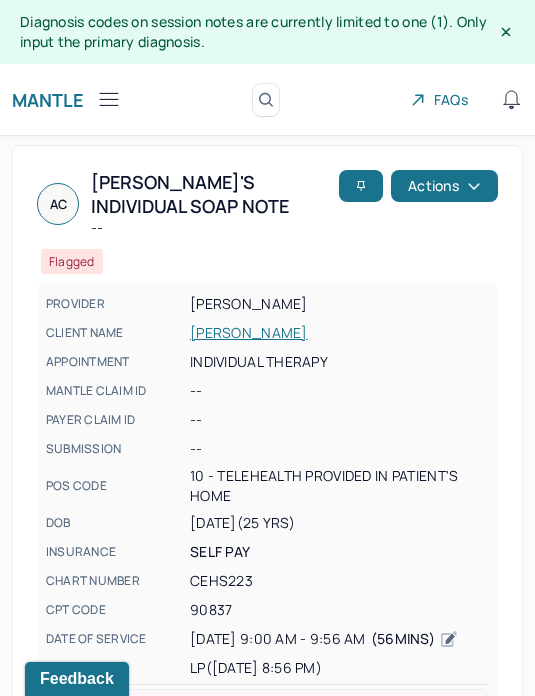 click on "CHERIAN, ANJALI" at bounding box center [339, 333] 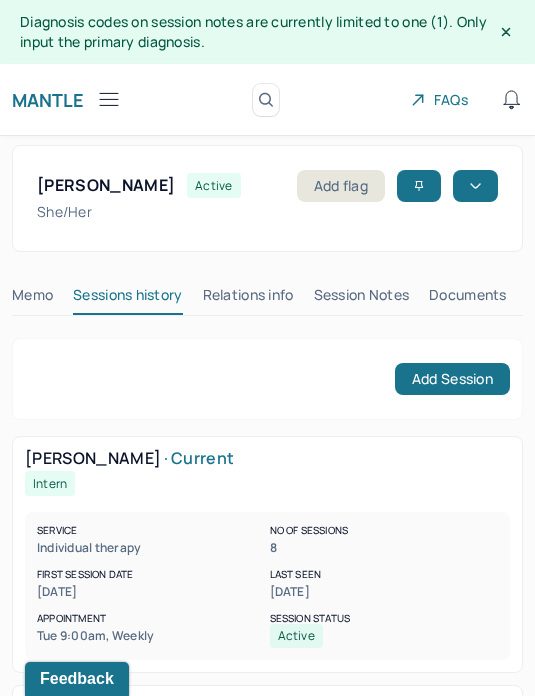 click on "Session Notes" at bounding box center [362, 299] 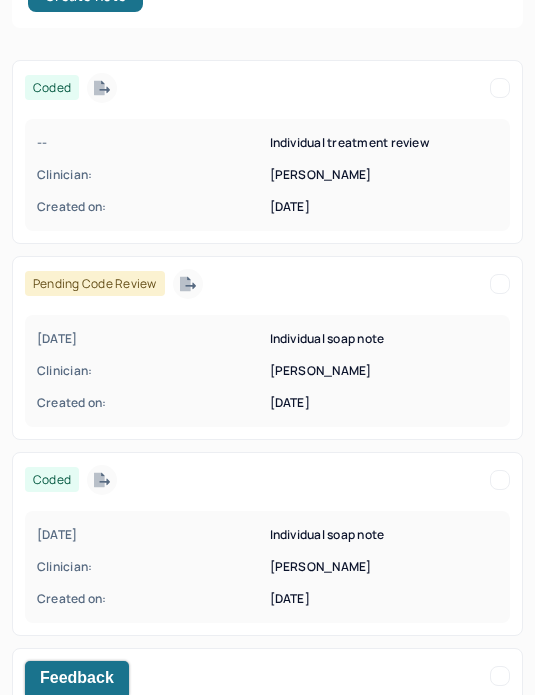 click on "Clinician:" at bounding box center [151, 568] 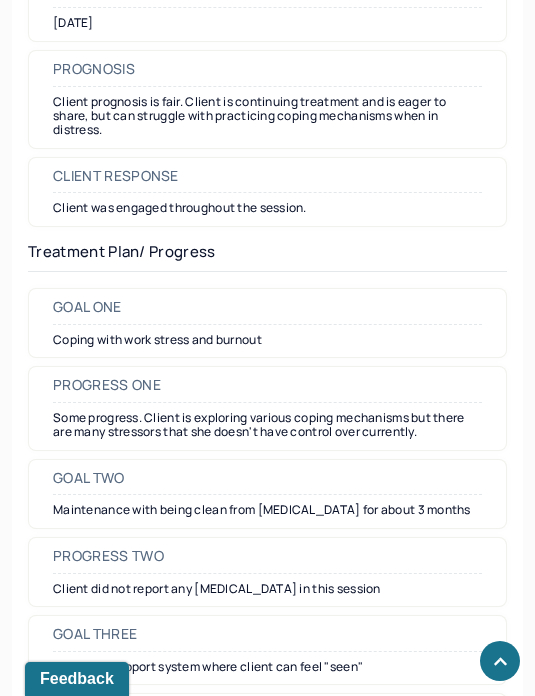 scroll, scrollTop: 2857, scrollLeft: 0, axis: vertical 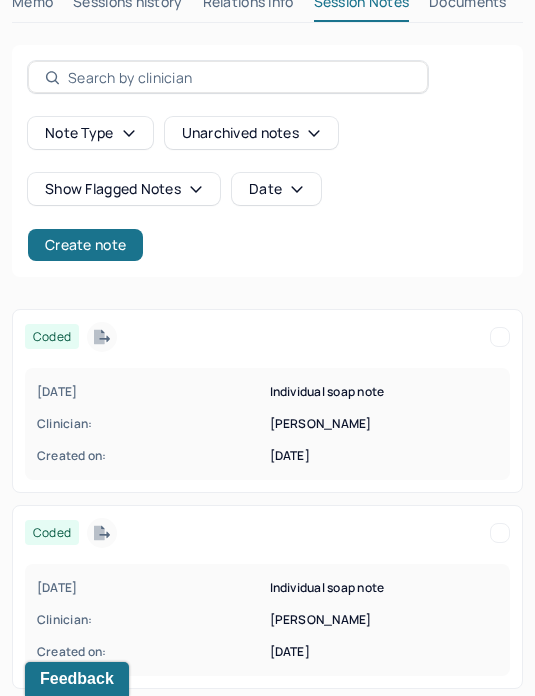 click on "[DATE]" at bounding box center (151, 588) 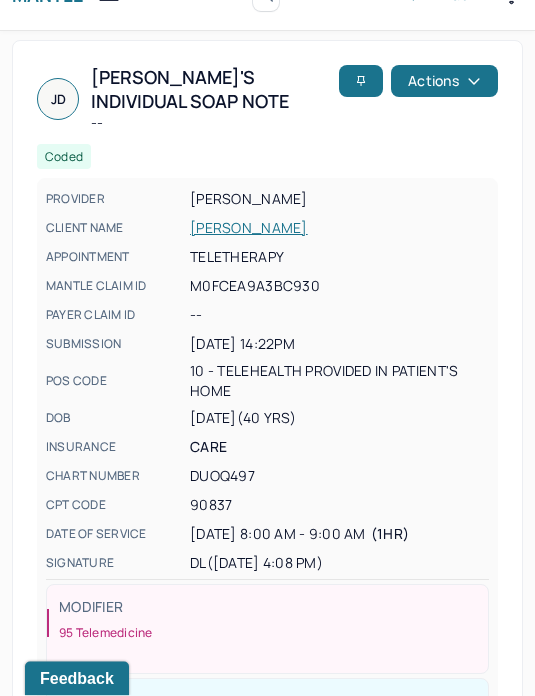 scroll, scrollTop: 0, scrollLeft: 0, axis: both 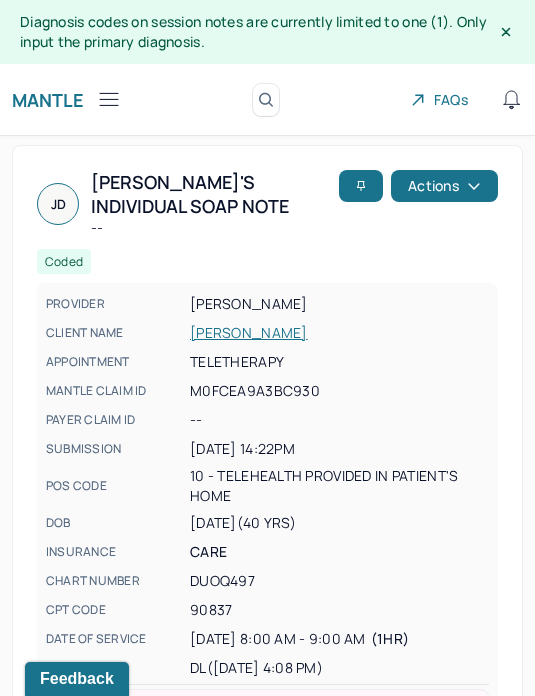 click 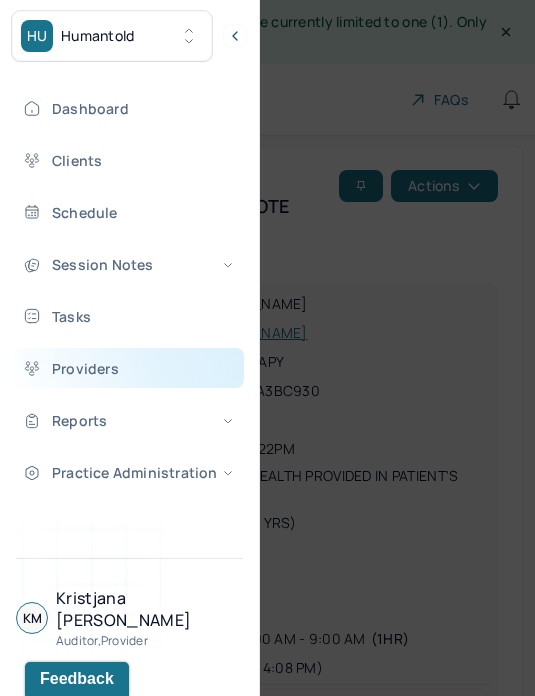 click on "Providers" at bounding box center (128, 368) 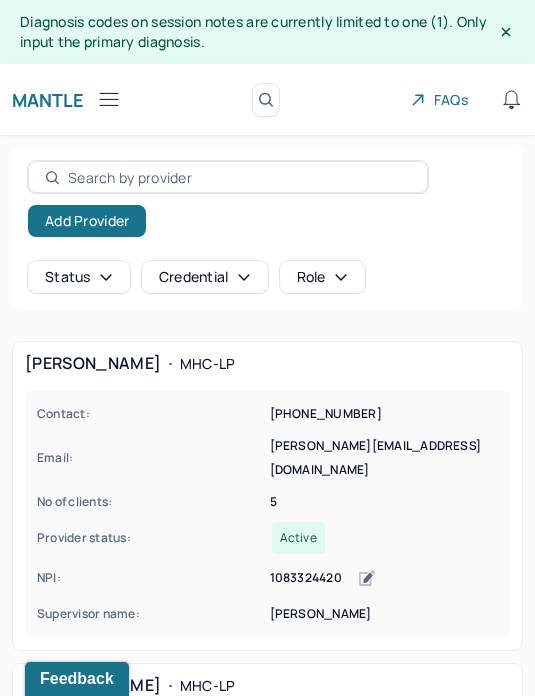 click at bounding box center [239, 177] 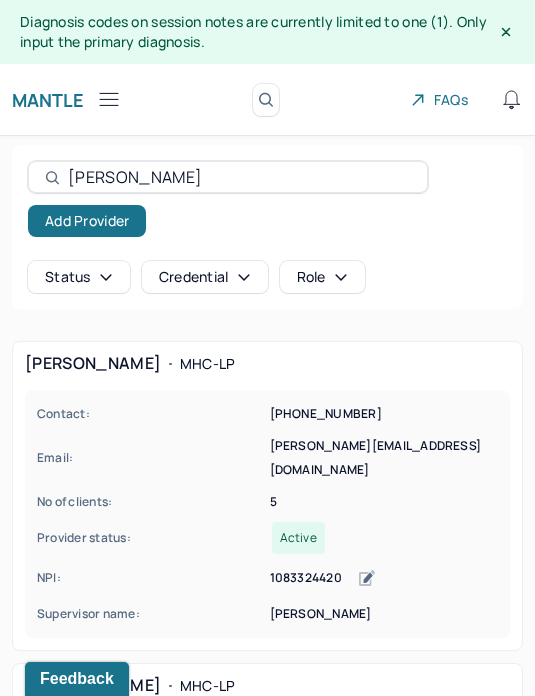 type on "Danielle" 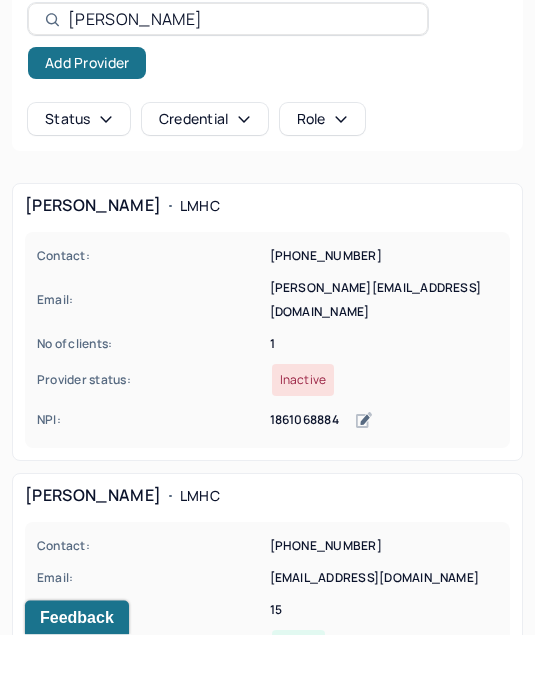 drag, startPoint x: 186, startPoint y: 534, endPoint x: 189, endPoint y: 652, distance: 118.03813 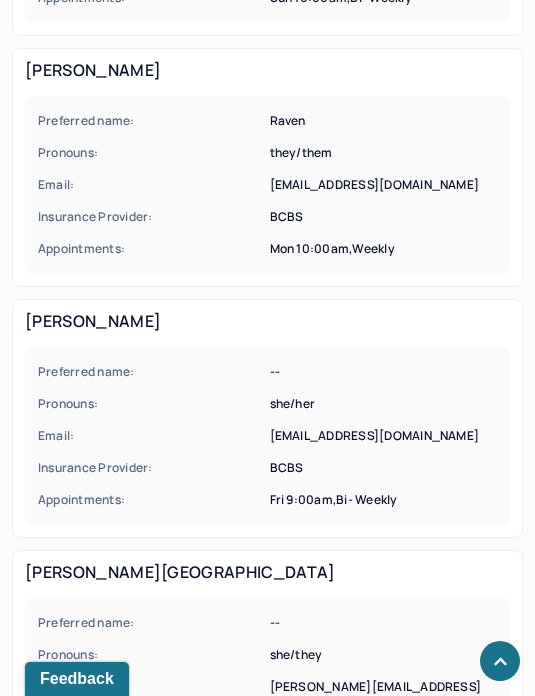scroll, scrollTop: 2861, scrollLeft: 0, axis: vertical 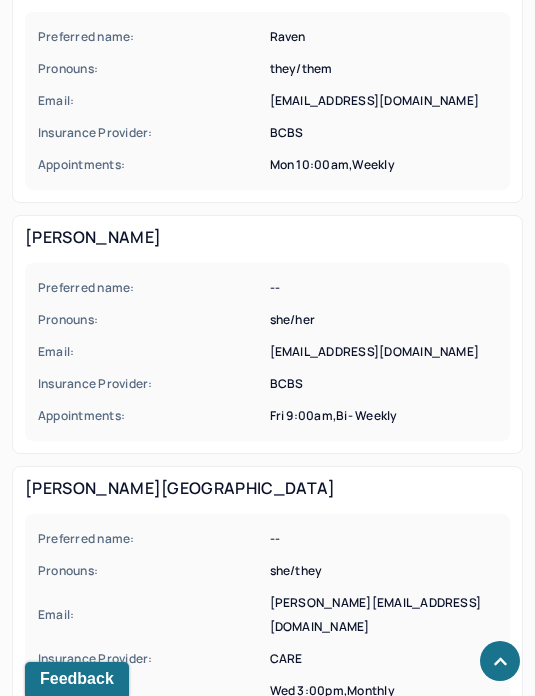 click on "Email:" at bounding box center [152, 615] 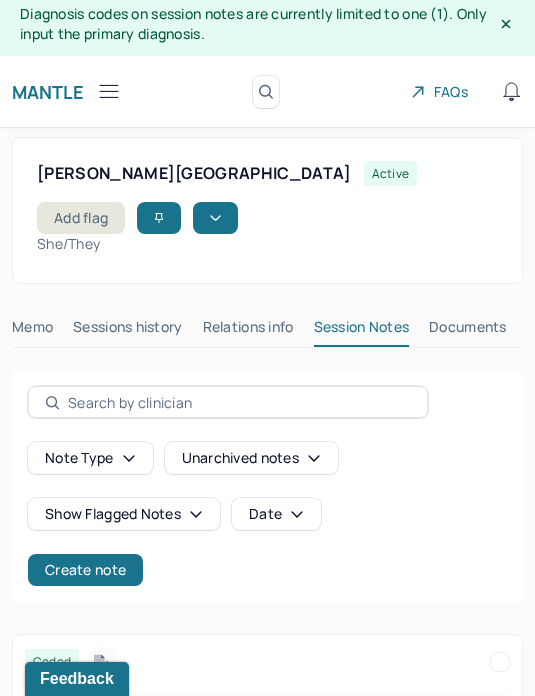 scroll, scrollTop: 0, scrollLeft: 0, axis: both 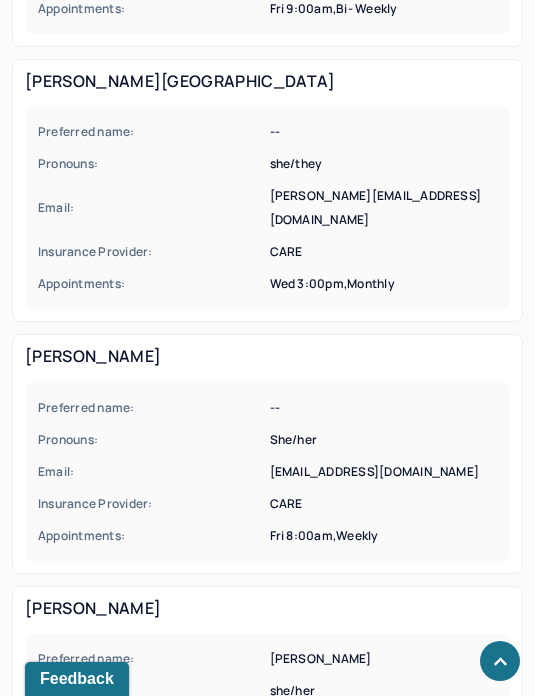 click on "Email:" at bounding box center [152, 723] 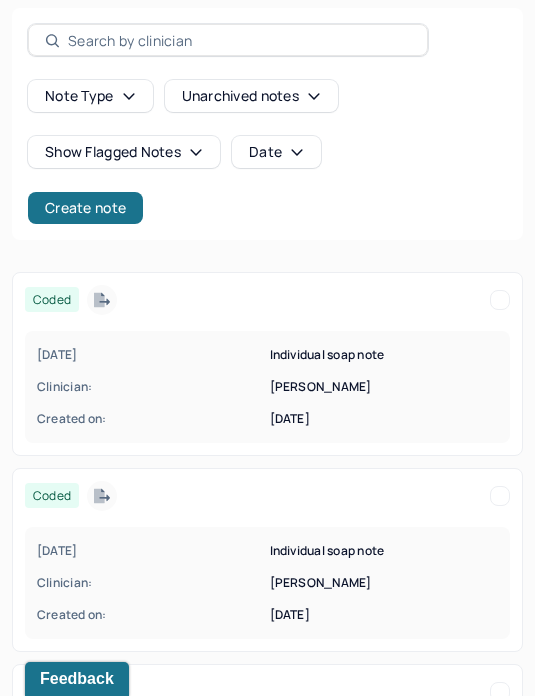 scroll, scrollTop: 331, scrollLeft: 0, axis: vertical 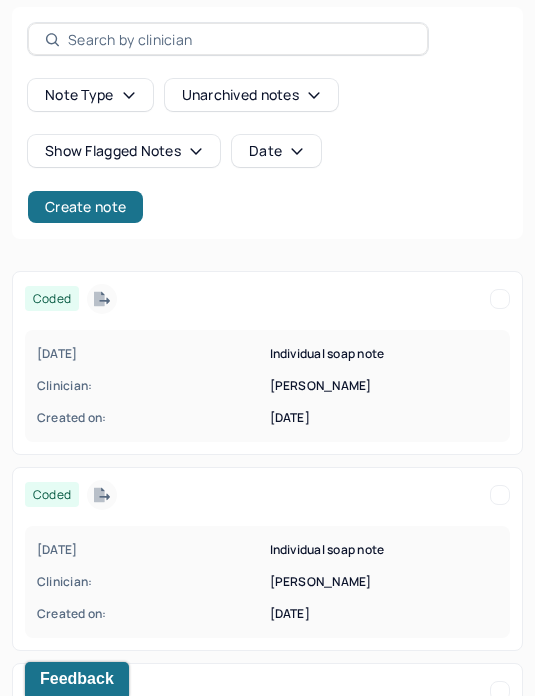 click on "Clinician:" at bounding box center (151, 386) 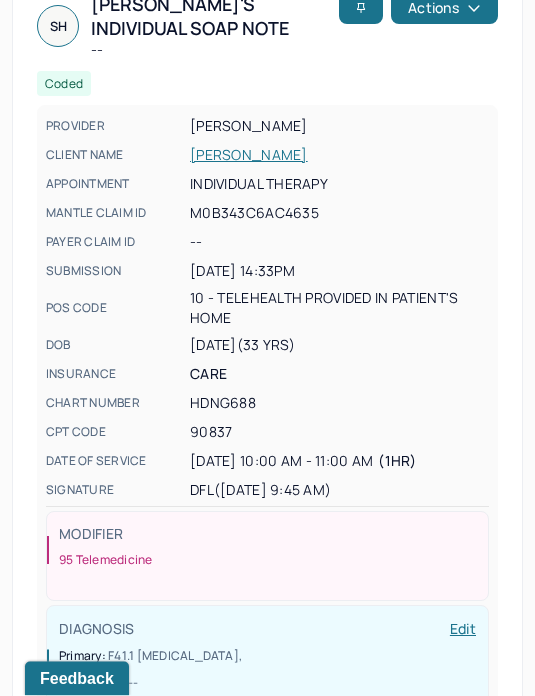scroll, scrollTop: 0, scrollLeft: 0, axis: both 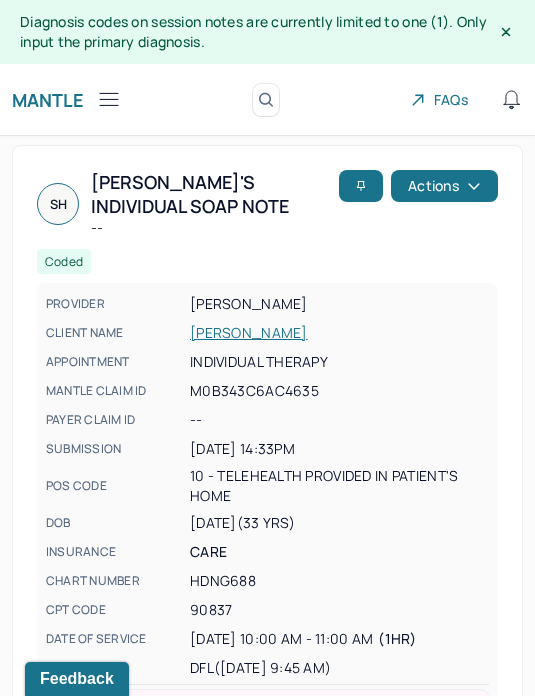 click 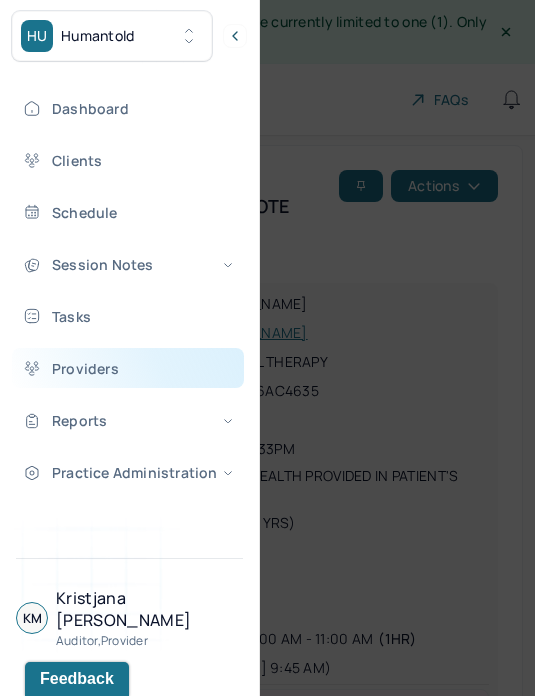 click on "Providers" at bounding box center [128, 368] 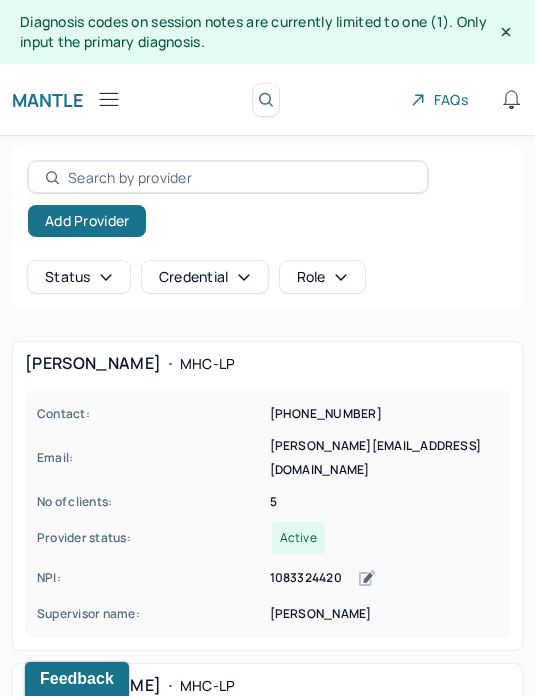 click at bounding box center [239, 177] 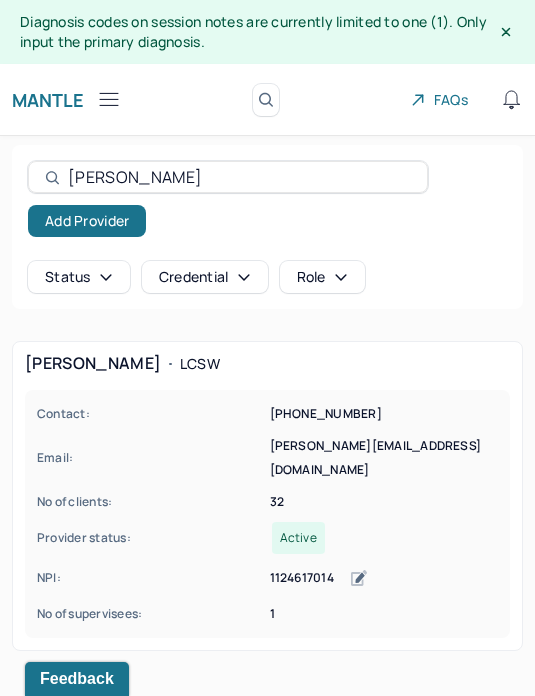 click on "Provider status:" at bounding box center (152, 538) 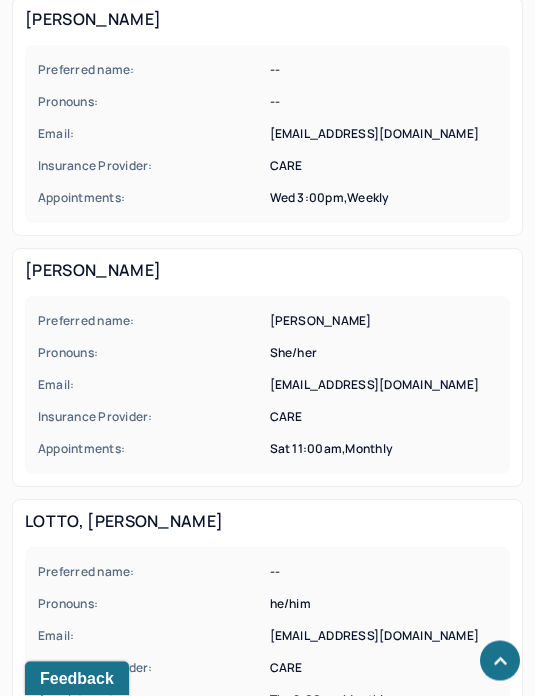 scroll, scrollTop: 1420, scrollLeft: 0, axis: vertical 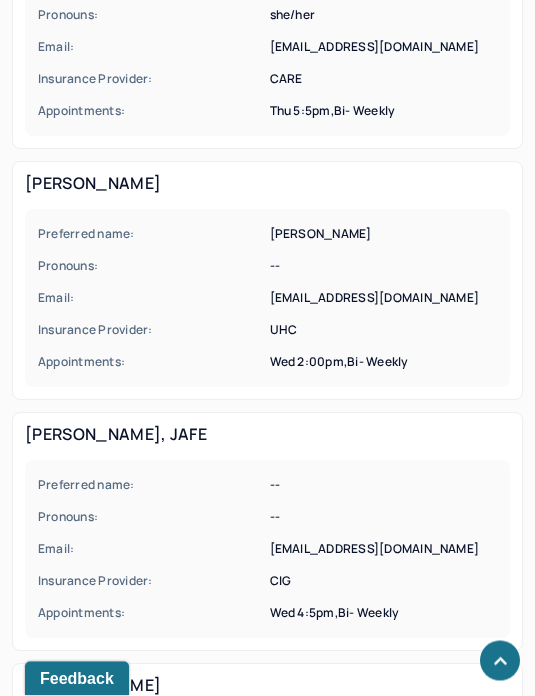 click on "Email:" at bounding box center (152, 550) 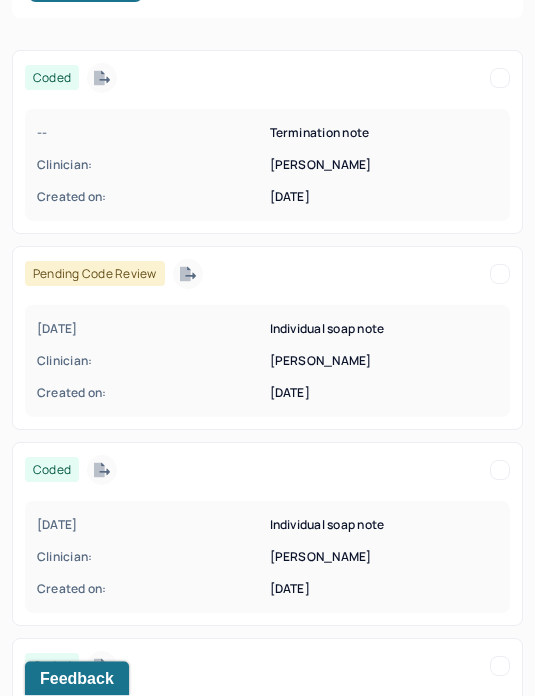click on "Clinician:" at bounding box center [151, 362] 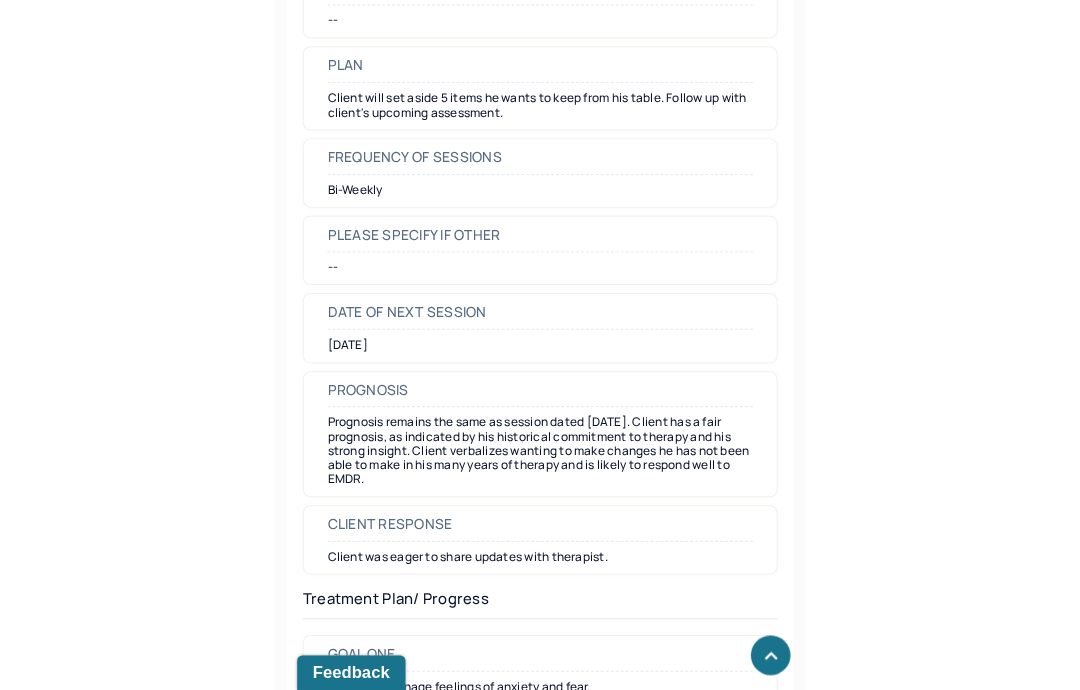 scroll, scrollTop: 0, scrollLeft: 0, axis: both 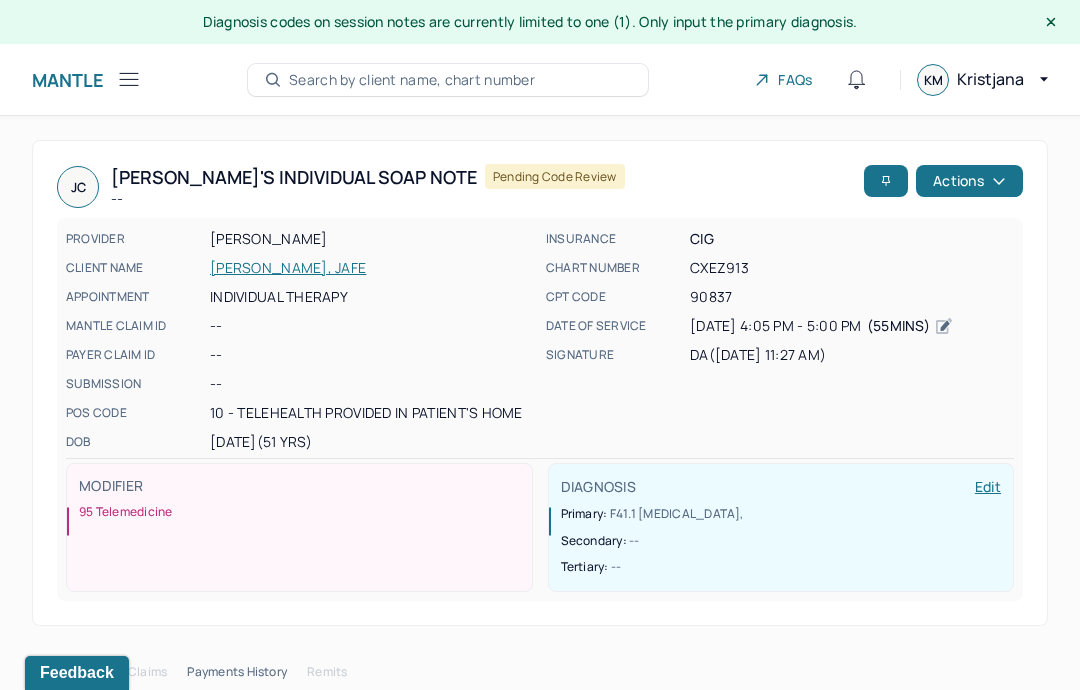 click on "Mantle     Note   Search by client name, chart number     FAQs     KM Kristjana" at bounding box center (540, 80) 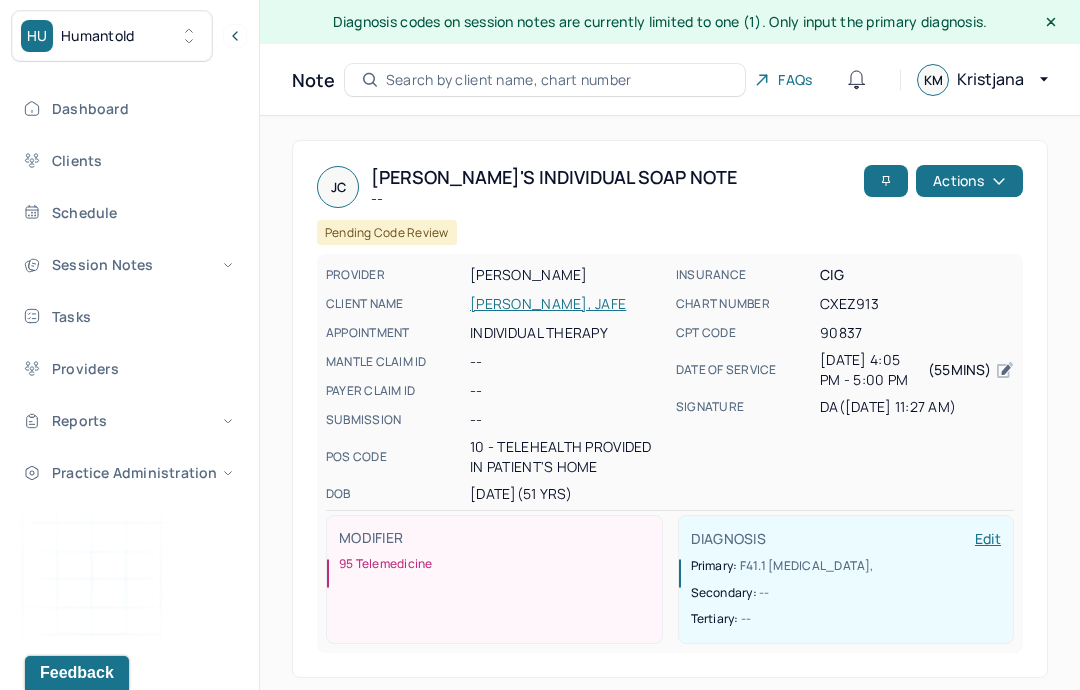 click on "Dashboard Clients Schedule Session Notes Tasks Providers Reports Practice Administration" at bounding box center [129, 290] 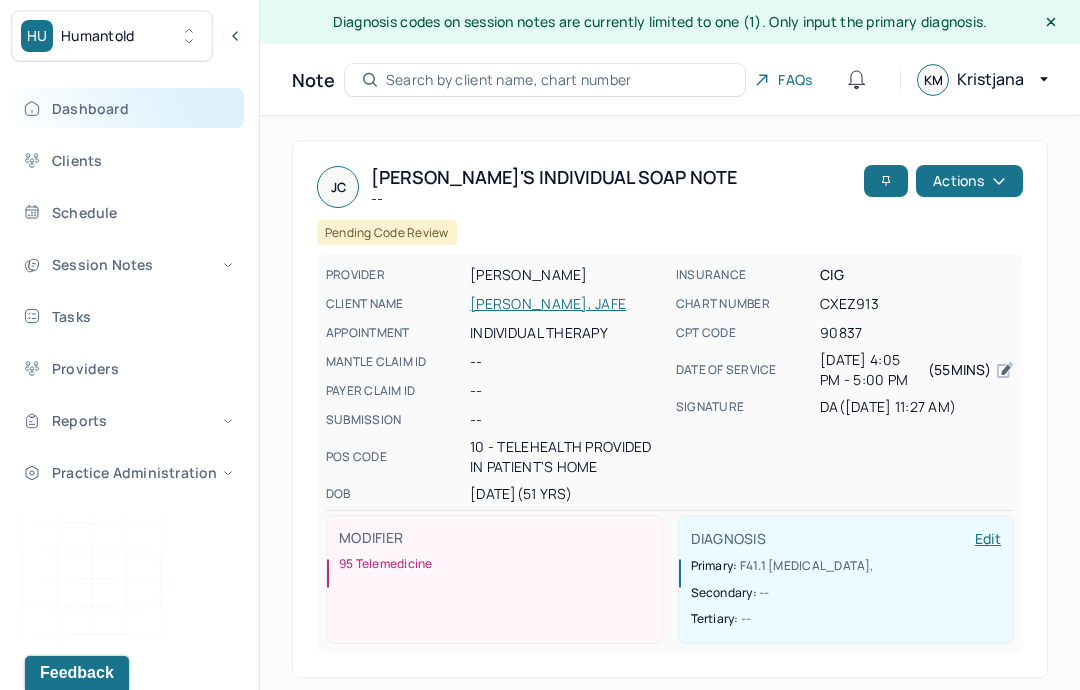 click on "Dashboard" at bounding box center (128, 108) 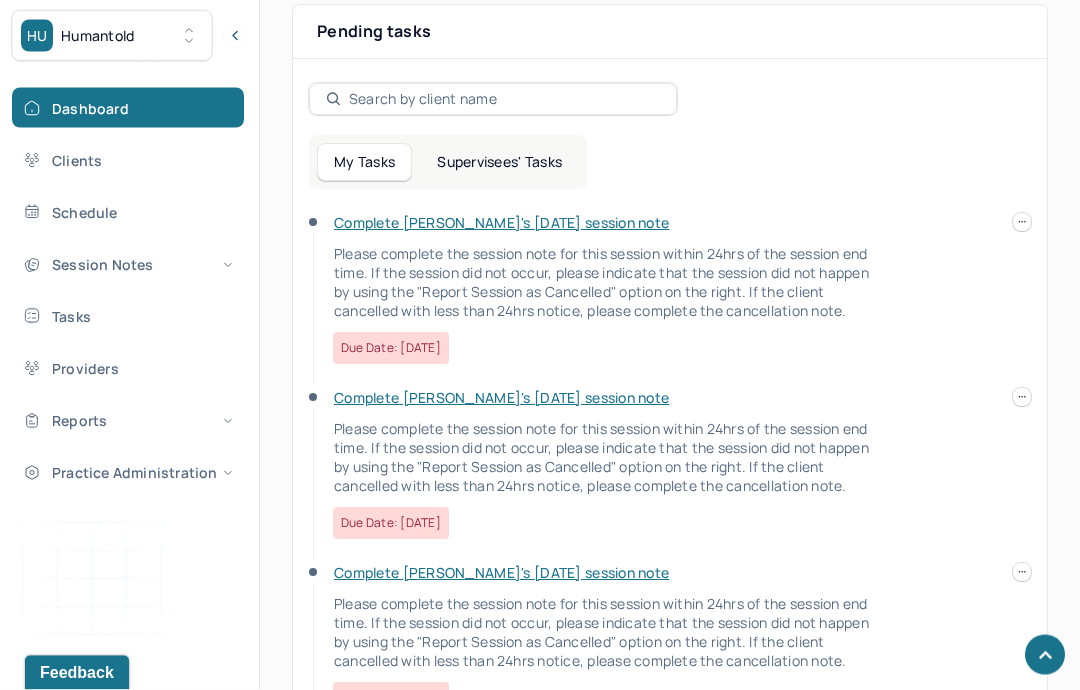 scroll, scrollTop: 781, scrollLeft: 0, axis: vertical 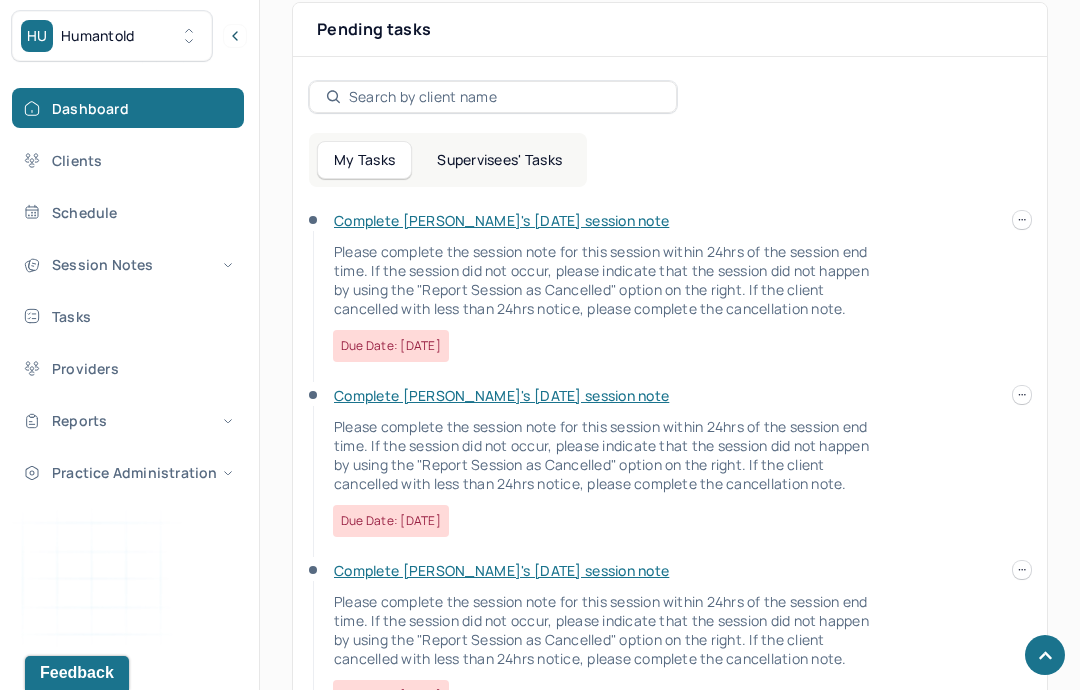 click at bounding box center [1022, 220] 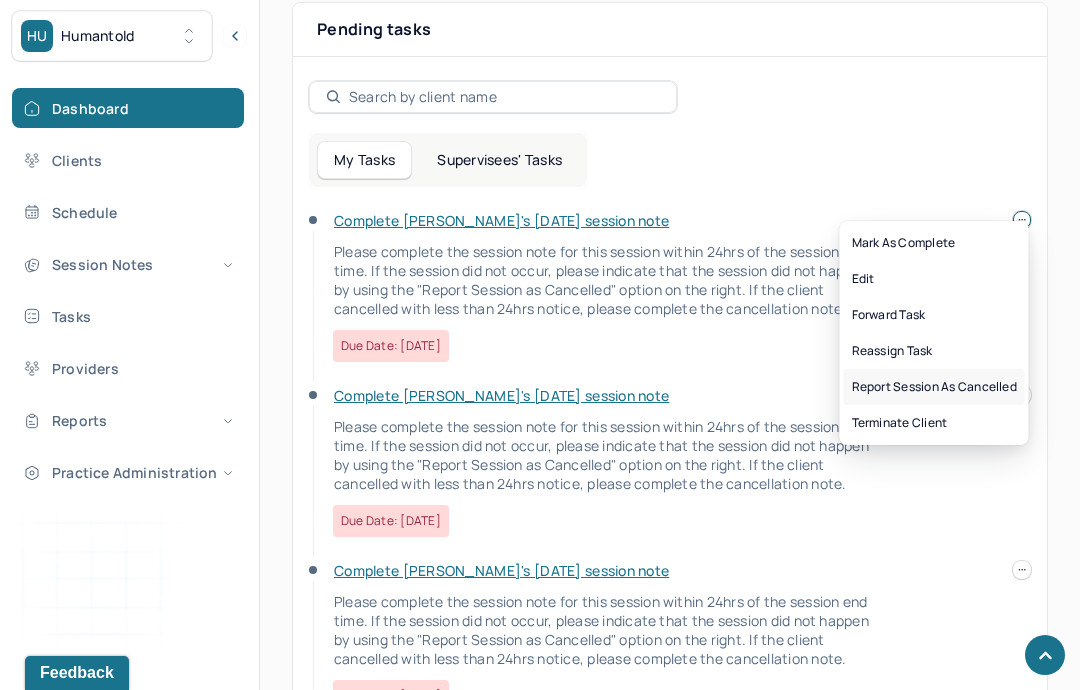 click on "Report session as cancelled" at bounding box center [934, 387] 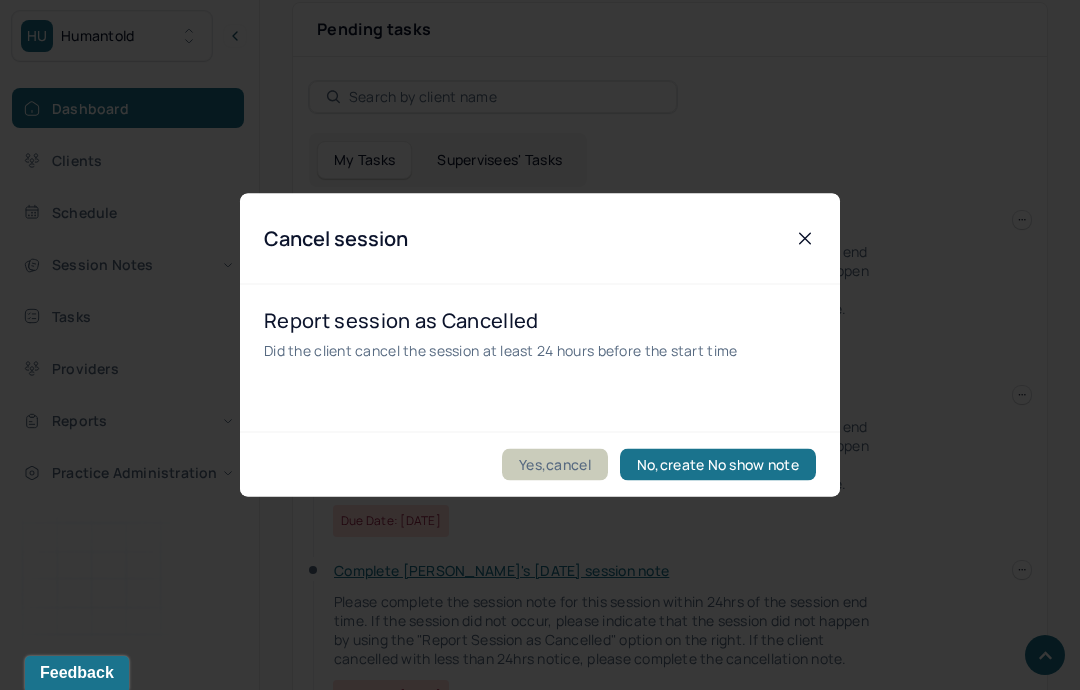 click on "Yes,cancel" at bounding box center [555, 465] 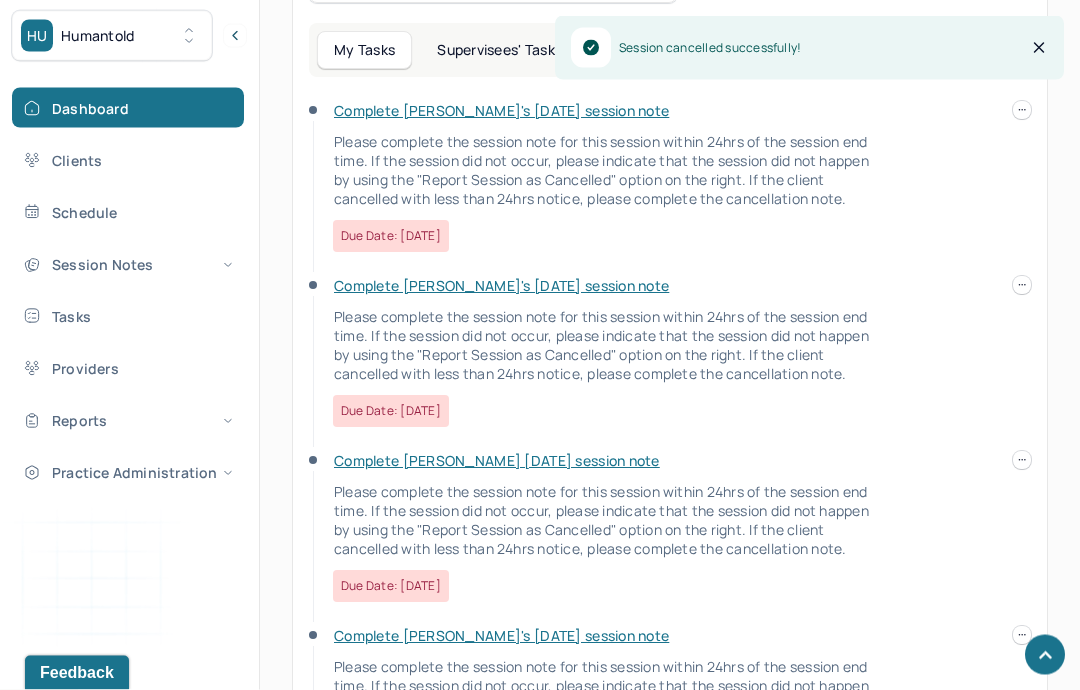 scroll, scrollTop: 891, scrollLeft: 0, axis: vertical 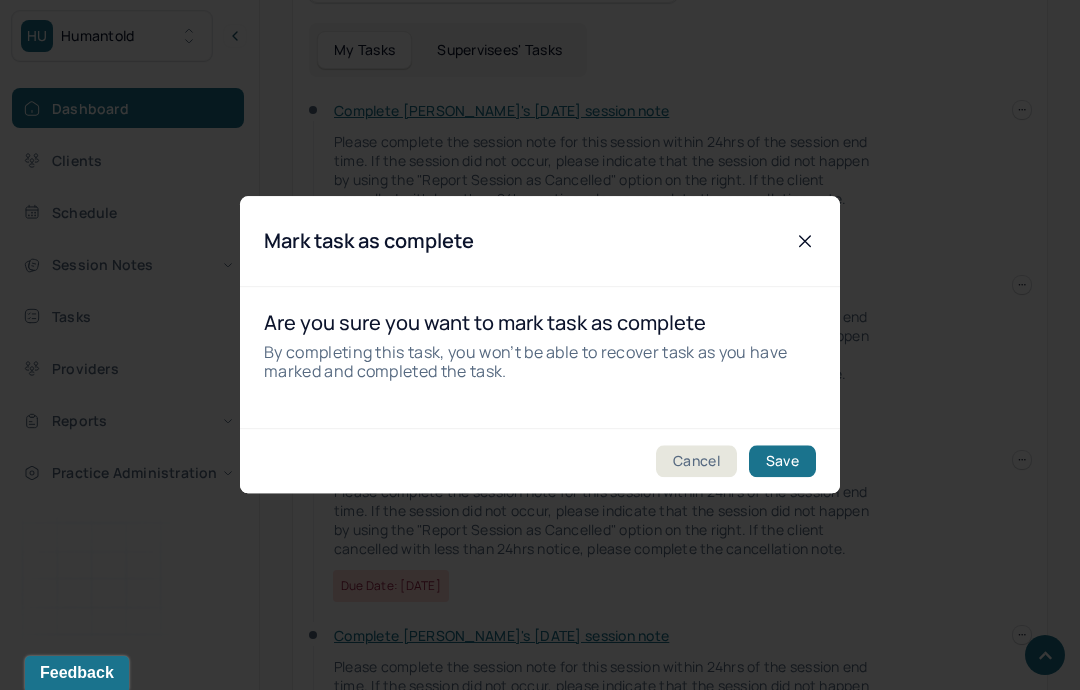 click 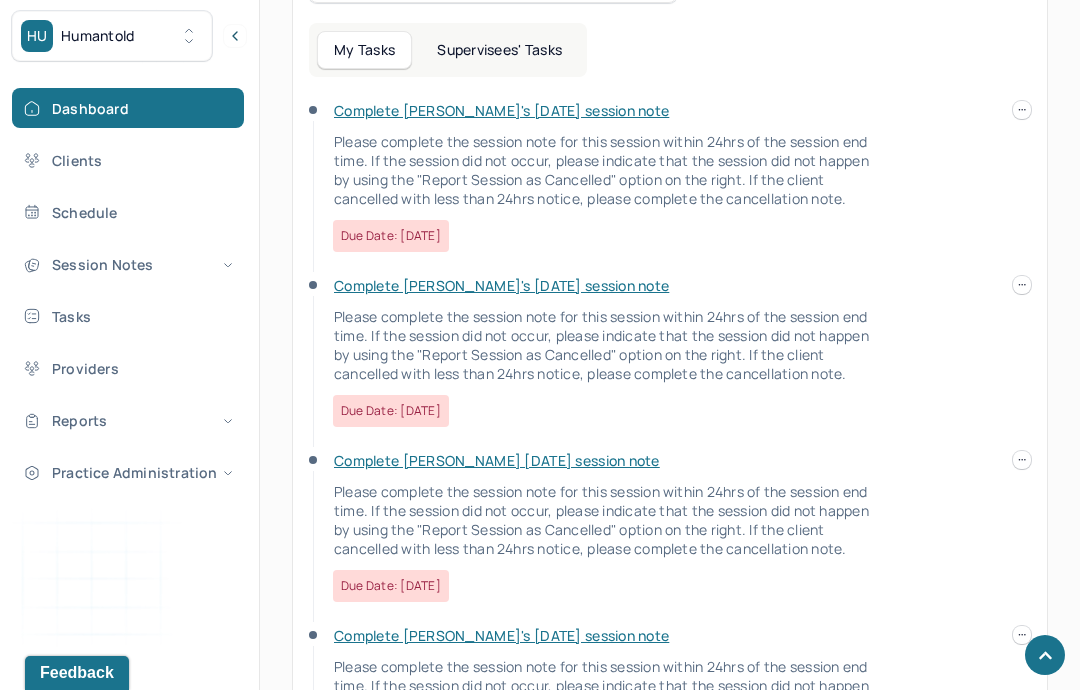 click 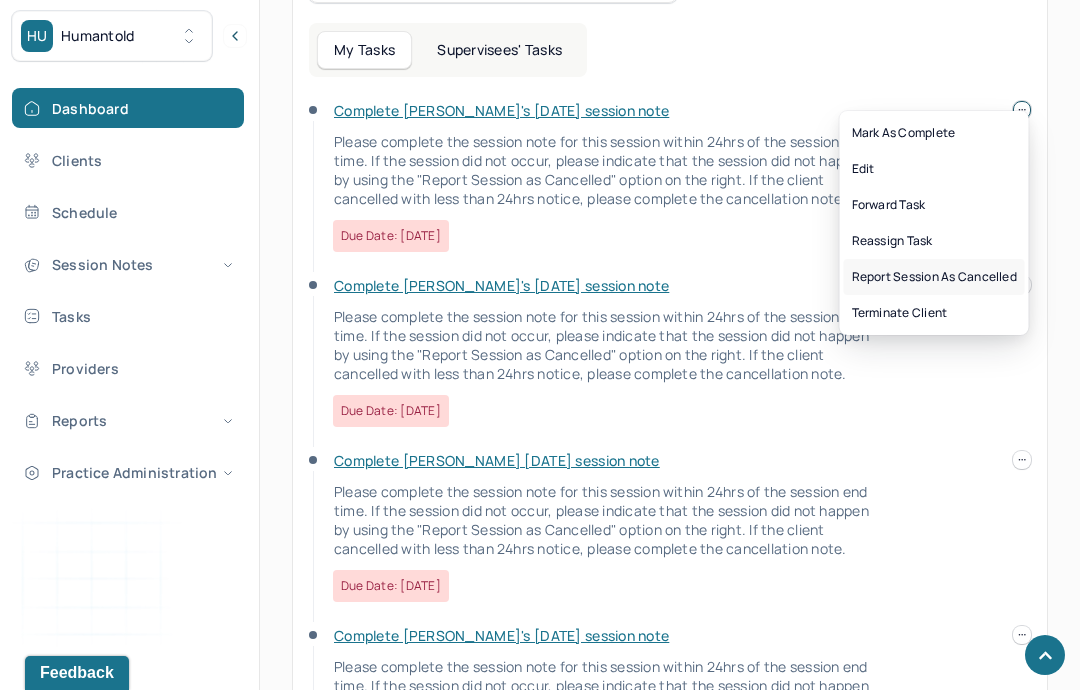 click on "Report session as cancelled" at bounding box center (934, 277) 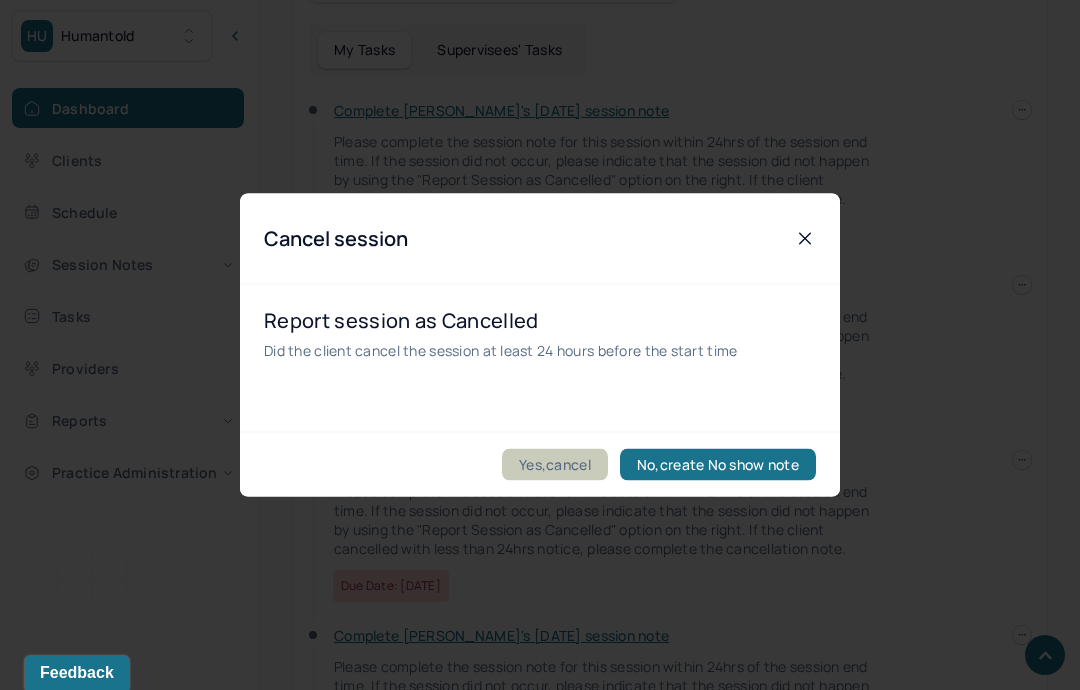 click on "Yes,cancel" at bounding box center [555, 465] 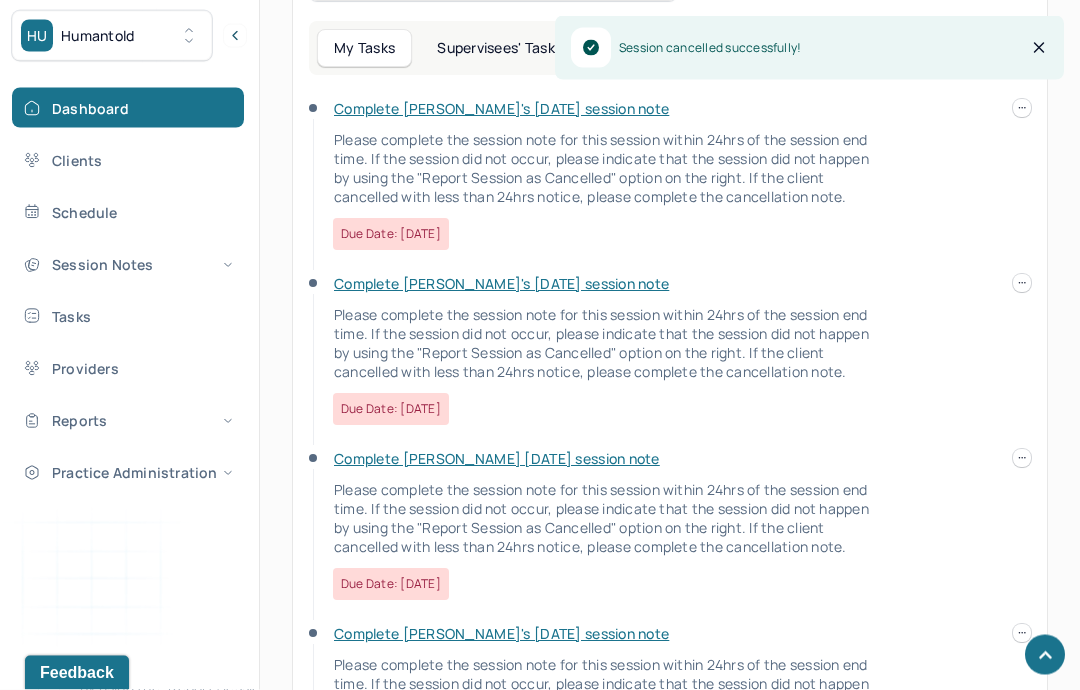 scroll, scrollTop: 890, scrollLeft: 0, axis: vertical 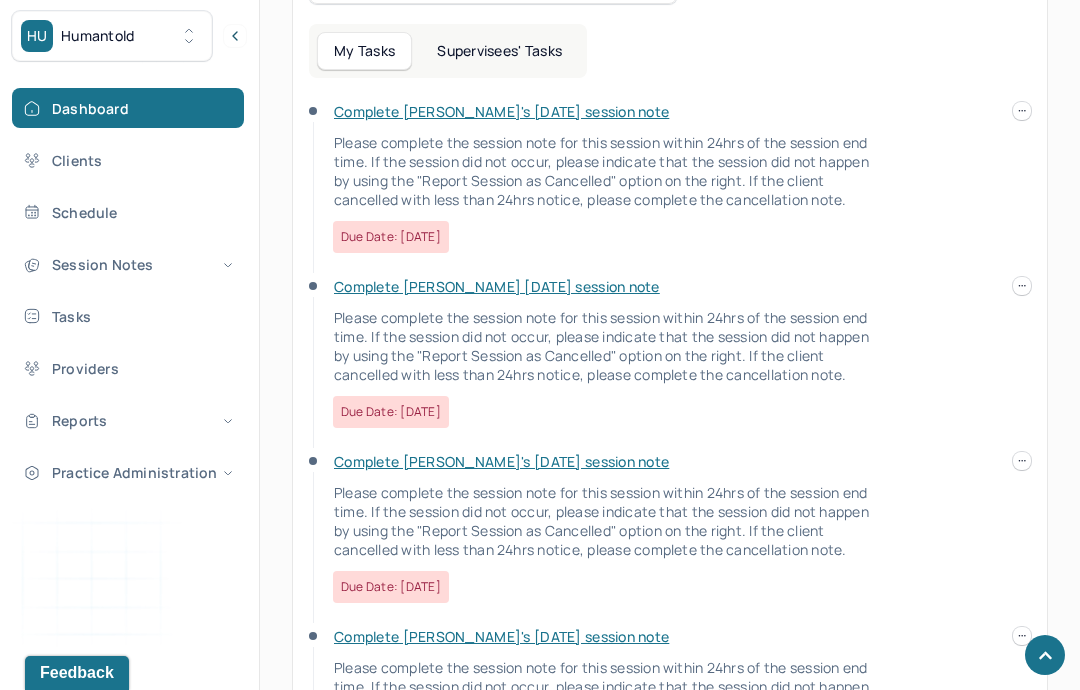 click on "My Tasks     Supervisees' Tasks   Complete Luke's Wed, 07/09 session note Please complete the session note for this session within 24hrs of the session end time. If the session did not occur, please indicate that the session did not happen by using the "Report Session as Cancelled" option on the right. If the client cancelled with less than 24hrs notice, please complete the cancellation note. Due date: 07/10/2025     Complete Jordan's Thu, 07/10 session note Please complete the session note for this session within 24hrs of the session end time. If the session did not occur, please indicate that the session did not happen by using the "Report Session as Cancelled" option on the right. If the client cancelled with less than 24hrs notice, please complete the cancellation note. Due date: 07/11/2025     Complete Heather's Thu, 07/10 session note Due date: 07/11/2025     Complete Cecilia's Thu, 07/10 session note Due date: 07/11/2025" at bounding box center [670, 413] 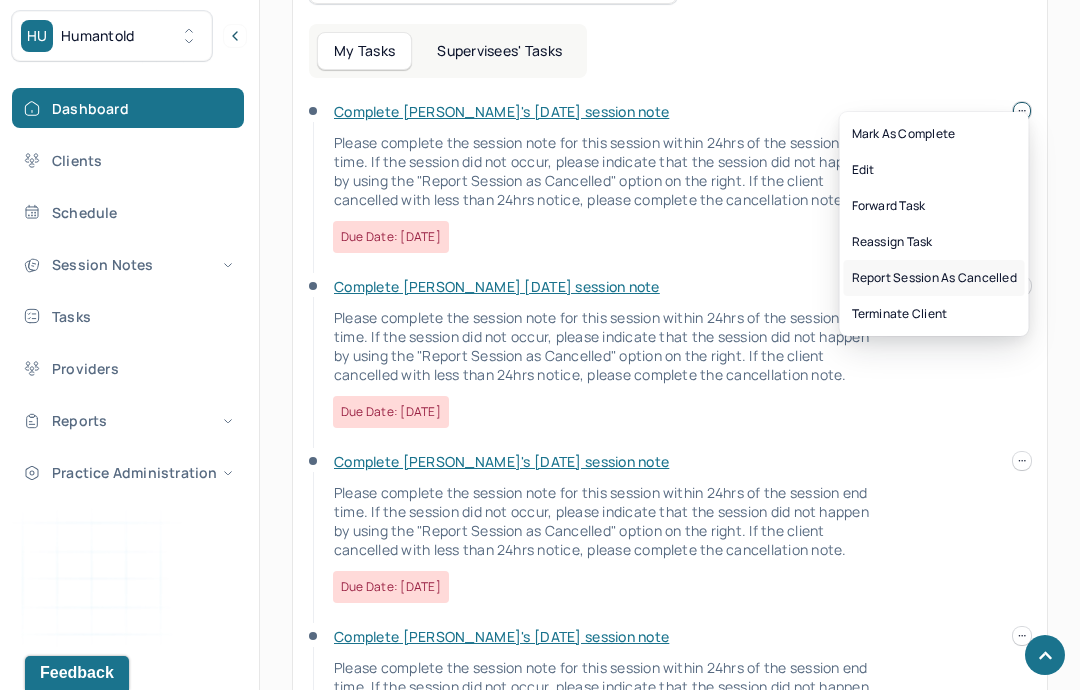 click on "Report session as cancelled" at bounding box center (934, 278) 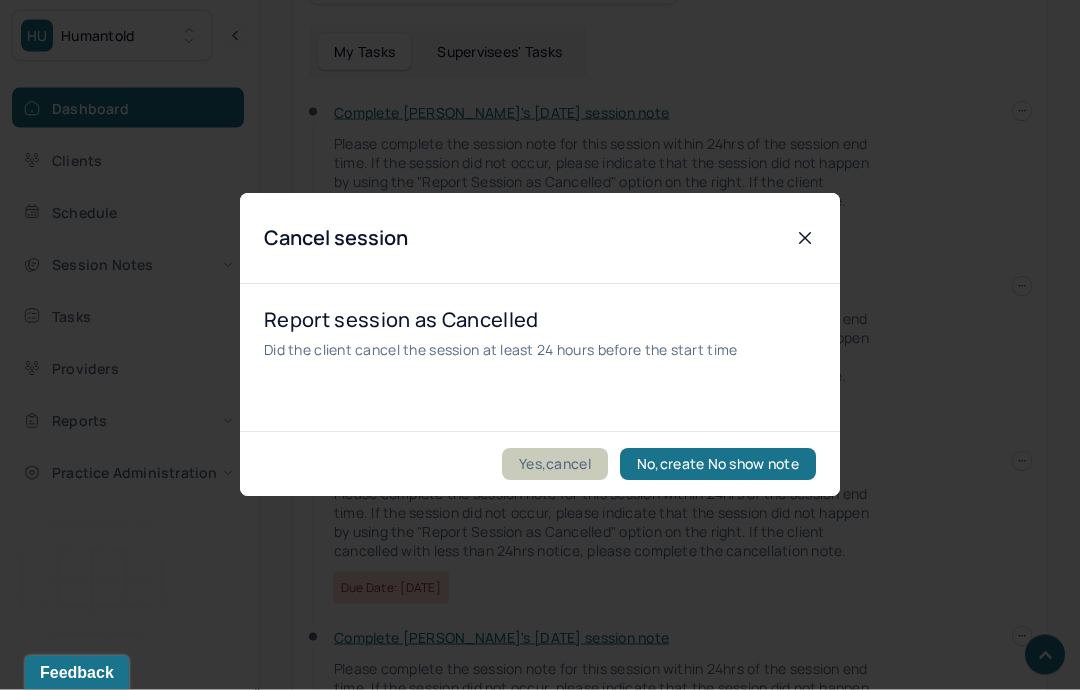 click on "Yes,cancel" at bounding box center [555, 465] 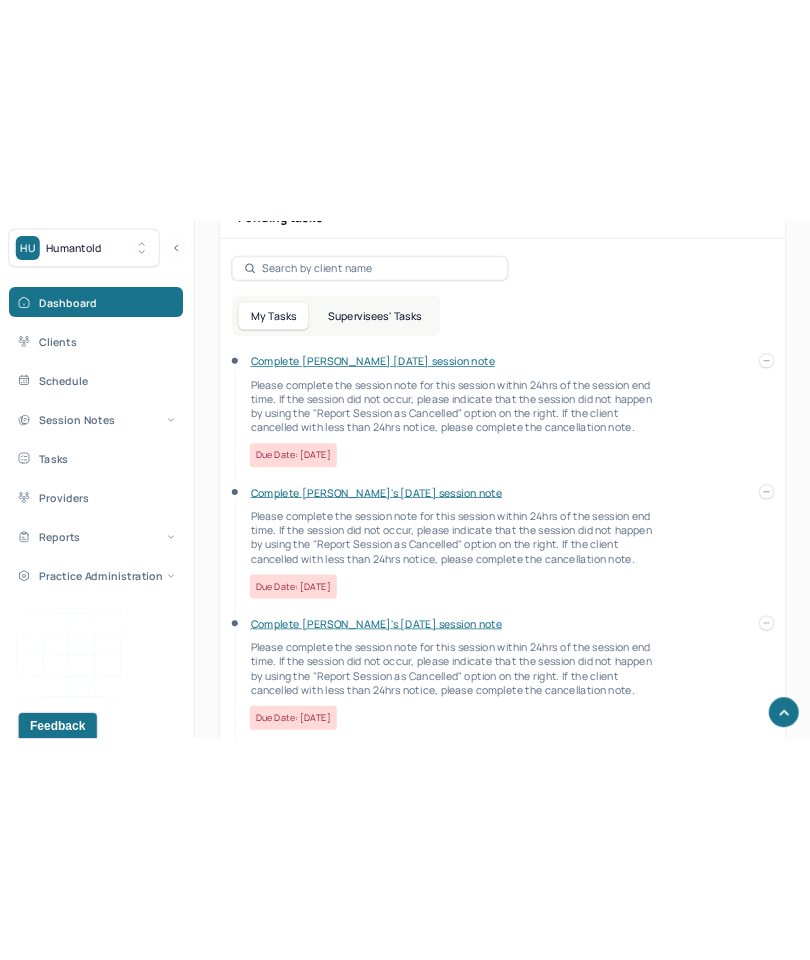 scroll, scrollTop: 616, scrollLeft: 0, axis: vertical 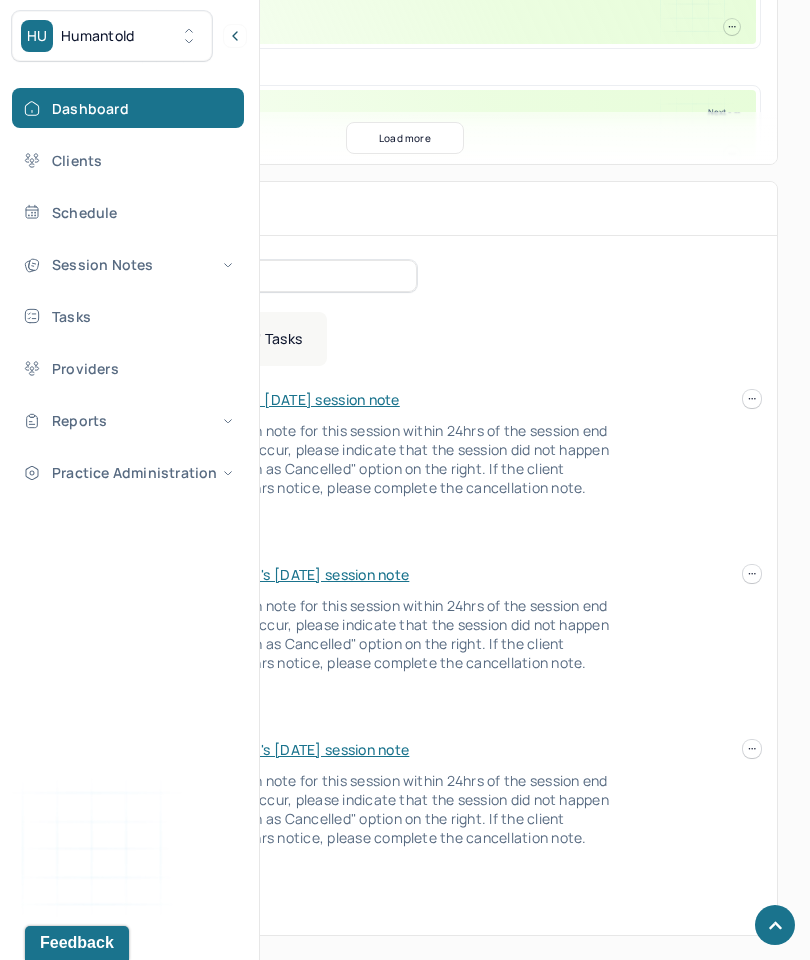 click on "Complete Jordan's Thu, 07/10 session note" at bounding box center [237, 399] 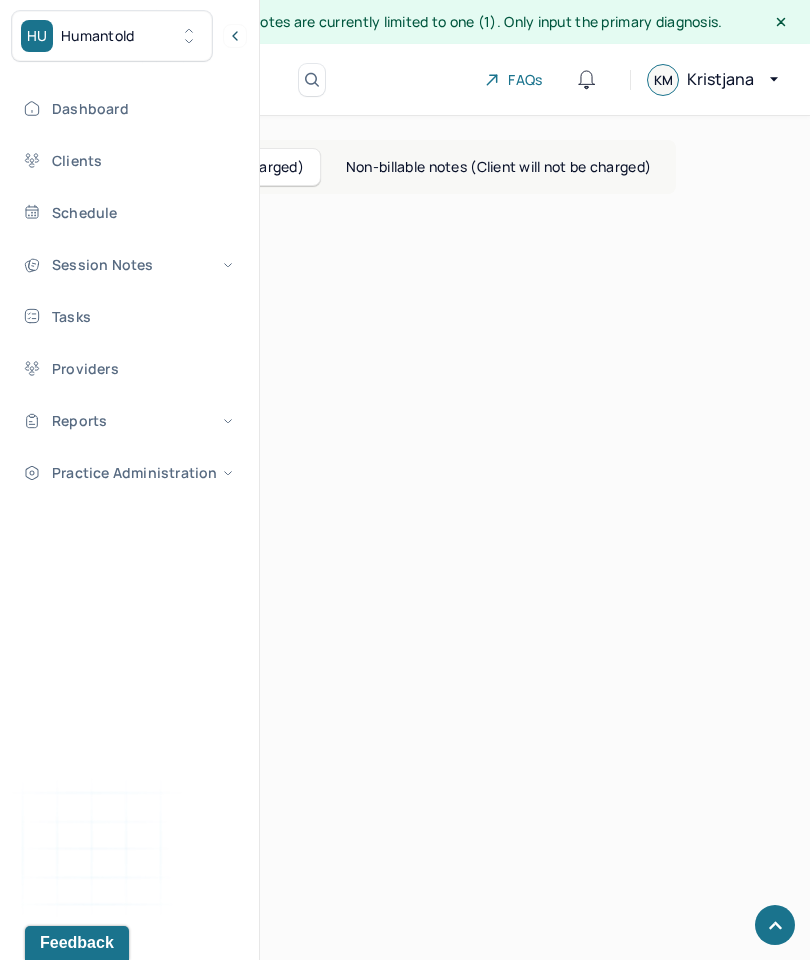 scroll, scrollTop: 80, scrollLeft: 0, axis: vertical 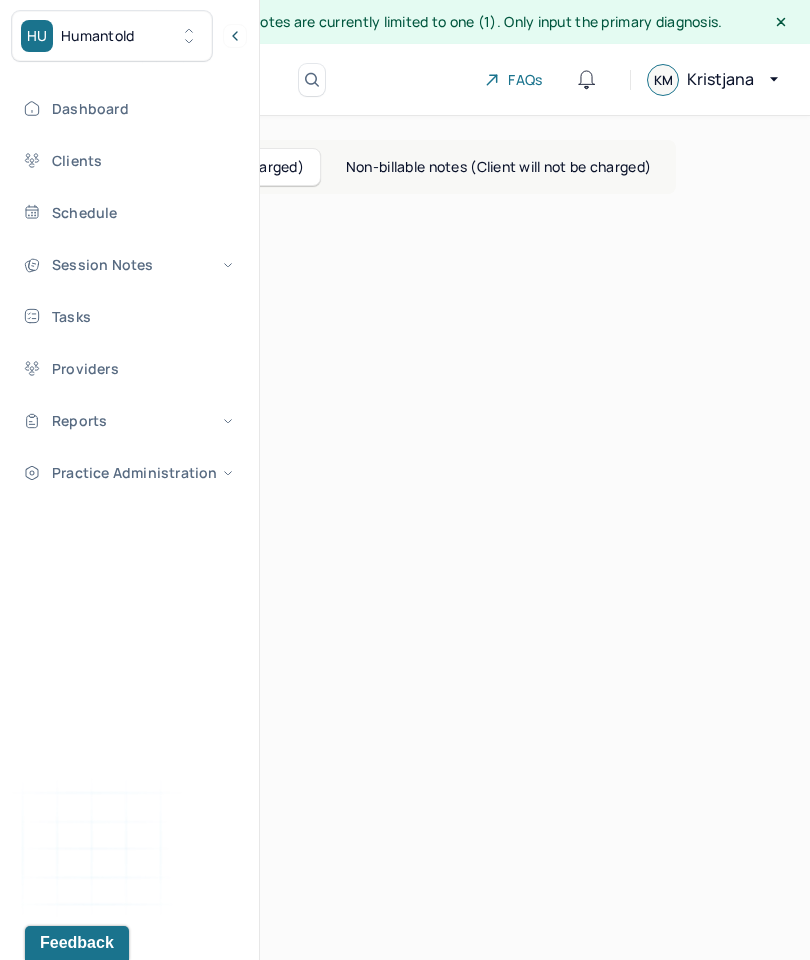 click at bounding box center (235, 36) 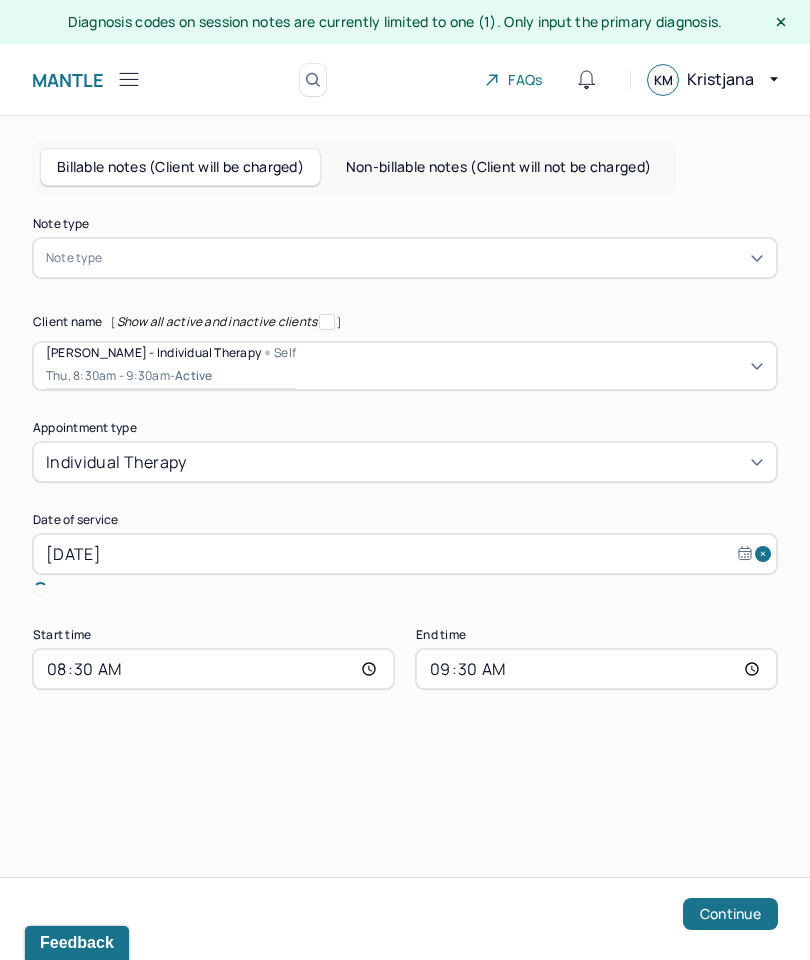scroll, scrollTop: 0, scrollLeft: 0, axis: both 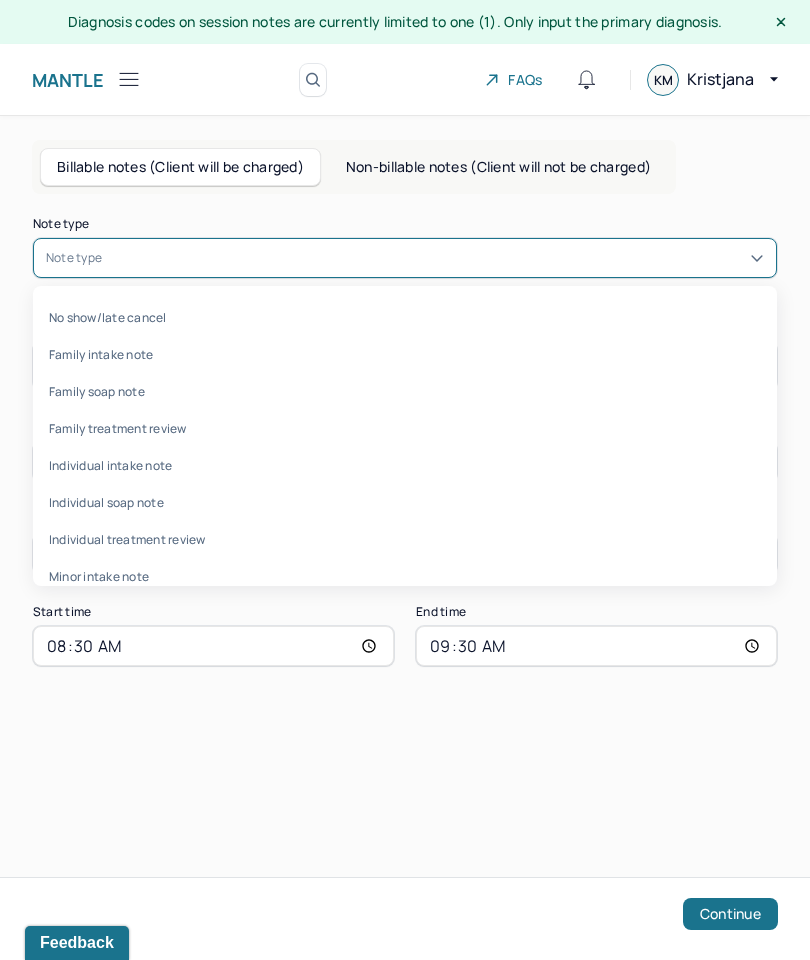 click on "Individual soap note" at bounding box center (405, 502) 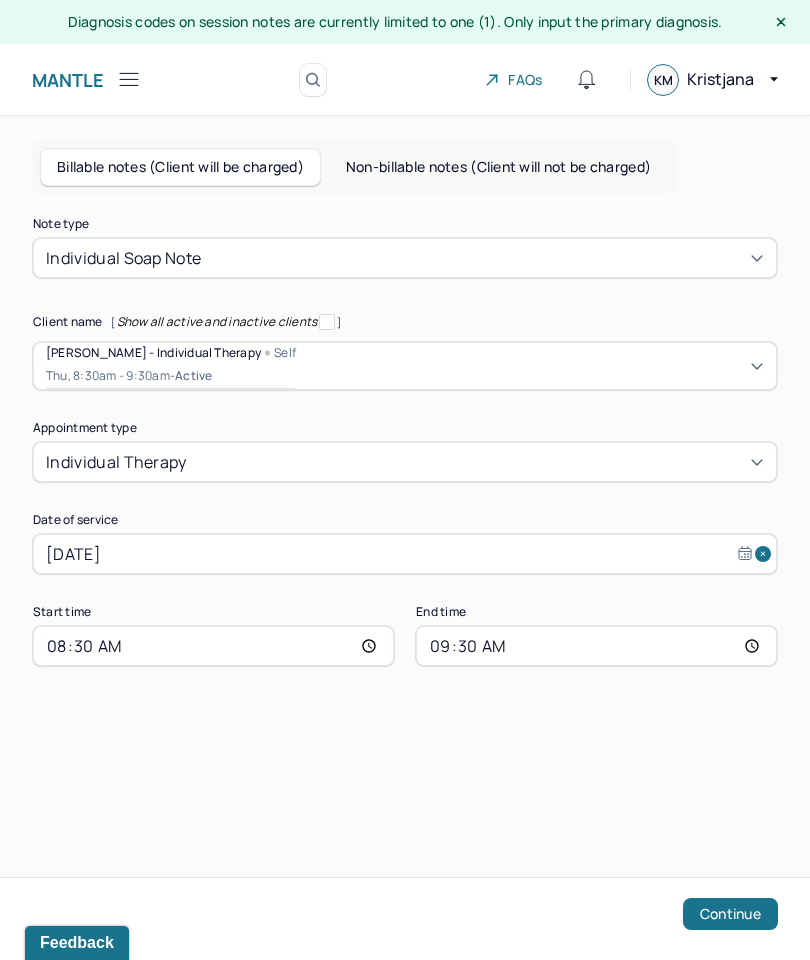 click on "Continue" at bounding box center (730, 914) 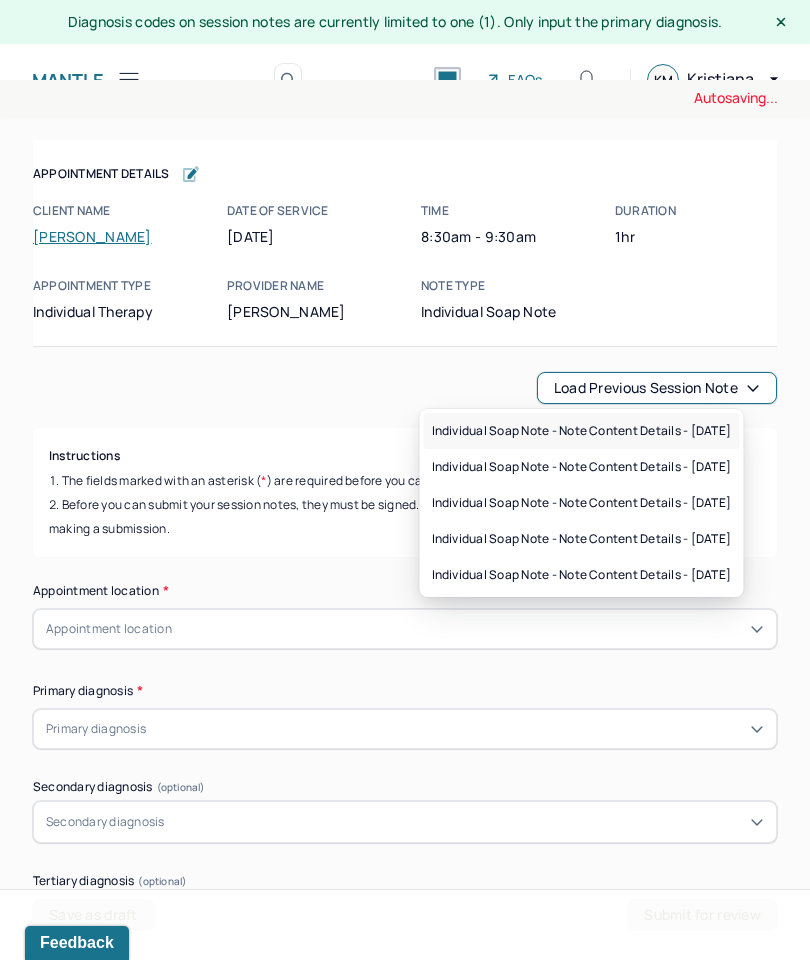 click on "Individual soap note   - Note content Details -   07/03/2025" at bounding box center (582, 431) 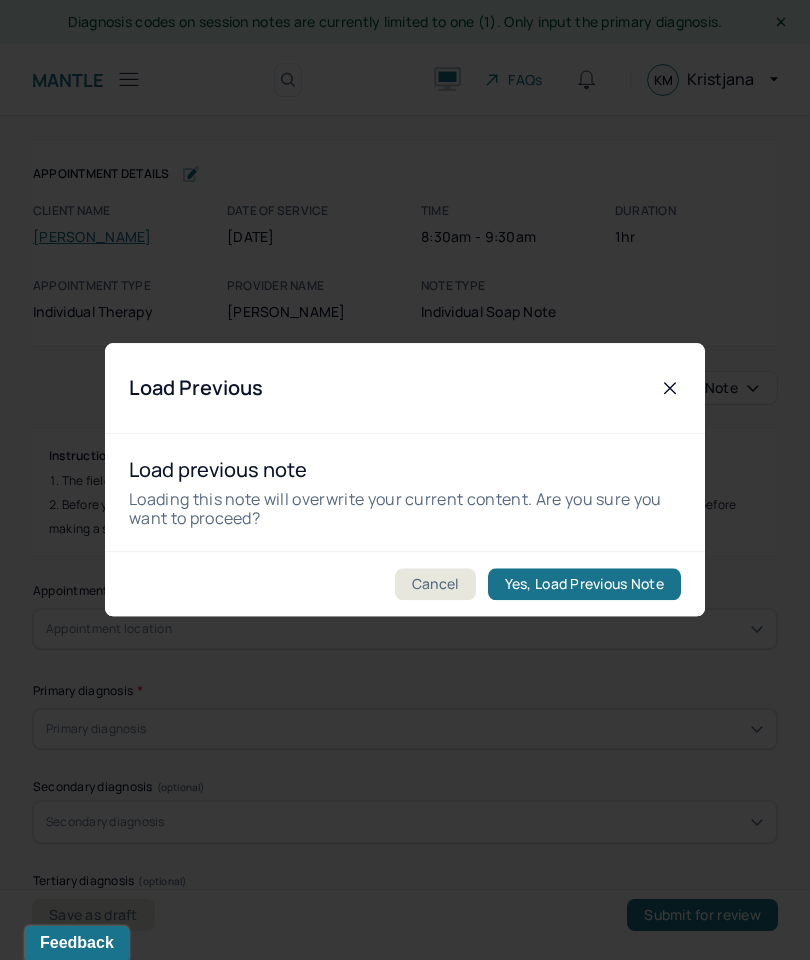 click on "Yes, Load Previous Note" at bounding box center [584, 585] 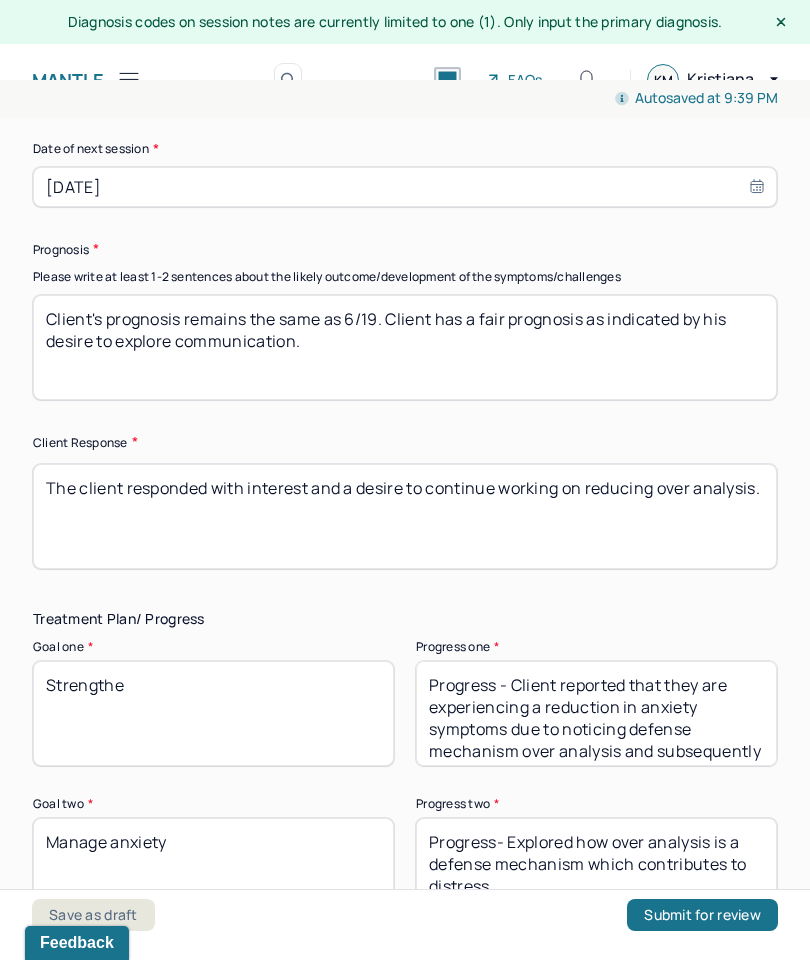 scroll, scrollTop: 3123, scrollLeft: 0, axis: vertical 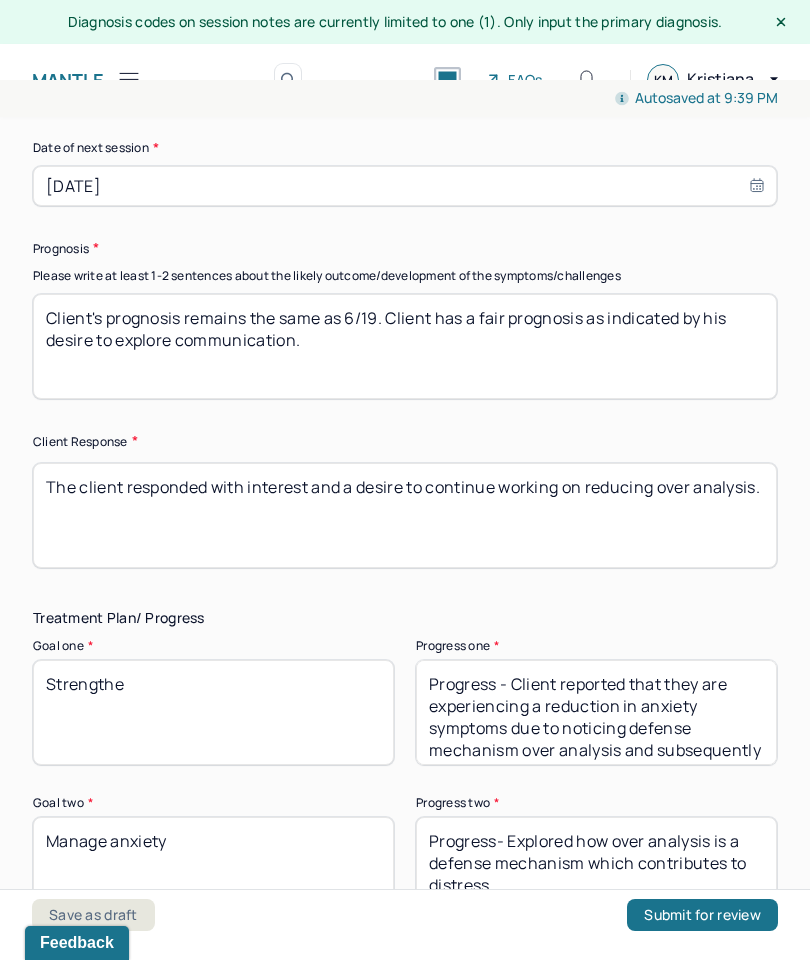 click on "Client's prognosis remains the same as 6/19. Client has a fair prognosis as indicated by his desire to explore communication." at bounding box center [405, 346] 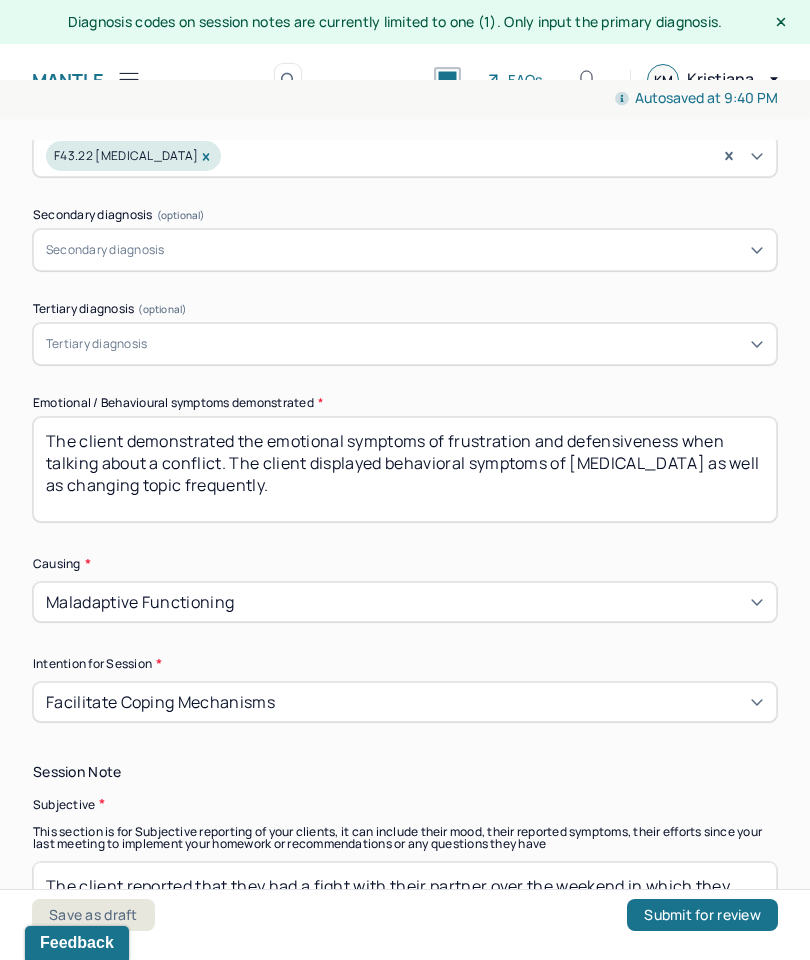 scroll, scrollTop: 828, scrollLeft: 0, axis: vertical 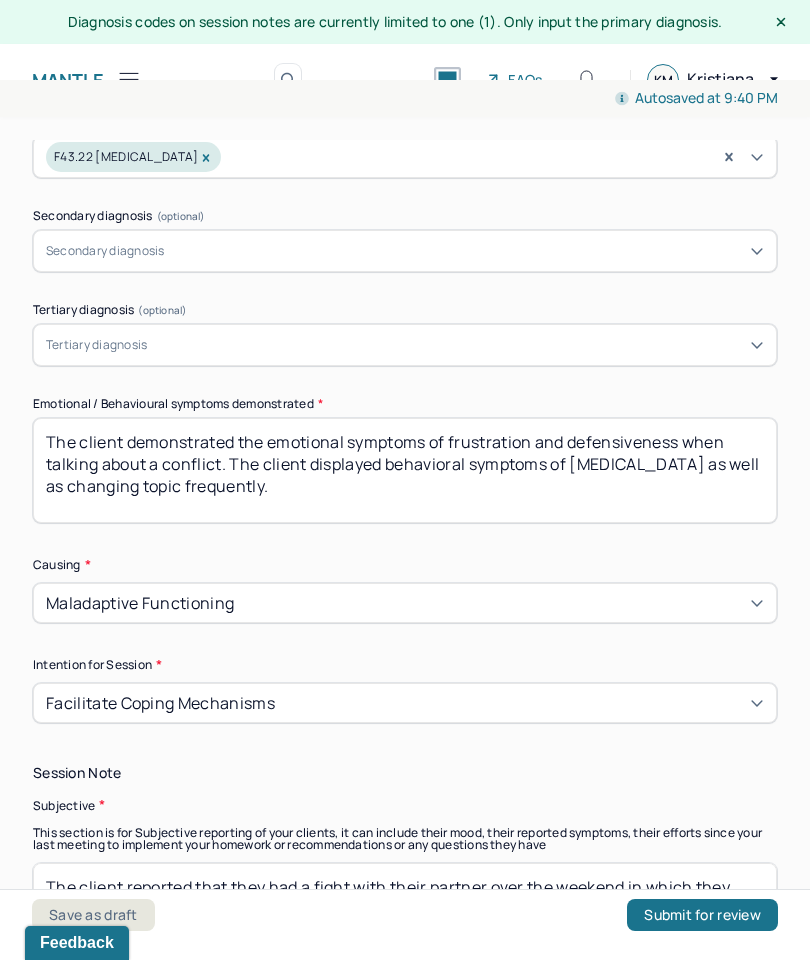 type on "Client's prognosis remains the same as 7/3. Client has a fair prognosis as indicated by his desire to explore communication." 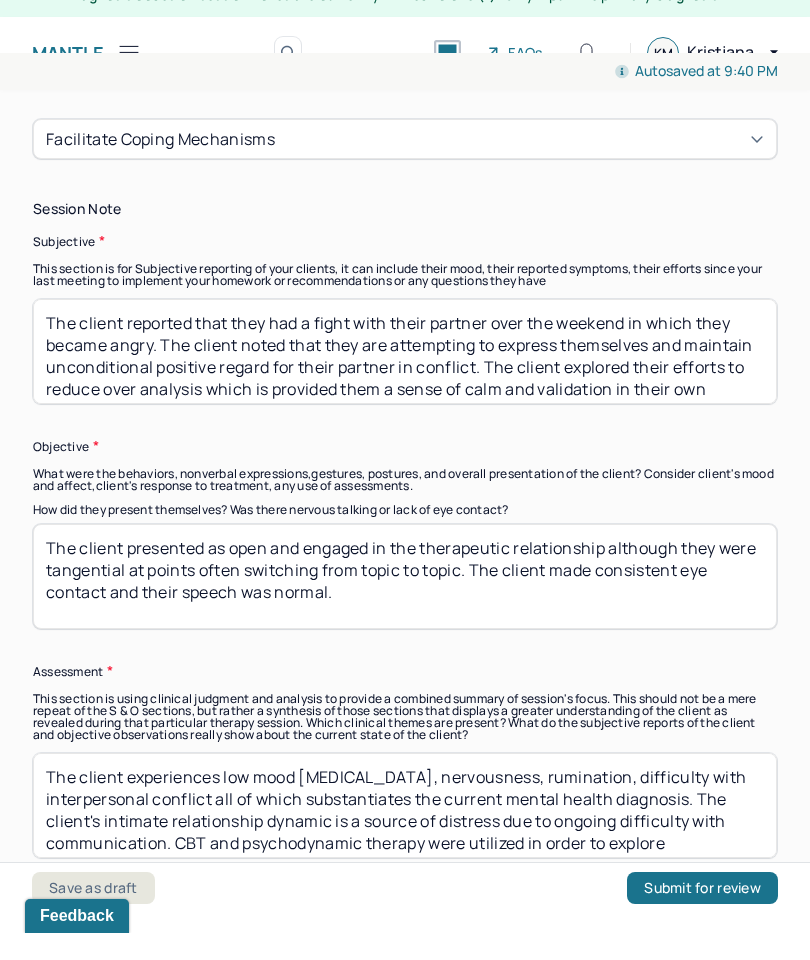 scroll, scrollTop: 1370, scrollLeft: 0, axis: vertical 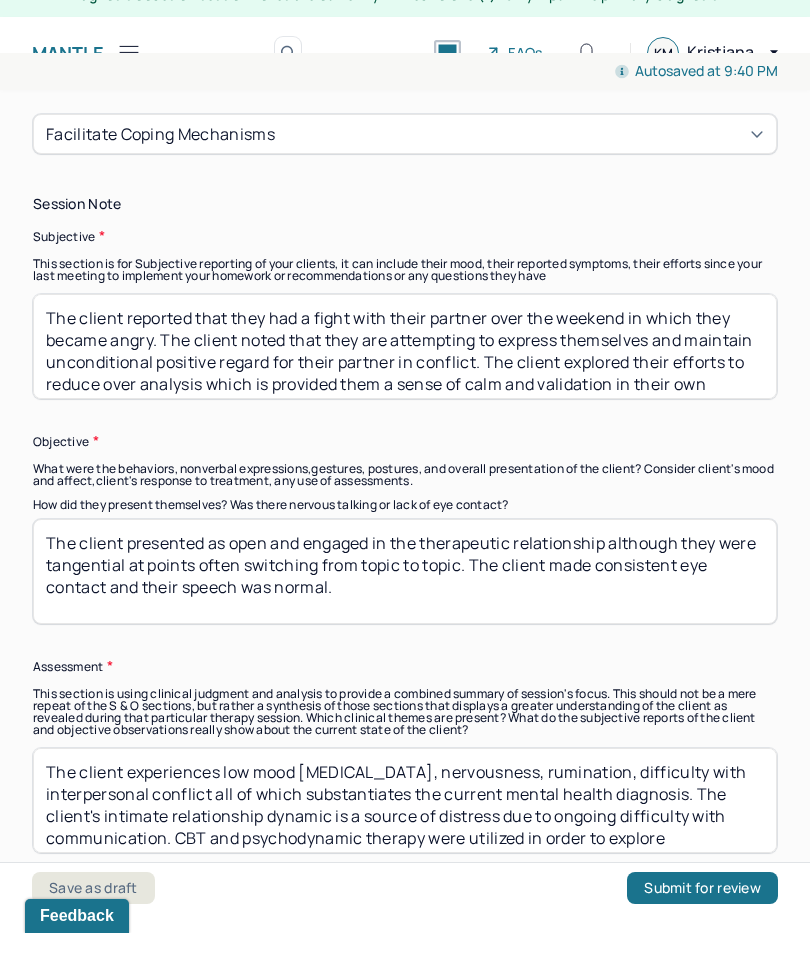 type on "The client displayed symptoms of frustration, mind reading, defensiveness, and interpersonal conflict." 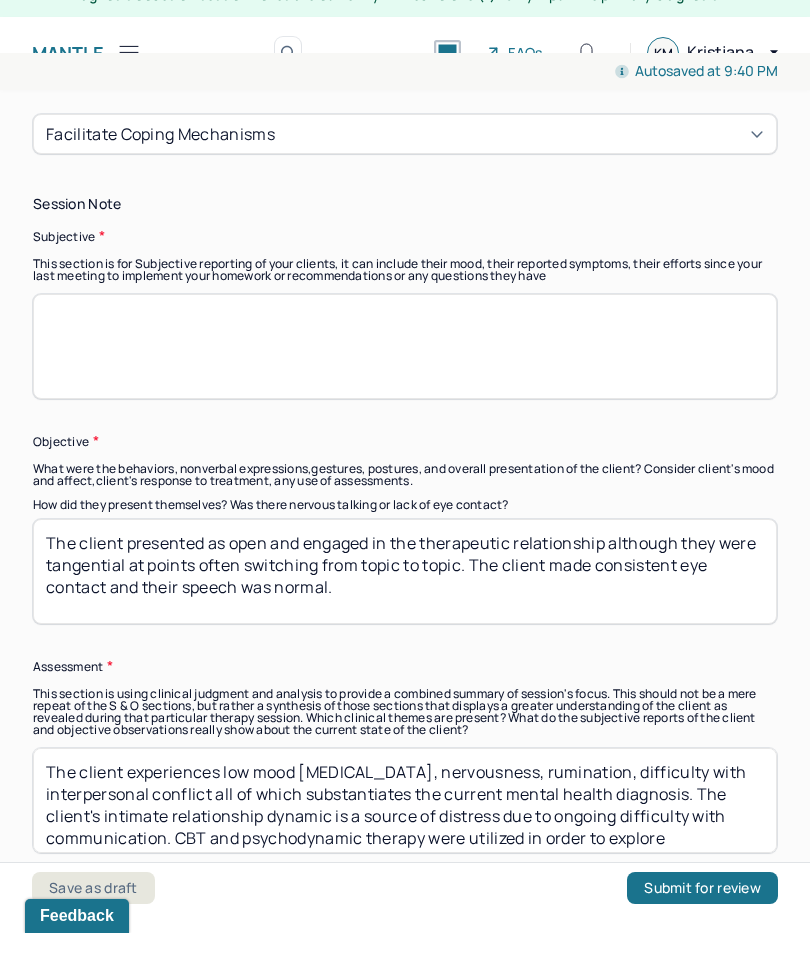 scroll, scrollTop: 0, scrollLeft: 0, axis: both 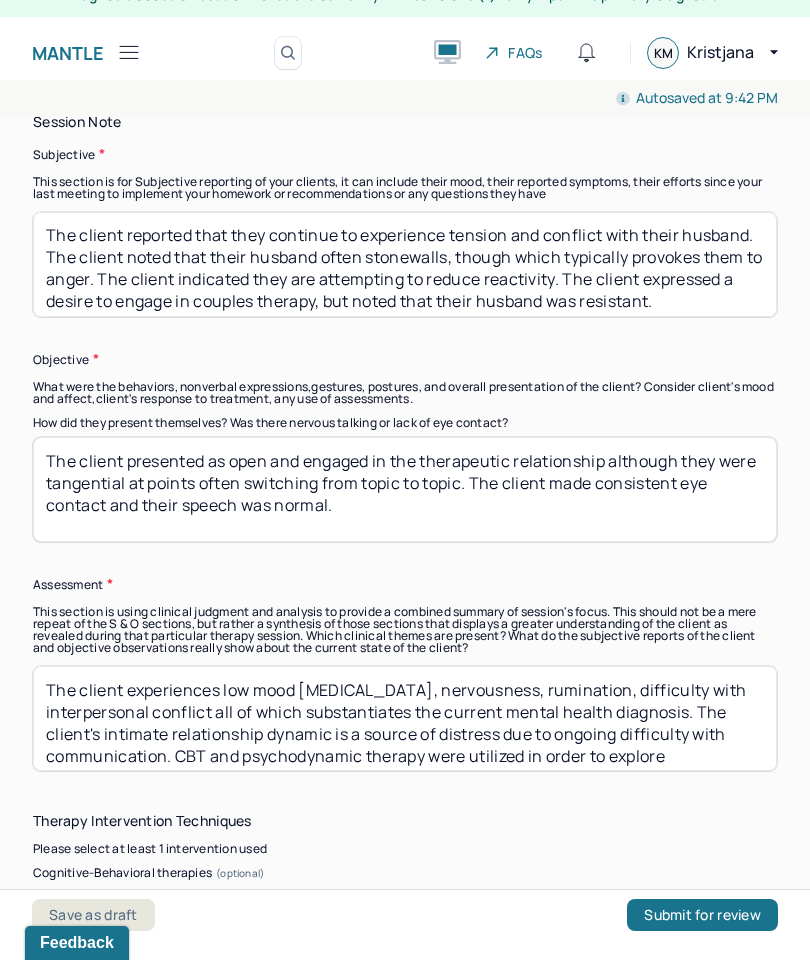 type on "The client reported that they continue to experience tension and conflict with their husband. The client noted that their husband often stonewalls, though which typically provokes them to anger. The client indicated they are attempting to reduce reactivity. The client expressed a desire to engage in couples therapy, but noted that their husband was resistant." 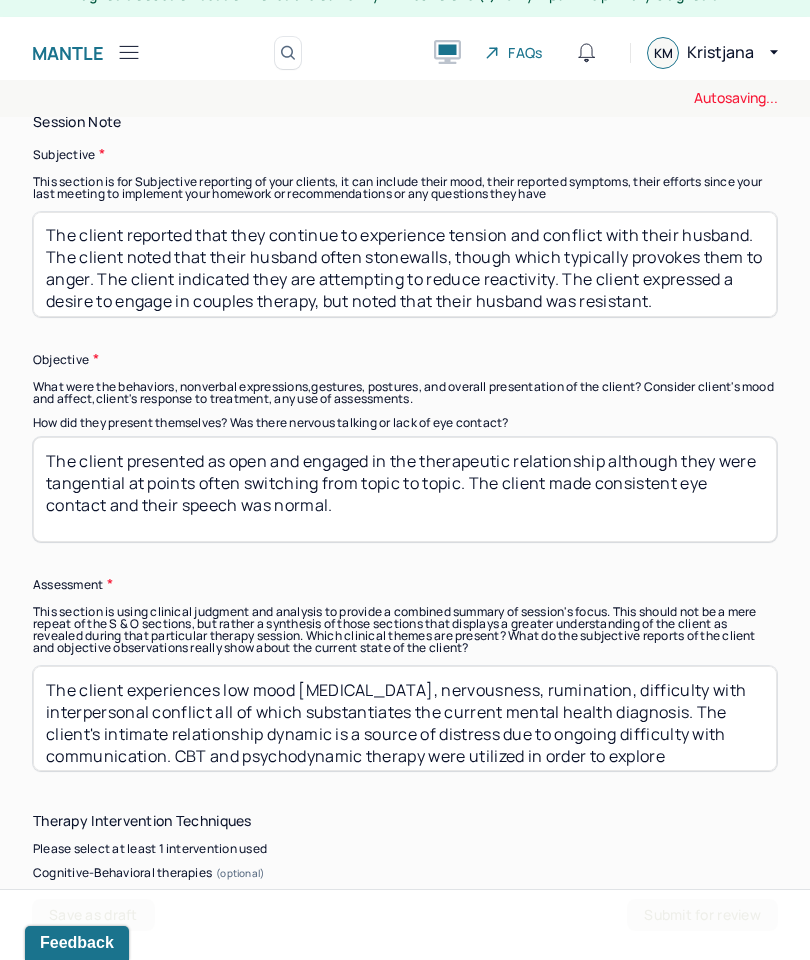 scroll, scrollTop: 1, scrollLeft: 0, axis: vertical 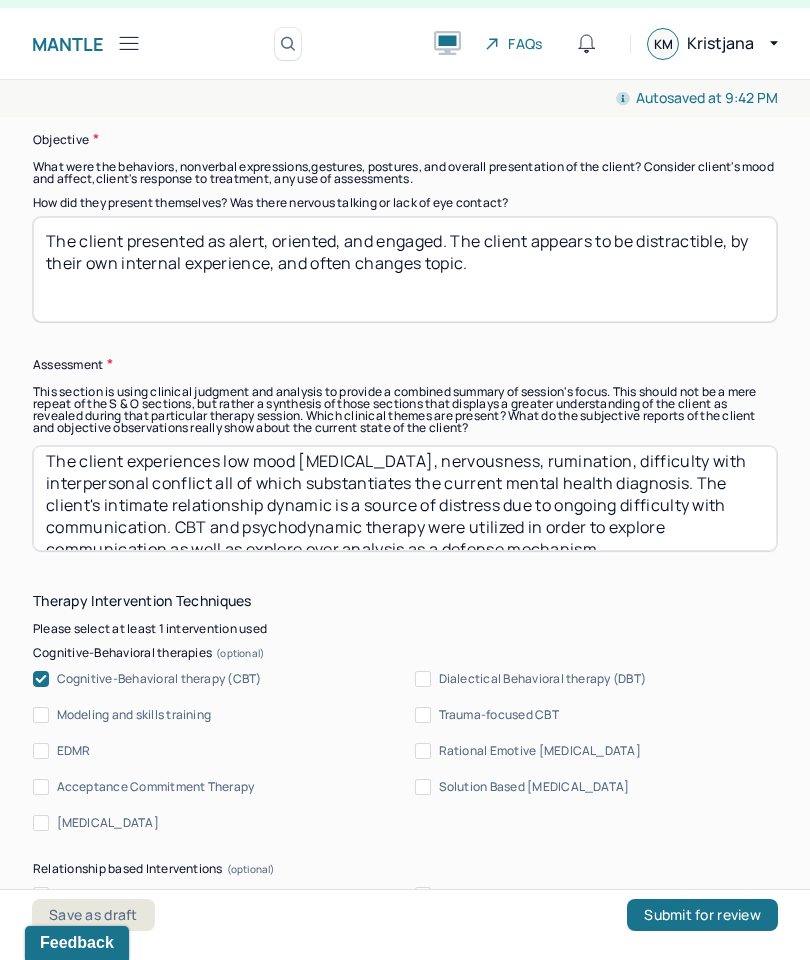 type on "The client presented as alert, oriented, and engaged. The client appears to be distractible, by their own internal experience, and often changes topic." 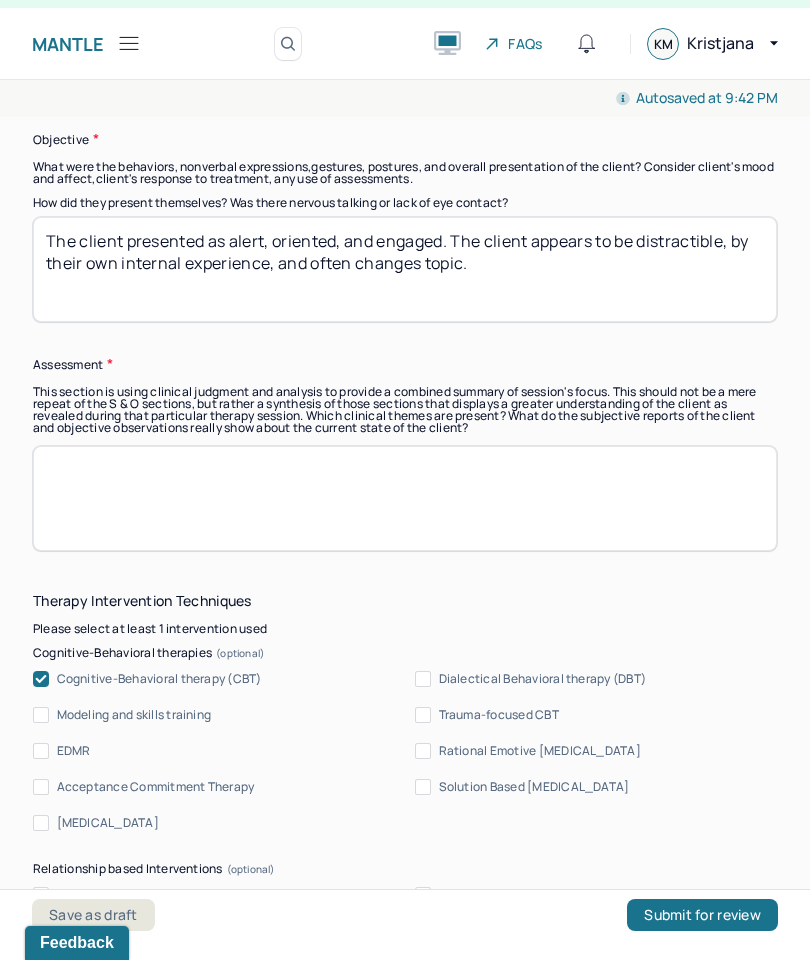 scroll, scrollTop: 0, scrollLeft: 0, axis: both 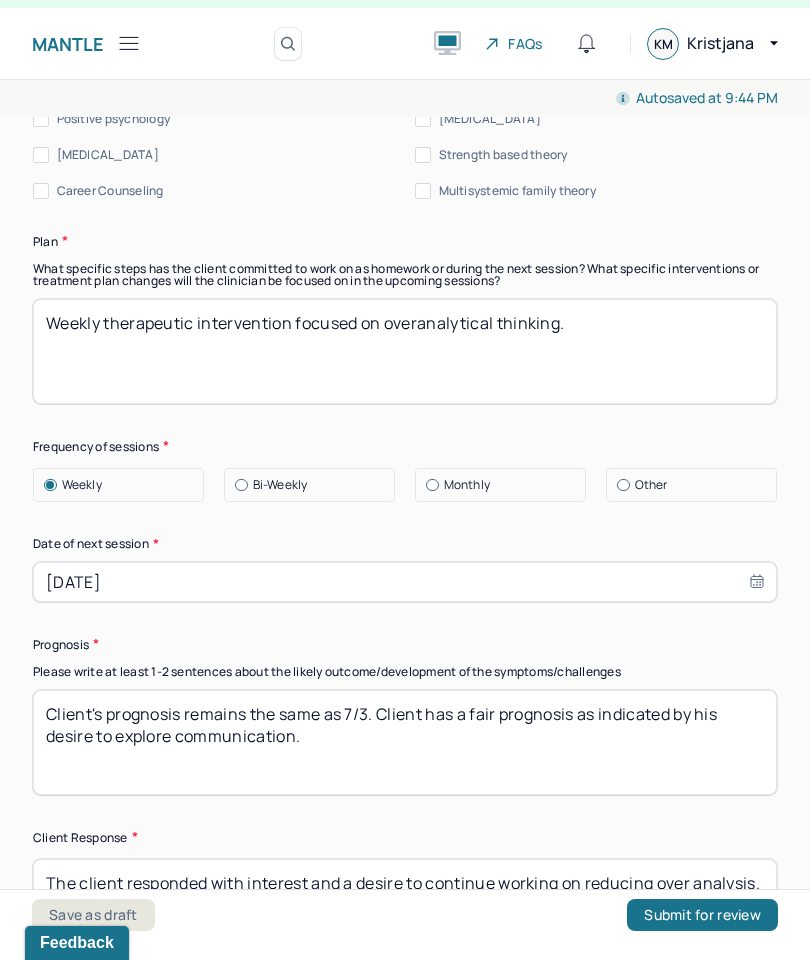 type on "The client experiences, rumination, overanalysis, irritability, and defensiveness, all of which substantiate the current mental health dx. Interpersonal conflict with their spouse continues to be a source of symptom exacerbation. CBT and psychodynamic therapy were utilized in order to explore clients defense mechanisms." 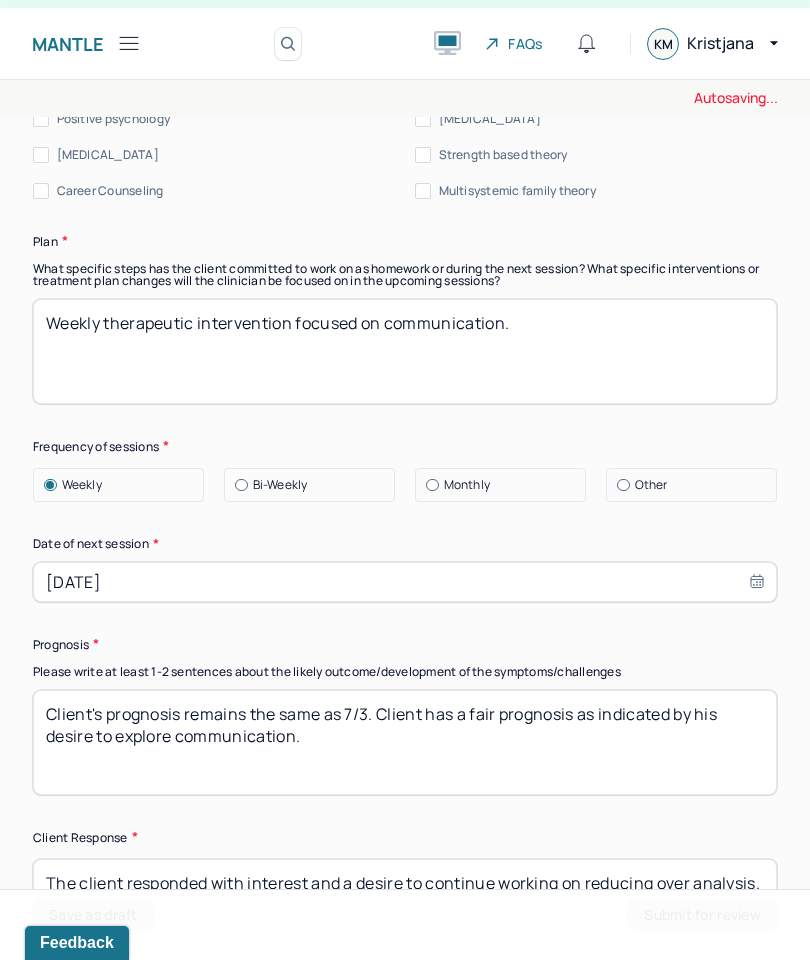type on "Weekly therapeutic intervention focused on communication." 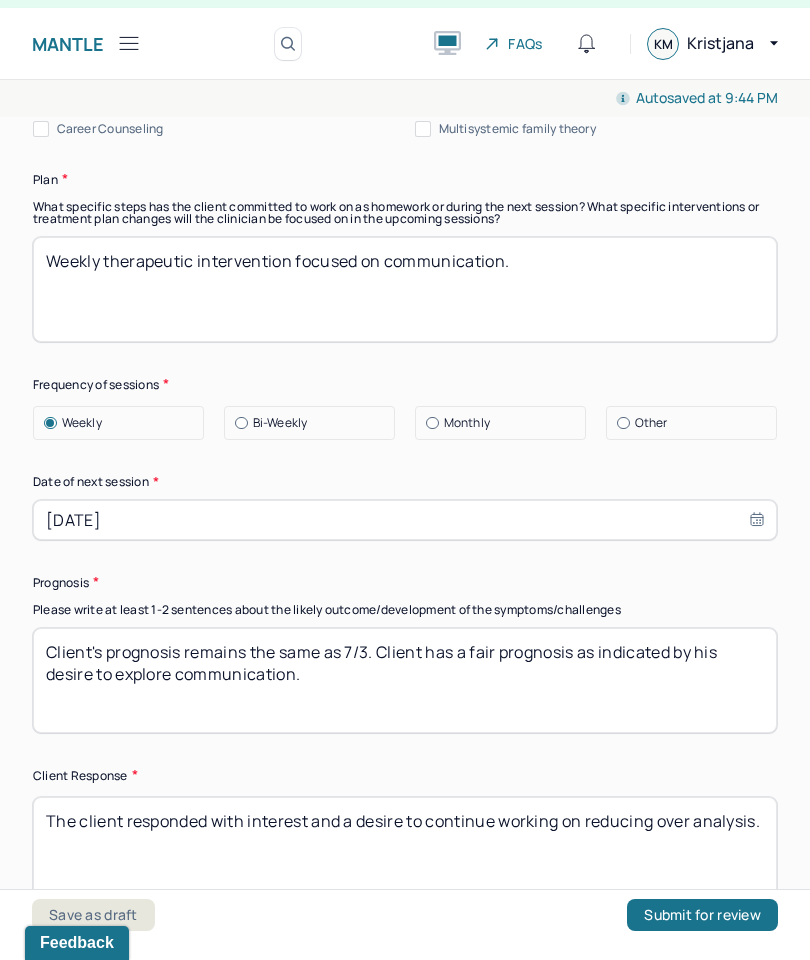 scroll, scrollTop: 2755, scrollLeft: 0, axis: vertical 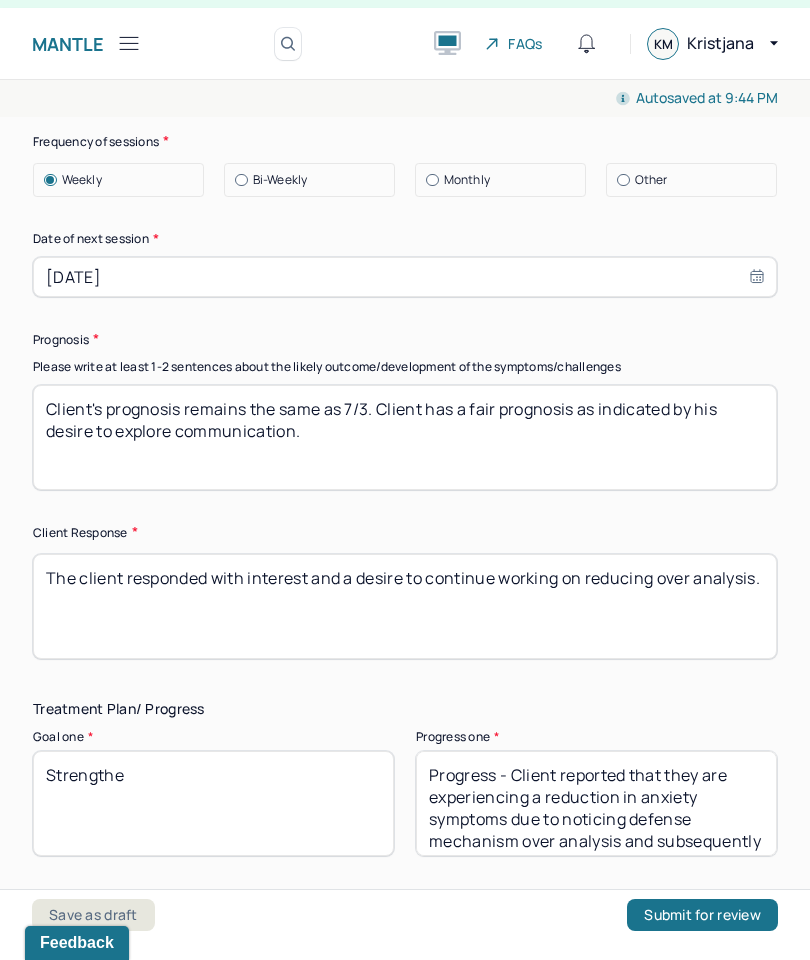 select on "6" 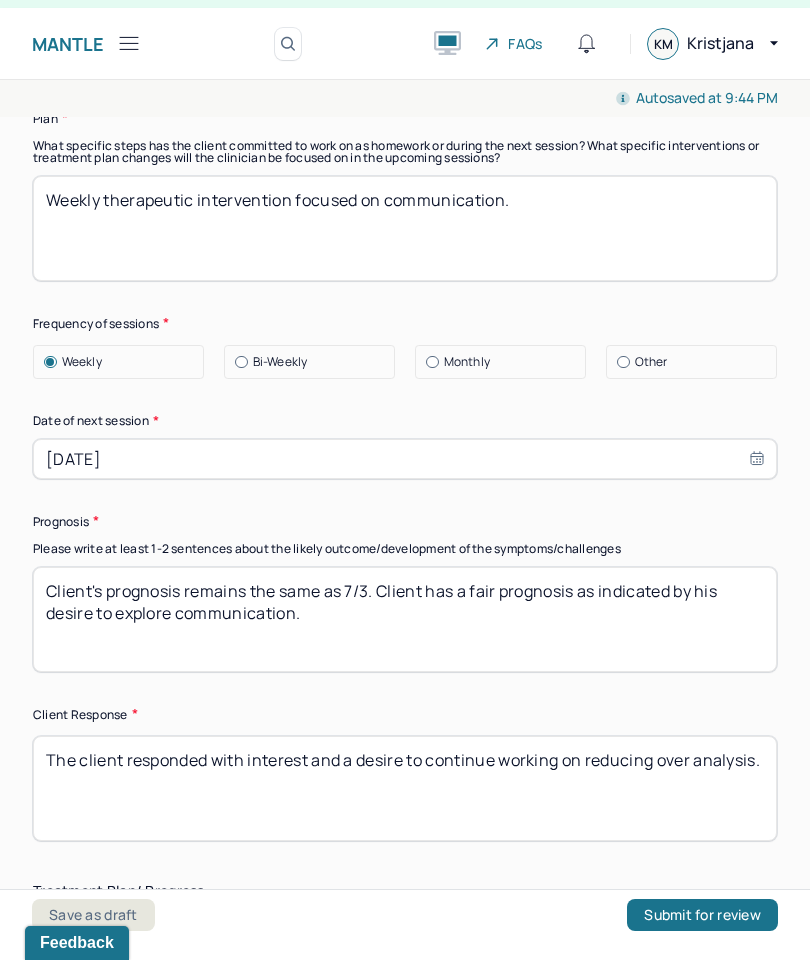 scroll, scrollTop: 2798, scrollLeft: 0, axis: vertical 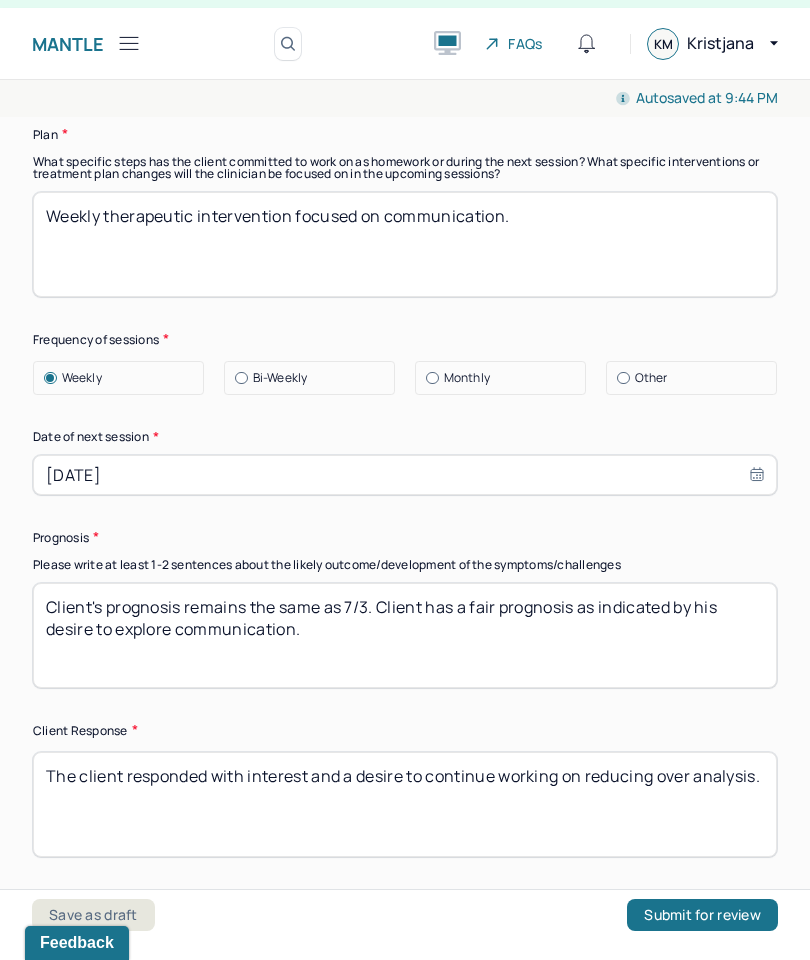 select on "6" 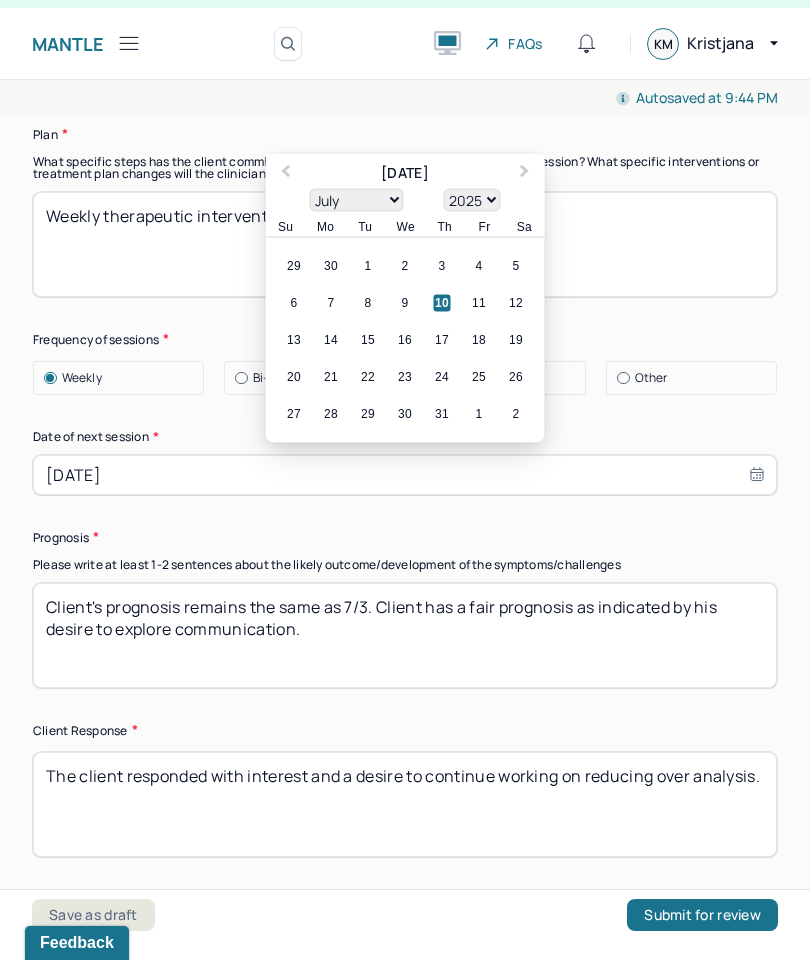 type on "07/03/20251" 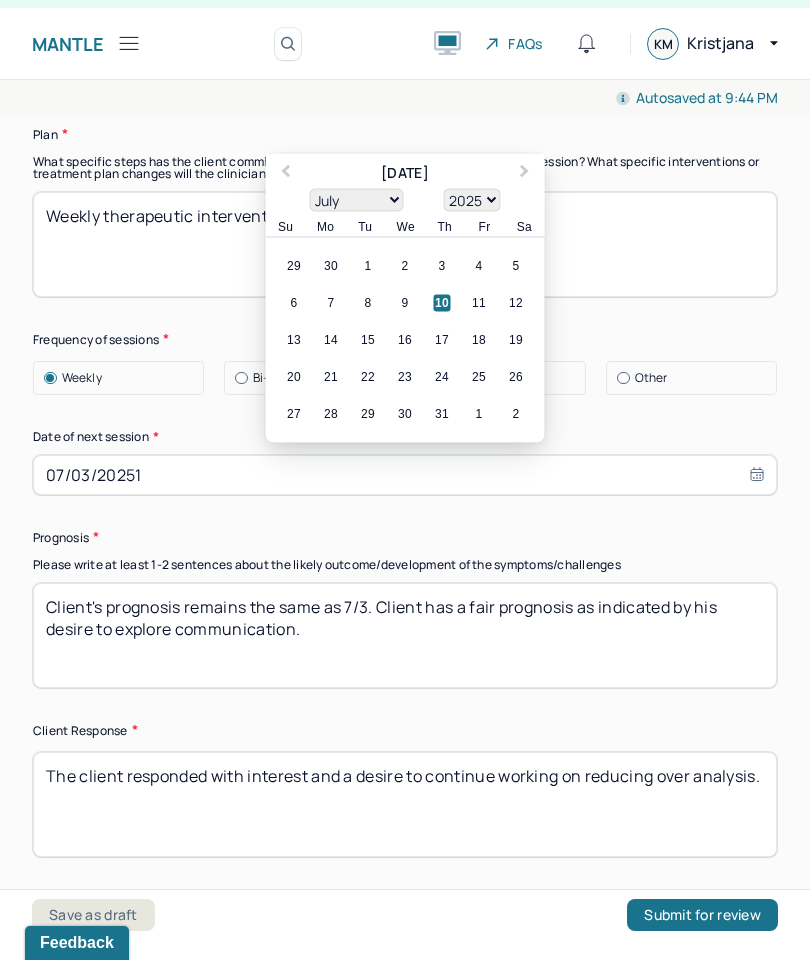select on "1900" 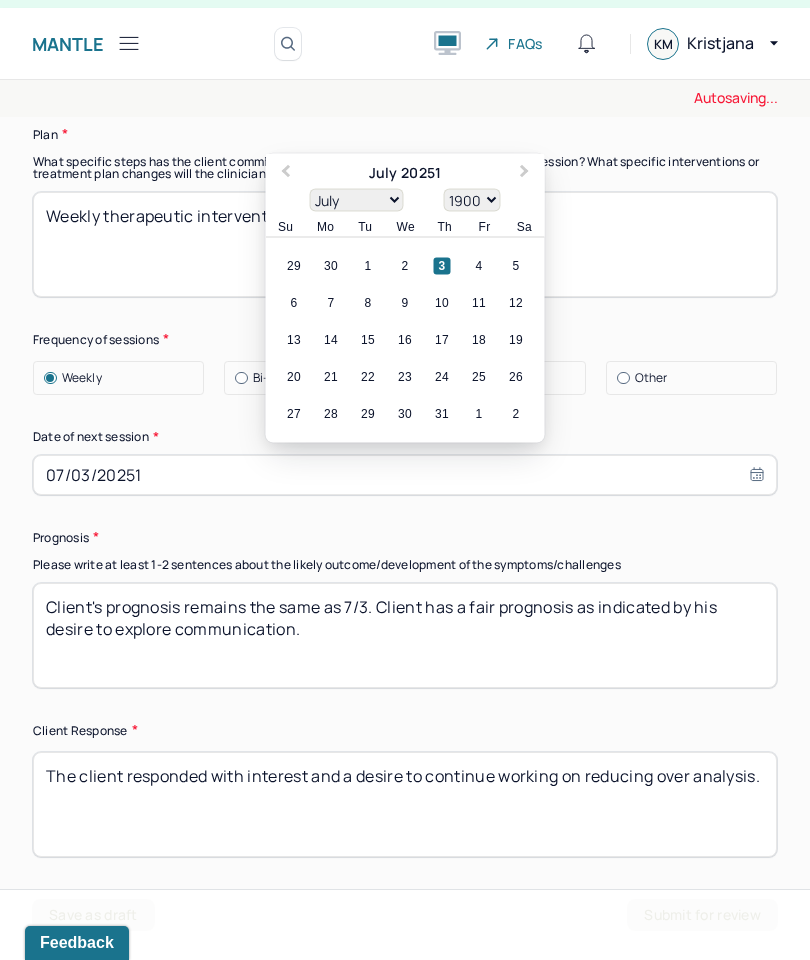 type on "07/03/2025" 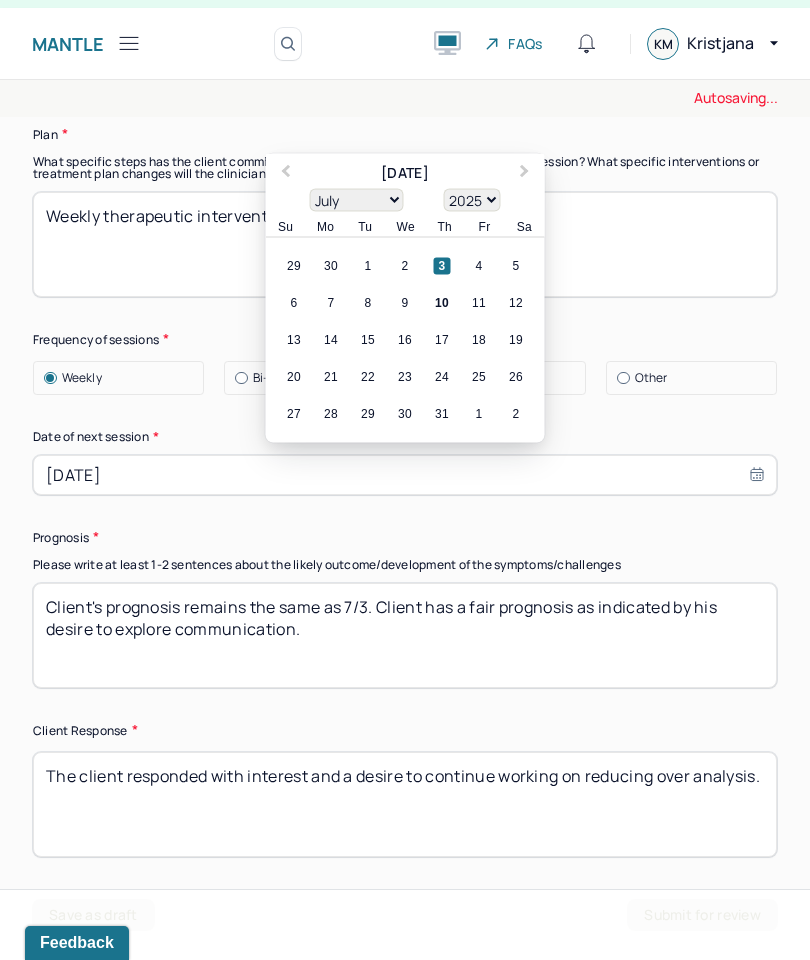 type on "07/03/2025" 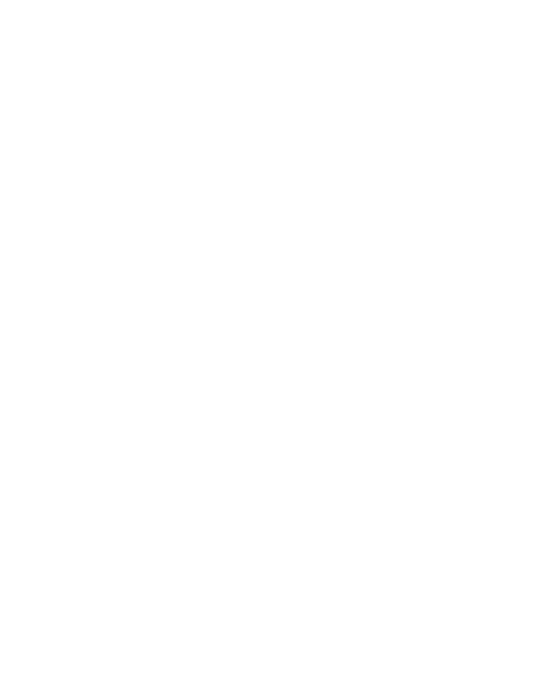 scroll, scrollTop: 0, scrollLeft: 0, axis: both 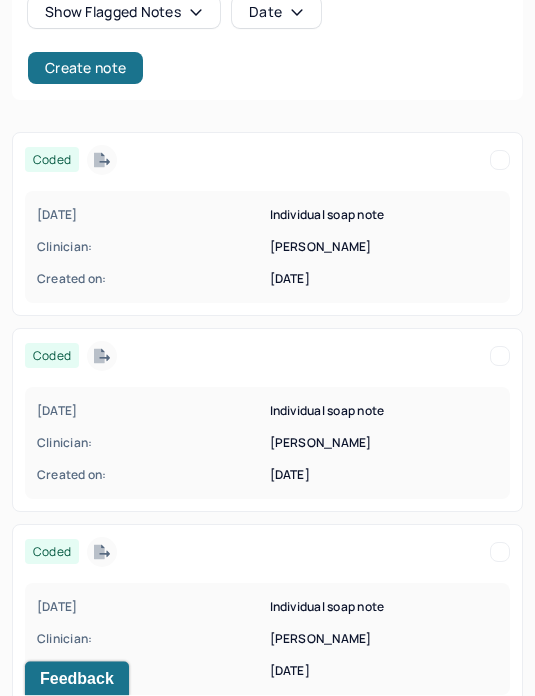 click on "Clinician:" at bounding box center (151, 444) 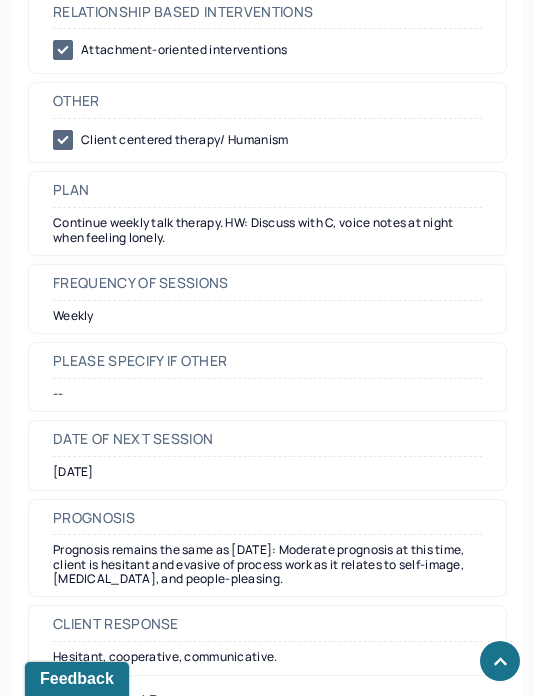 scroll, scrollTop: 2762, scrollLeft: 0, axis: vertical 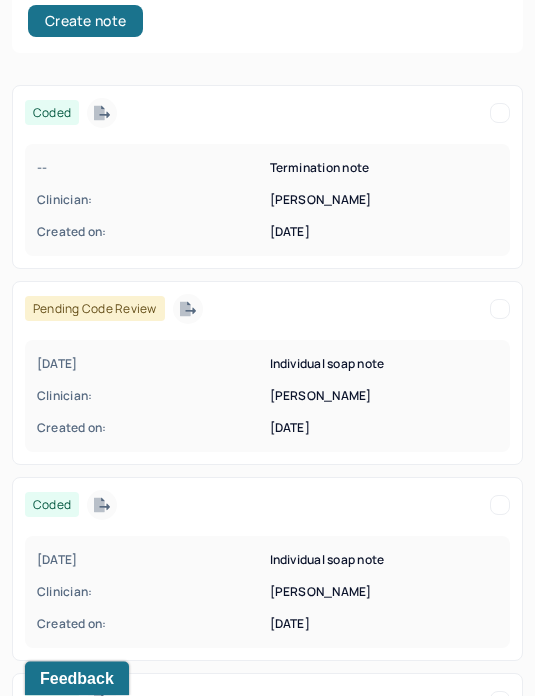 click on "Clinician:" at bounding box center [151, 593] 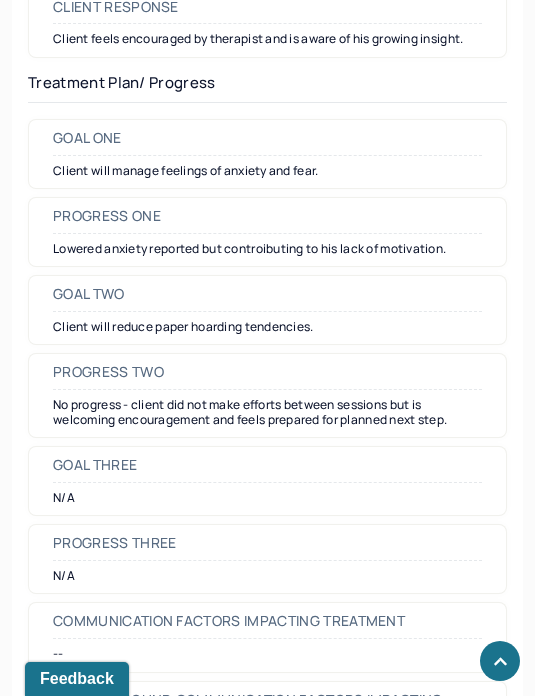 scroll, scrollTop: 2818, scrollLeft: 0, axis: vertical 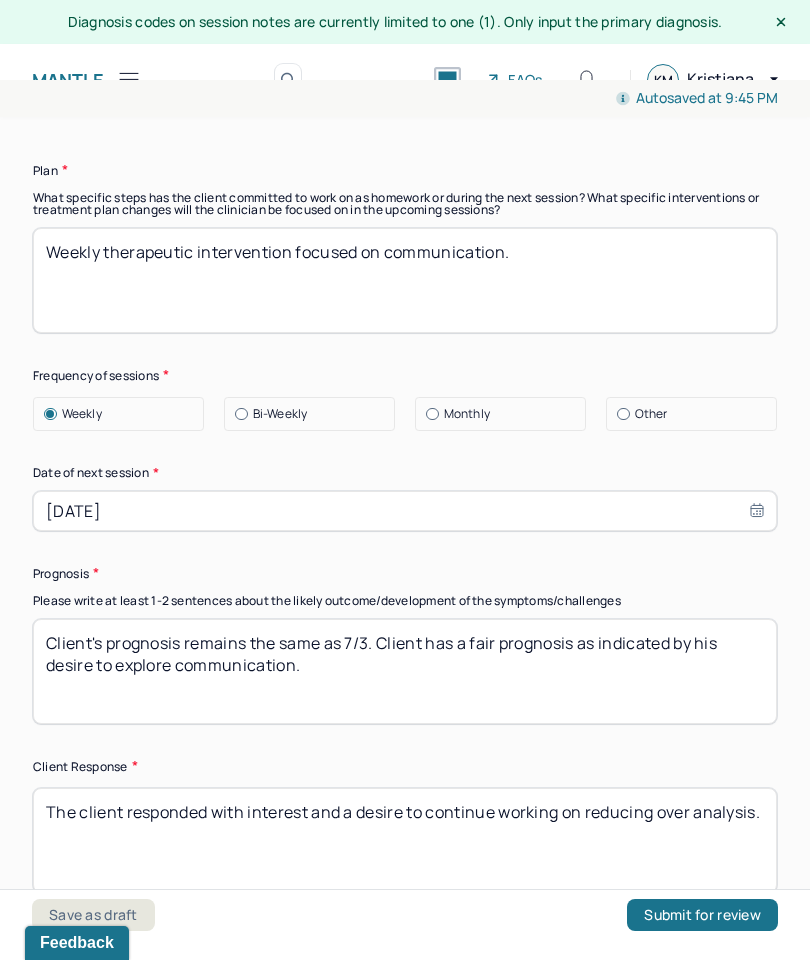 click on "Other" at bounding box center [651, 414] 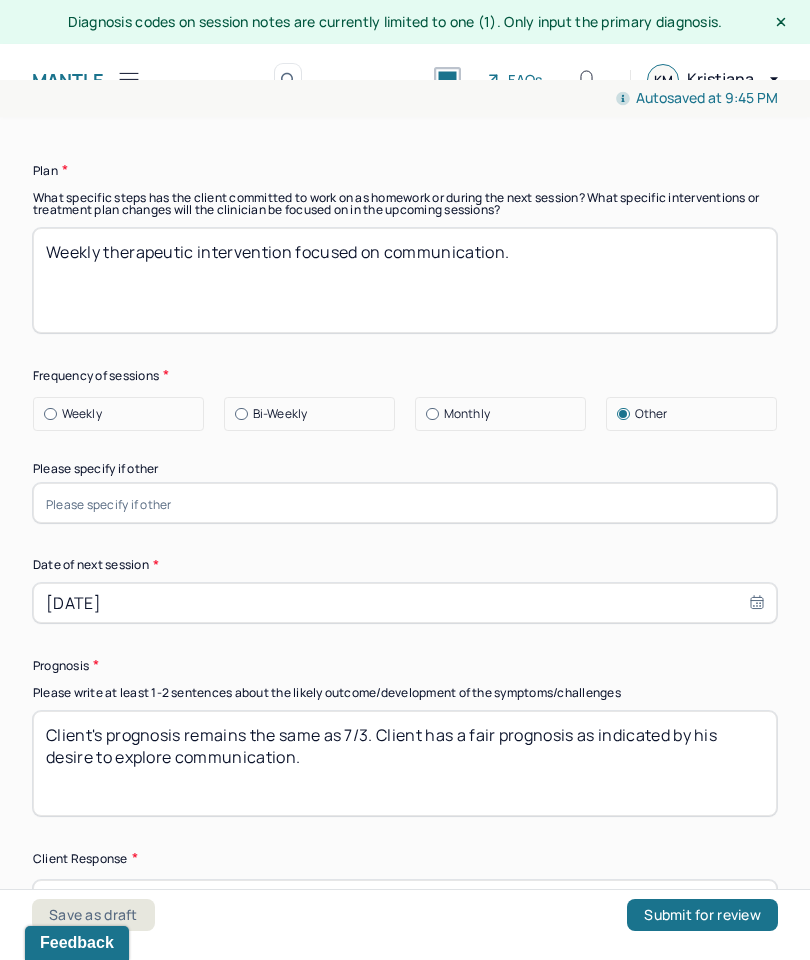 click at bounding box center (405, 503) 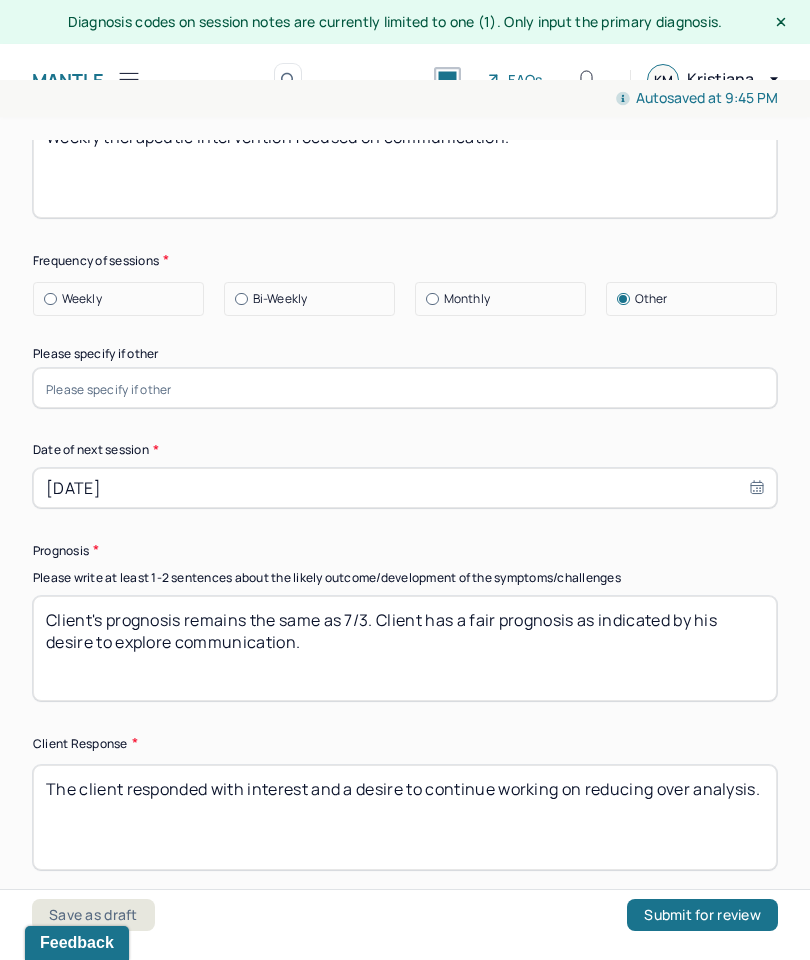 click on "07/03/2025" at bounding box center [405, 488] 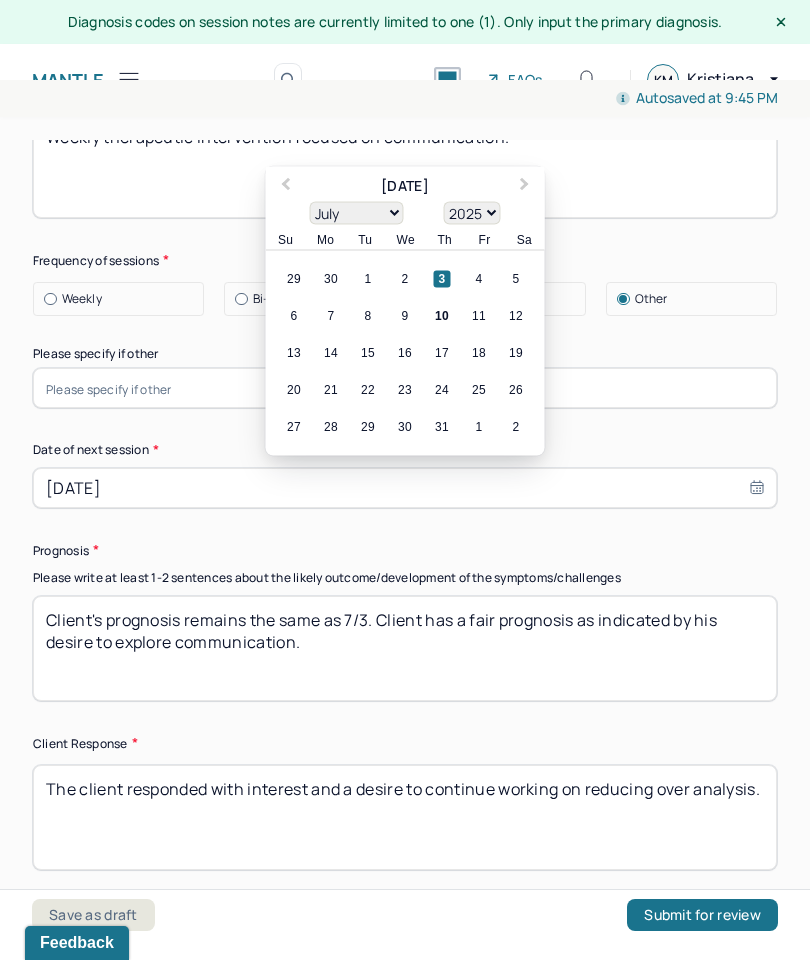 click on "31" at bounding box center [442, 426] 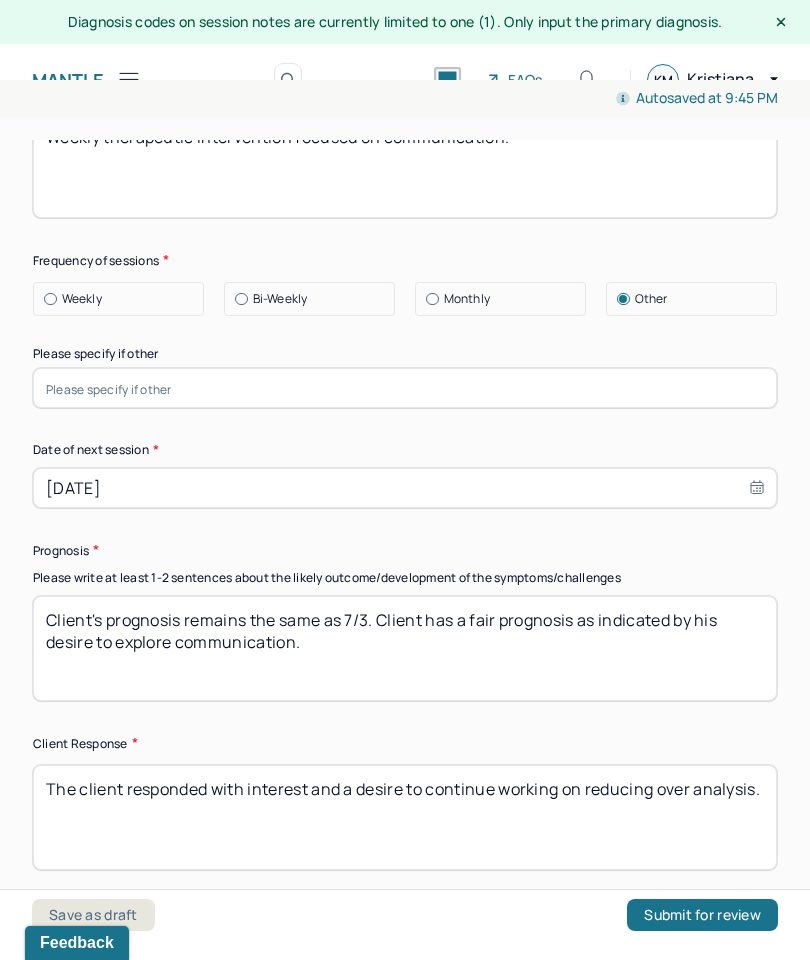 click at bounding box center (405, 388) 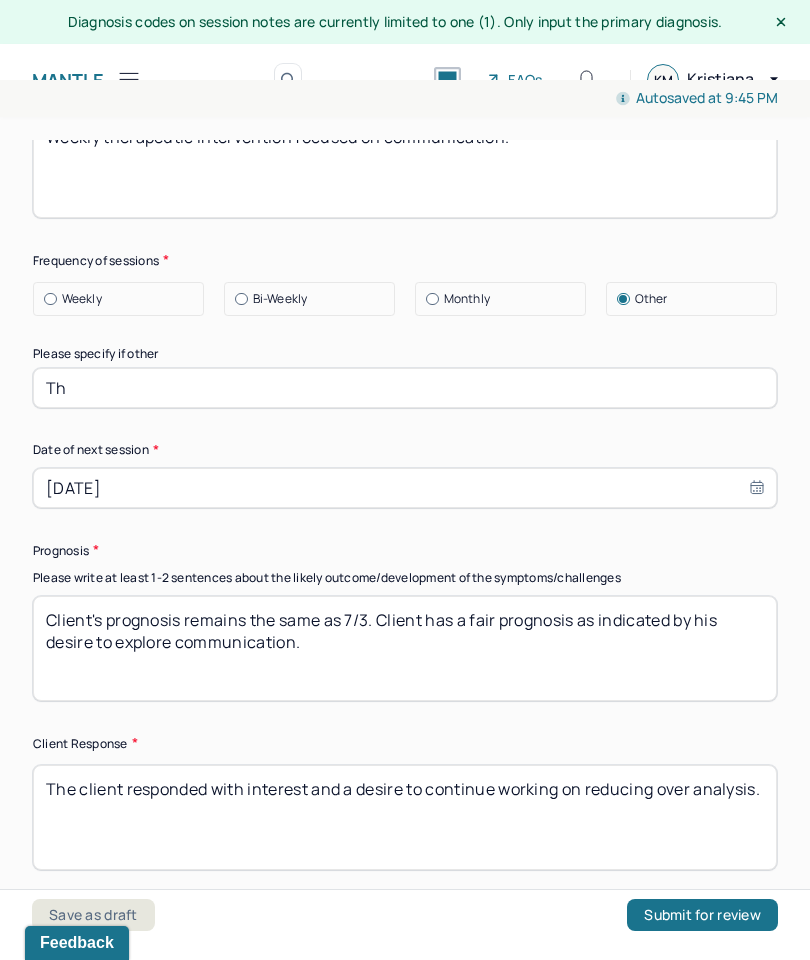 type on "T" 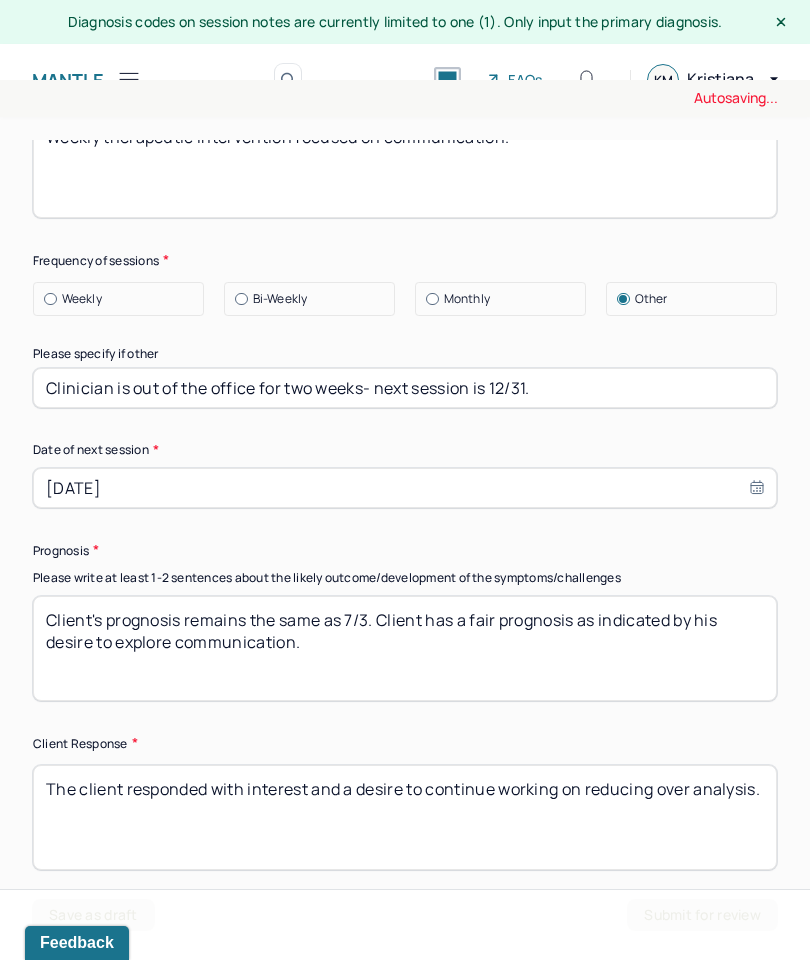 click on "Clinician is out of the office for two weeks- next session is 12/31." at bounding box center [405, 388] 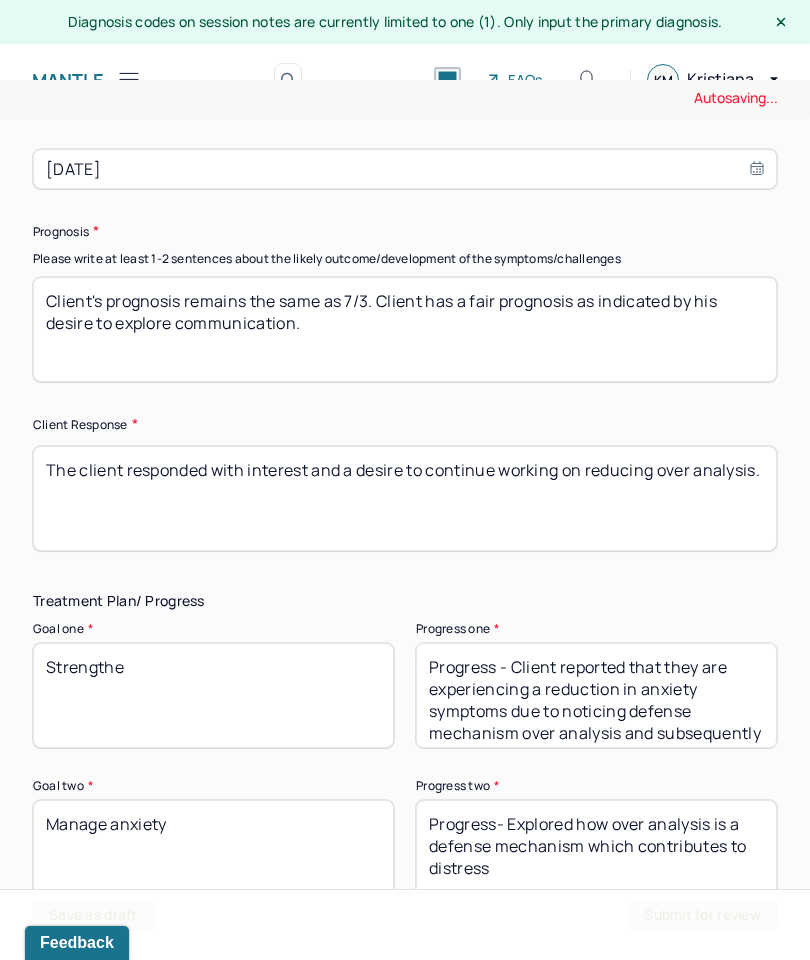 scroll, scrollTop: 3257, scrollLeft: 0, axis: vertical 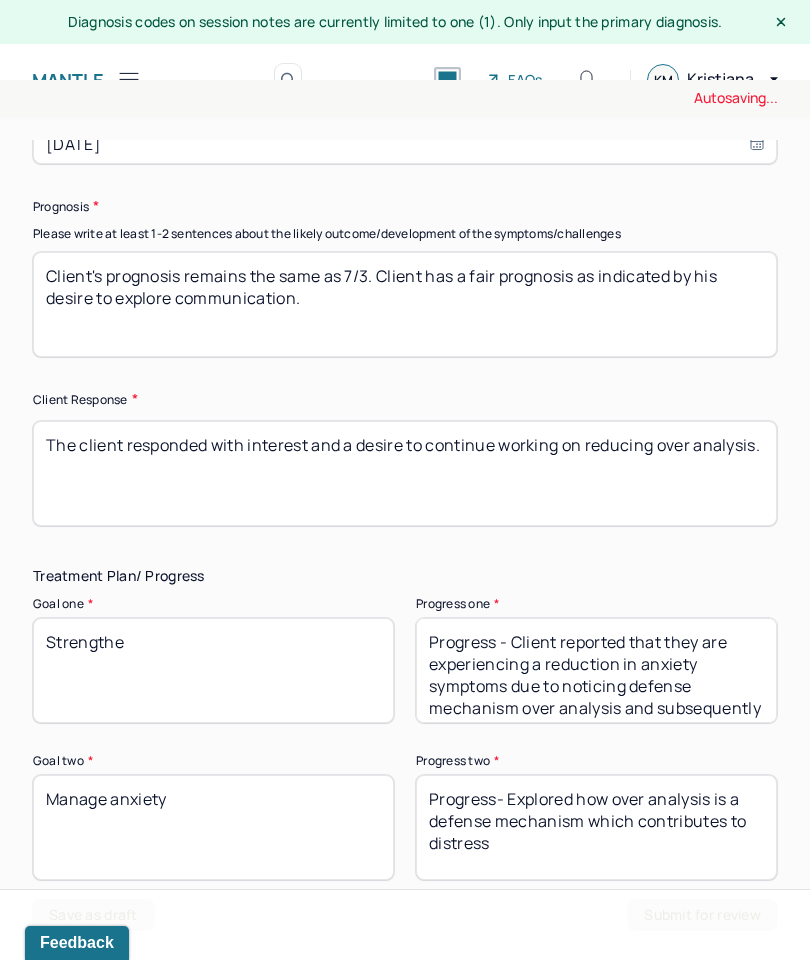 type on "Clinician is out of the office for two weeks" 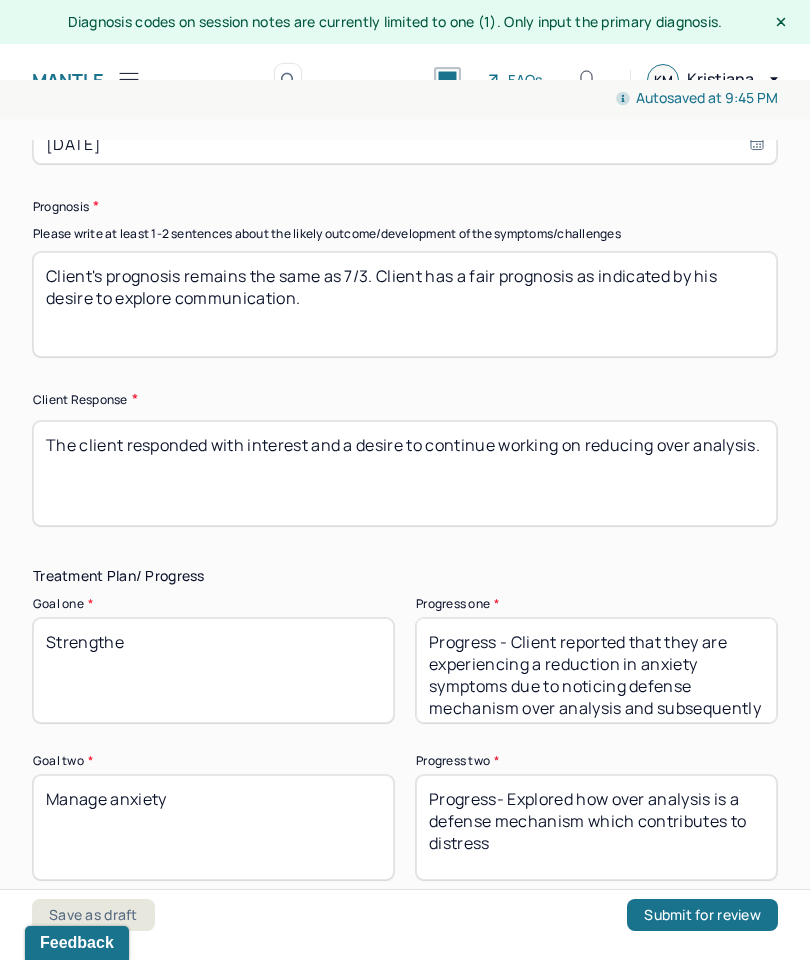 click on "The client responded with interest and a desire to continue working on reducing over analysis." at bounding box center (405, 473) 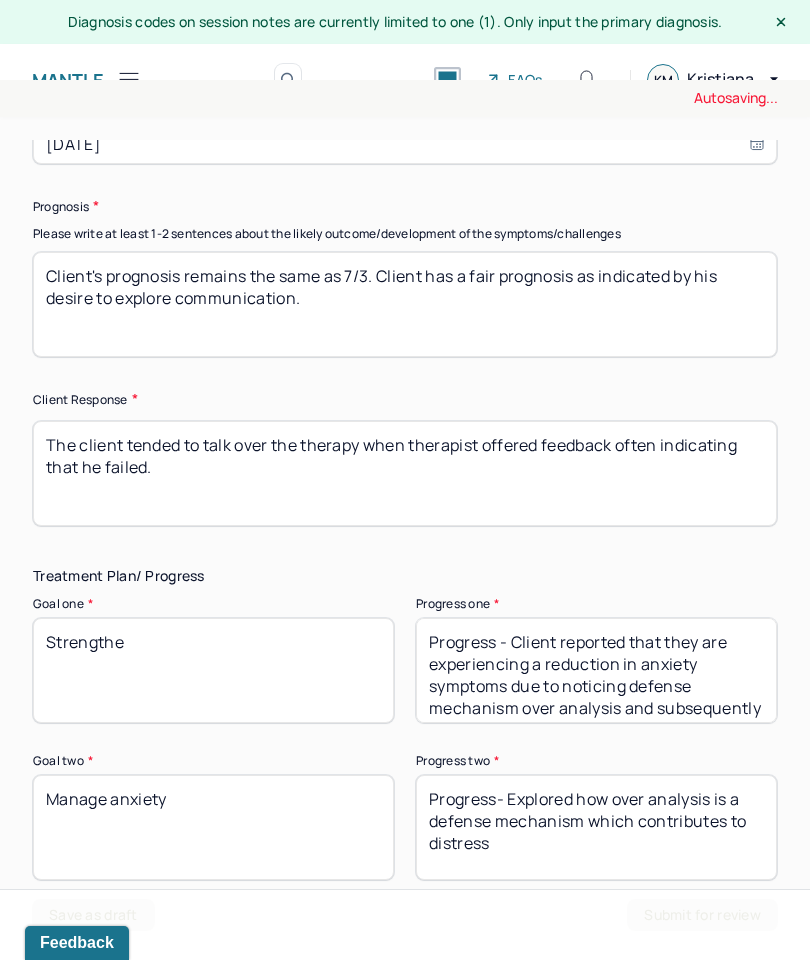 click on "The client tended to talk over the therapy when therapist offered feedback" at bounding box center [405, 473] 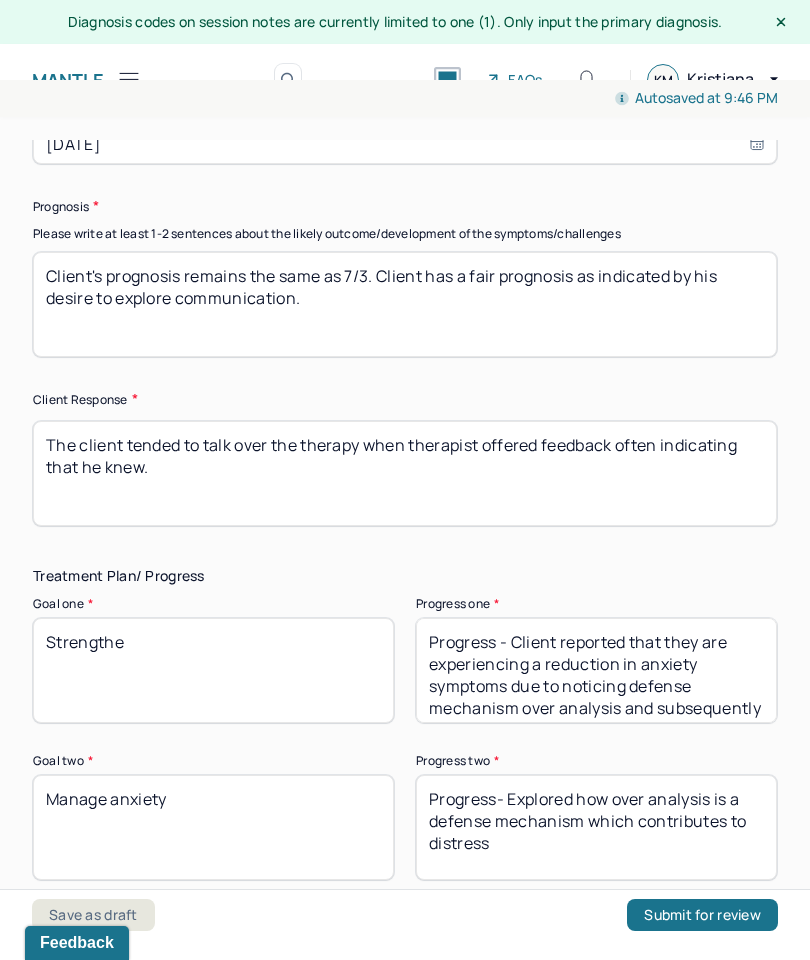 click on "The client tended to talk over the therapy when therapist offered feedback often indicating that he k." at bounding box center (405, 473) 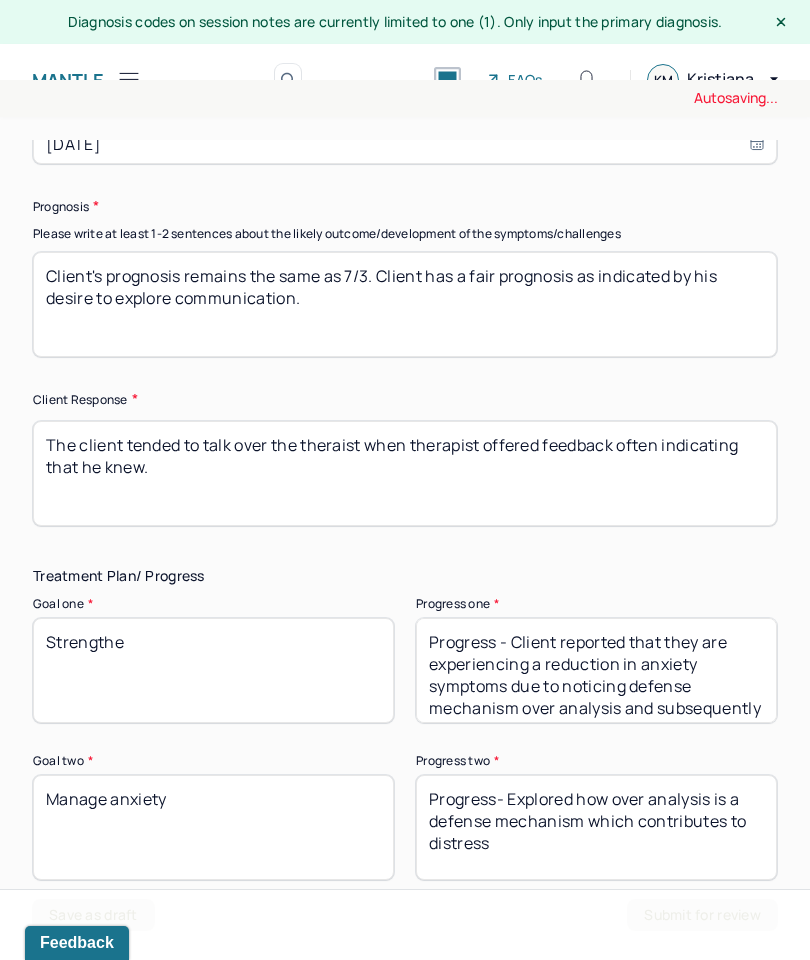 click on "The client tended to talk over the therapy when therapist offered feedback often indicating that he k." at bounding box center (405, 473) 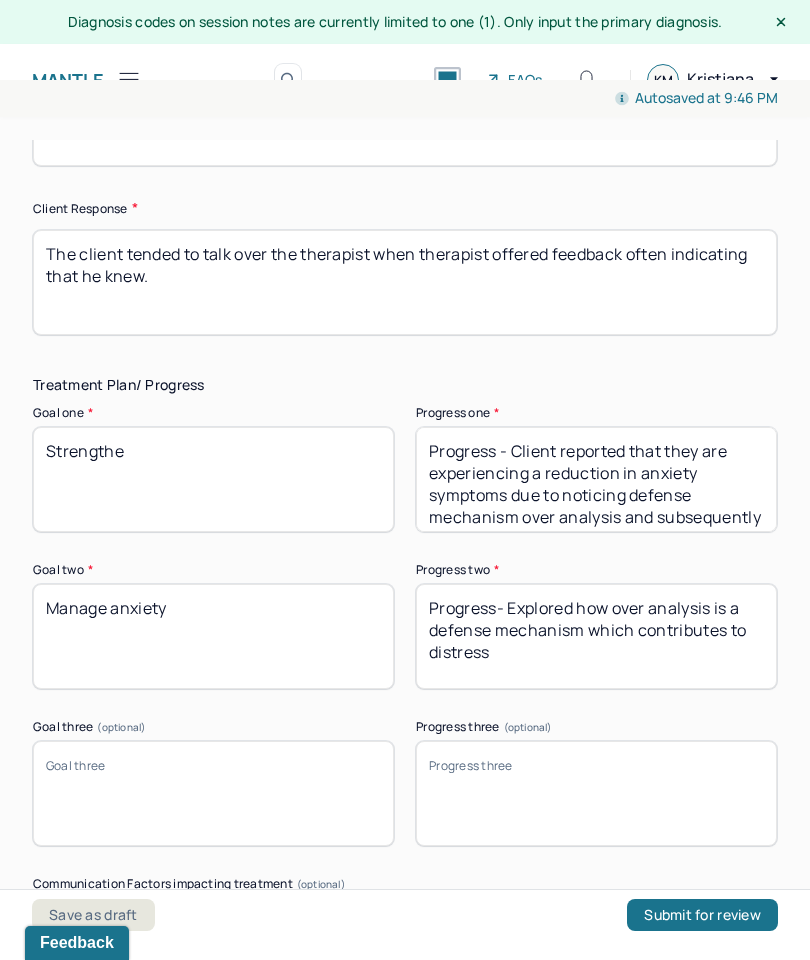 scroll, scrollTop: 3468, scrollLeft: 0, axis: vertical 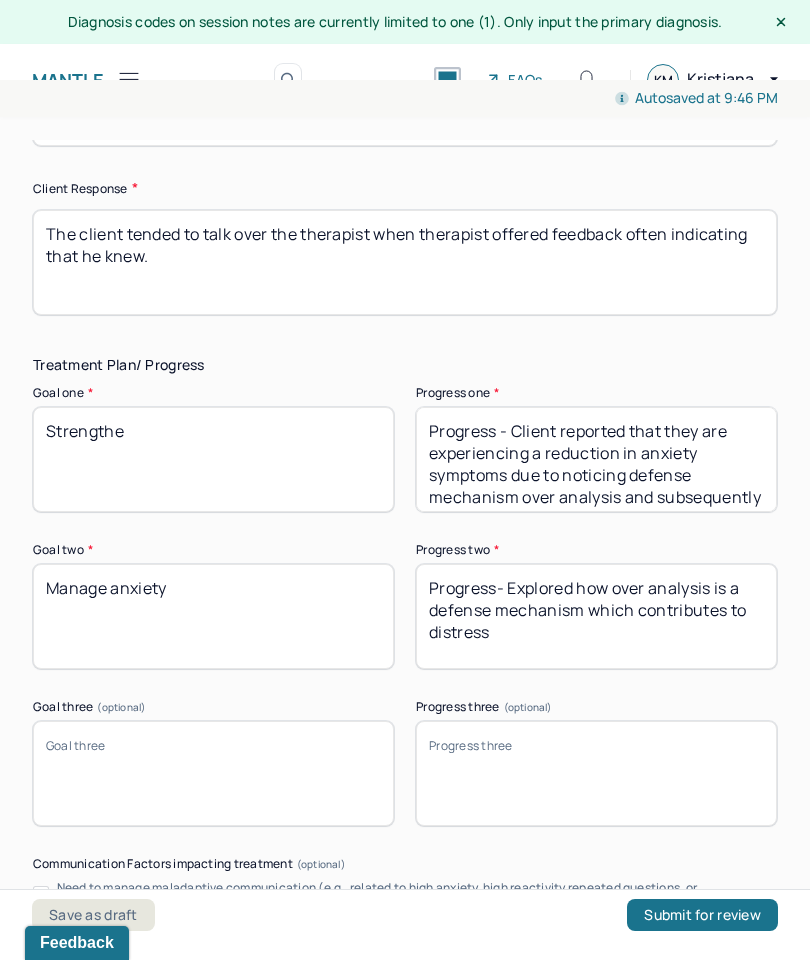 click on "The client tended to talk over the therapist when therapist offered feedback often indicating that he knew." at bounding box center (405, 262) 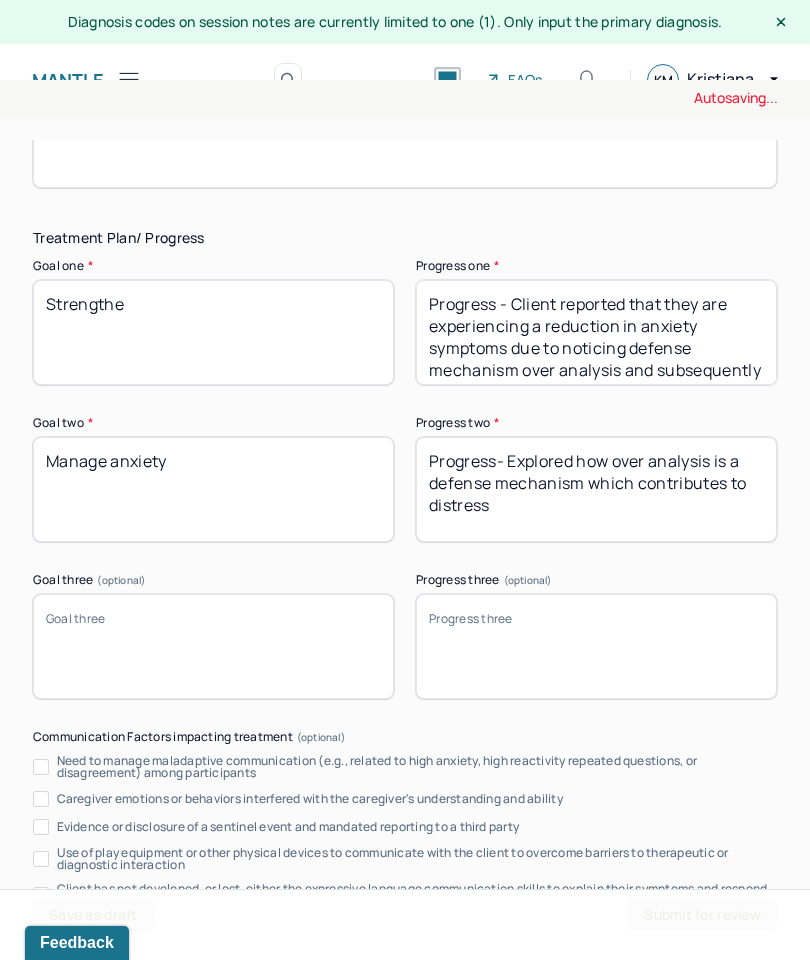 scroll, scrollTop: 3603, scrollLeft: 0, axis: vertical 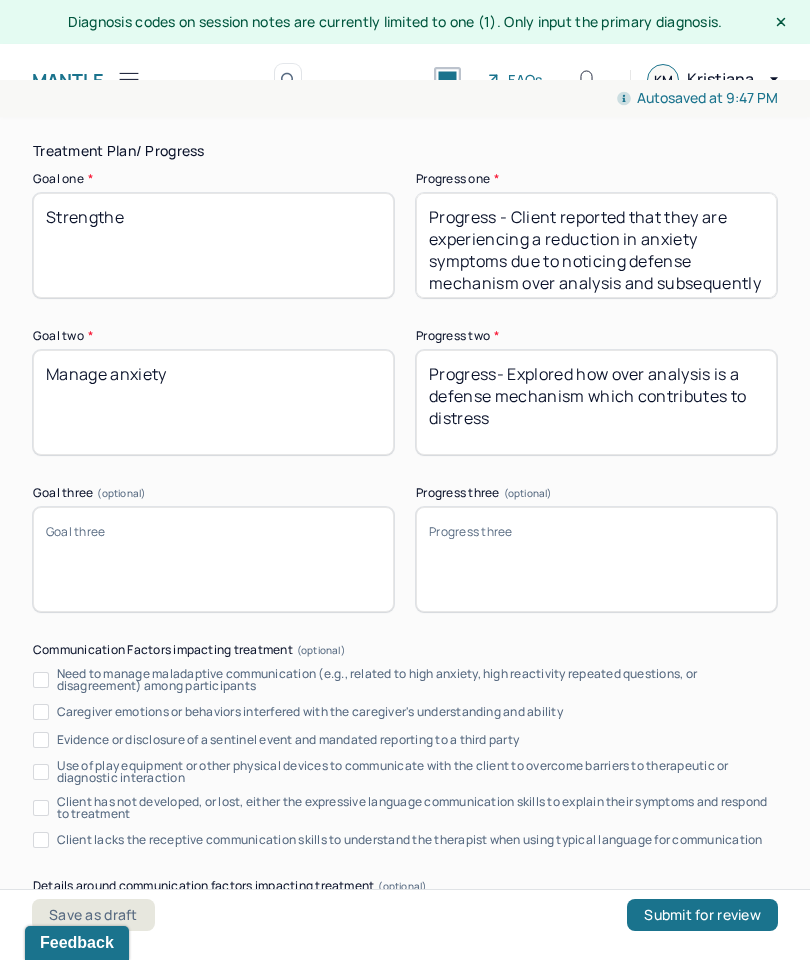 type on "The client tended to talk over the therapist when therapist offered feedback often indicating that he knew. Client displayed resistance." 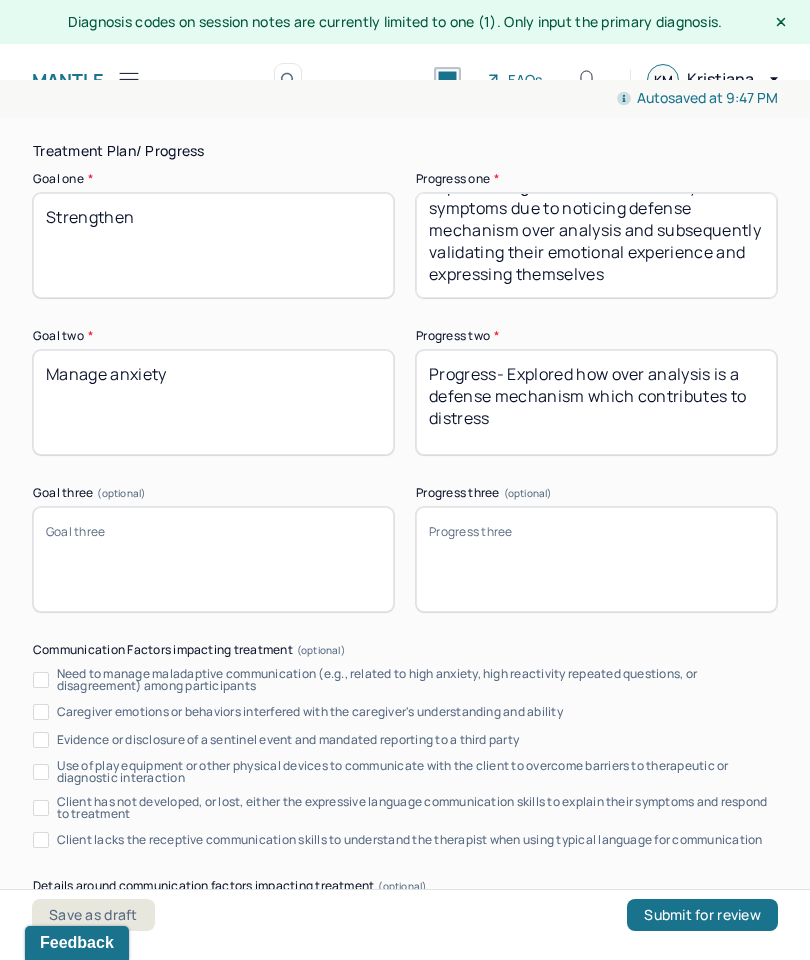 scroll, scrollTop: 58, scrollLeft: 0, axis: vertical 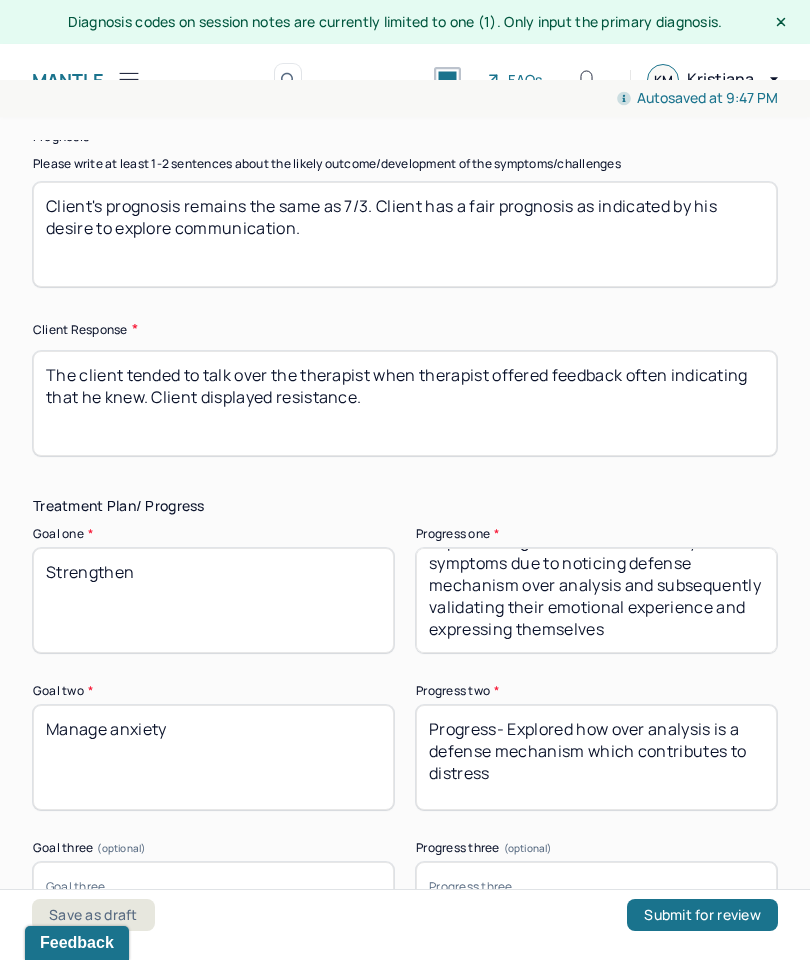 type on "Strengthen" 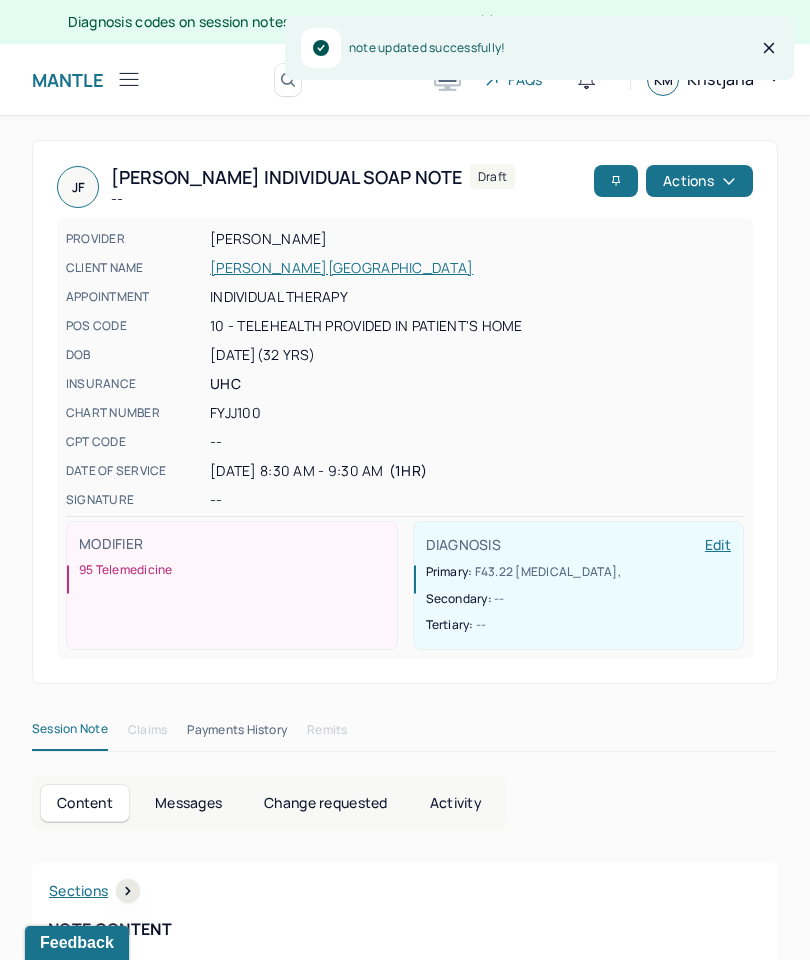 click on "[PERSON_NAME][GEOGRAPHIC_DATA]" at bounding box center (477, 268) 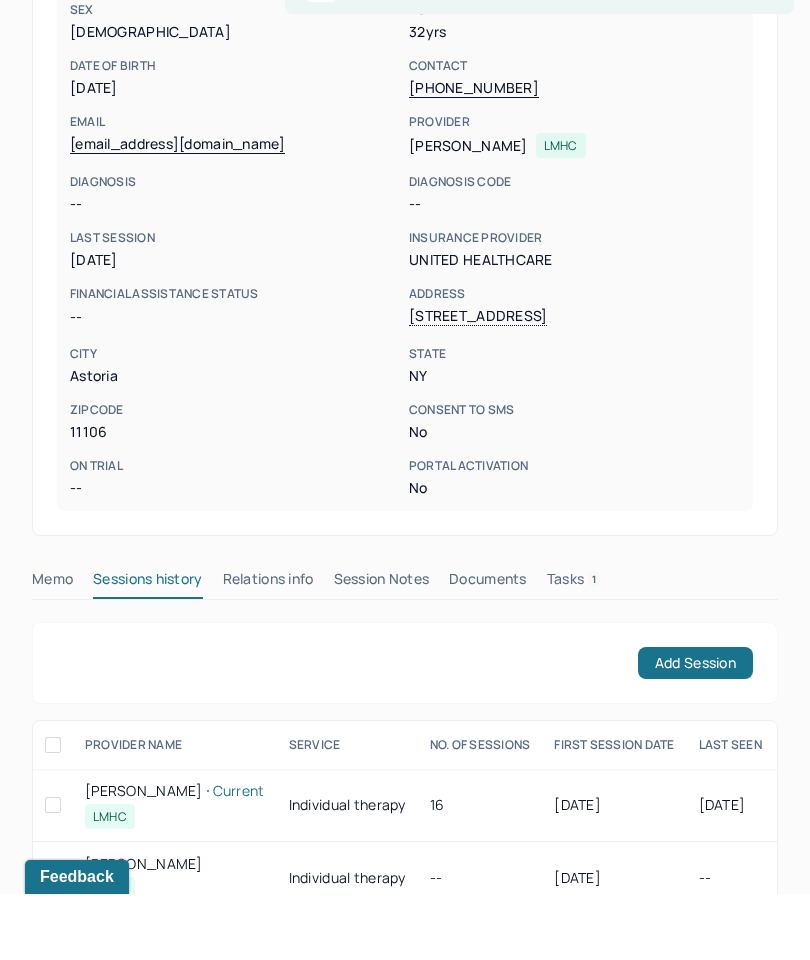 scroll, scrollTop: 371, scrollLeft: 0, axis: vertical 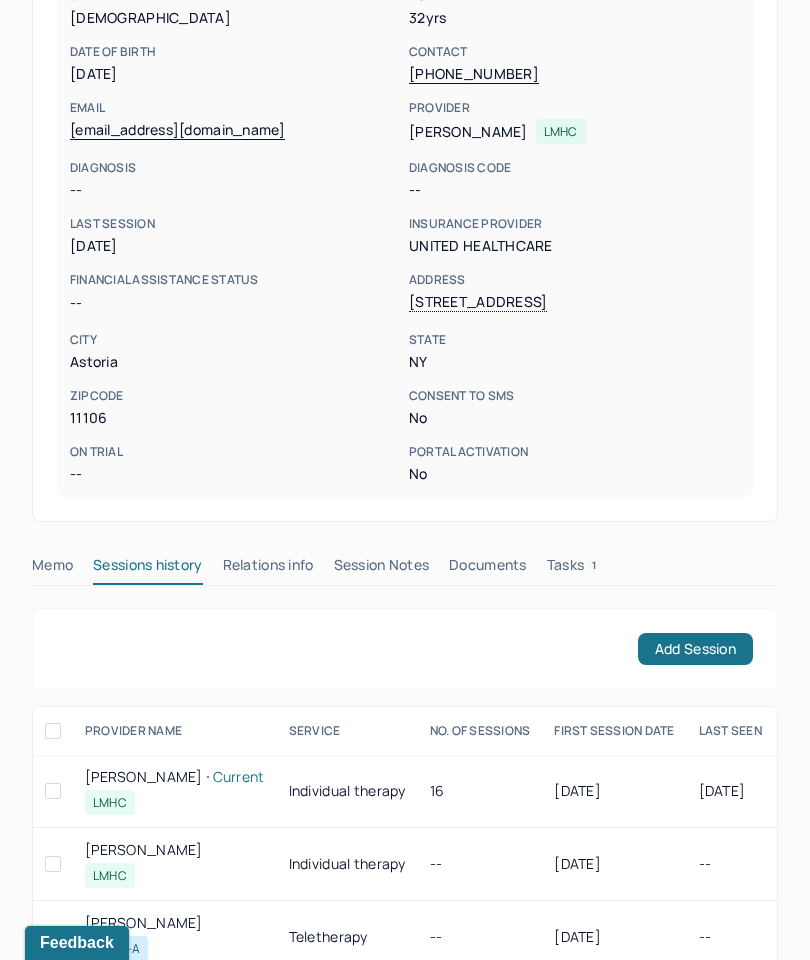 click on "FISCHER, JORDAN active   Add flag     Sessions history           He/him CLIENT CHART NUMBER FYJJ100 PREFERRED NAME -- SEX male AGE 32  yrs DATE OF BIRTH 12/19/1992  CONTACT (607) 215-6946 EMAIL jordanlouisfischer1@gmail.com PROVIDER MCCARTHY, KRISTJANA LMHC DIAGNOSIS -- DIAGNOSIS CODE -- LAST SESSION 07/10/2025 insurance provider United Healthcare FINANCIAL ASSISTANCE STATUS -- Address 34-37 30th st  APT2R City Astoria State NY Zipcode 11106 Consent to Sms No On Trial -- Portal Activation No   Memo     Sessions history     Relations info     Session Notes     Documents     Tasks 1       Add Session   PROVIDER NAME service NO. OF SESSIONS FIRST SESSION DATE LAST SEEN APPOINTMENT SESSION STATUS MCCARTHY, KRISTJANA Current LMHC Individual therapy 16 03/04/2025 07/03/2025 Thu 8:30am, Weekly active     WAJNRAJCH, MIA LMHC Individual therapy -- 08/23/2024 -- Fri 8:00am, Weekly Terminated     SHI, MAGGIE LMHC-A Teletherapy -- 12/08/2021 -- Tue 8:00pm, Bi- Weekly Terminated     MCCARTHY, KRISTJANA Current LMHC 16 0 0" at bounding box center (405, 372) 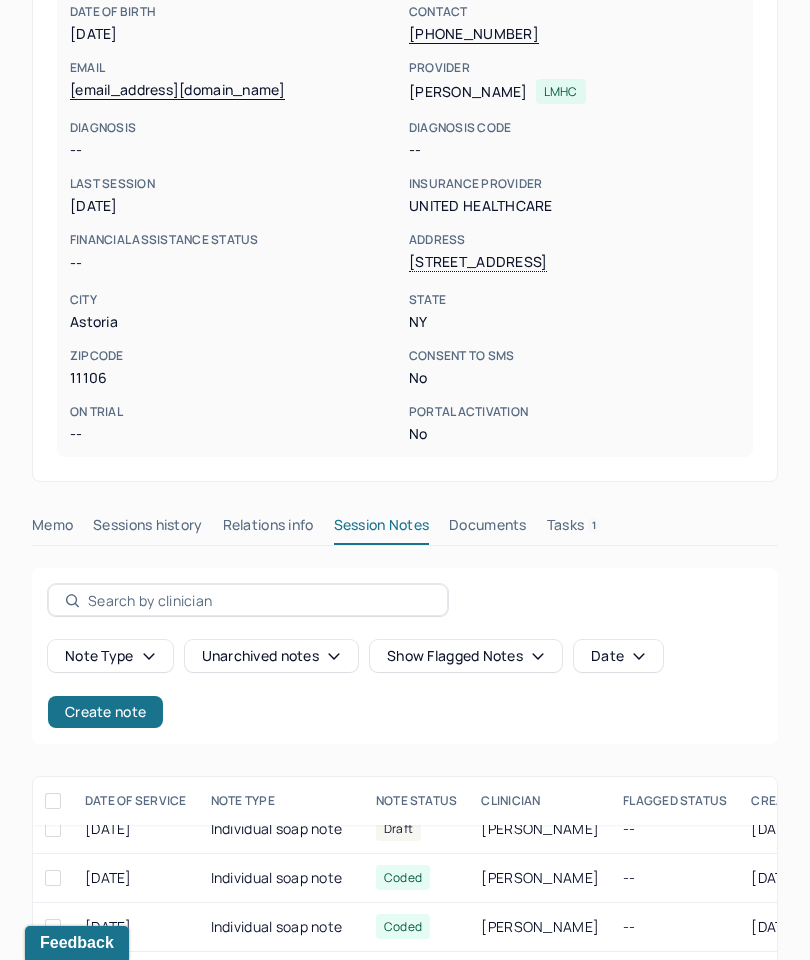 scroll, scrollTop: 7, scrollLeft: -2, axis: both 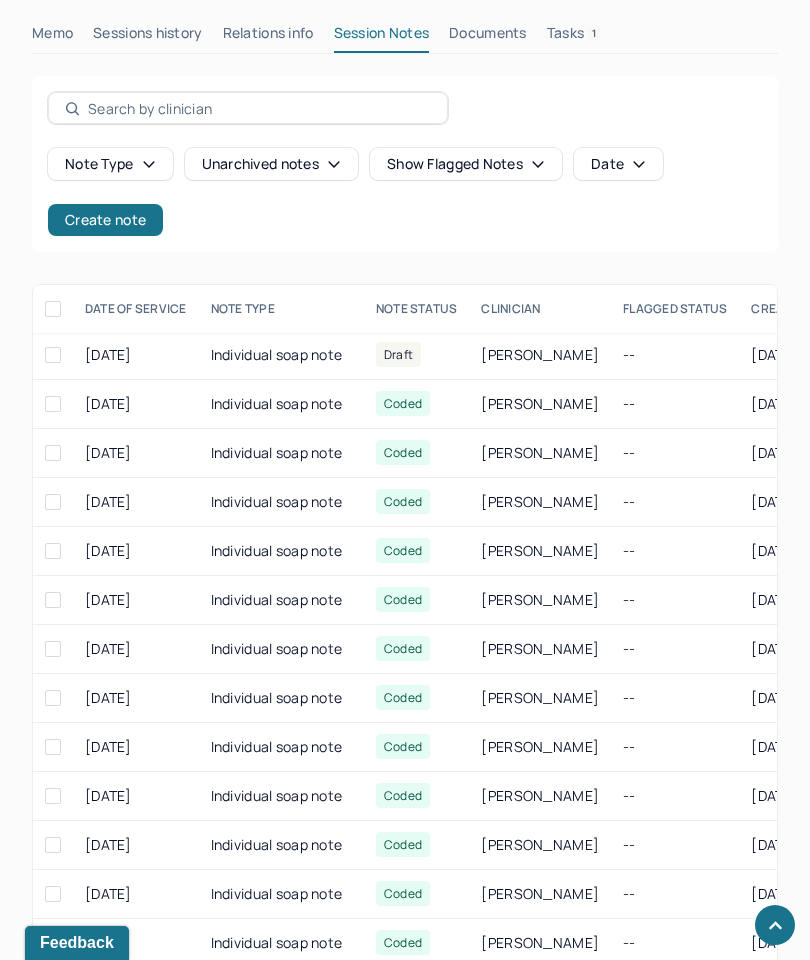 click on "Individual soap note" at bounding box center (281, 404) 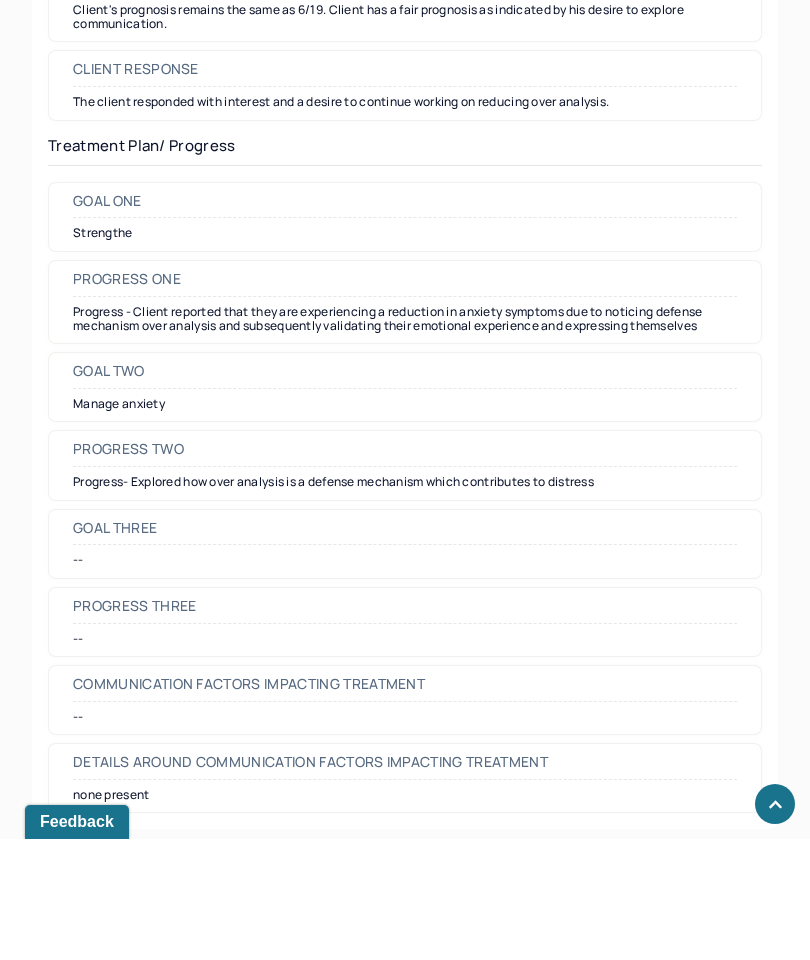 scroll, scrollTop: 2812, scrollLeft: 0, axis: vertical 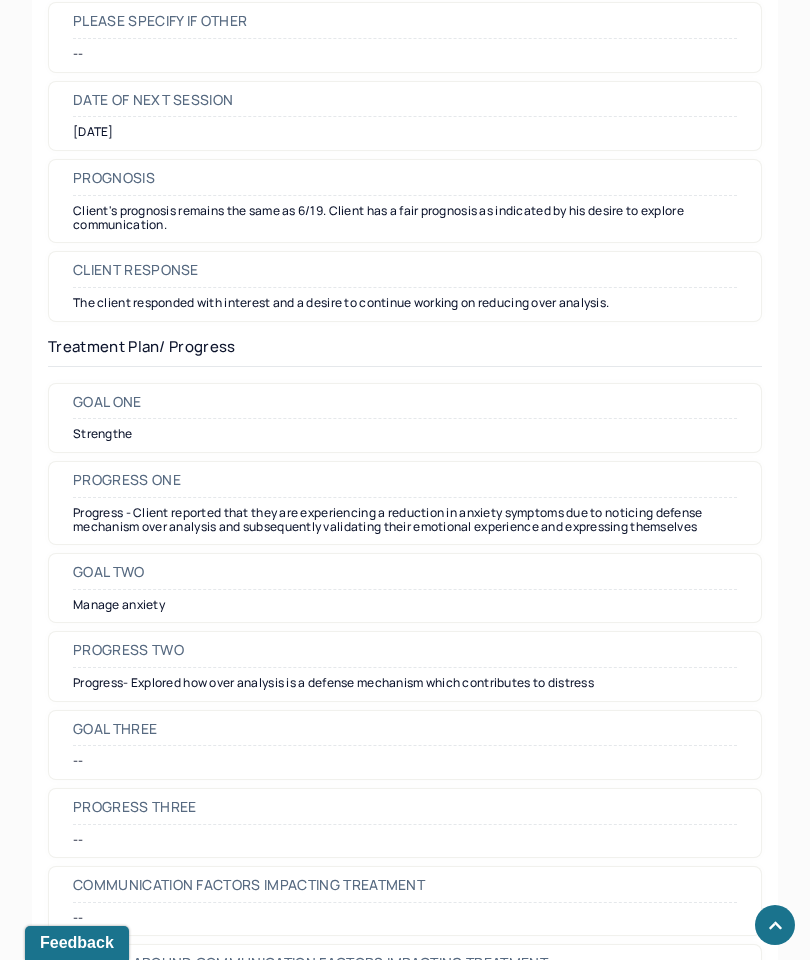 click on "Strengthe" at bounding box center [405, 434] 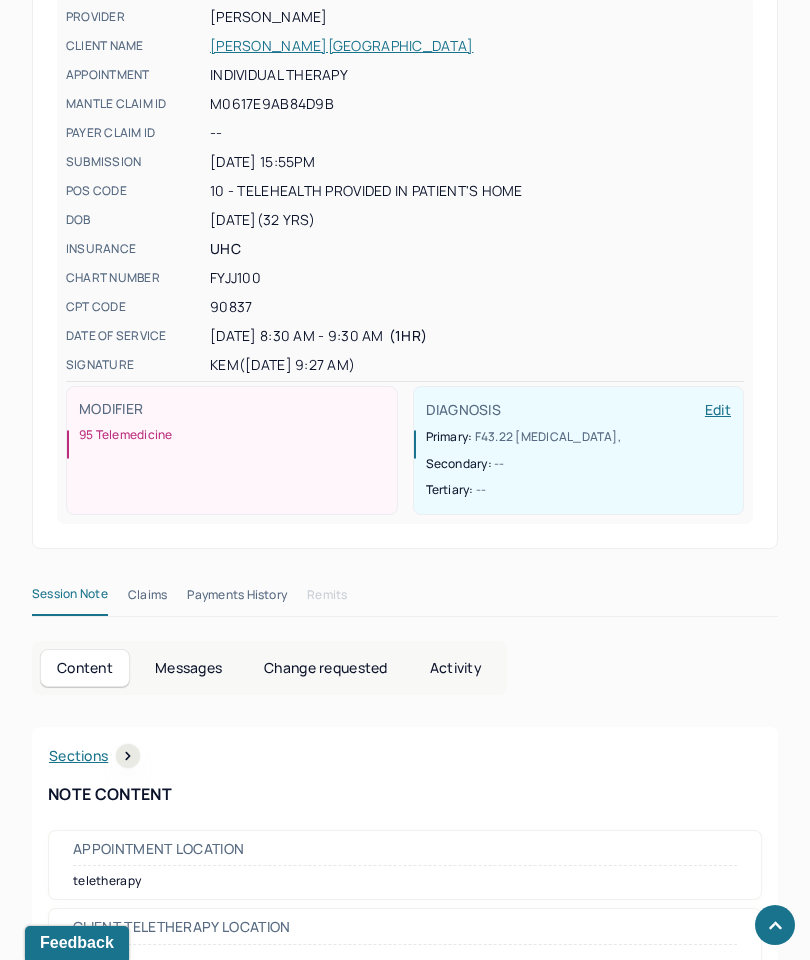scroll, scrollTop: 0, scrollLeft: 0, axis: both 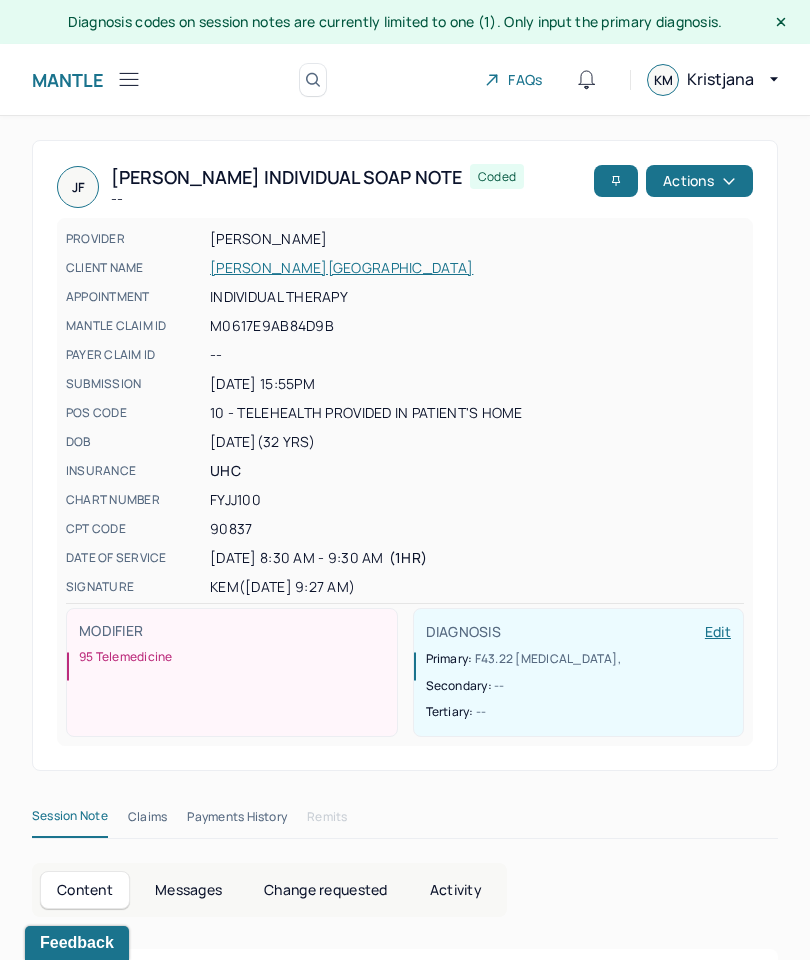 click on "PROVIDER MCCARTHY, KRISTJANA CLIENT NAME FISCHER, JORDAN APPOINTMENT Individual therapy   MANTLE CLAIM ID M0617E9AB84D9B PAYER CLAIM ID -- SUBMISSION 07/07/2025 15:55PM POS CODE 10 - Telehealth Provided in Patient's Home DOB 12/19/1992  (32 Yrs)" at bounding box center [405, 340] 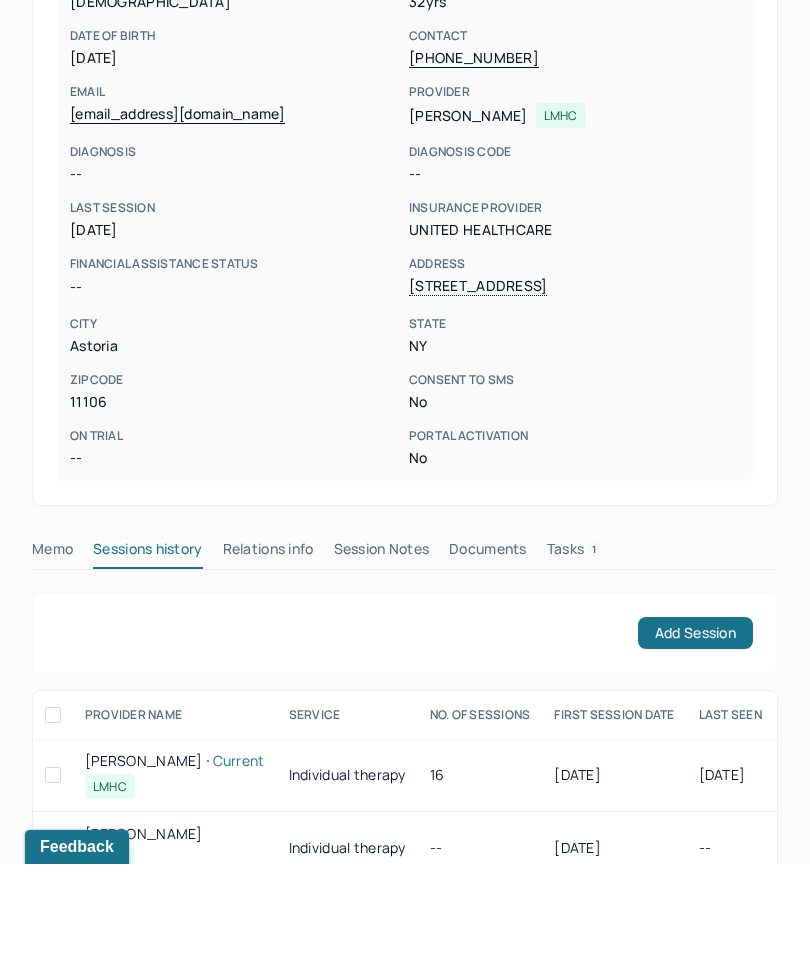 scroll, scrollTop: 371, scrollLeft: 0, axis: vertical 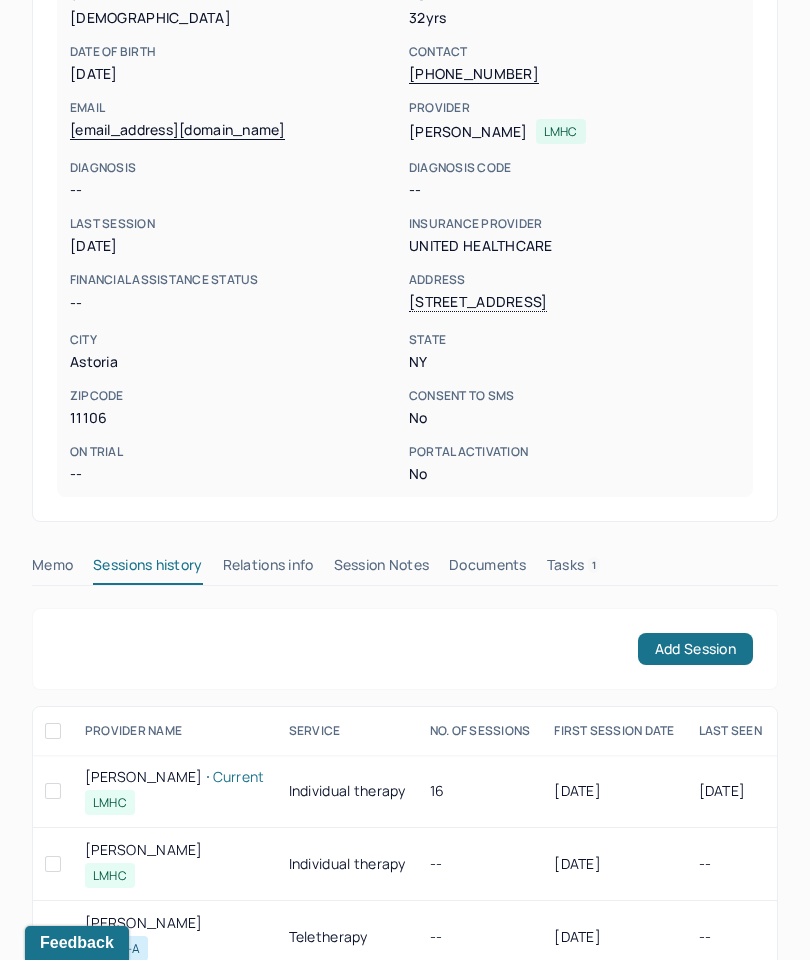 click on "Session Notes" at bounding box center (382, 569) 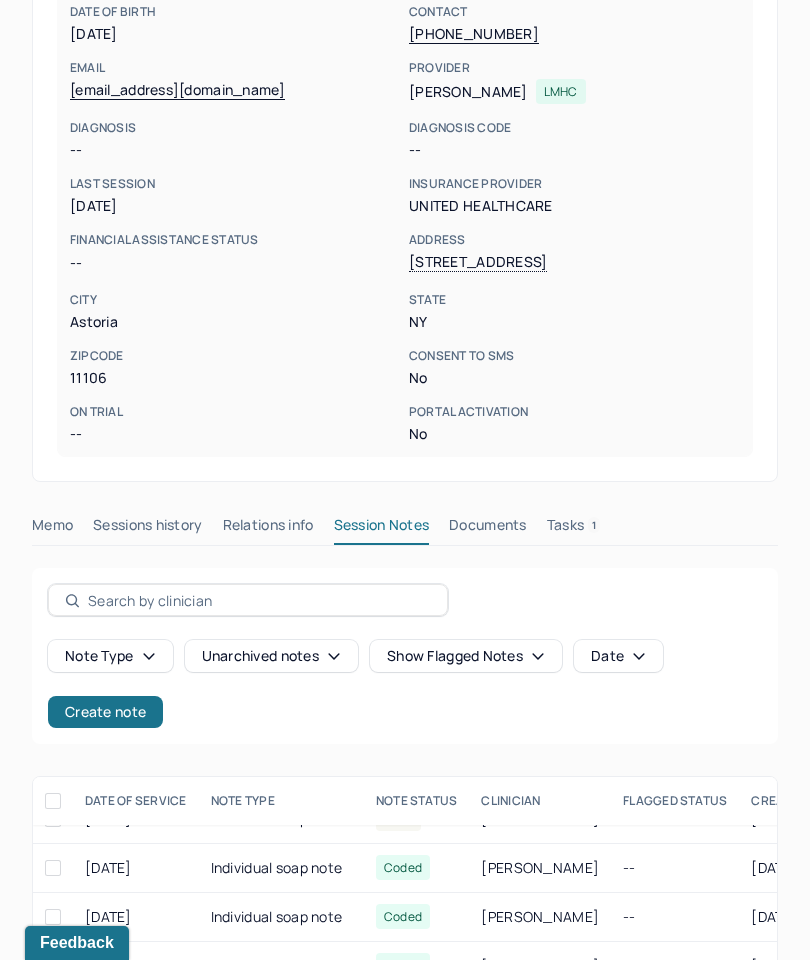 scroll, scrollTop: 3, scrollLeft: -1, axis: both 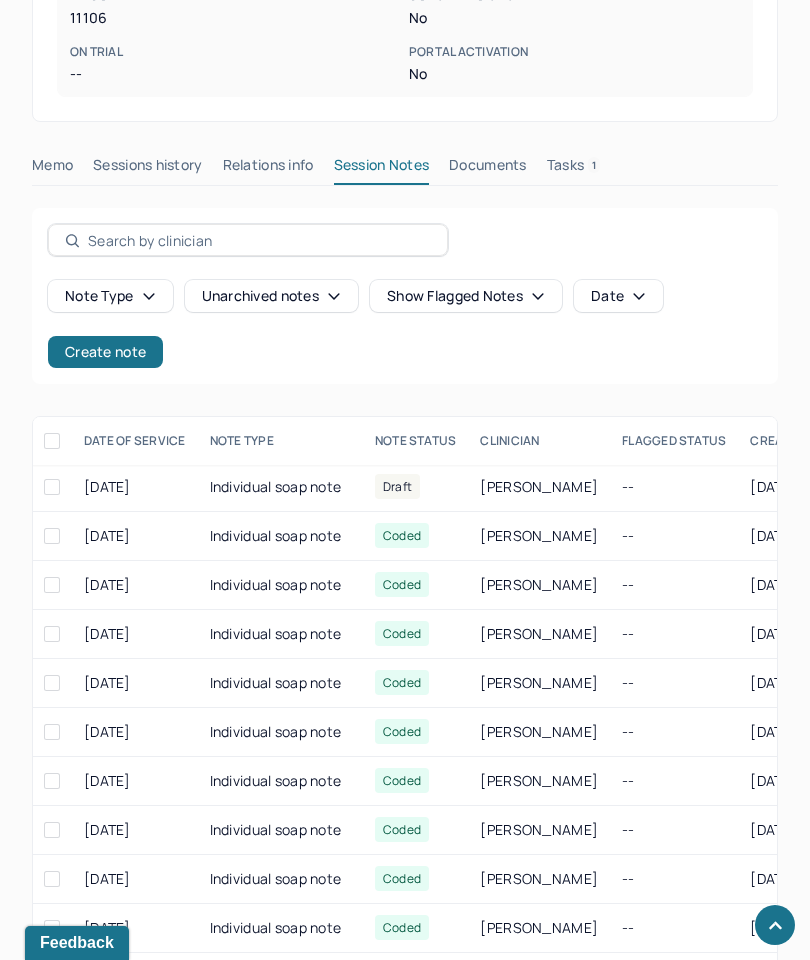 click on "Individual soap note" at bounding box center [280, 585] 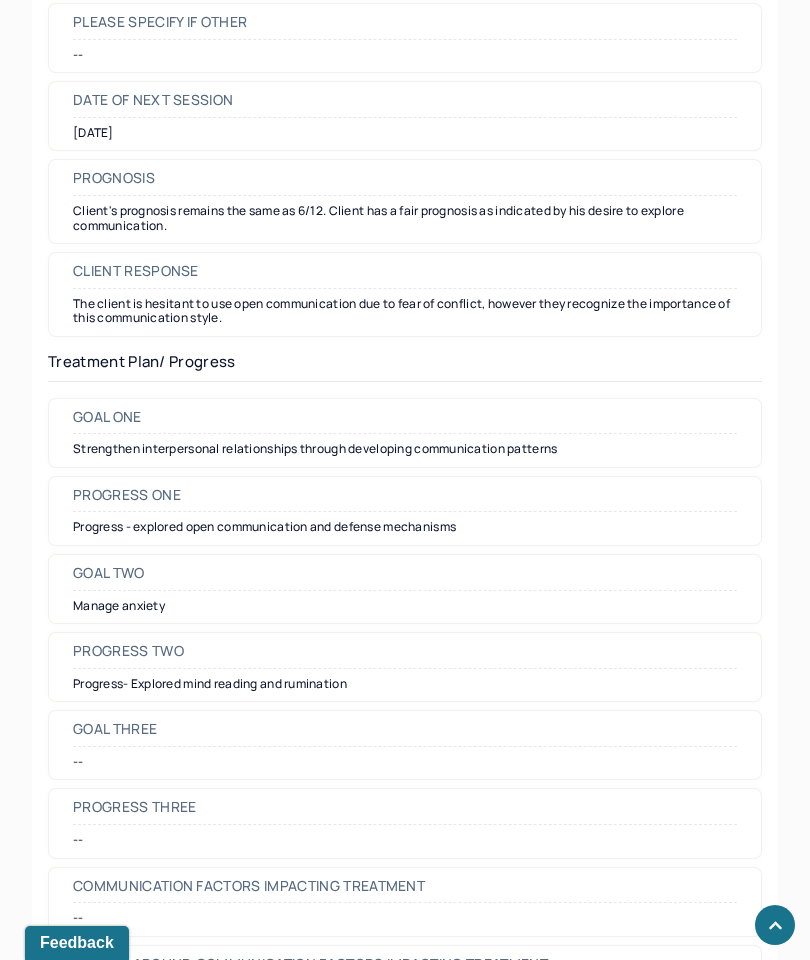 scroll, scrollTop: 2892, scrollLeft: 0, axis: vertical 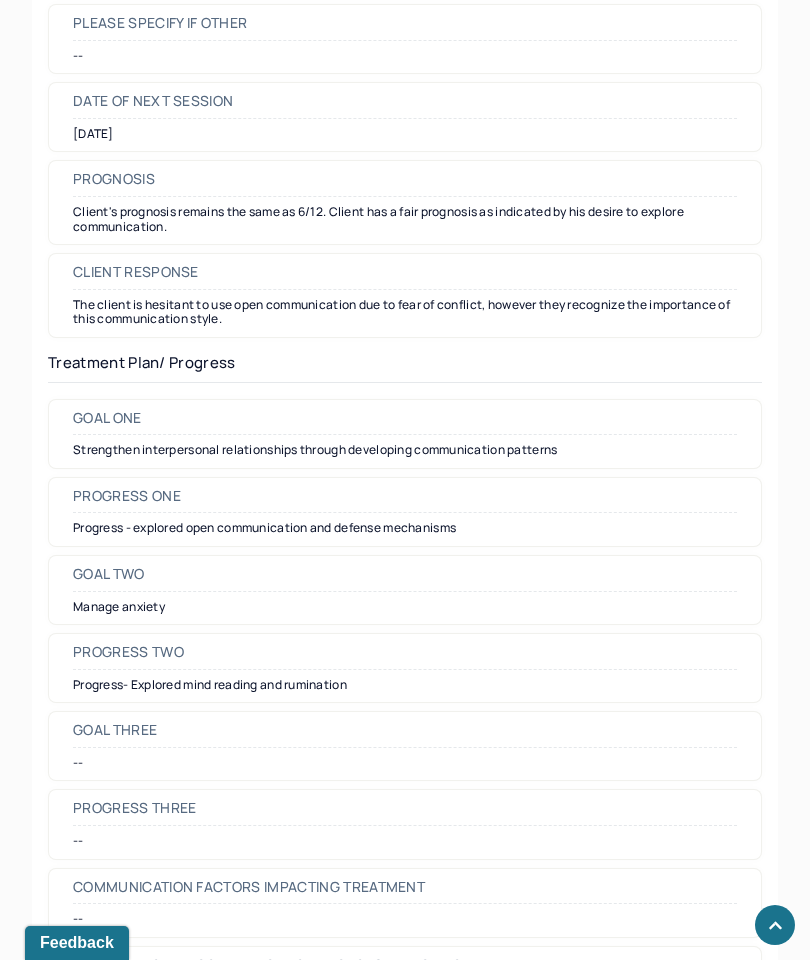 click on "Strengthen interpersonal relationships through developing communication patterns" at bounding box center [405, 450] 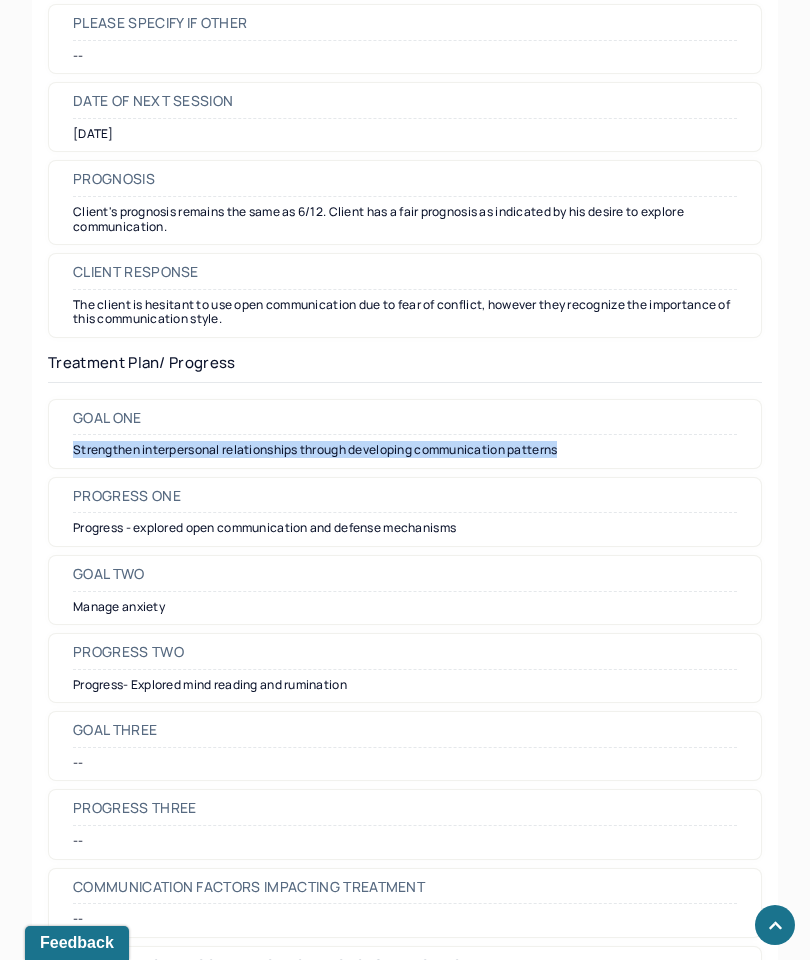 copy on "Strengthen interpersonal relationships through developing communication patterns" 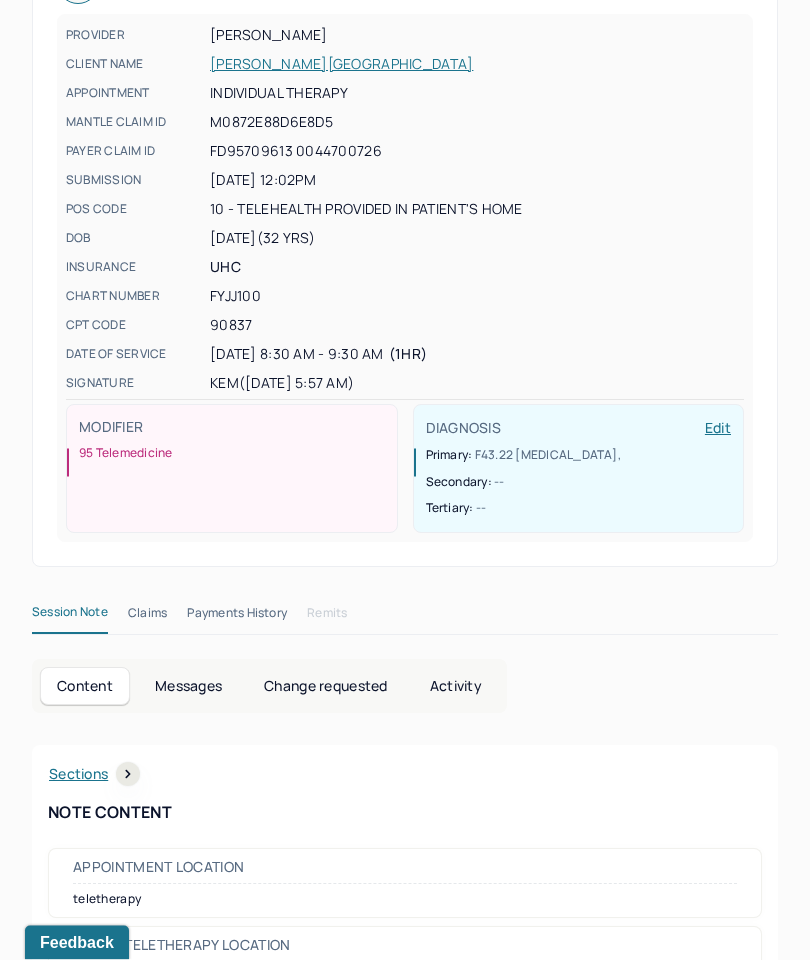 scroll, scrollTop: 0, scrollLeft: 0, axis: both 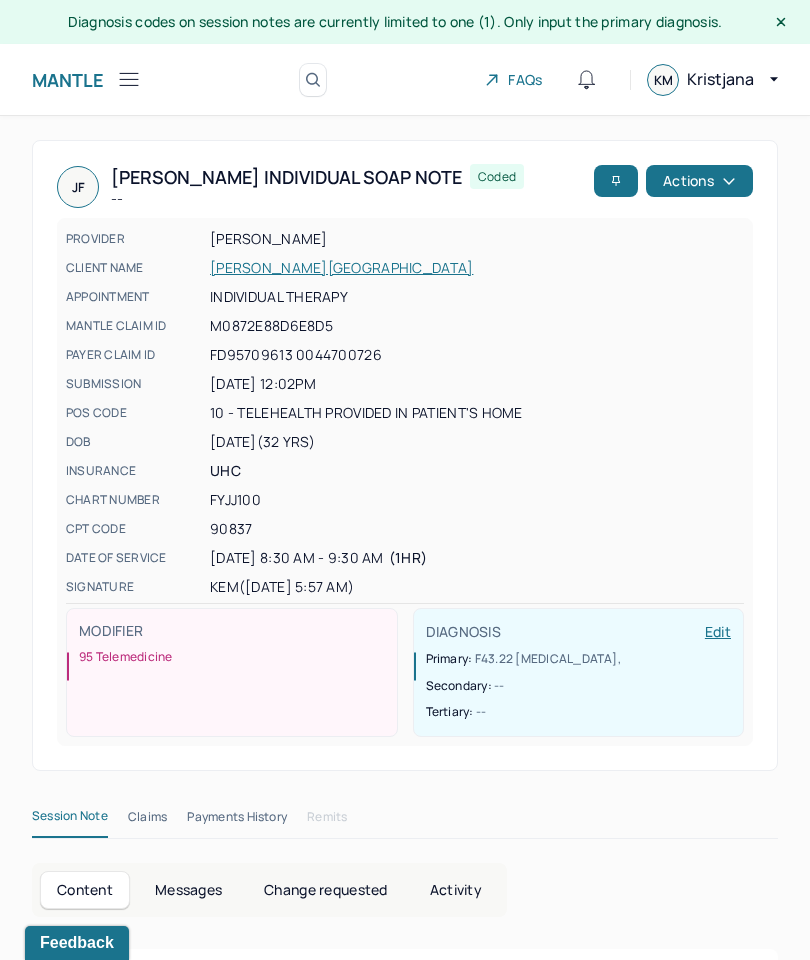click on "[PERSON_NAME][GEOGRAPHIC_DATA]" at bounding box center [477, 268] 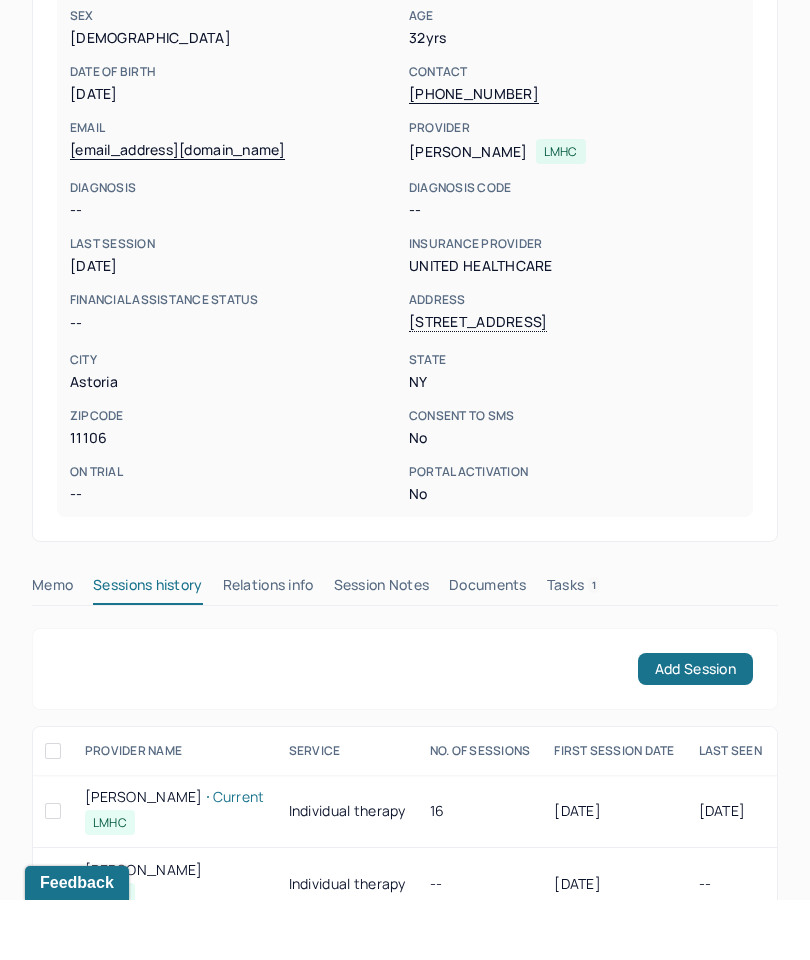 scroll, scrollTop: 371, scrollLeft: 0, axis: vertical 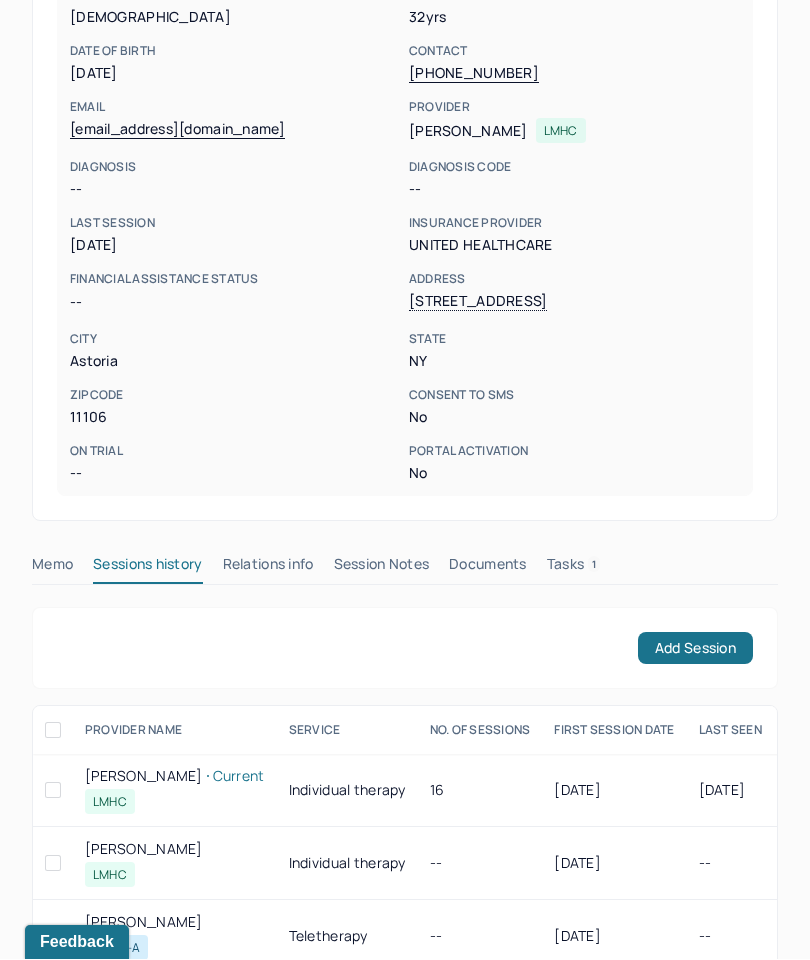 click on "Session Notes" at bounding box center (382, 569) 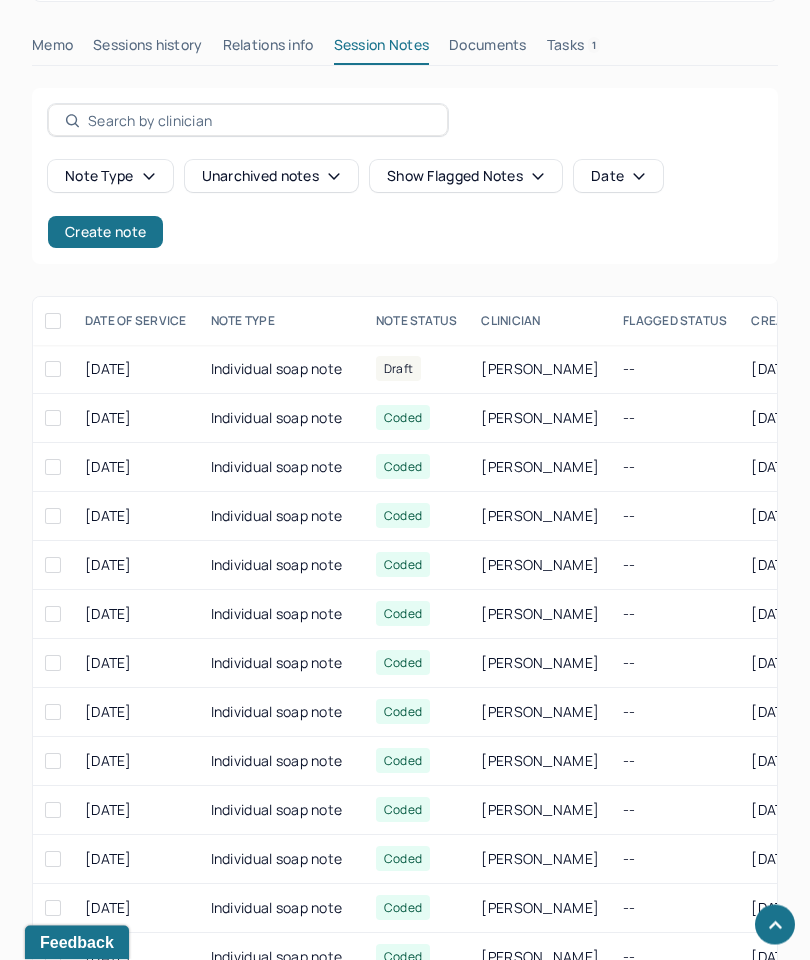 click on "Individual soap note" at bounding box center [281, 370] 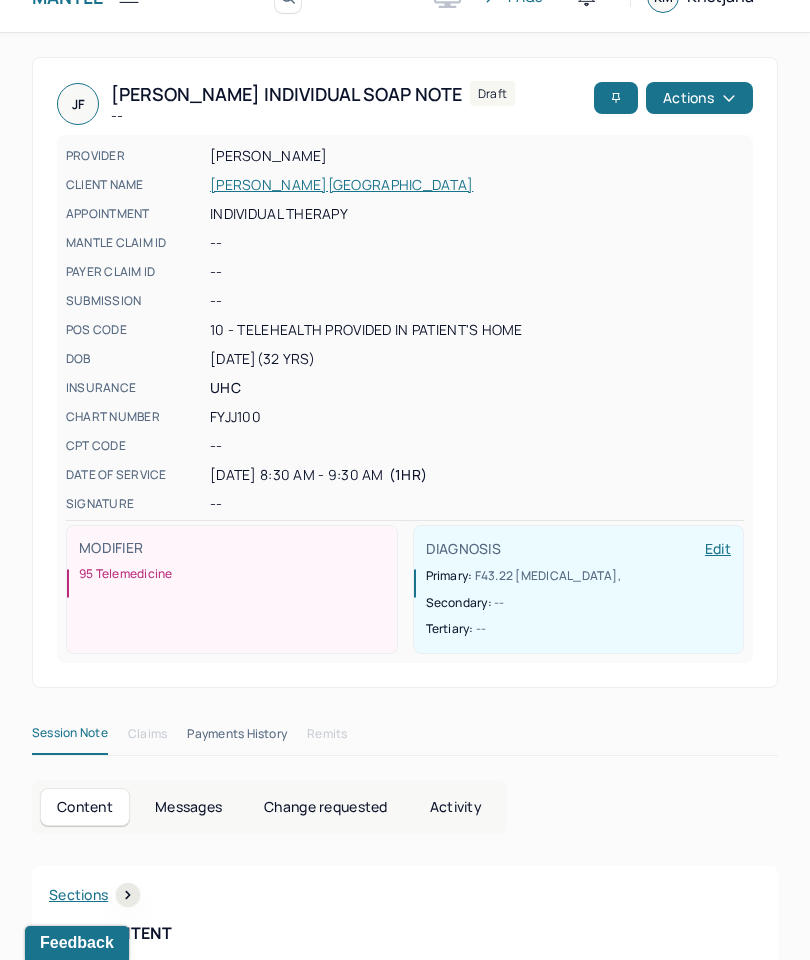 scroll, scrollTop: 0, scrollLeft: 0, axis: both 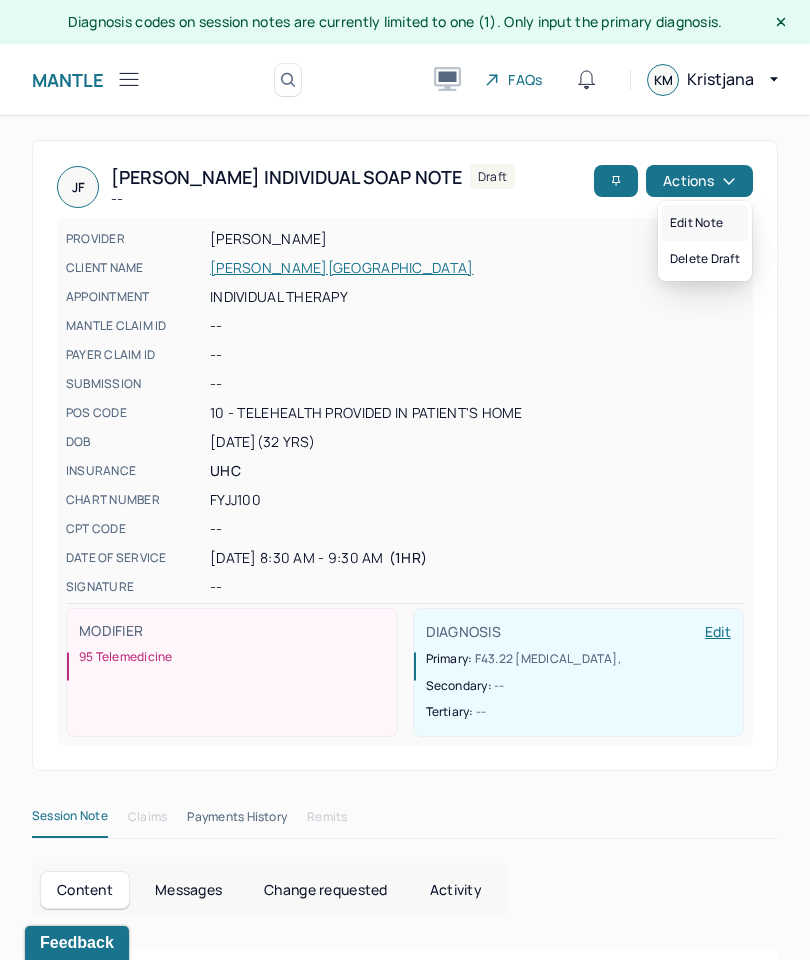 click on "Edit note" at bounding box center [705, 223] 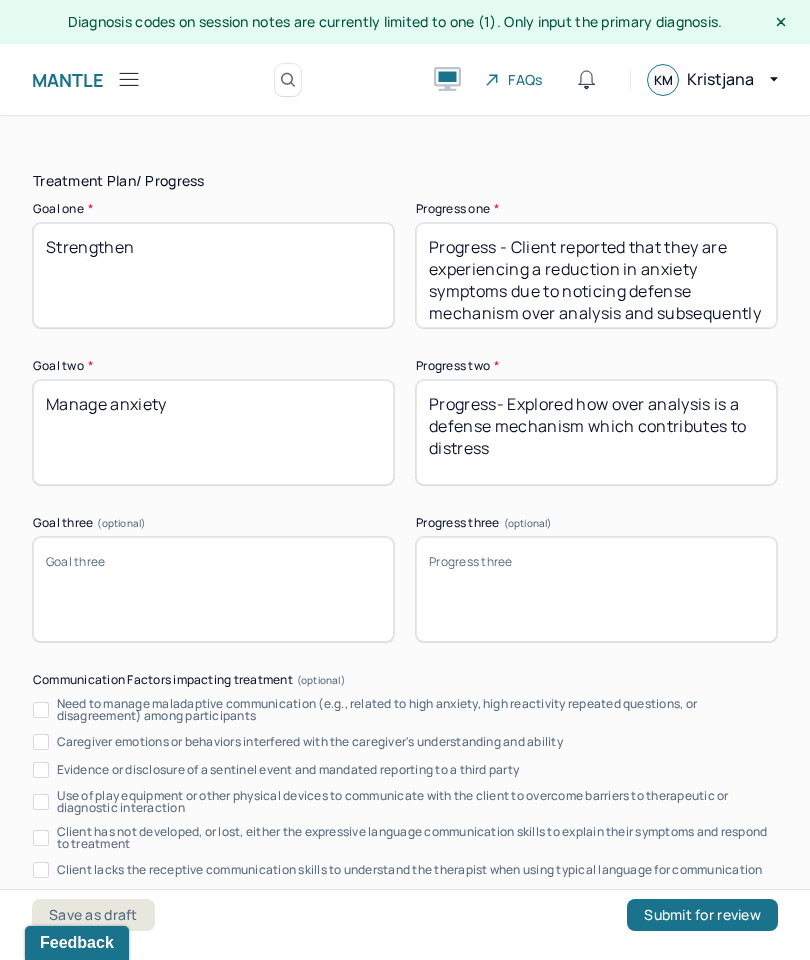 scroll, scrollTop: 3570, scrollLeft: 0, axis: vertical 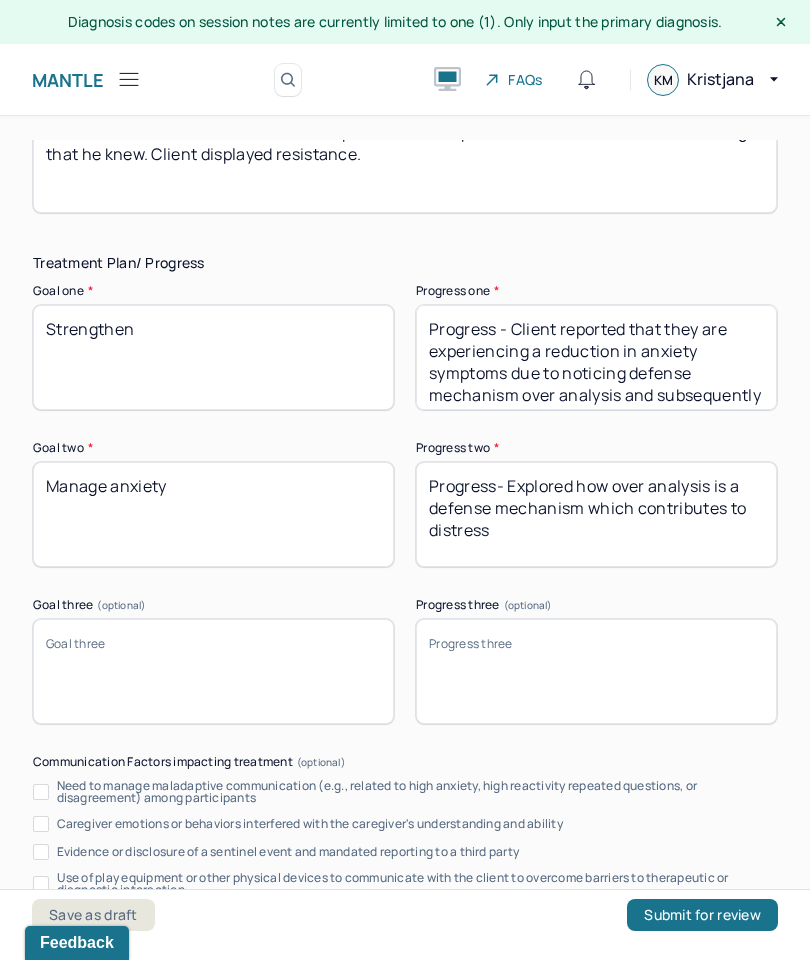 click on "Strengthen" at bounding box center (213, 357) 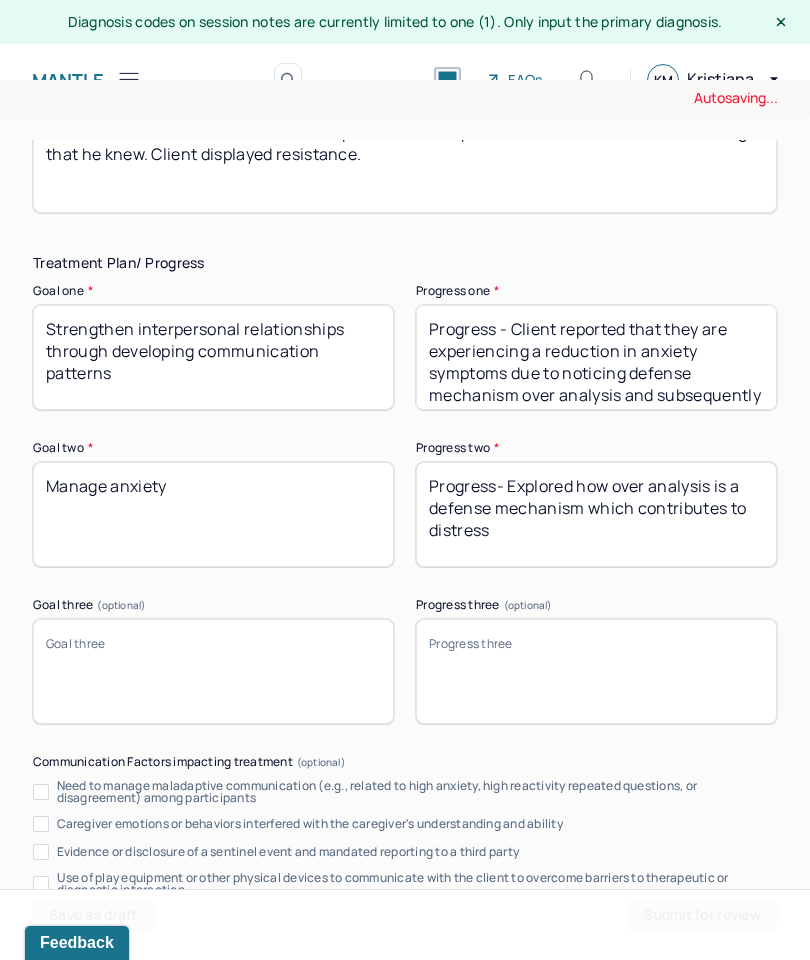 type on "Strengthen interpersonal relationships through developing communication patterns" 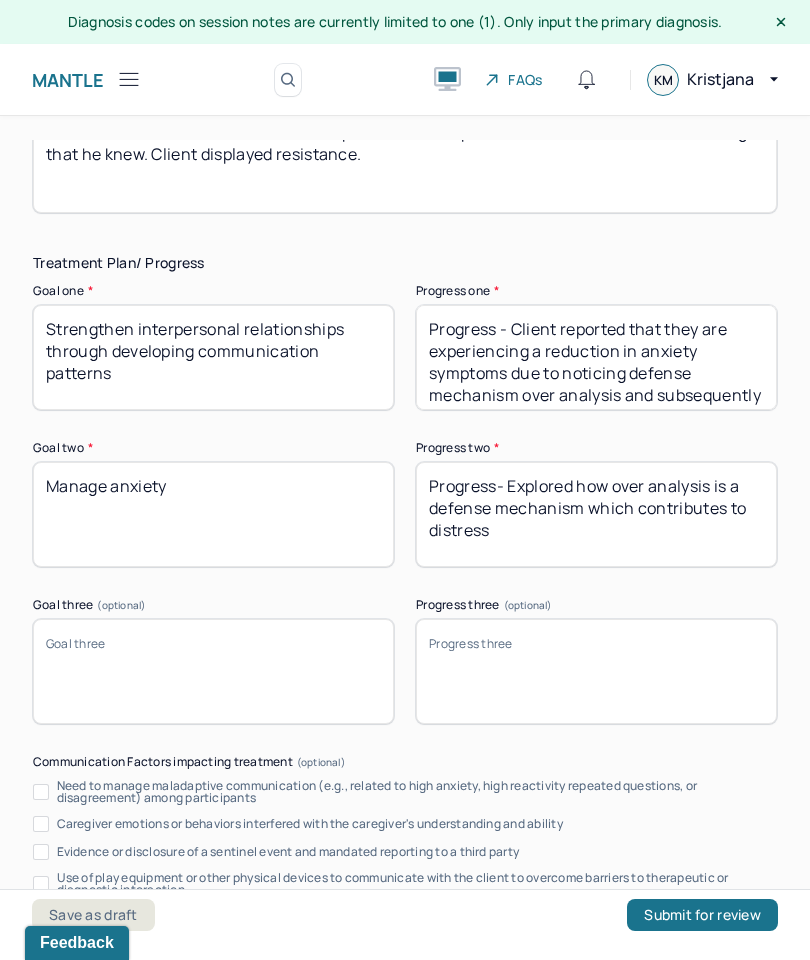 click on "Progress - Client reported that they are experiencing a reduction in anxiety symptoms due to noticing defense mechanism over analysis and subsequently validating their emotional experience and expressing themselves" at bounding box center (596, 357) 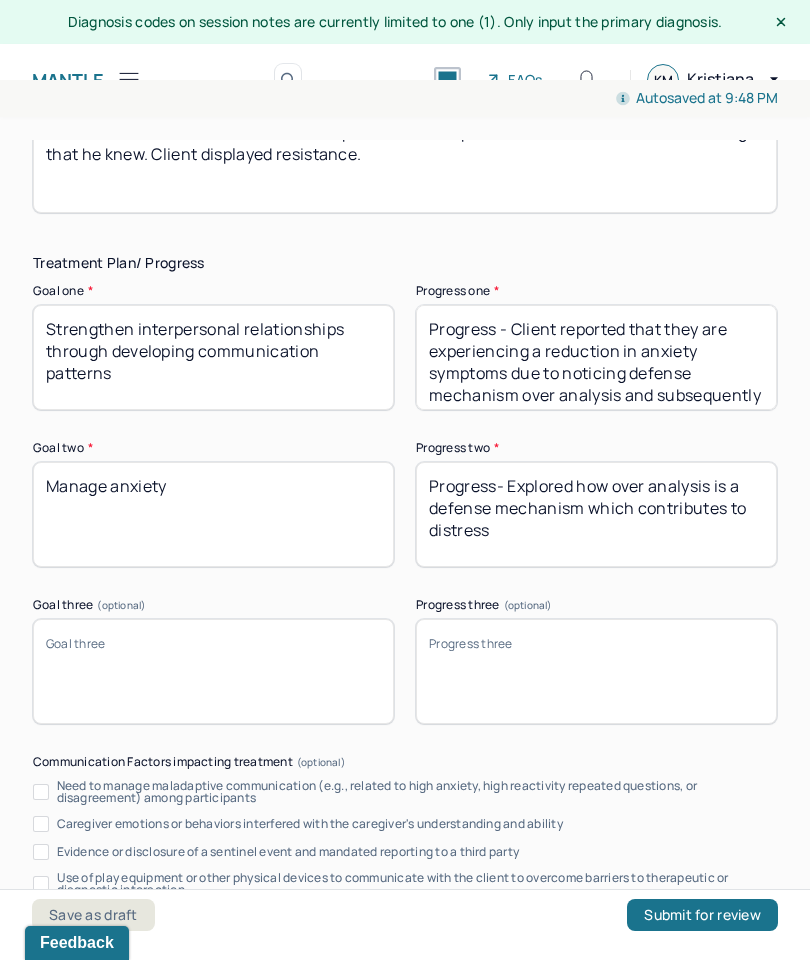 click on "Progress - Client reported that they are experiencing a reduction in anxiety symptoms due to noticing defense mechanism over analysis and subsequently validating their emotional experience and expressing themselves" at bounding box center (596, 357) 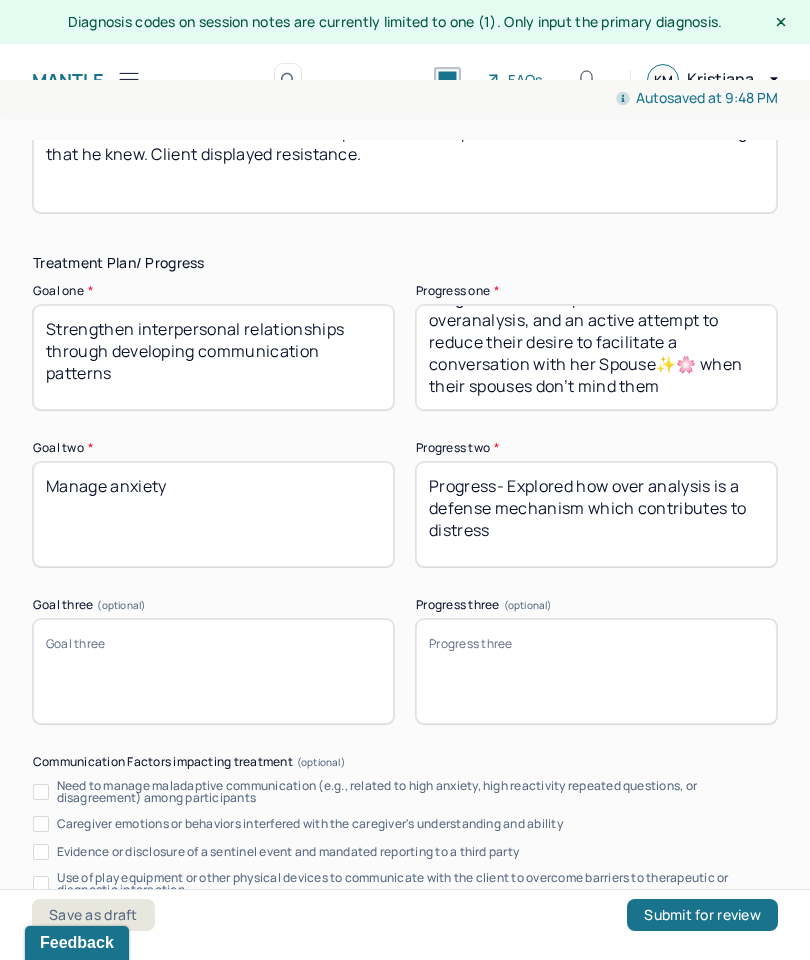 scroll, scrollTop: 39, scrollLeft: 0, axis: vertical 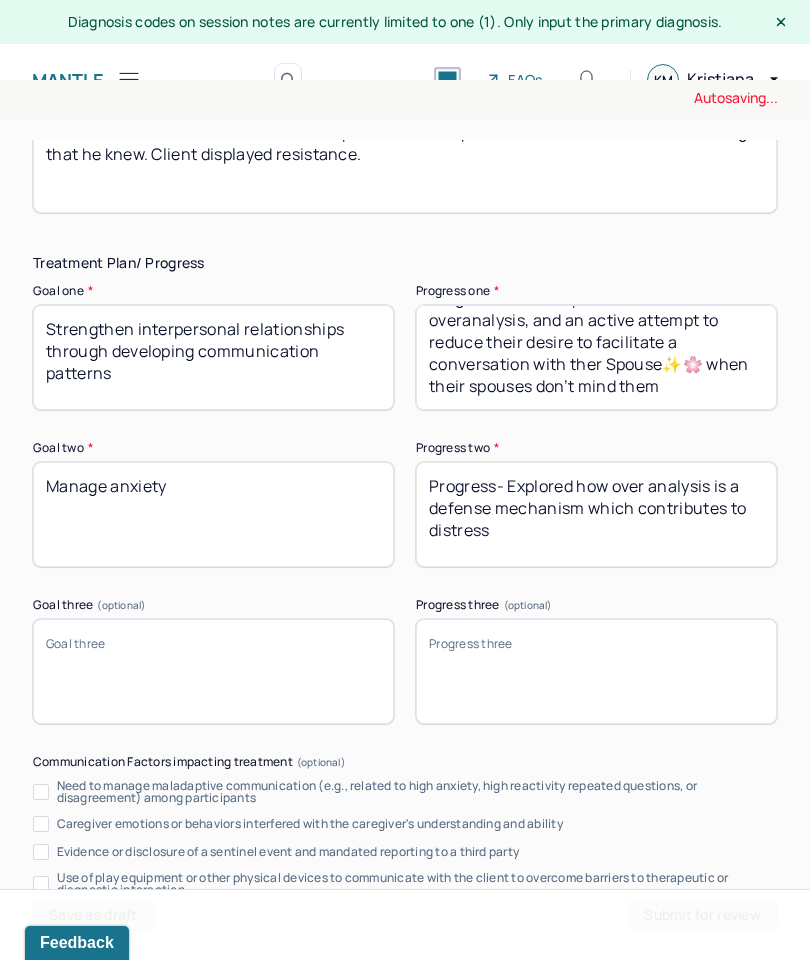 click on "Progress -Client reported a decrease in overanalysis, and an active attempt to reduce their desire to facilitate a conversation with their spouse" at bounding box center [596, 357] 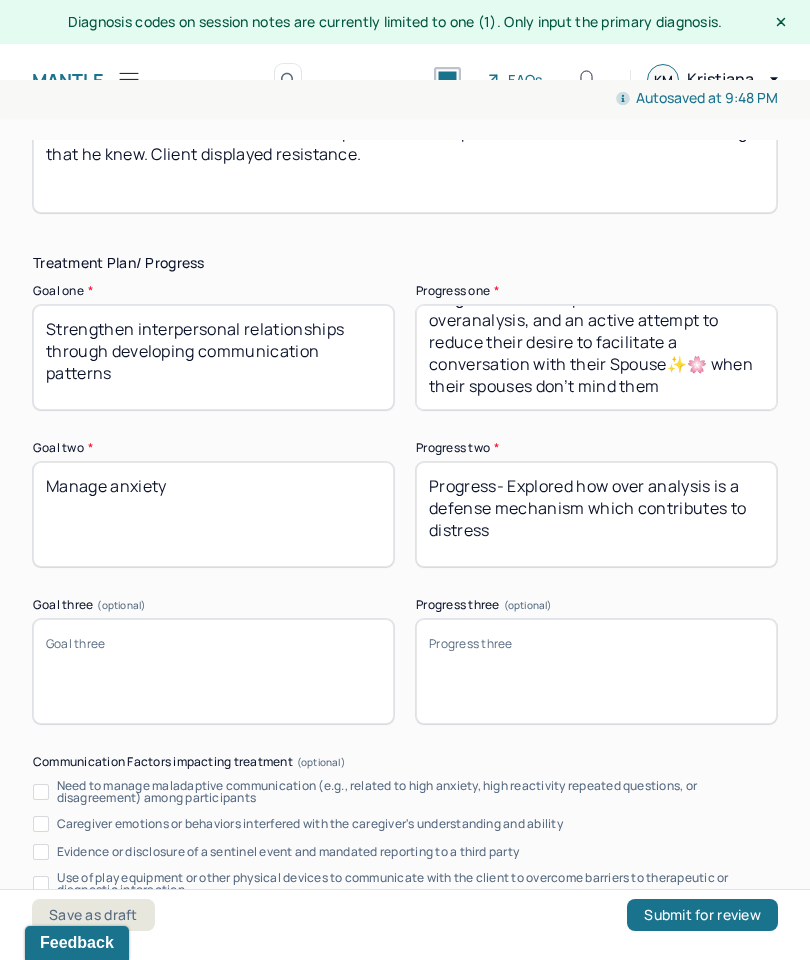 click on "Progress -Client reported a decrease in overanalysis, and an active attempt to reduce their desire to facilitate a conversation with their spouse" at bounding box center (596, 357) 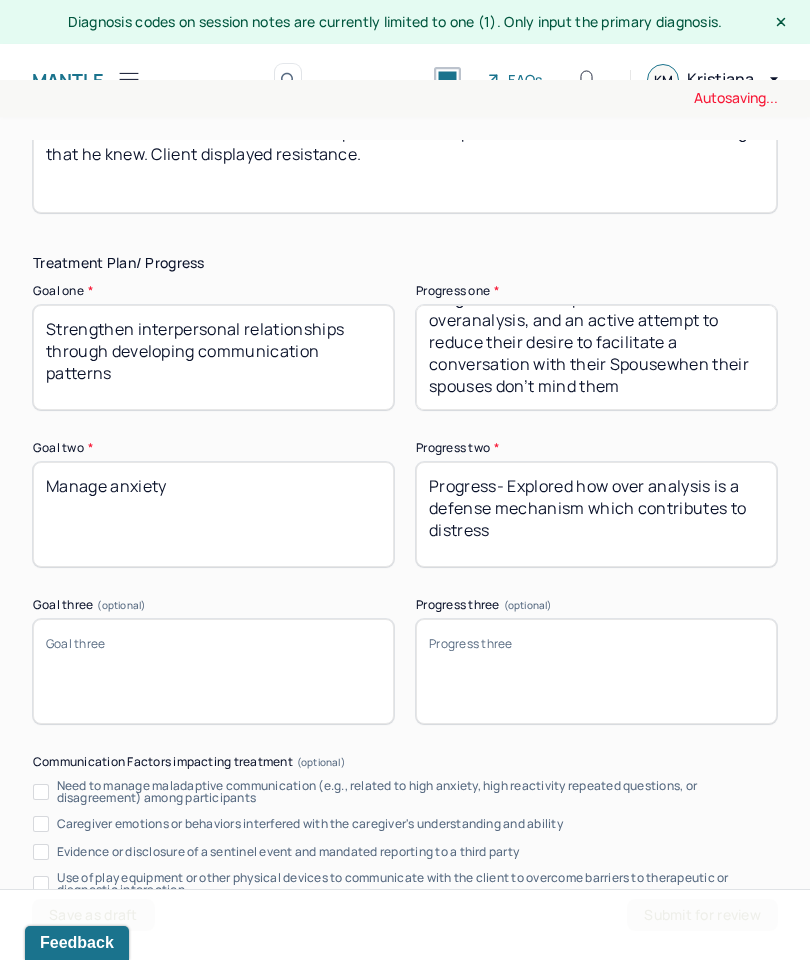 scroll, scrollTop: 35, scrollLeft: 0, axis: vertical 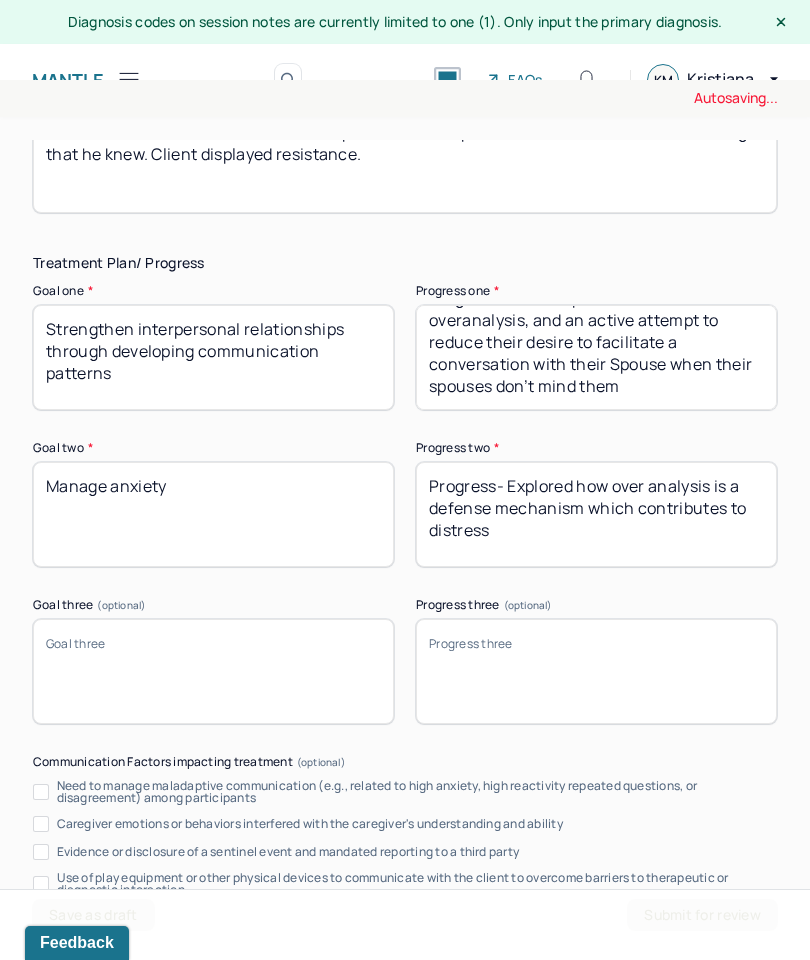 click on "Progress -Client reported a decrease in overanalysis, and an active attempt to reduce their desire to facilitate a conversation with their spouse" at bounding box center (596, 357) 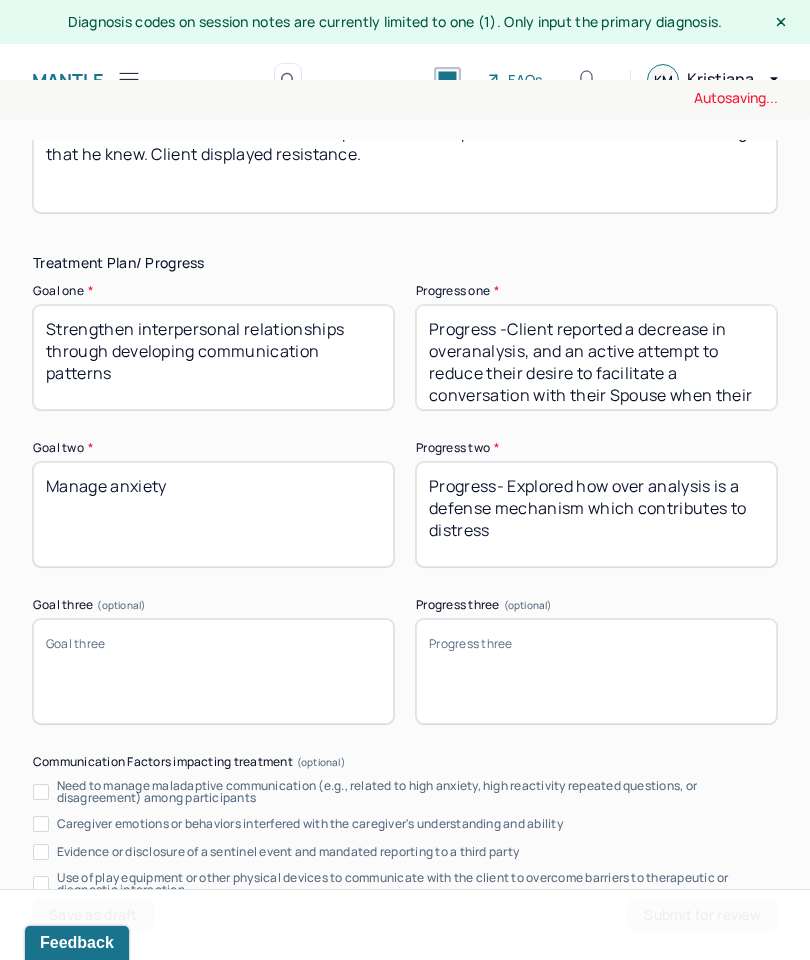 scroll, scrollTop: 0, scrollLeft: 0, axis: both 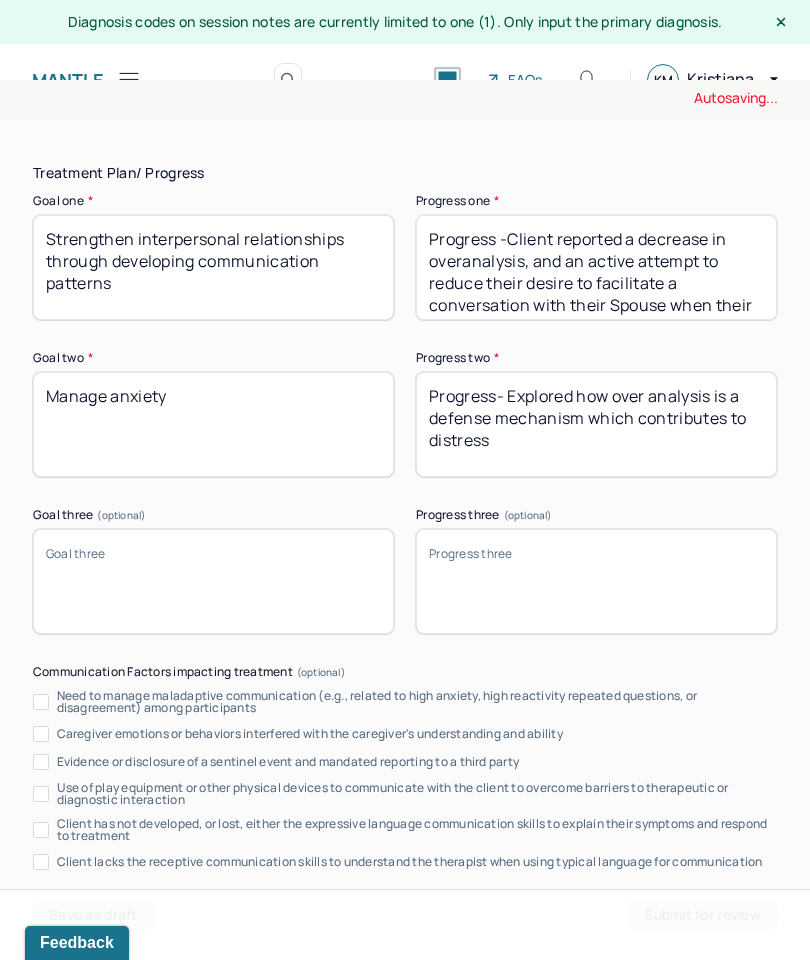 type on "Progress -Client reported a decrease in overanalysis, and an active attempt to reduce their desire to facilitate a conversation with their Spouse when their spouses stonewalls them" 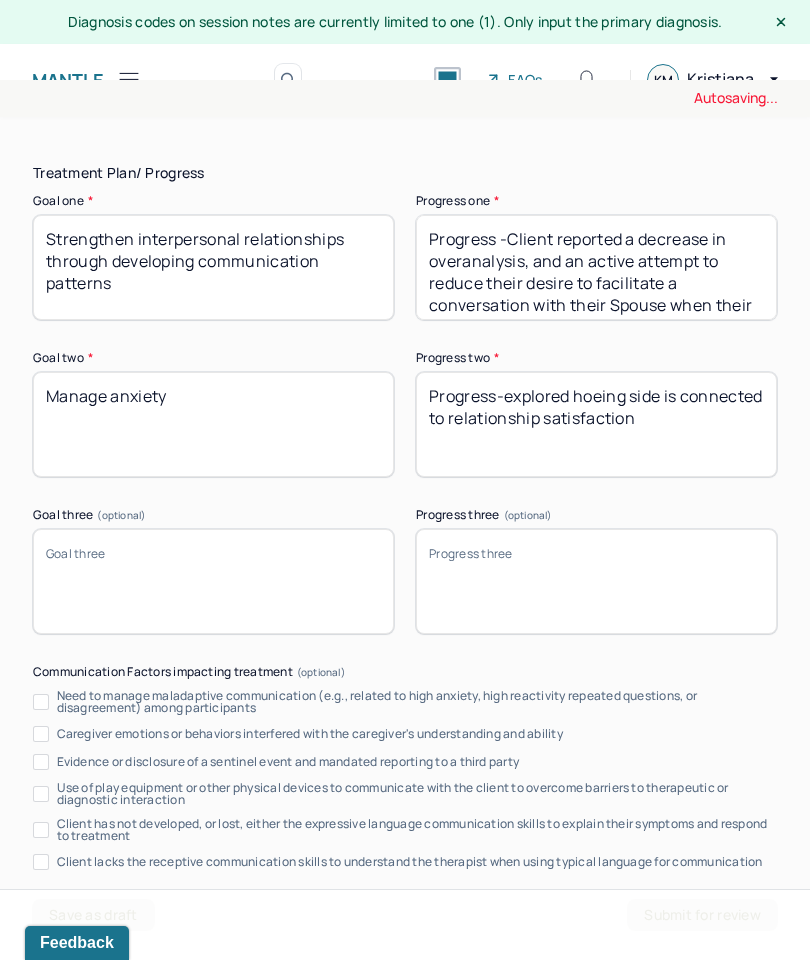 click on "Treatment Plan/ Progress Goal one * Strengthen interpersonal relationships through developing communication patterns  Progress one * Progress -Client reported a decrease in overanalysis, and an active attempt to reduce their desire to facilitate a conversation with their spouse Goal two * Manage anxiety Progress two * Progress- Explored how over analysis is a defense mechanism which contributes to distress Goal three (optional) Progress three (optional) Communication Factors impacting treatment Need to manage maladaptive communication (e.g., related to high anxiety, high reactivity repeated questions, or disagreement) among participants Caregiver emotions or behaviors interfered with the caregiver's understanding and ability Evidence or disclosure of a sentinel event and mandated reporting to a third party Use of play equipment or other physical devices to communicate with the client to overcome barriers to therapeutic or diagnostic interaction Details around communication factors impacting treatment" at bounding box center [405, 597] 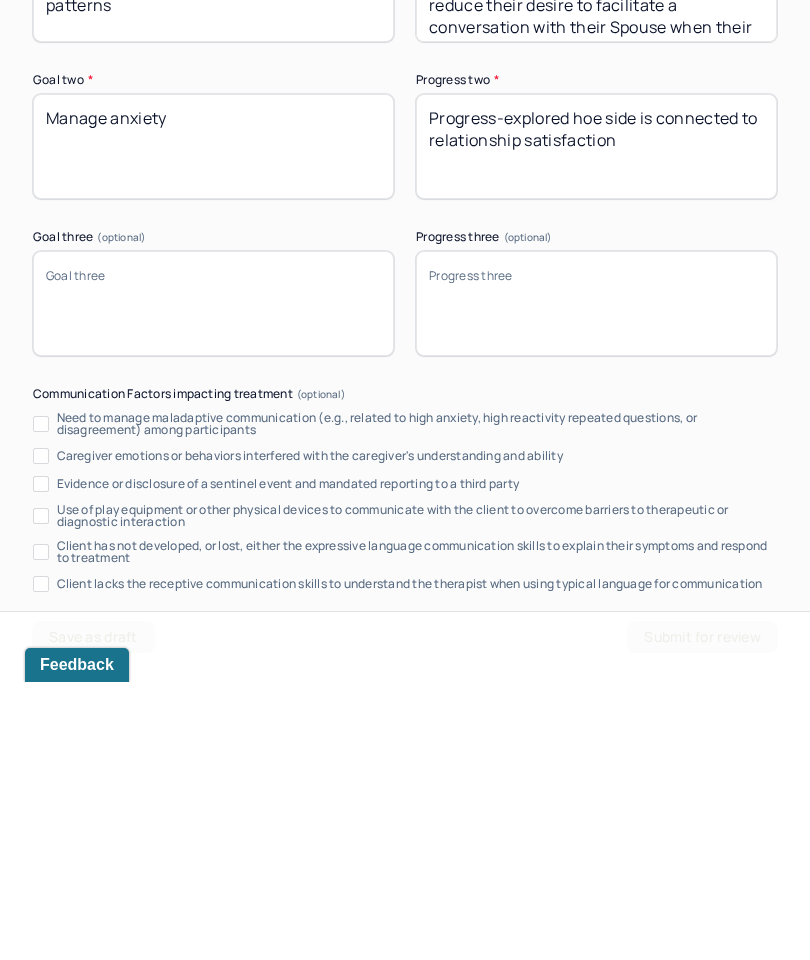 click on "Progress- Explored how over analysis is a defense mechanism which contributes to distress" at bounding box center [596, 424] 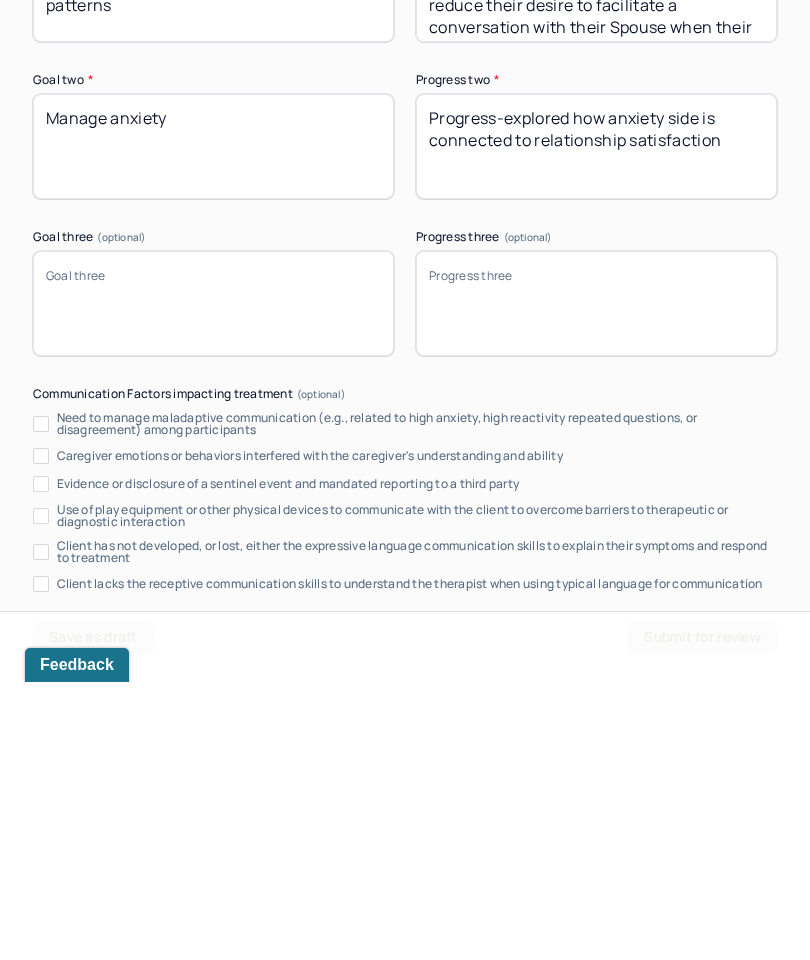 click on "Progress- Explored how over analysis is a defense mechanism which contributes to distress" at bounding box center (596, 424) 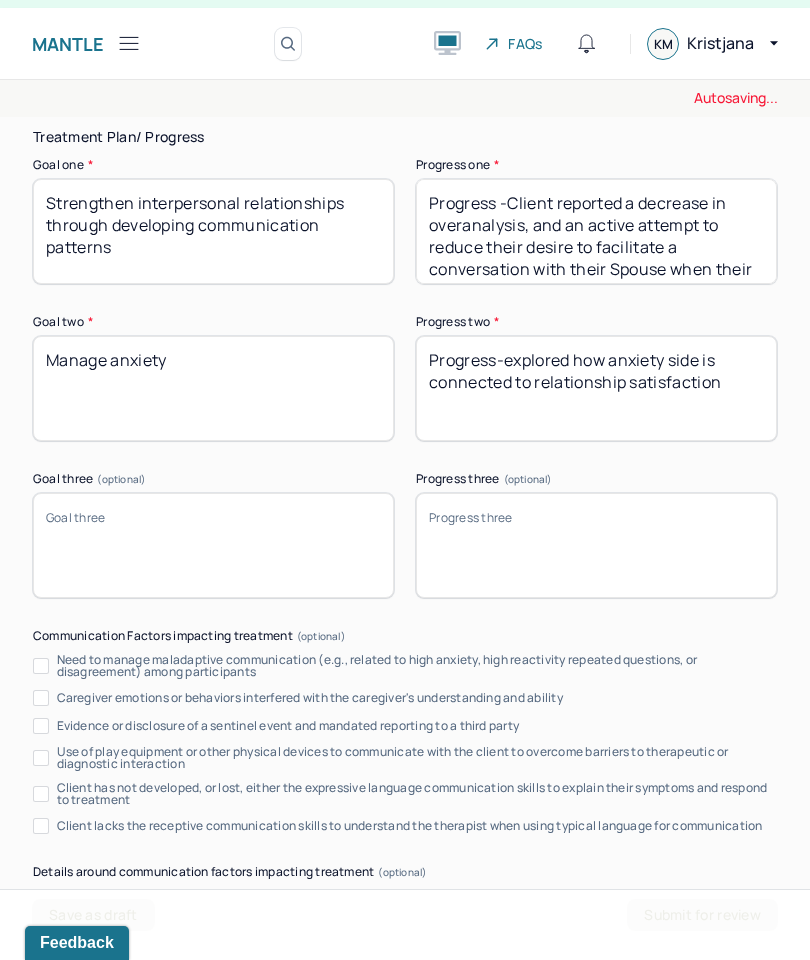 click on "Progress- Explored how over analysis is a defense mechanism which contributes to distress" at bounding box center (596, 388) 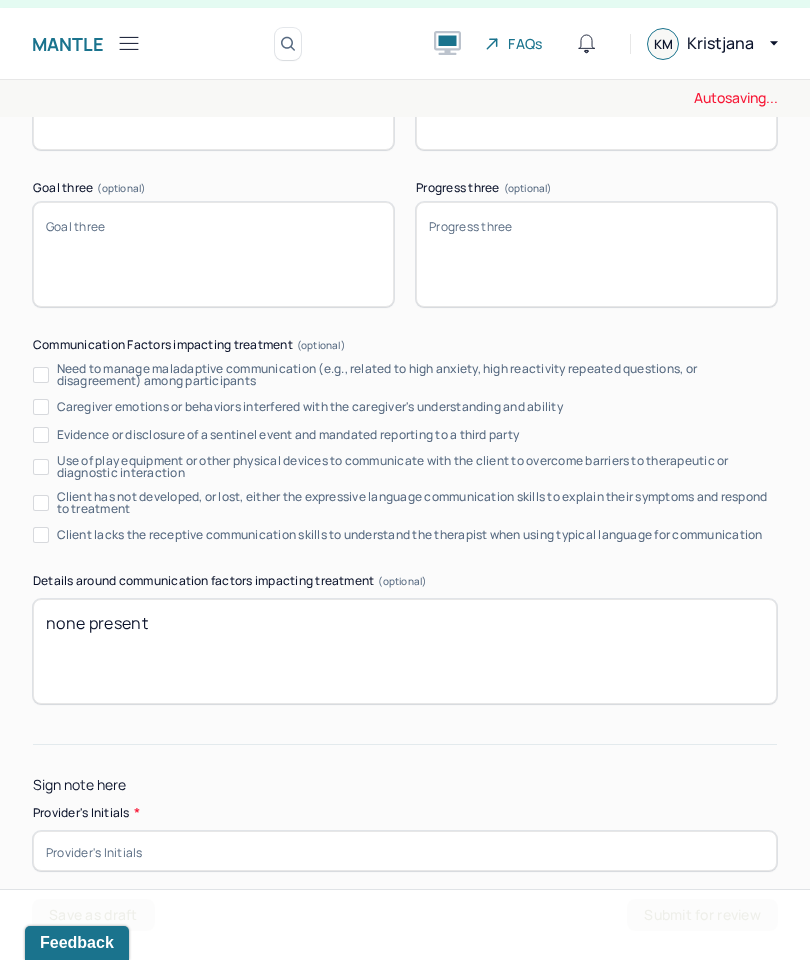 scroll, scrollTop: 3951, scrollLeft: 0, axis: vertical 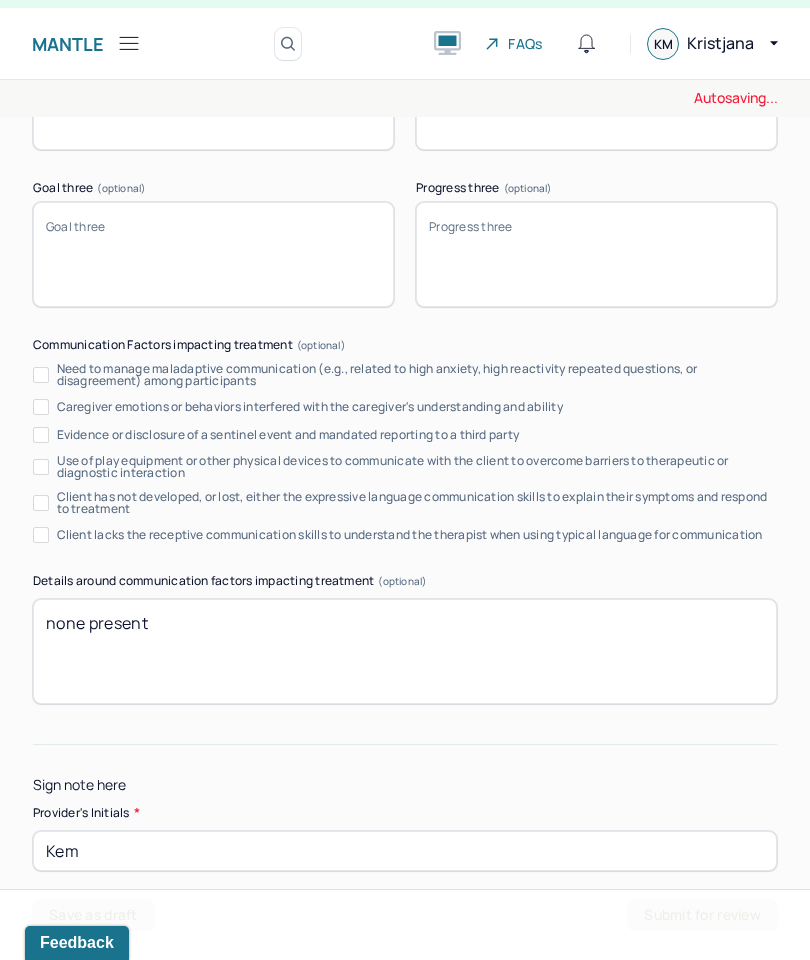 type on "Kem" 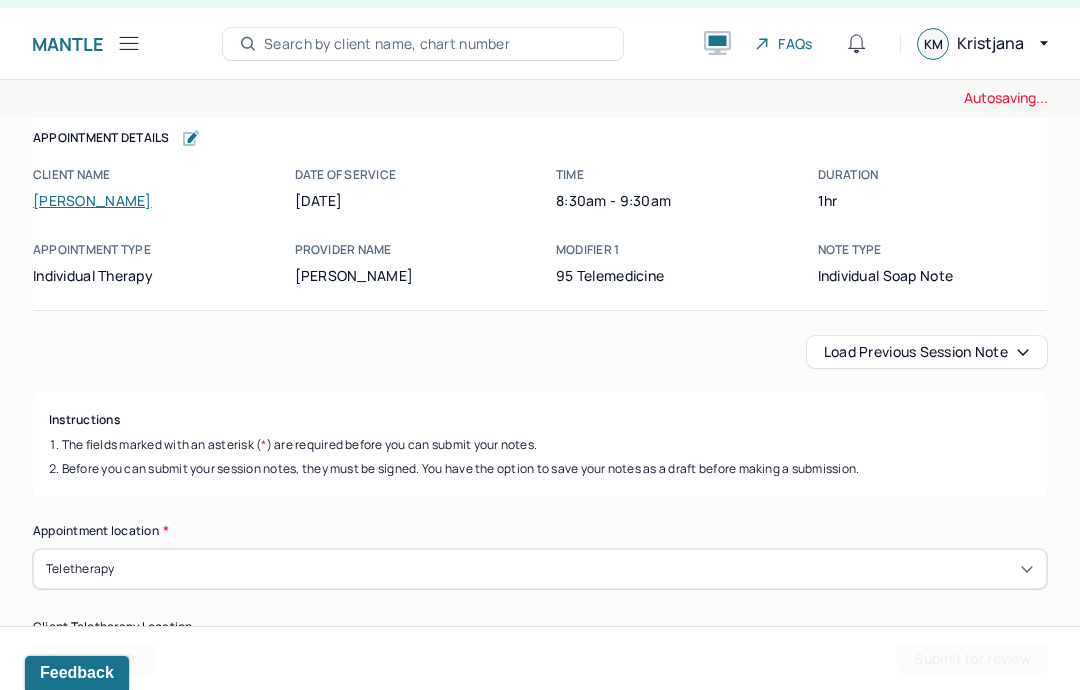 scroll, scrollTop: 0, scrollLeft: 0, axis: both 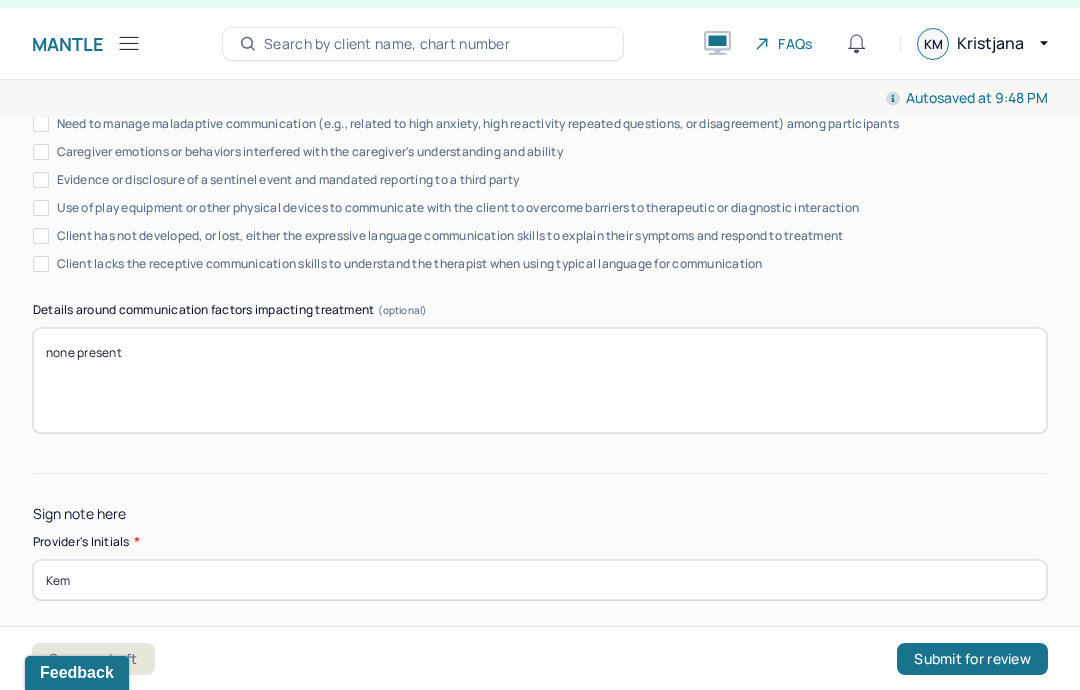 click on "Submit for review" at bounding box center [972, 659] 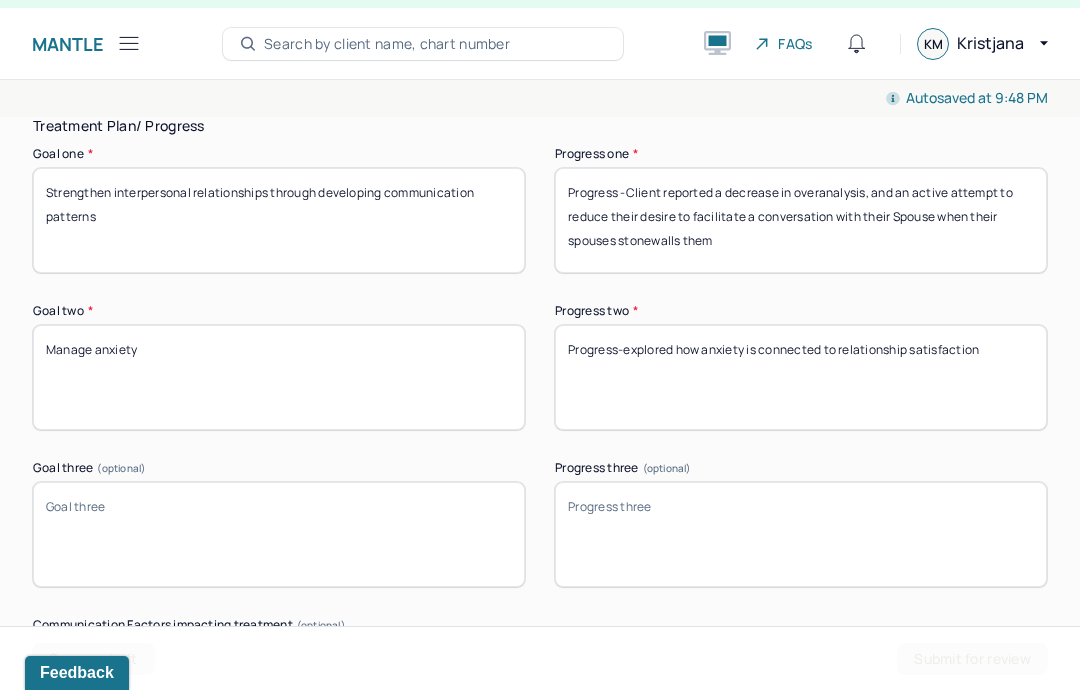 scroll, scrollTop: 3453, scrollLeft: 0, axis: vertical 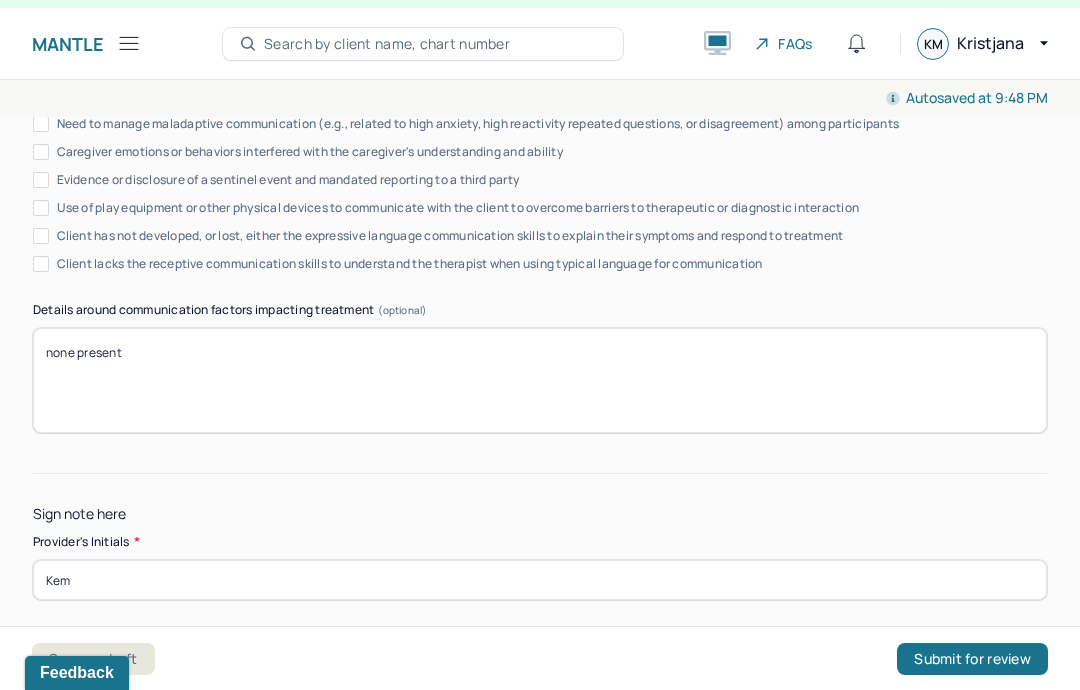 click on "Submit for review" at bounding box center [972, 659] 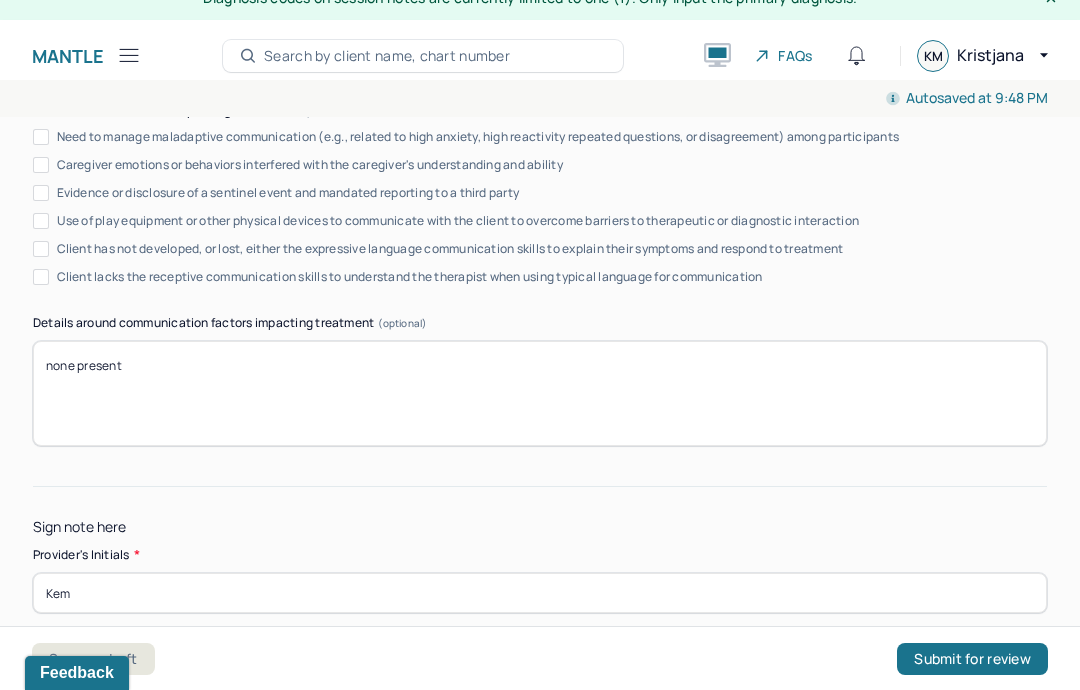 scroll, scrollTop: 0, scrollLeft: 0, axis: both 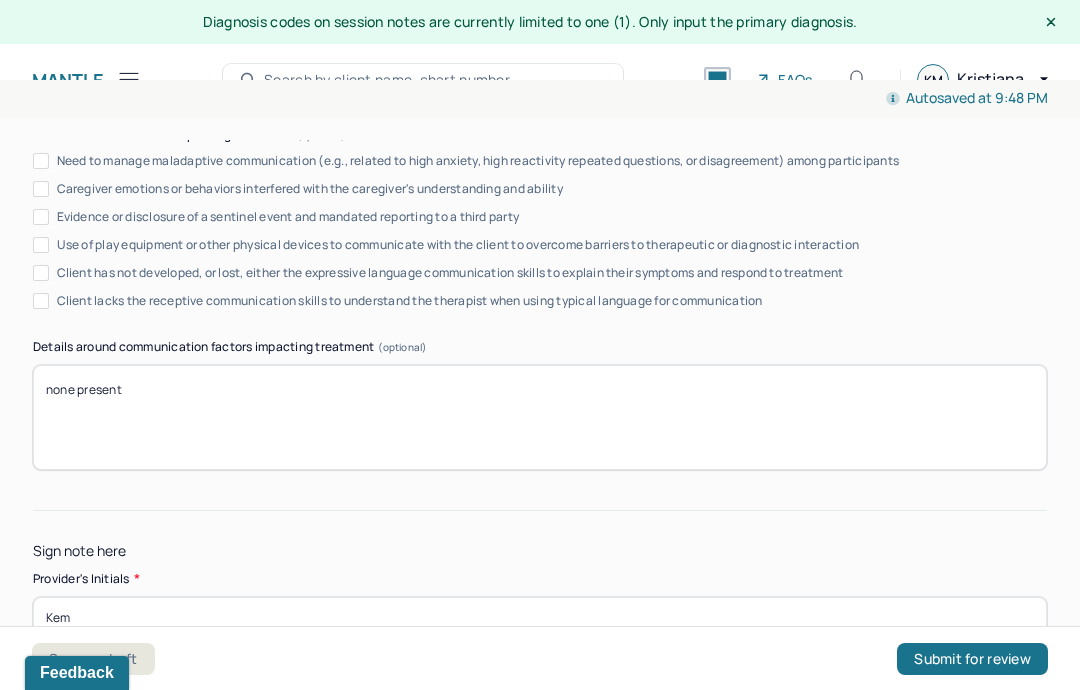click on "Submit for review" at bounding box center [972, 659] 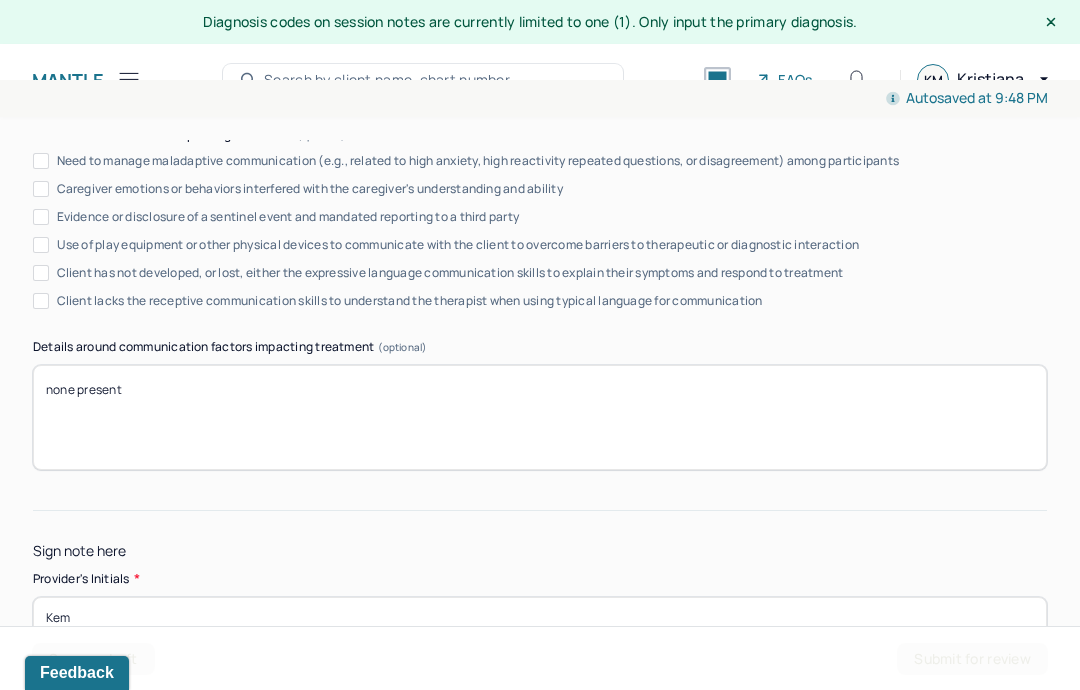 scroll, scrollTop: 116, scrollLeft: 0, axis: vertical 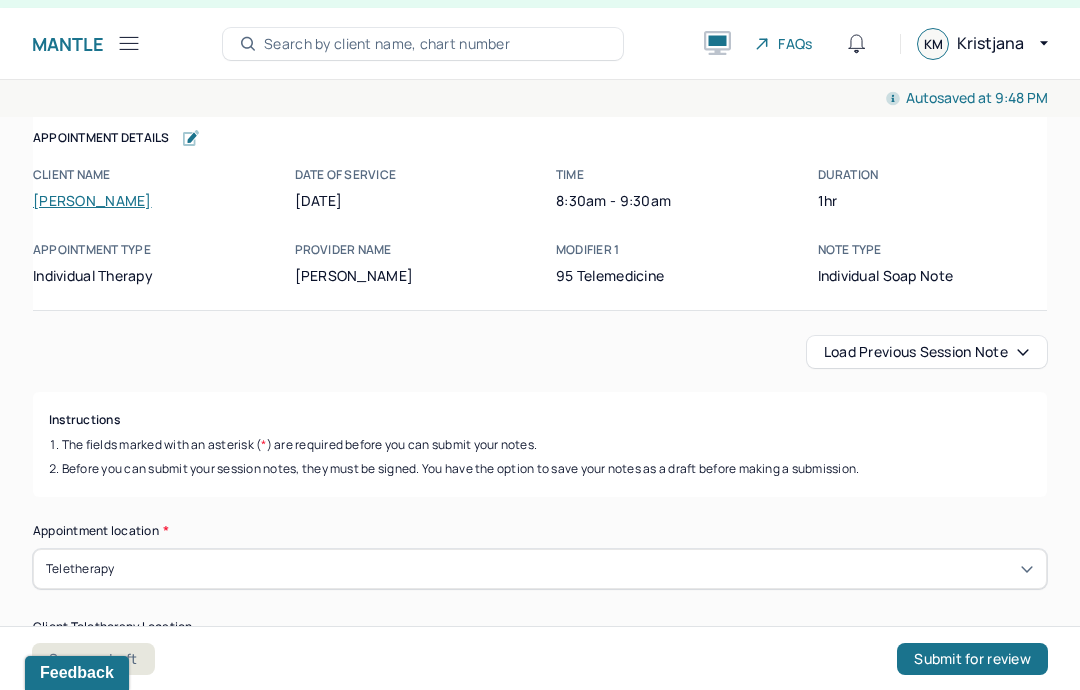 click on "Submit for review" at bounding box center [972, 659] 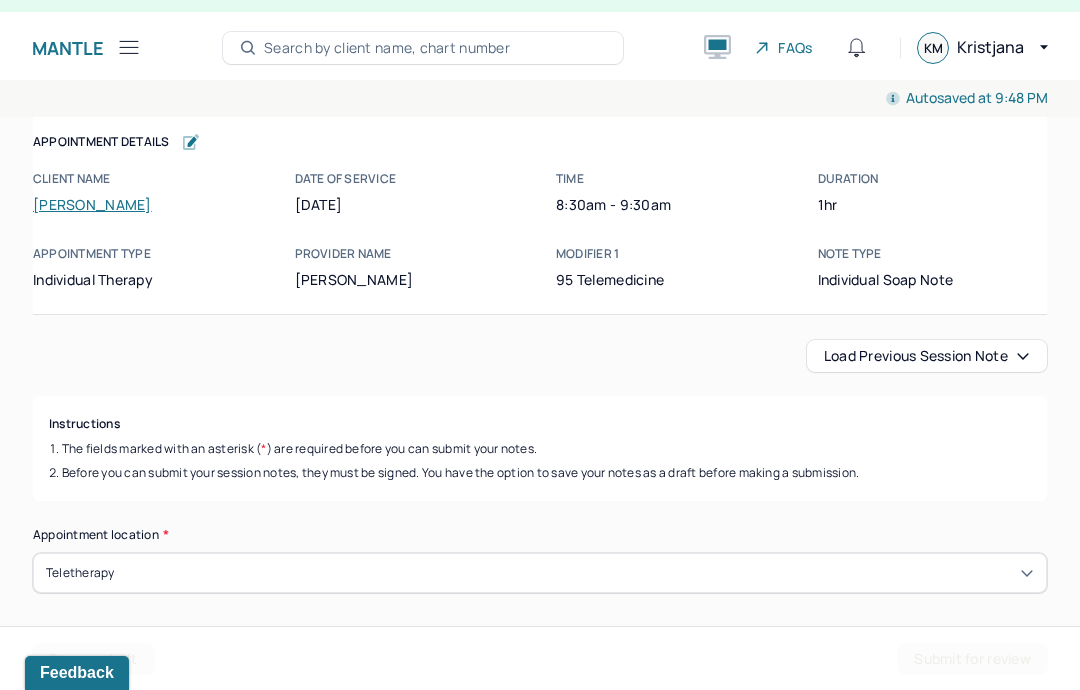 scroll, scrollTop: 0, scrollLeft: 0, axis: both 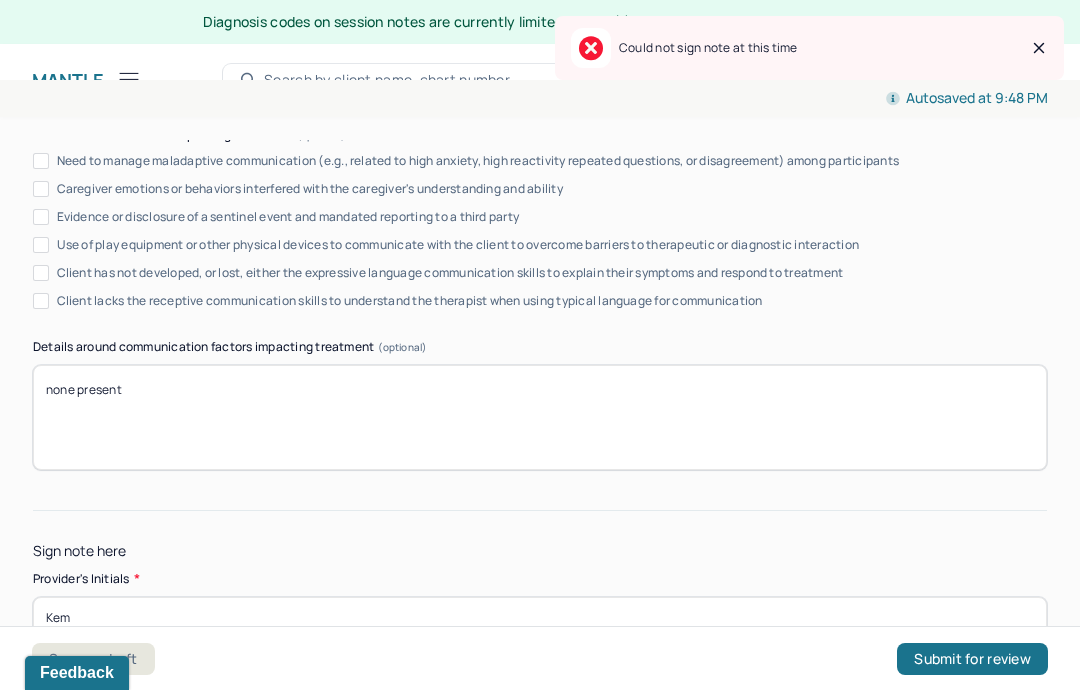 click on "Submit for review" at bounding box center (972, 659) 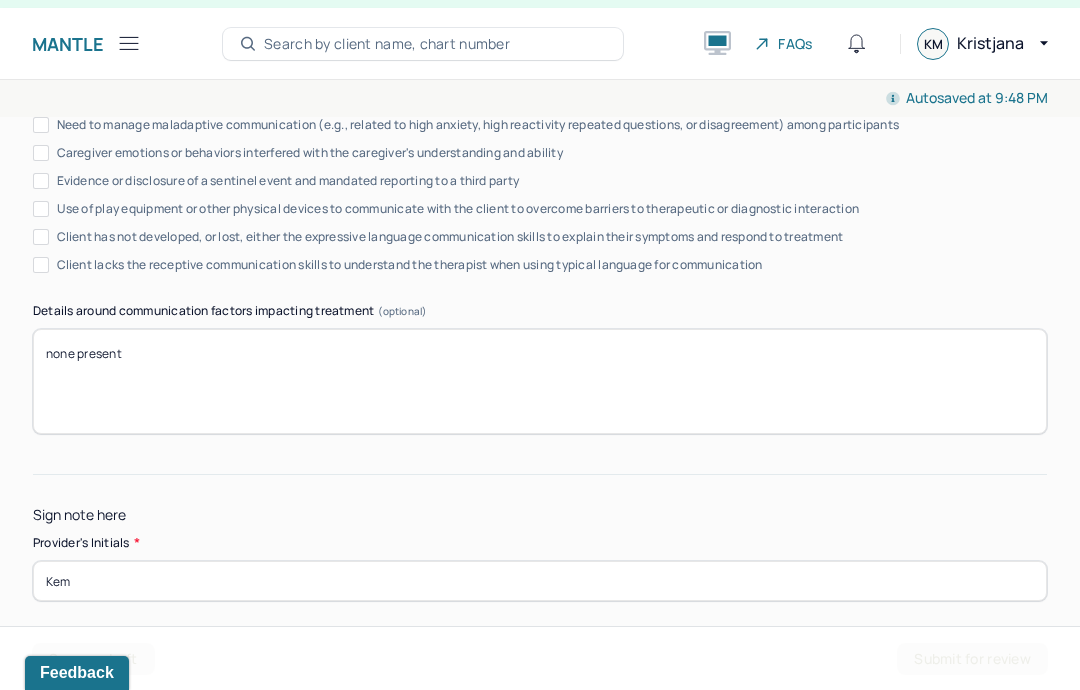 scroll, scrollTop: 116, scrollLeft: 0, axis: vertical 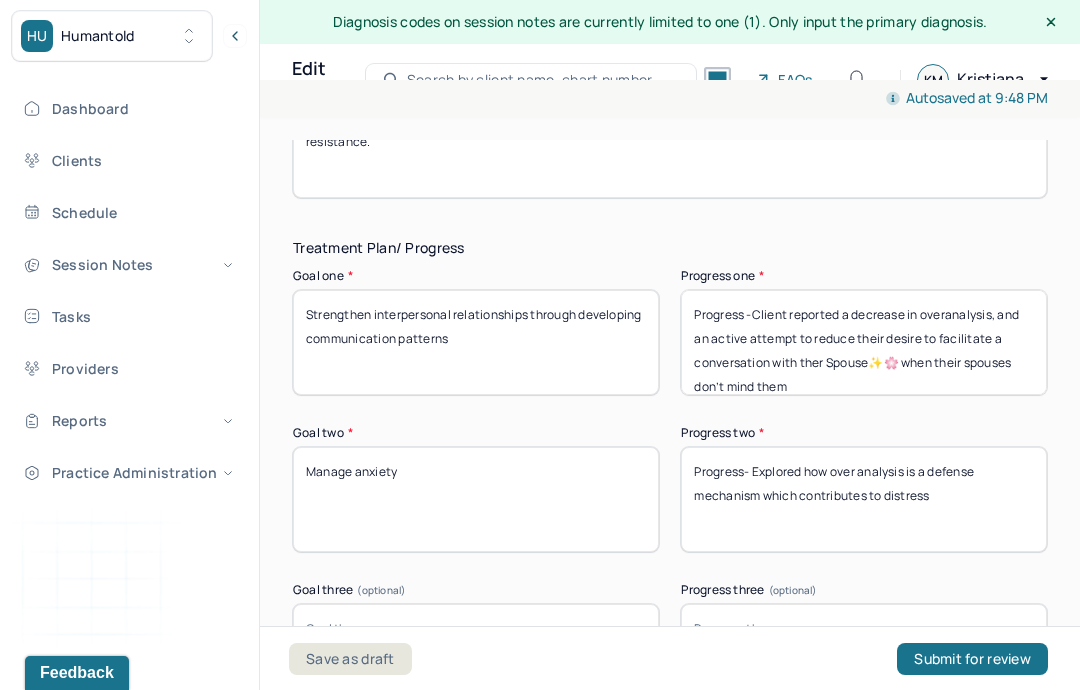 click on "Progress -Client reported a decrease in overanalysis, and an active attempt to reduce their desire to facilitate a conversation with ther Spouse✨🌸 when their spouses don’t mind them" at bounding box center (864, 342) 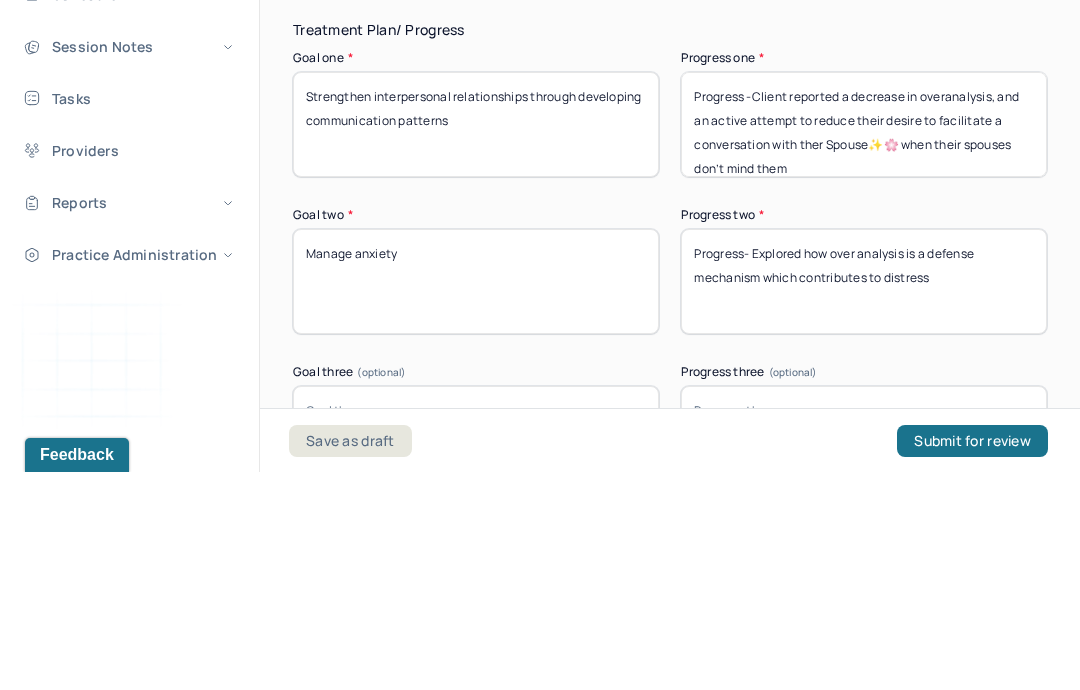 click on "Progress -Client reported a decrease in overanalysis, and an active attempt to reduce their desire to facilitate a conversation with ther Spouse✨🌸 when their spouses don’t mind them" at bounding box center (864, 342) 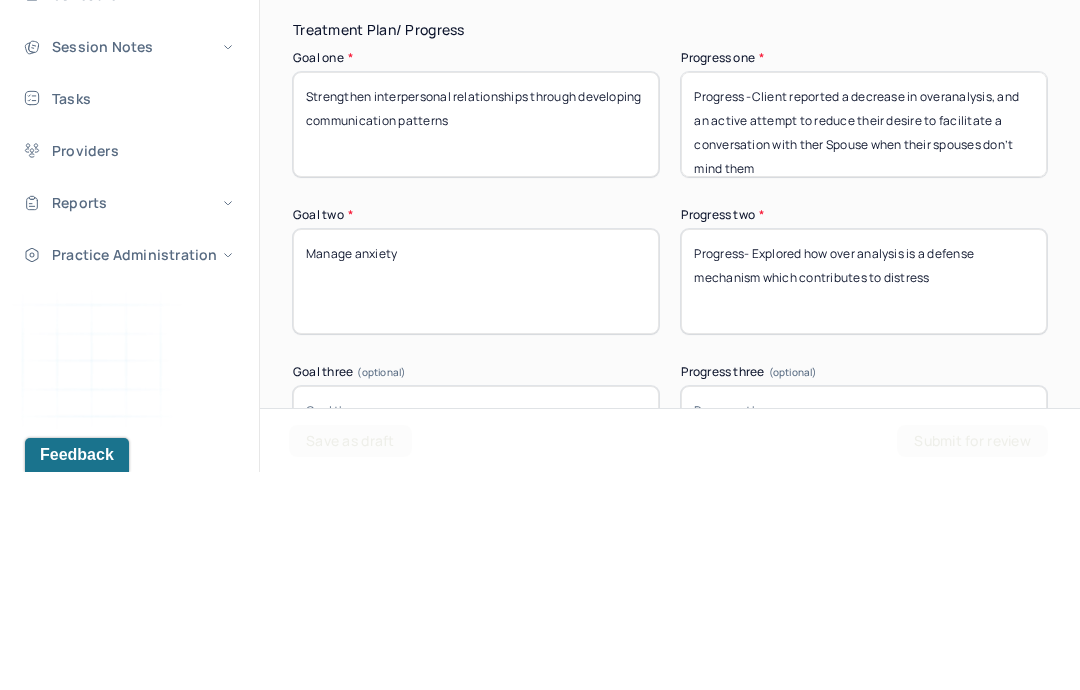 click on "Progress -Client reported a decrease in overanalysis, and an active attempt to reduce their desire to facilitate a conversation with ther Spouse✨🌸 when their spouses don’t mind them" at bounding box center (864, 342) 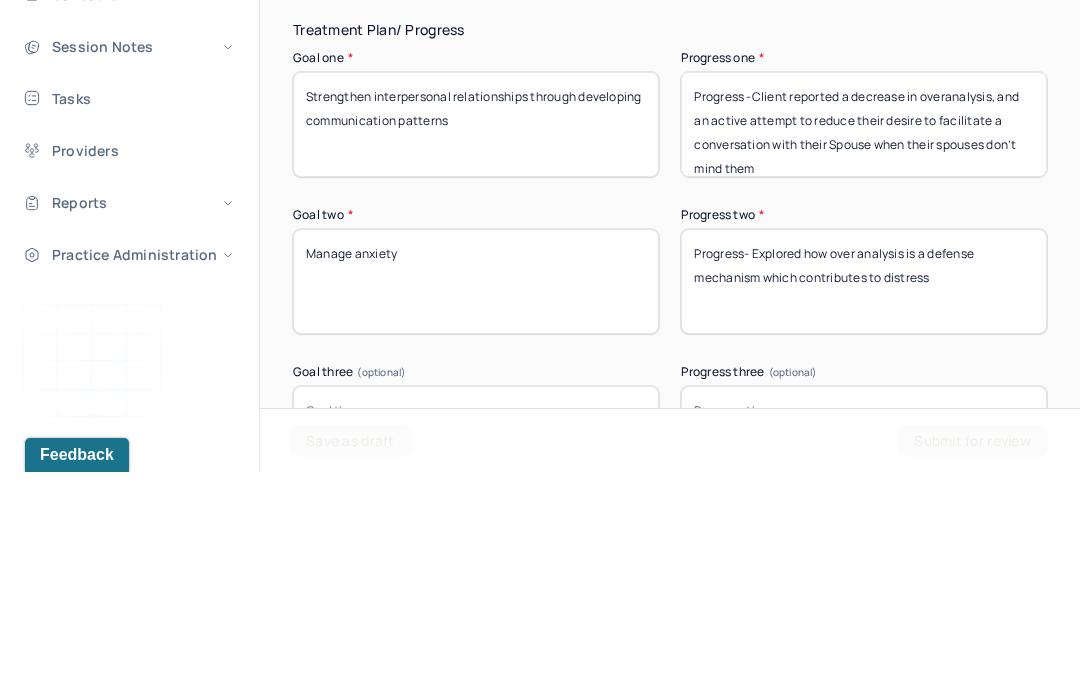 click on "Progress -Client reported a decrease in overanalysis, and an active attempt to reduce their desire to facilitate a conversation with ther Spouse✨🌸 when their spouses don’t mind them" at bounding box center [864, 342] 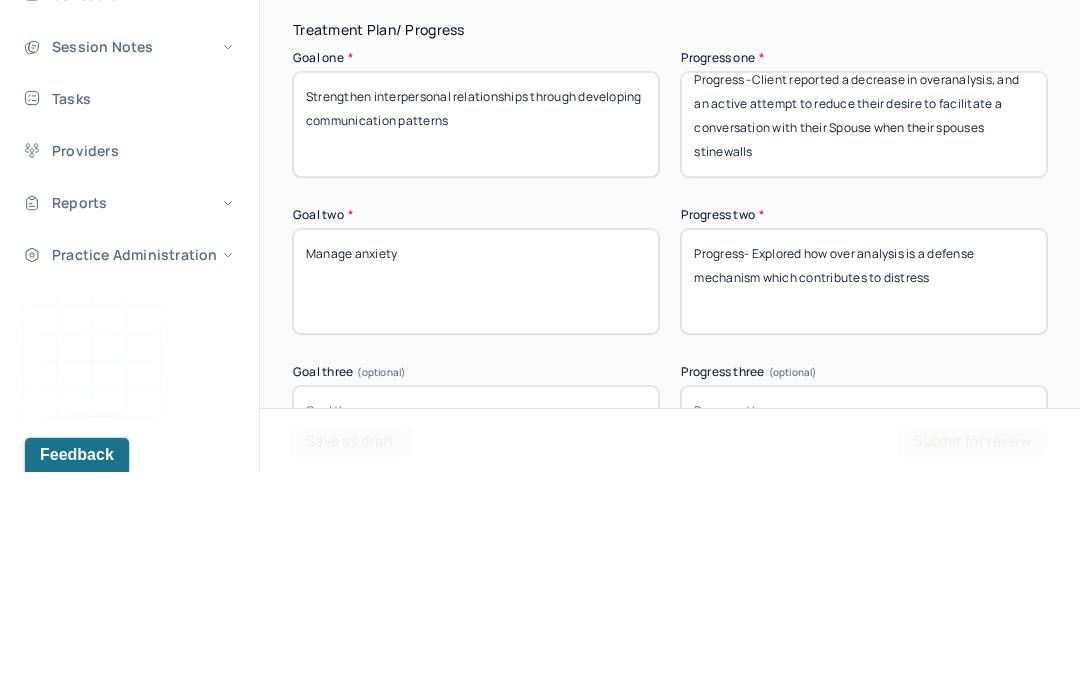 scroll, scrollTop: 22, scrollLeft: 0, axis: vertical 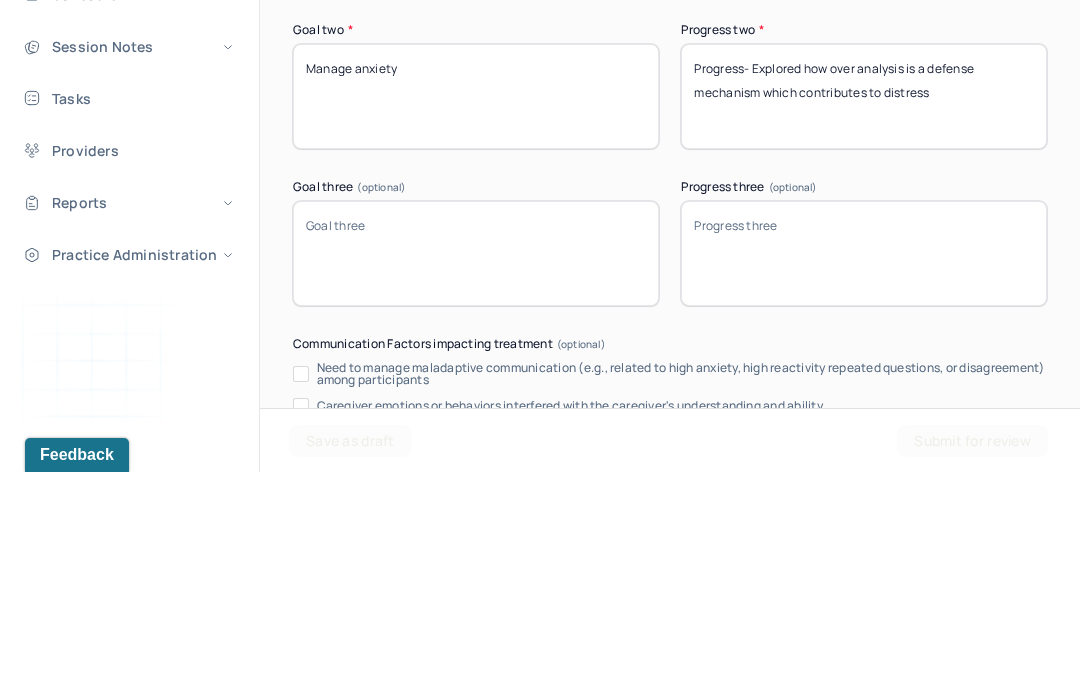 type on "Progress -Client reported a decrease in overanalysis, and an active attempt to reduce their desire to facilitate a conversation with their Spouse when their spouses stinewalls" 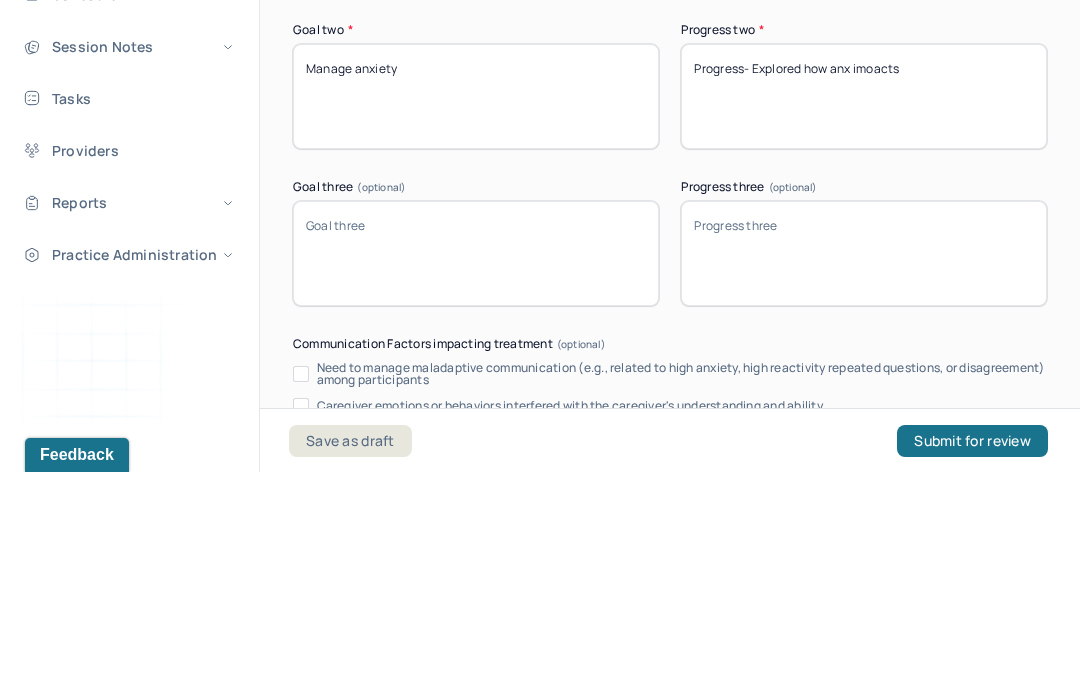 click on "Progress- Explored how over analysis is a defense mechanism which contributes to distress" at bounding box center (864, 314) 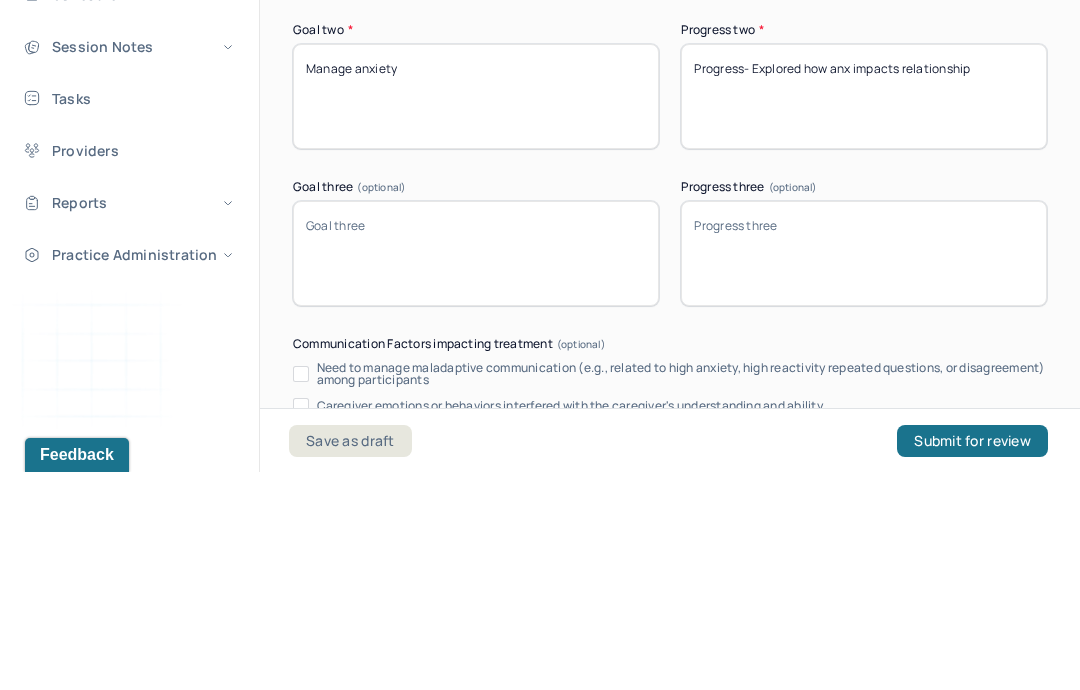 scroll, scrollTop: 116, scrollLeft: 0, axis: vertical 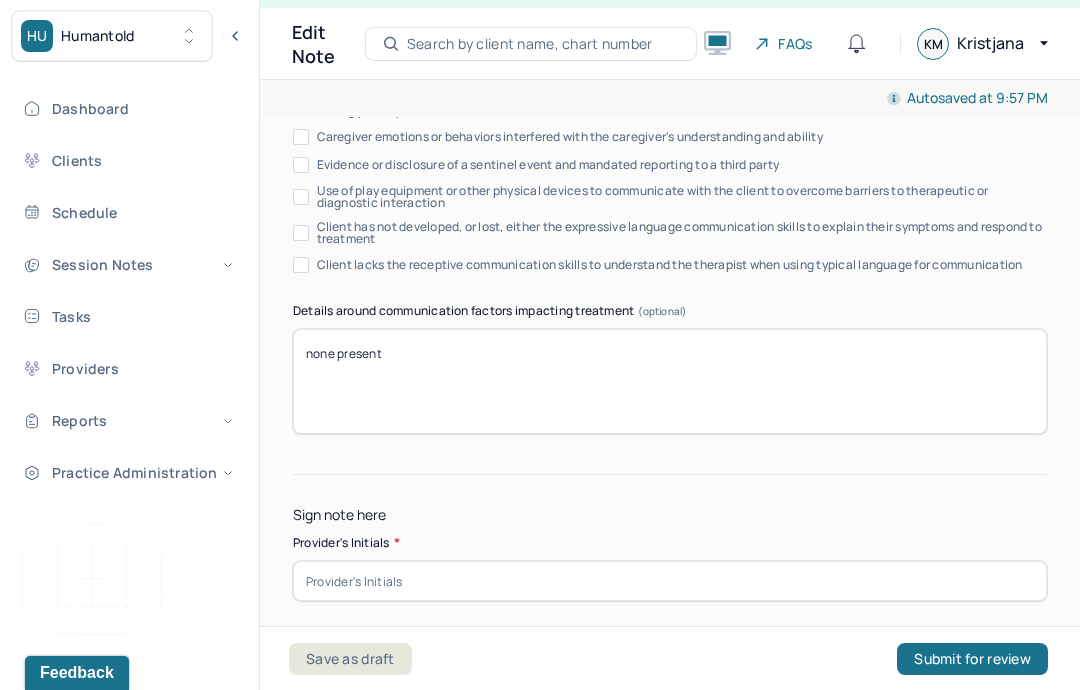 type on "Progress- Explored how anx impacts relationship" 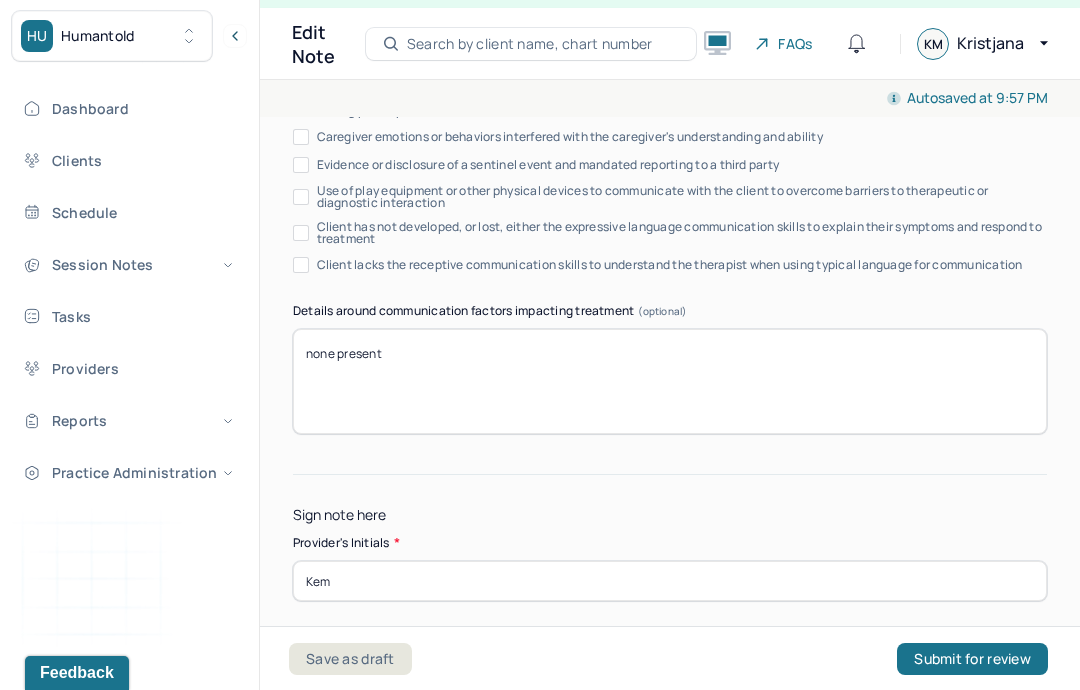 type on "Kem" 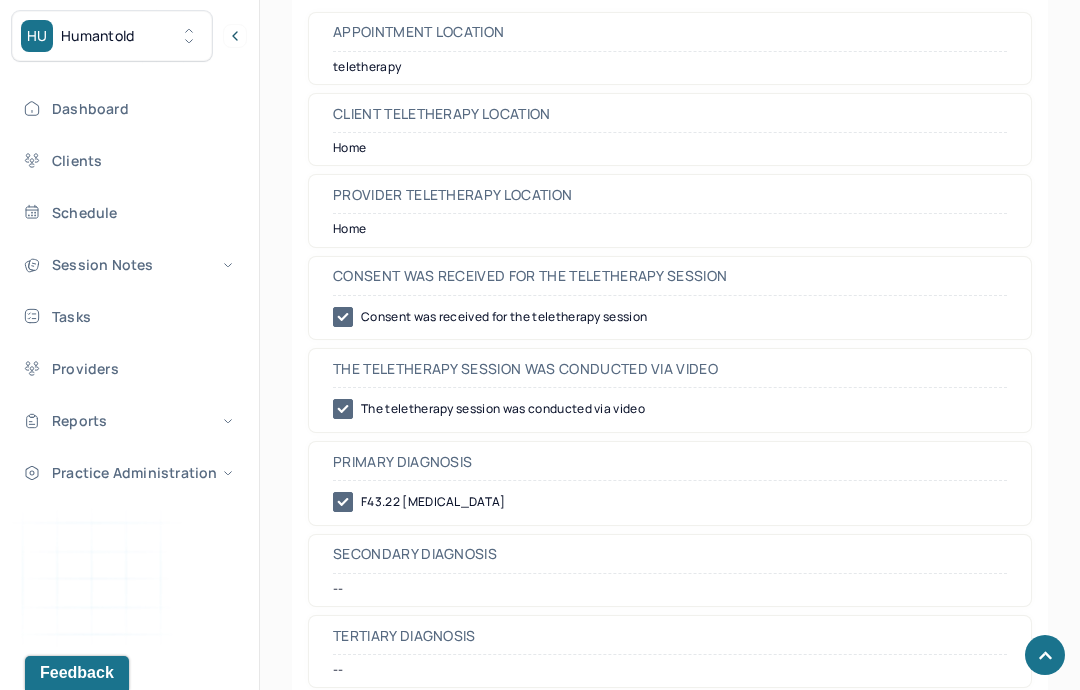 scroll, scrollTop: 873, scrollLeft: 0, axis: vertical 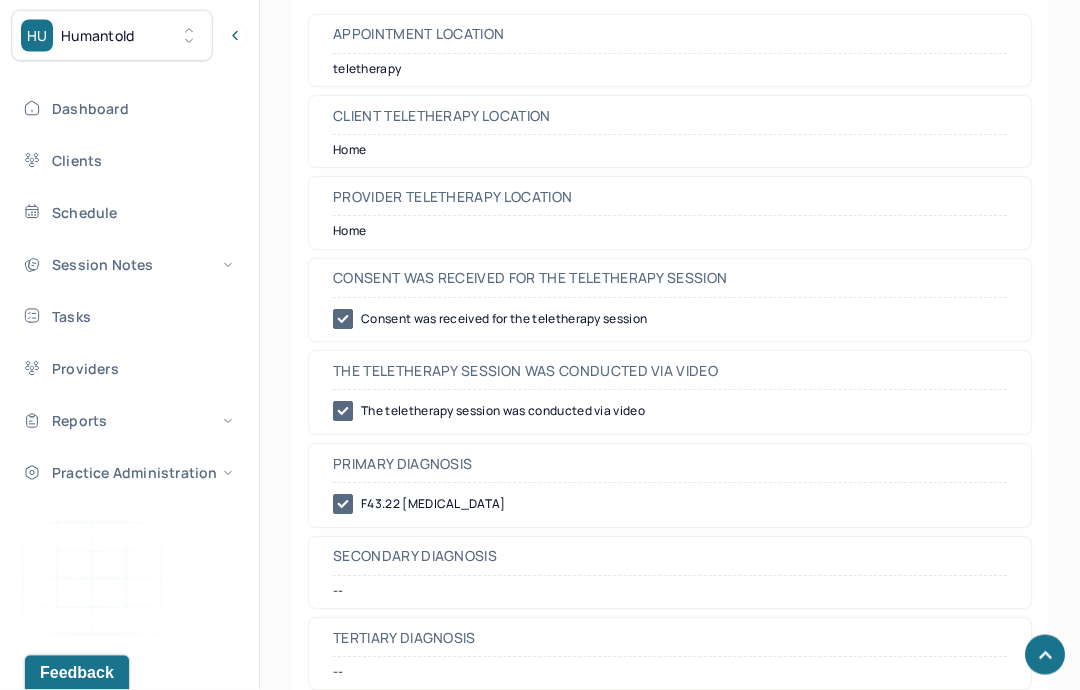 click on "Dashboard" at bounding box center (128, 108) 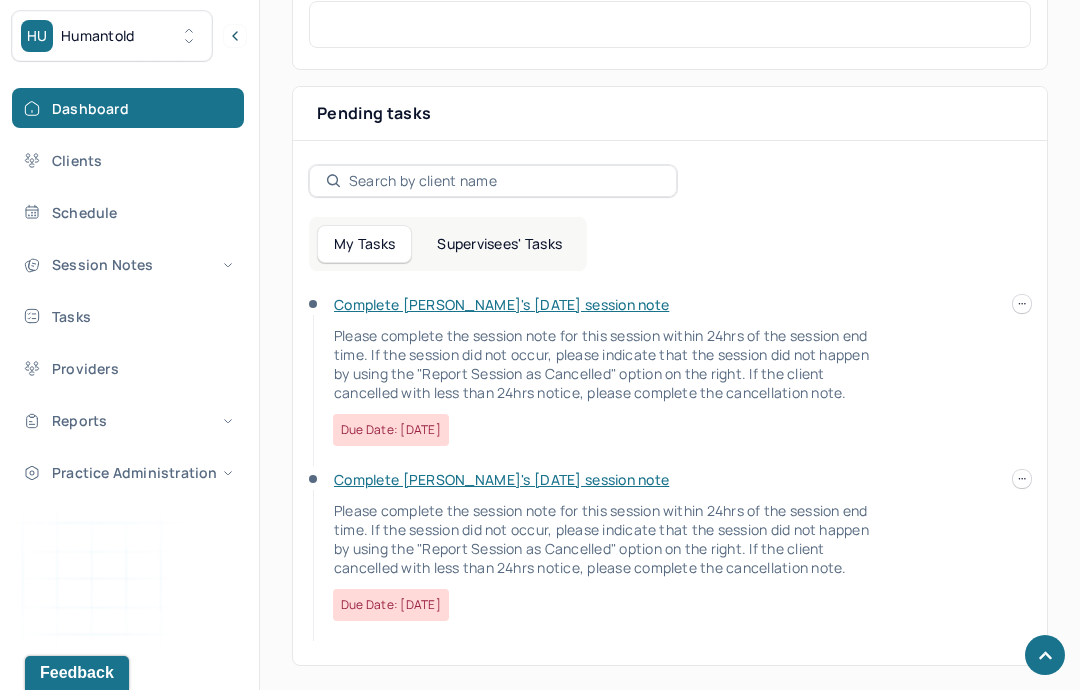 scroll, scrollTop: 626, scrollLeft: 0, axis: vertical 